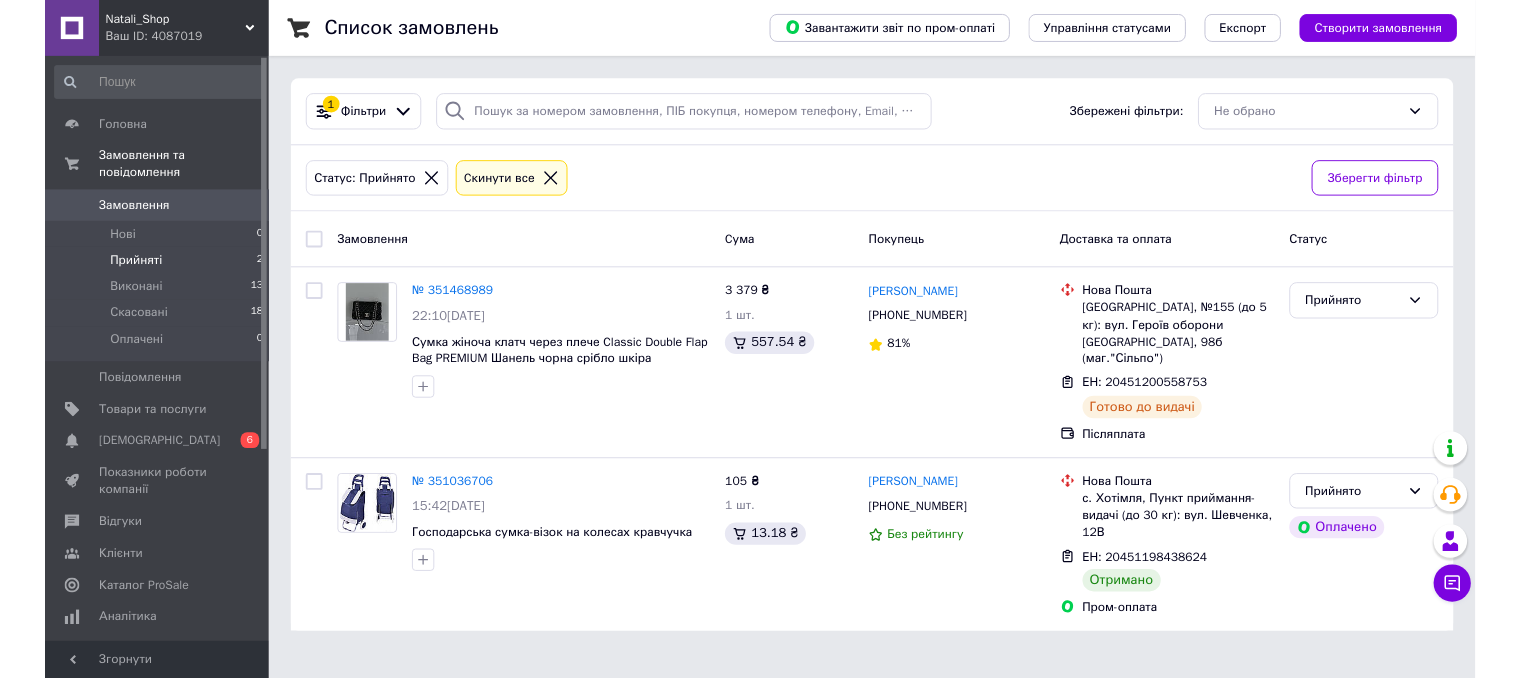 scroll, scrollTop: 0, scrollLeft: 0, axis: both 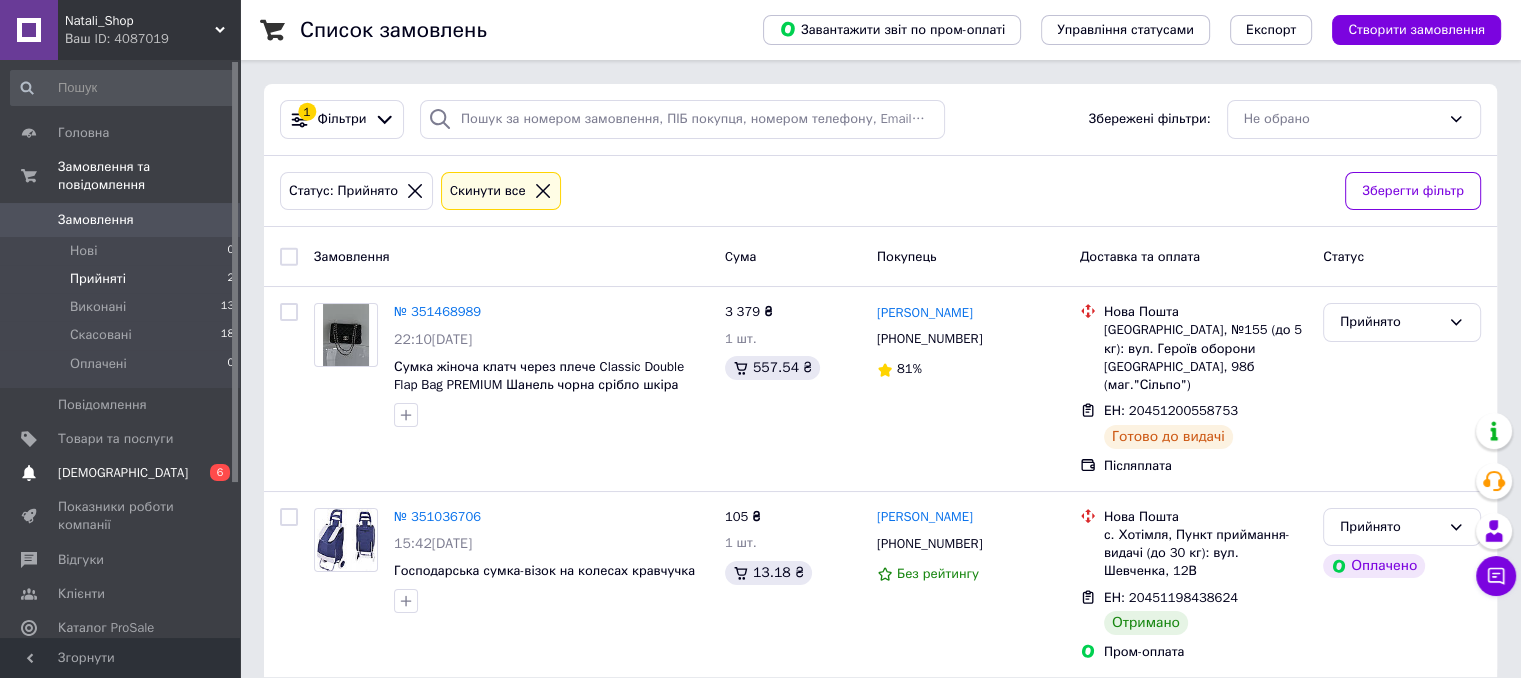 click on "[DEMOGRAPHIC_DATA] 0 6" at bounding box center [123, 473] 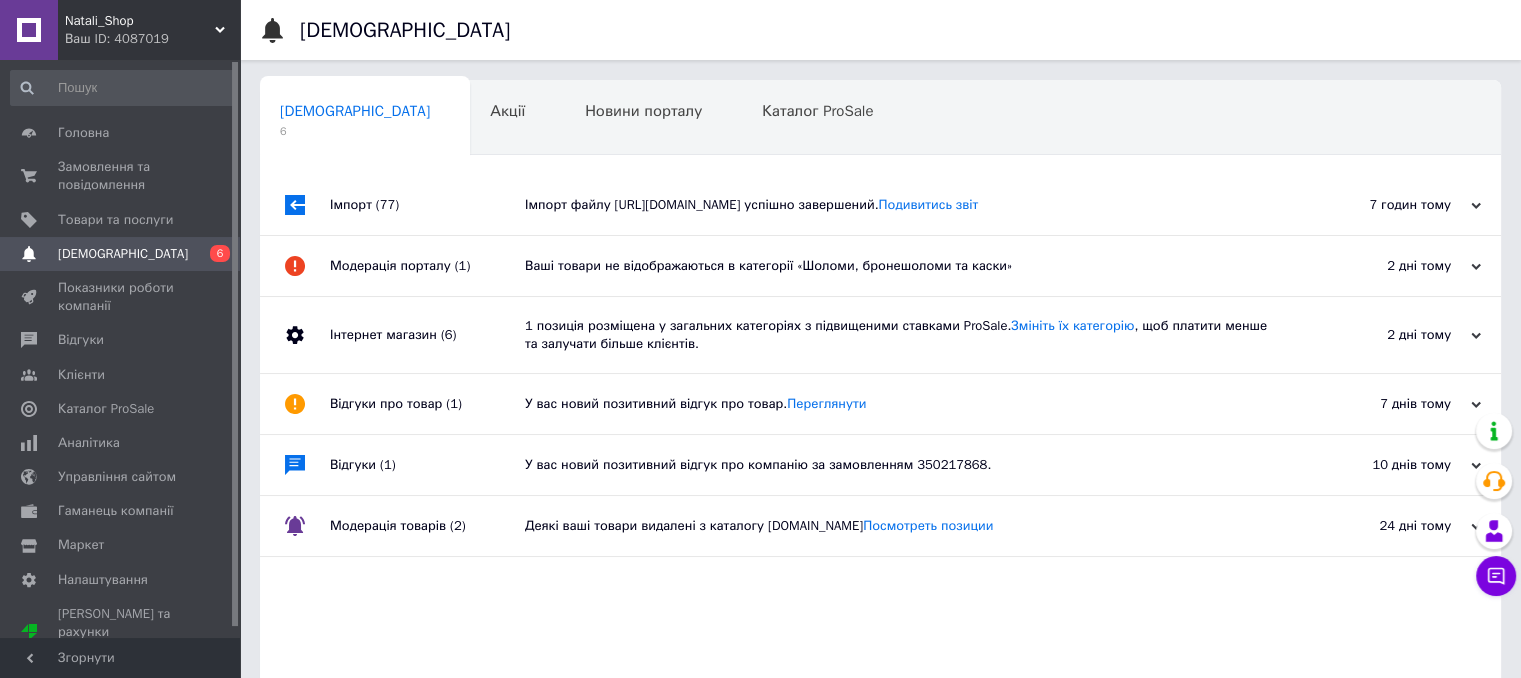 click on "Ваші товари не відображаються в категорії «Шоломи, бронешоломи та каски»" at bounding box center (903, 266) 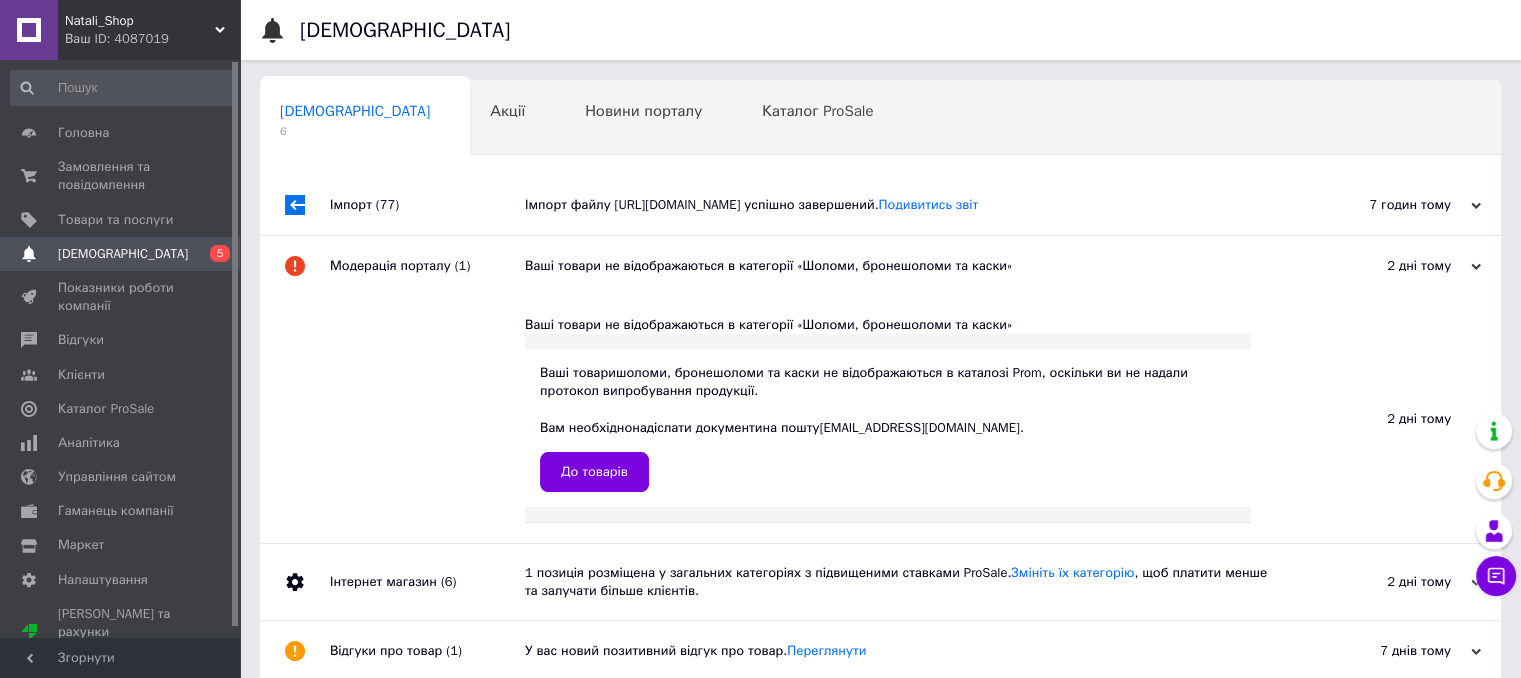 click on "Імпорт файлу [URL][DOMAIN_NAME] успішно завершений.  Подивитись звіт" at bounding box center [903, 205] 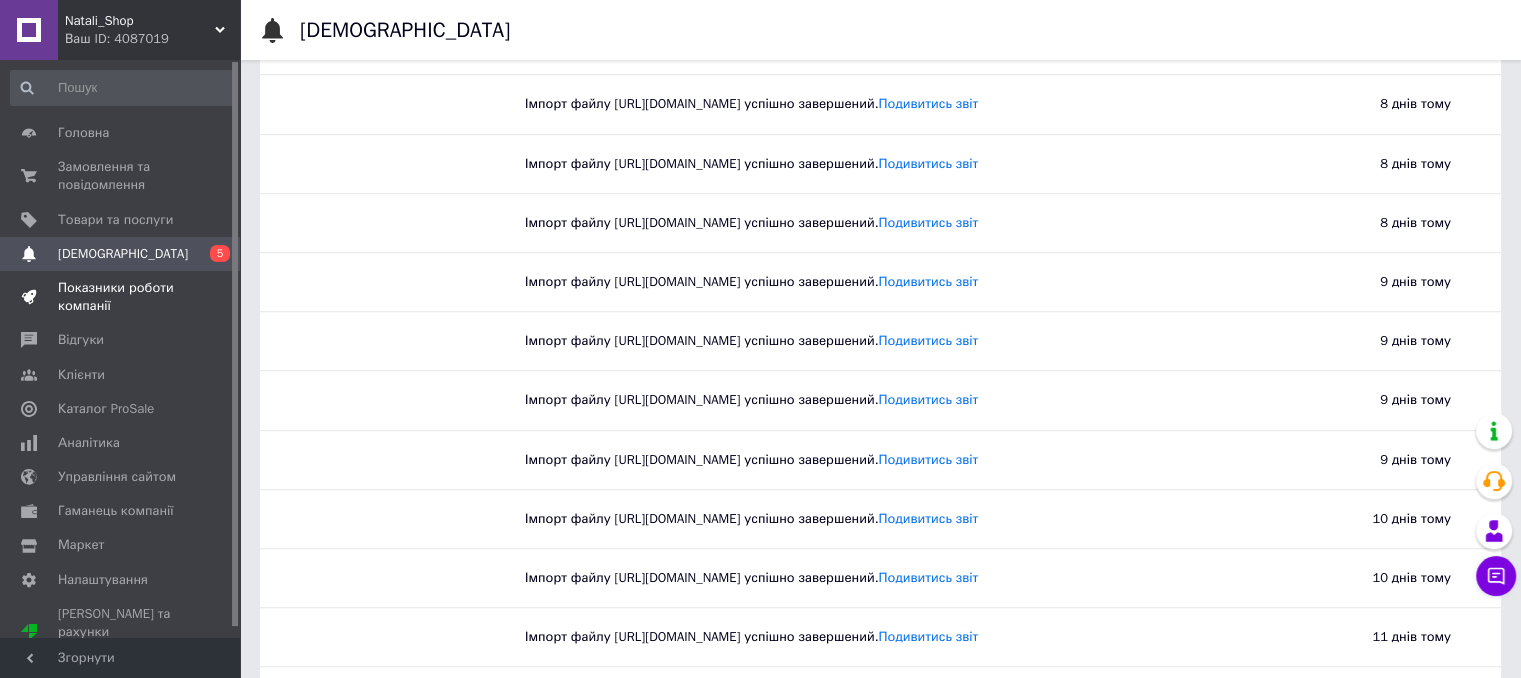 scroll, scrollTop: 1100, scrollLeft: 0, axis: vertical 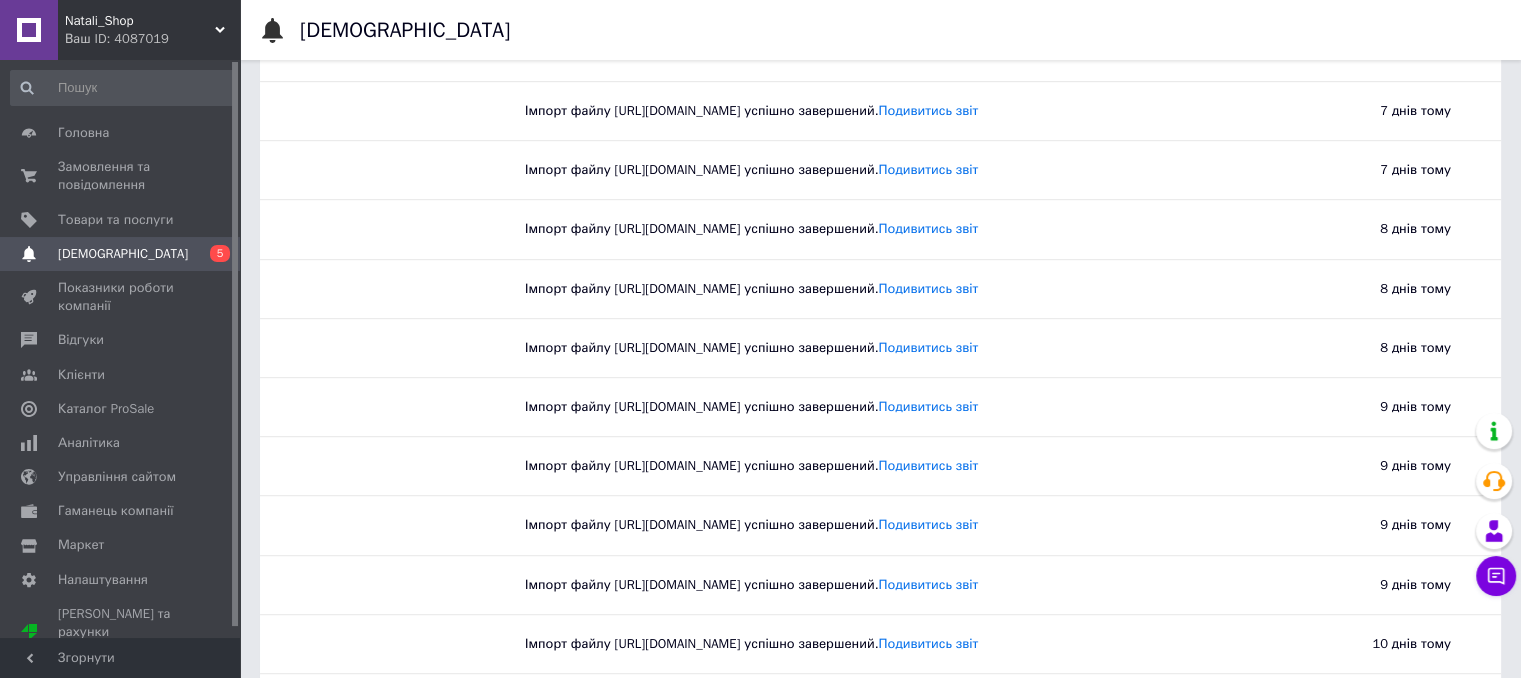 click on "[DEMOGRAPHIC_DATA]" at bounding box center [123, 254] 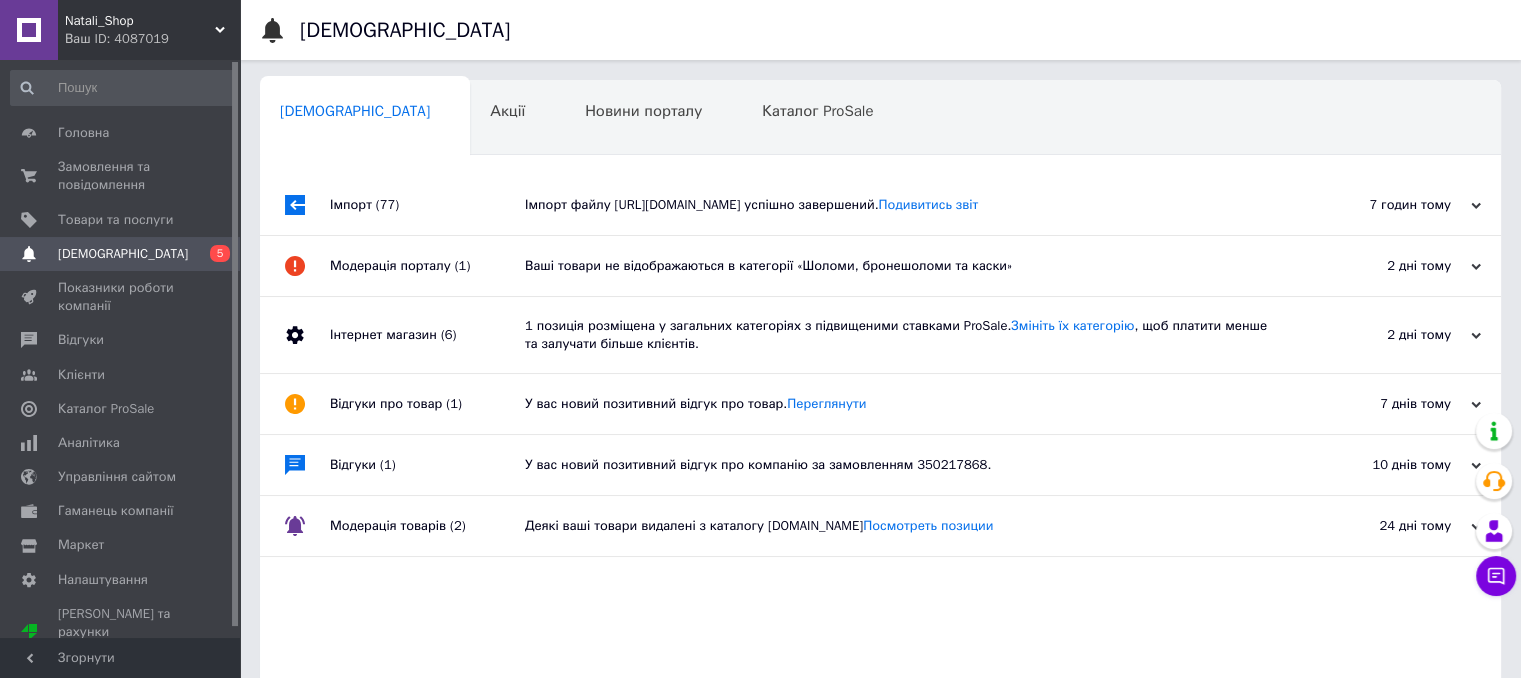 click on "Імпорт файлу [URL][DOMAIN_NAME] успішно завершений.  Подивитись звіт" at bounding box center (903, 205) 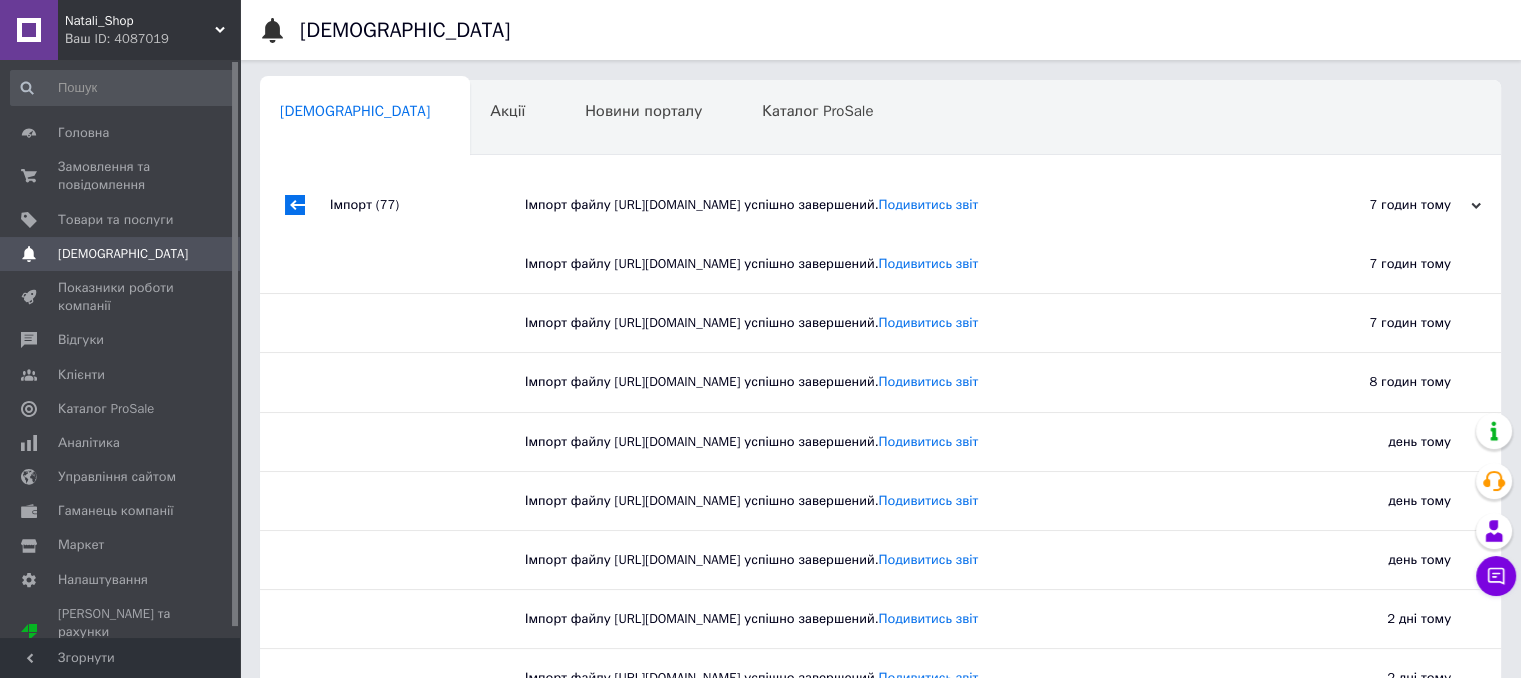 click on "Імпорт файлу [URL][DOMAIN_NAME] успішно завершений.  Подивитись звіт" at bounding box center (903, 205) 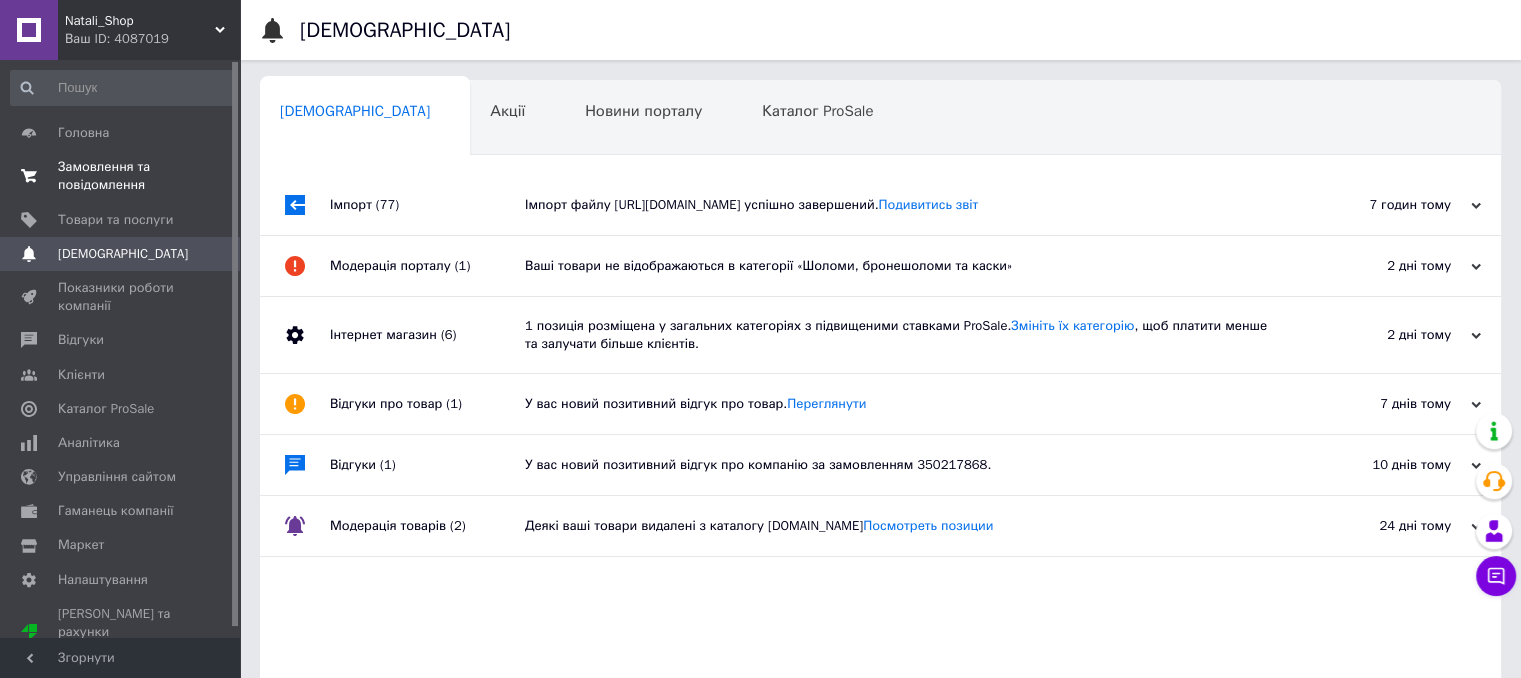 click on "Замовлення та повідомлення" at bounding box center [121, 176] 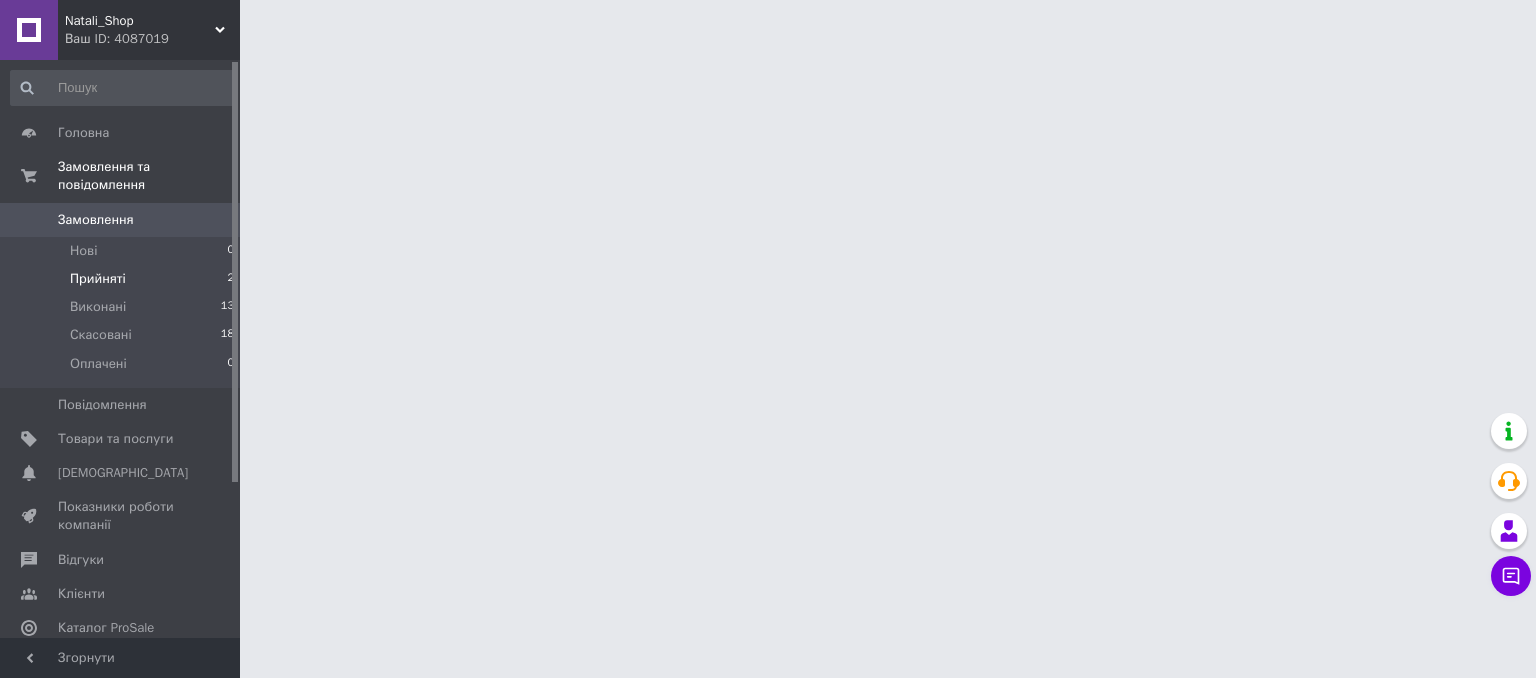 click on "Прийняті" at bounding box center (98, 279) 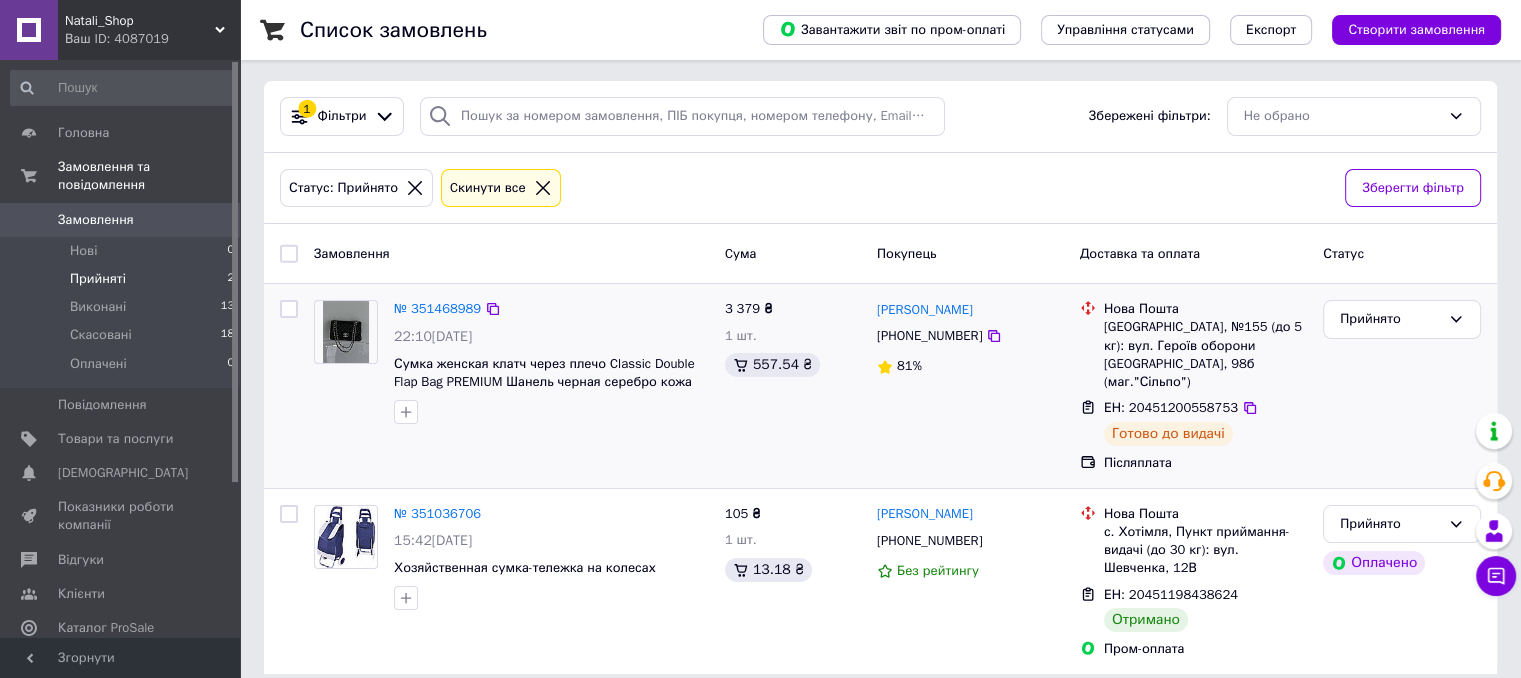 scroll, scrollTop: 4, scrollLeft: 0, axis: vertical 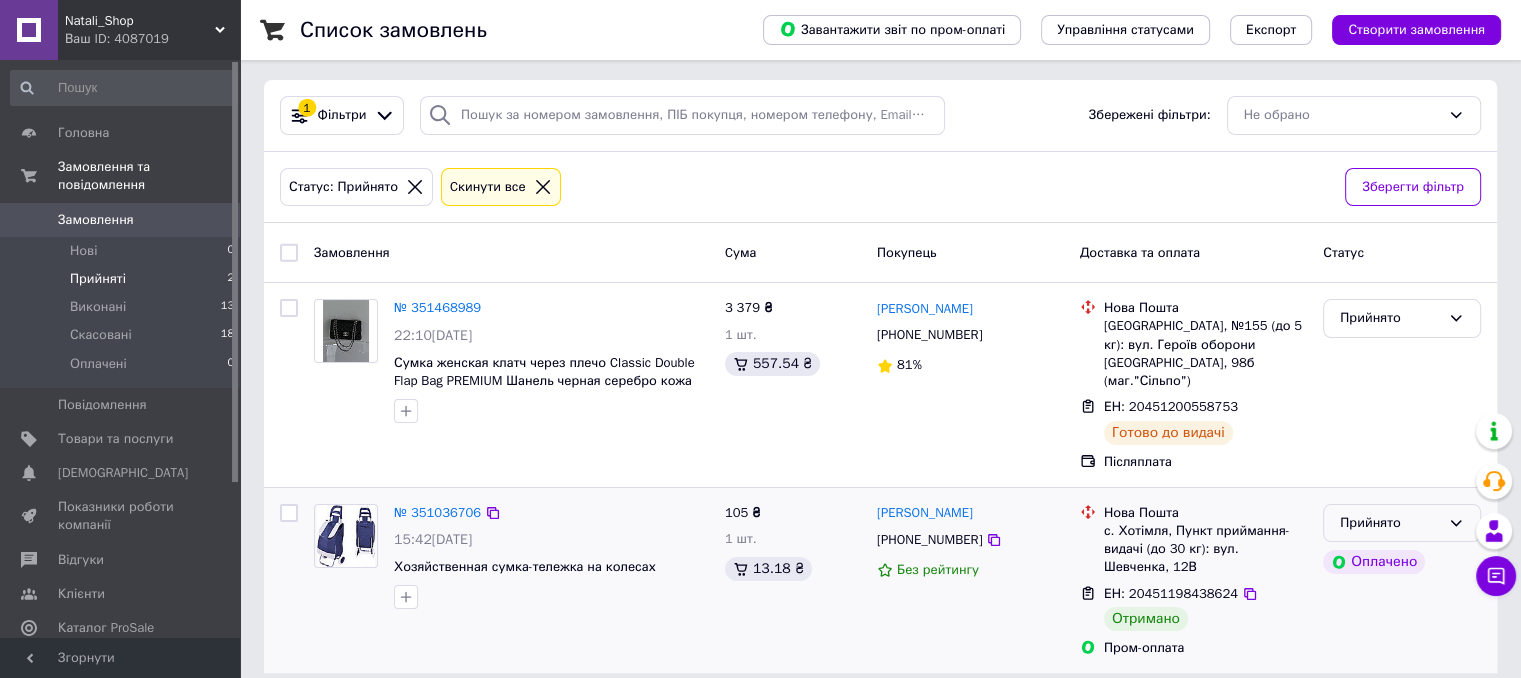 click 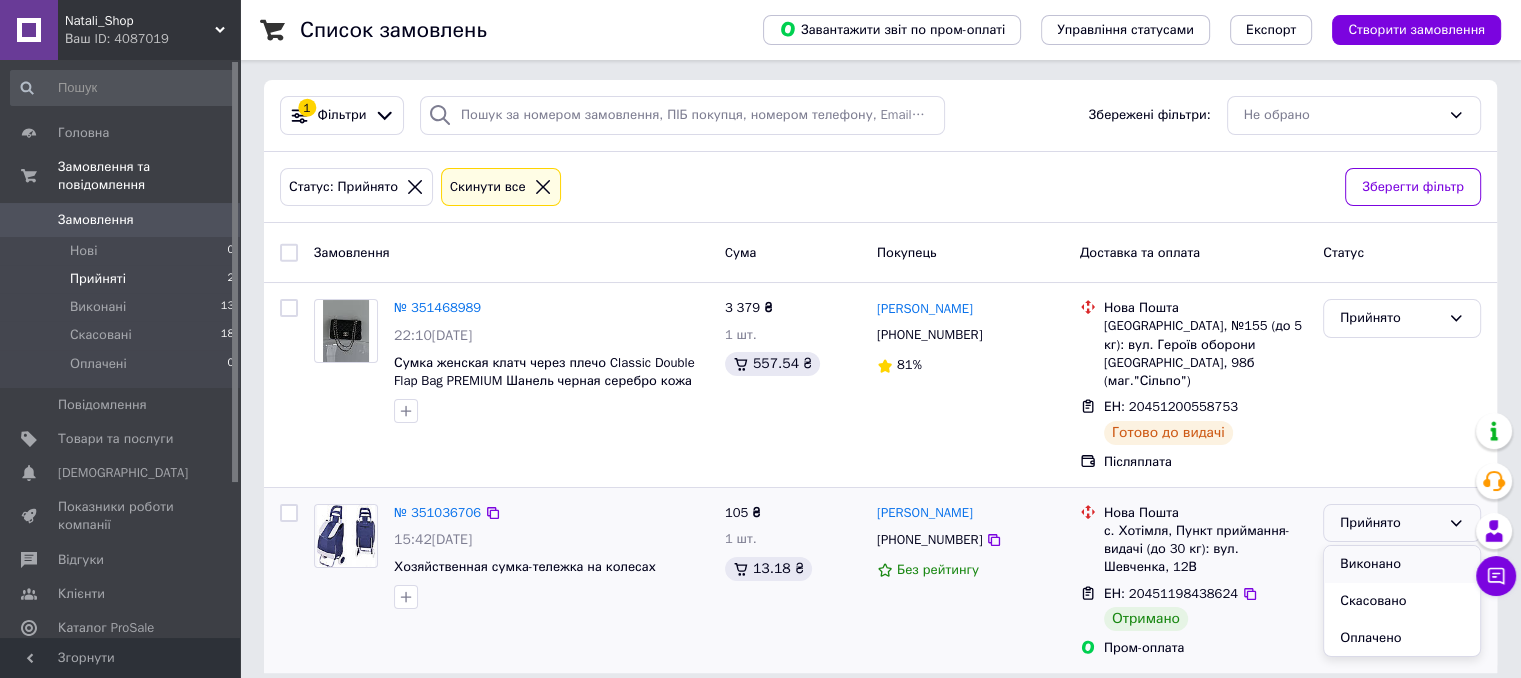 click on "Виконано" at bounding box center (1402, 564) 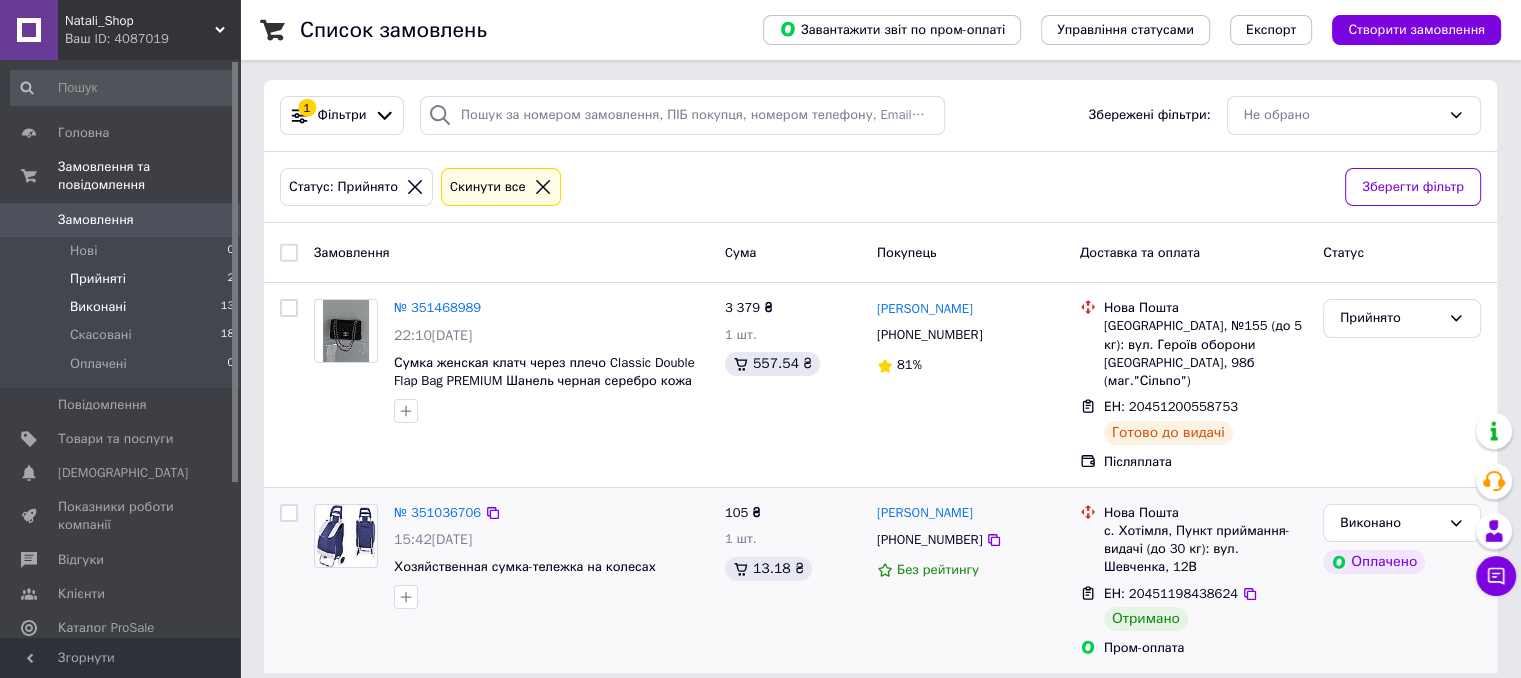 click on "Виконані" at bounding box center [98, 307] 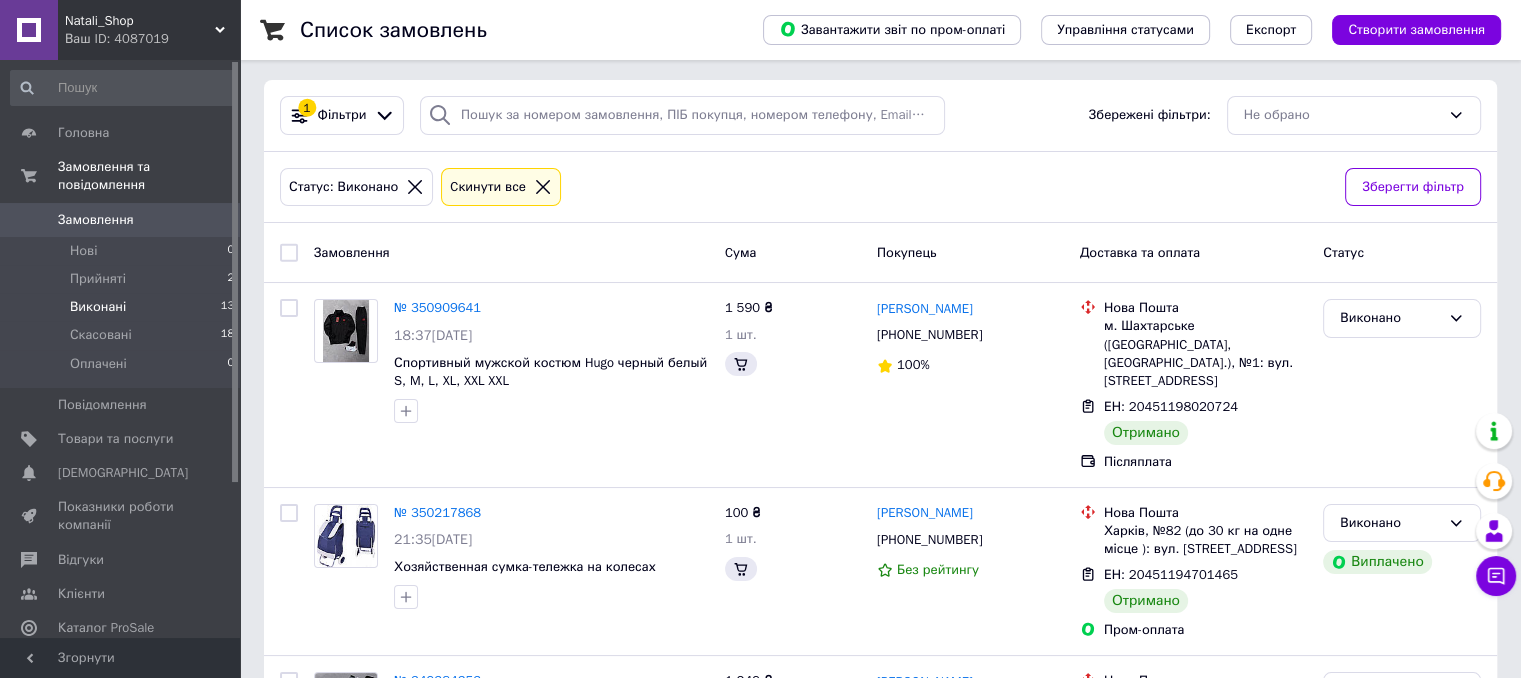 scroll, scrollTop: 0, scrollLeft: 0, axis: both 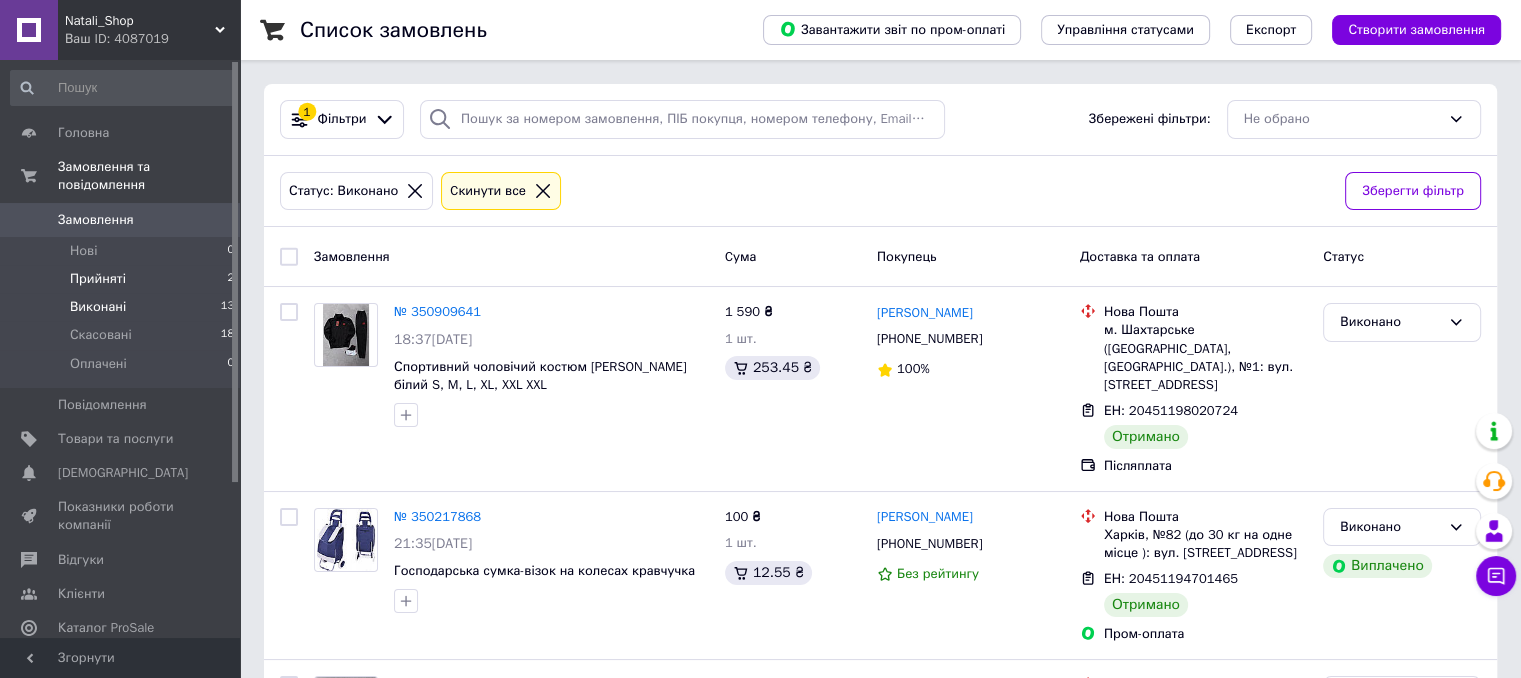 click on "Прийняті" at bounding box center [98, 279] 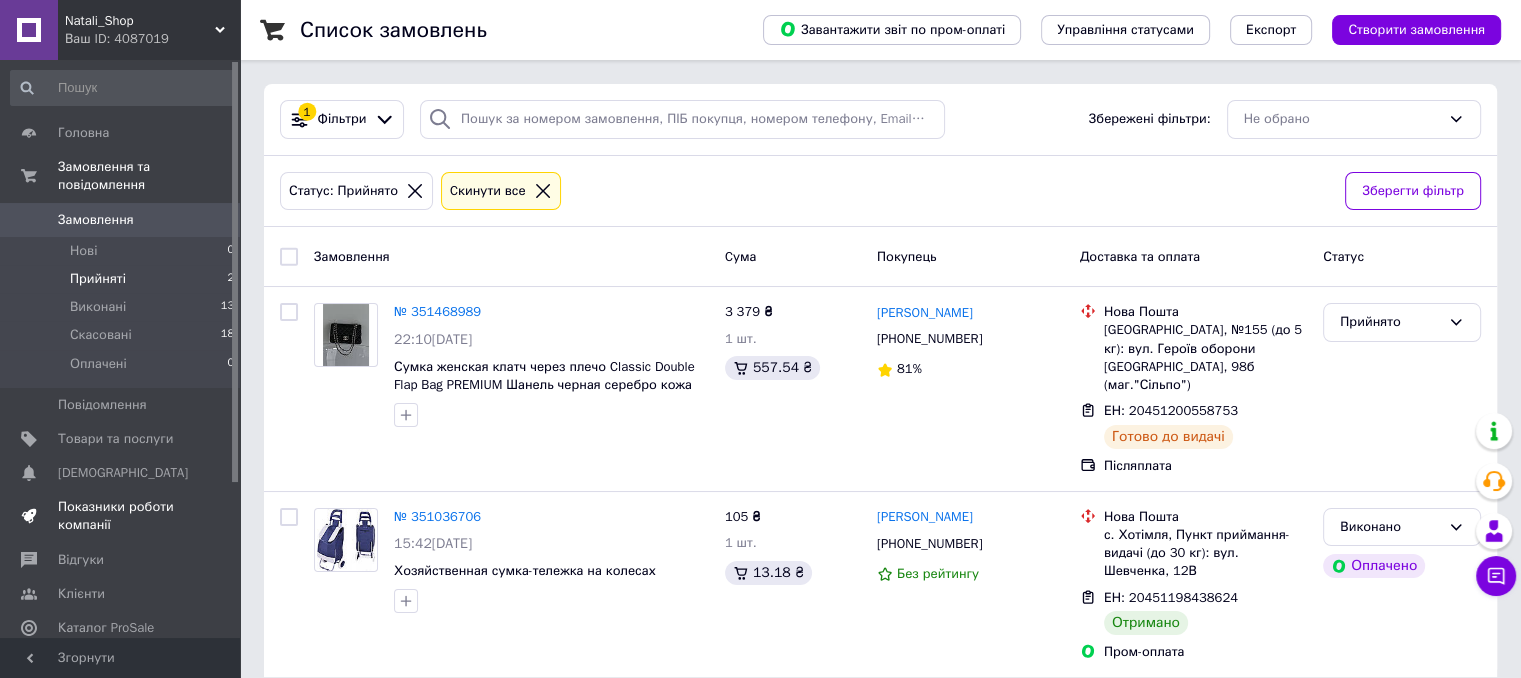 click on "Показники роботи компанії" at bounding box center [121, 516] 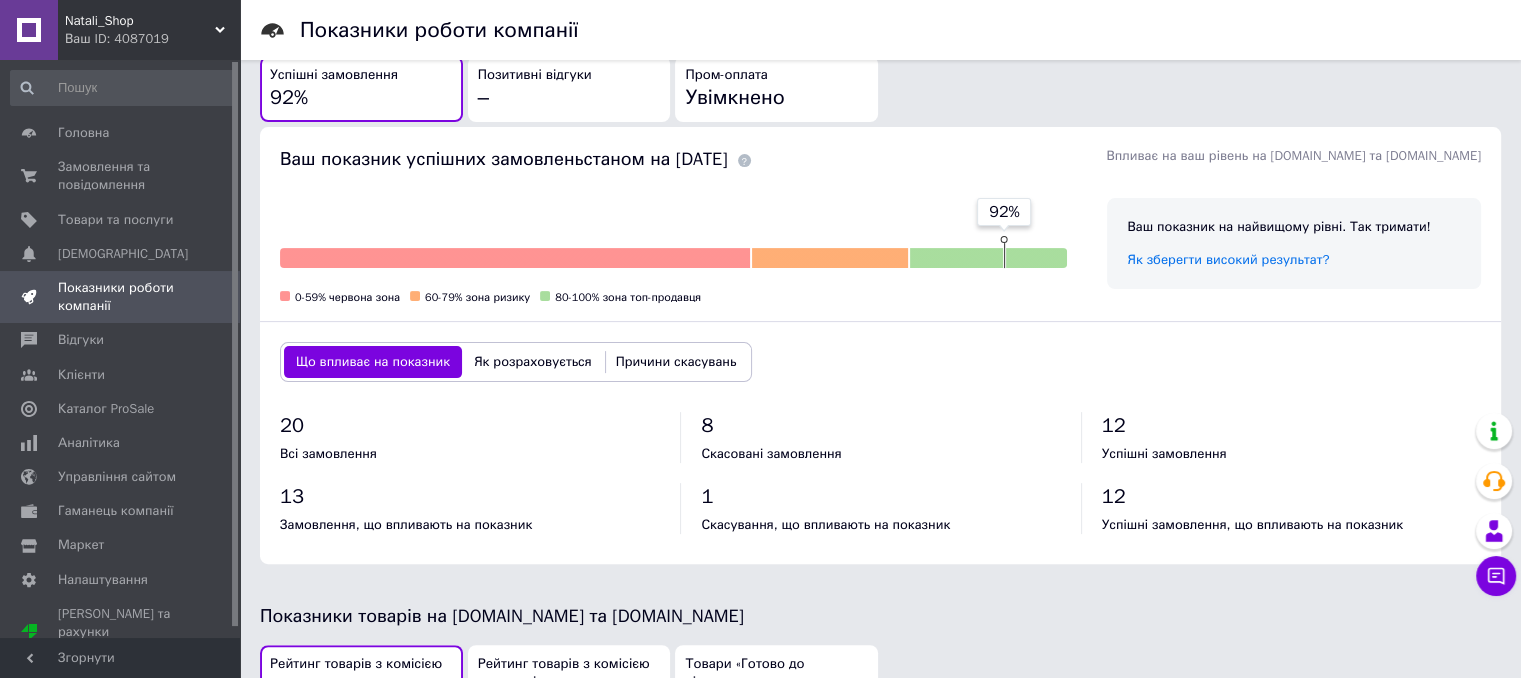scroll, scrollTop: 491, scrollLeft: 0, axis: vertical 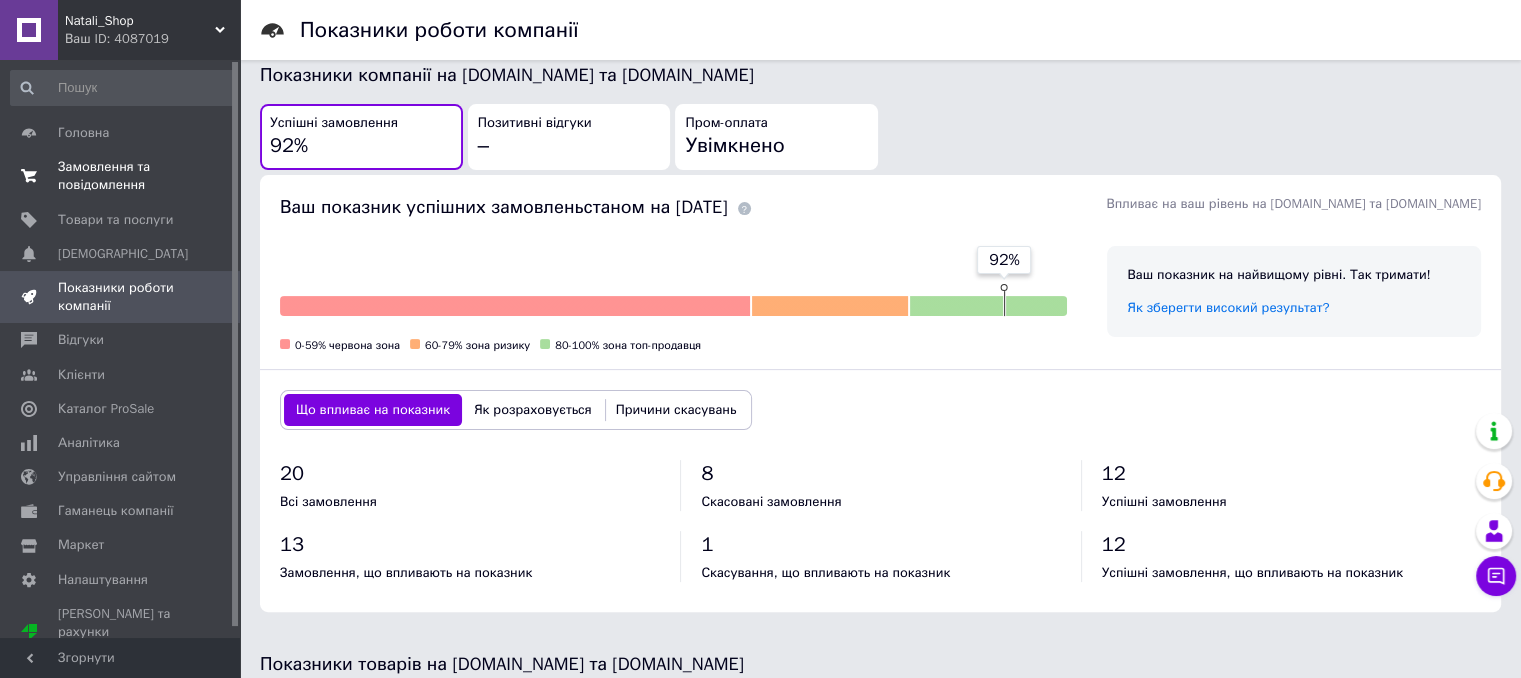 click on "Замовлення та повідомлення" at bounding box center [121, 176] 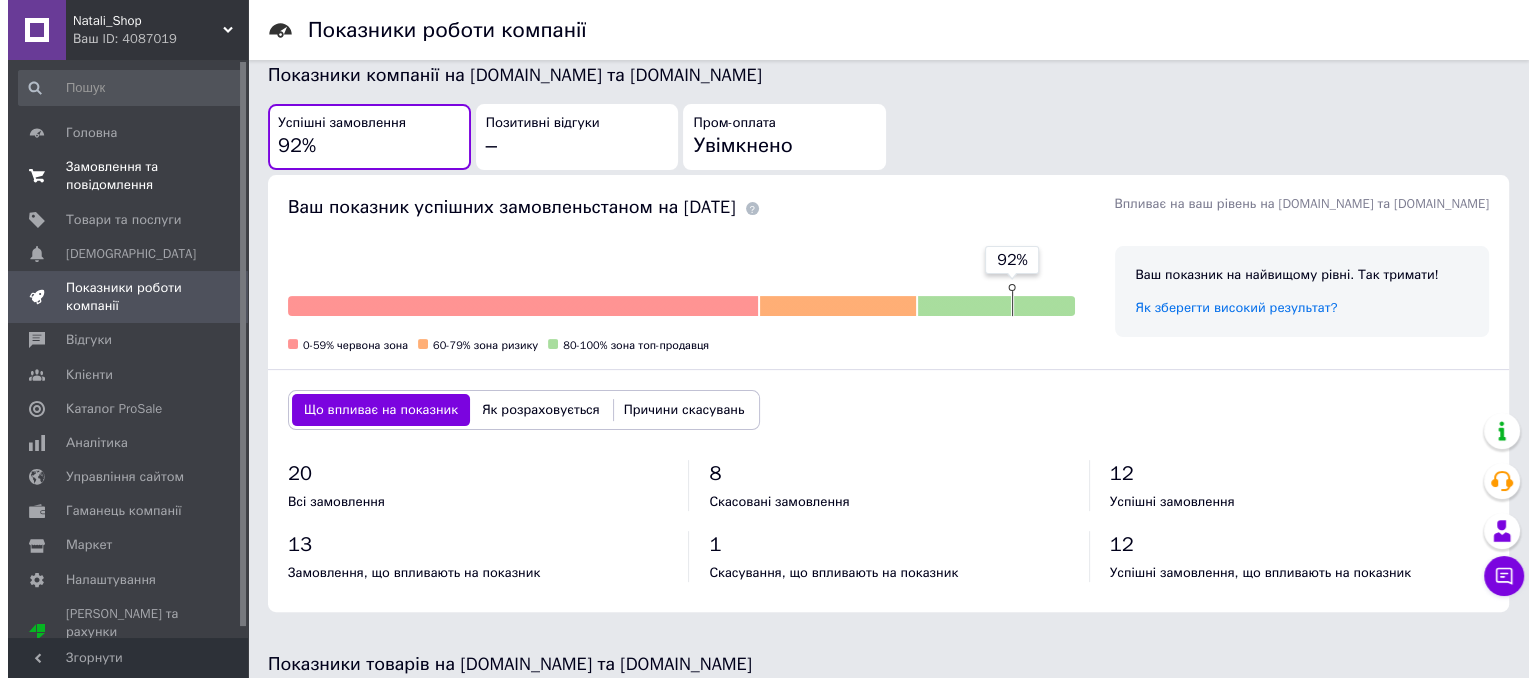scroll, scrollTop: 0, scrollLeft: 0, axis: both 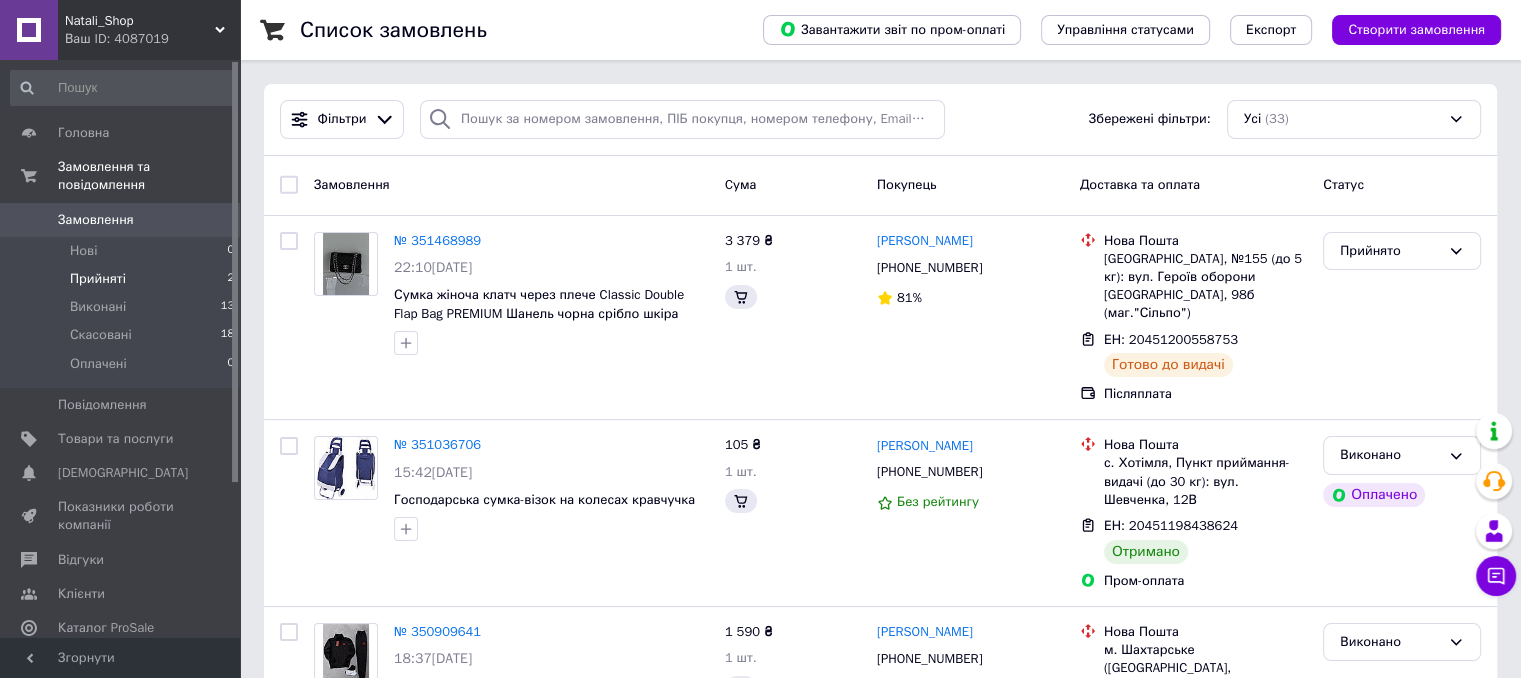 click on "Прийняті" at bounding box center (98, 279) 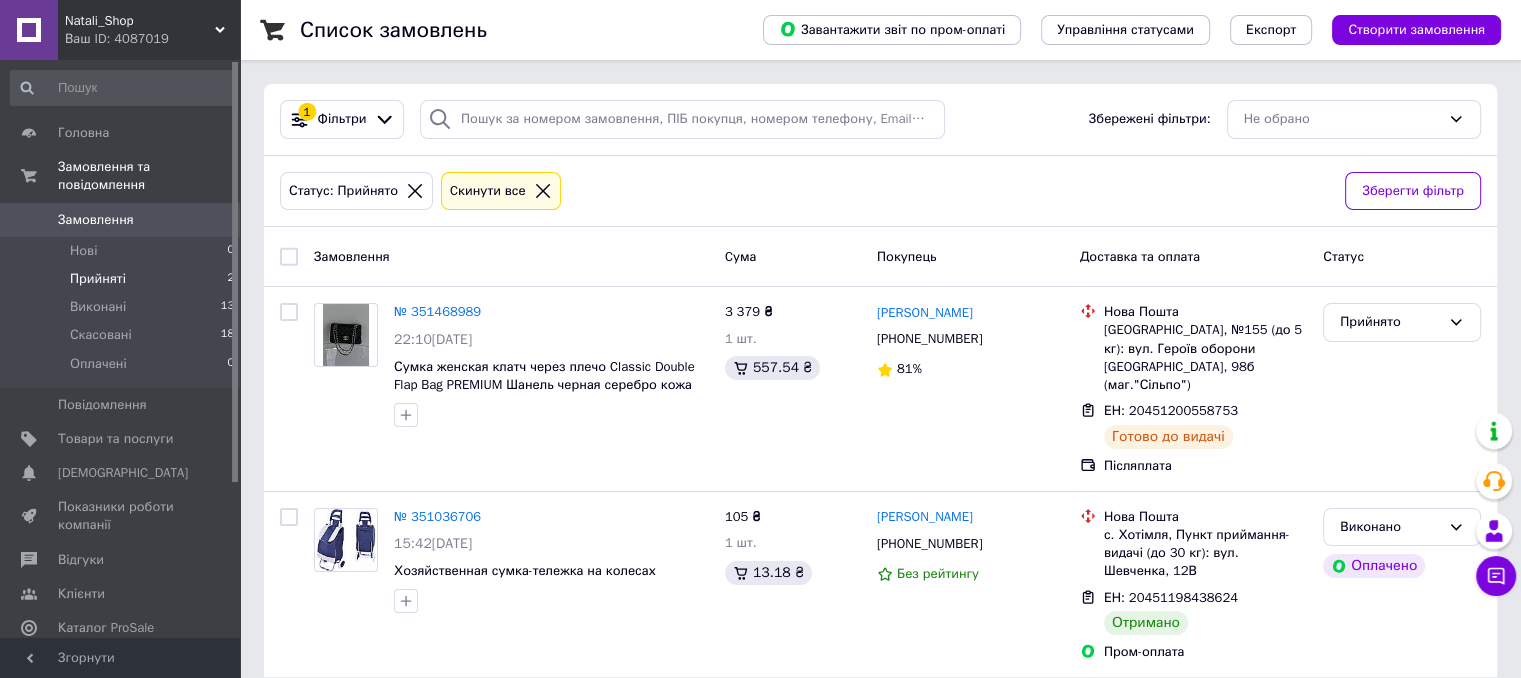 click on "Прийняті" at bounding box center (98, 279) 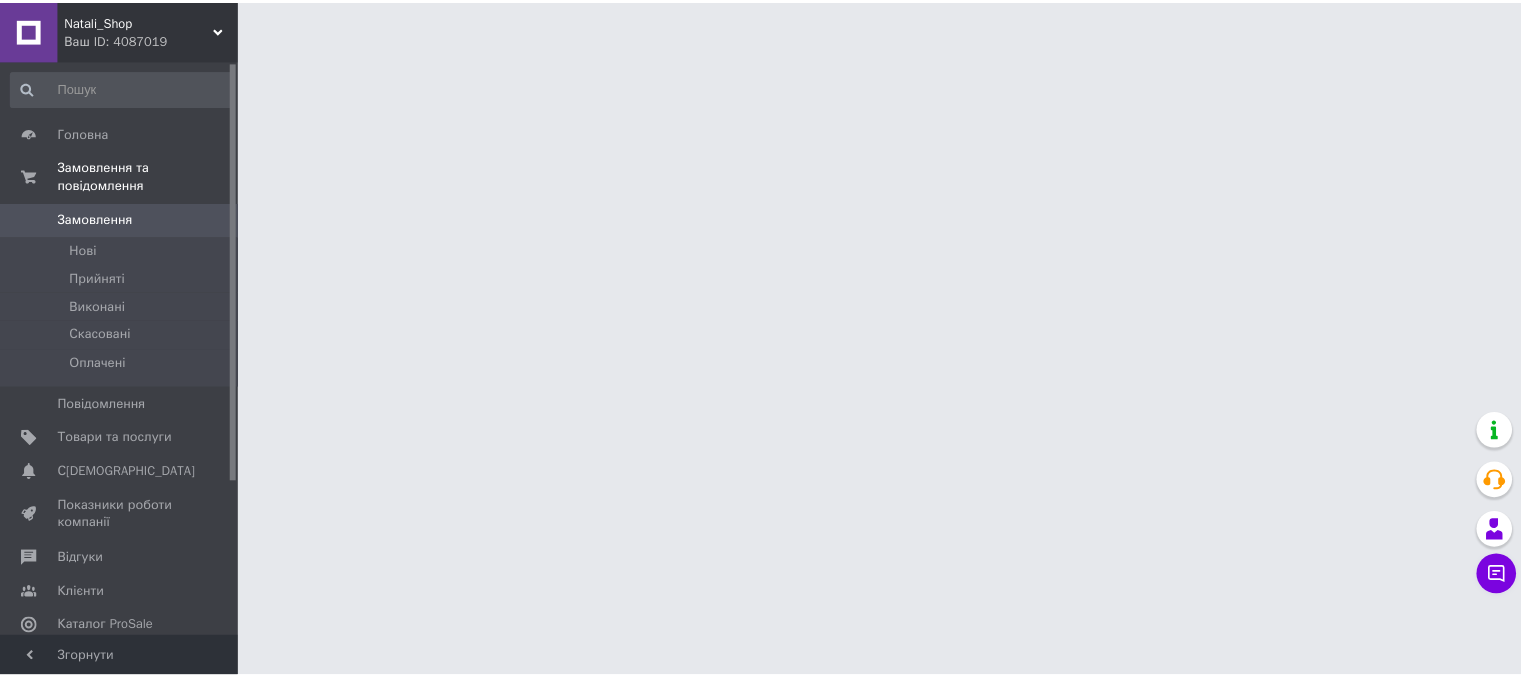 scroll, scrollTop: 0, scrollLeft: 0, axis: both 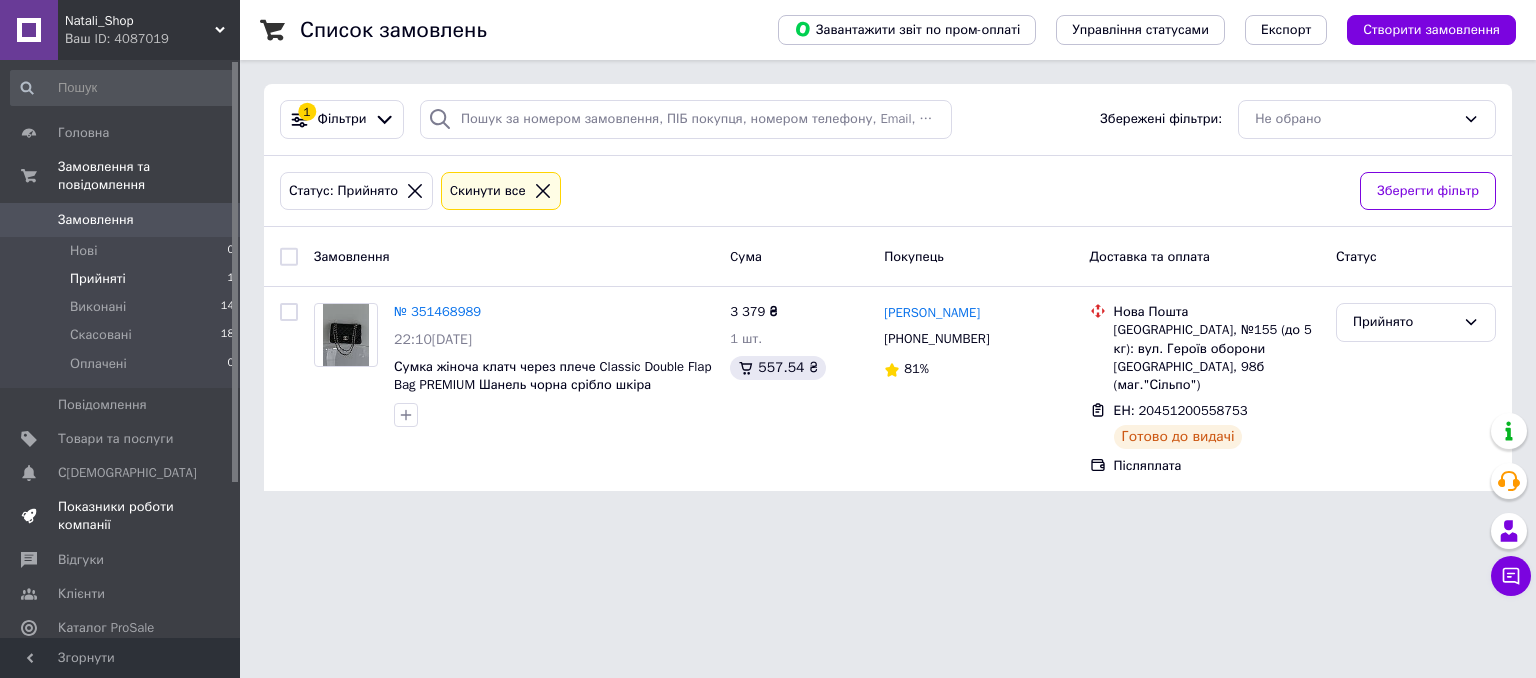 click on "Показники роботи компанії" at bounding box center (121, 516) 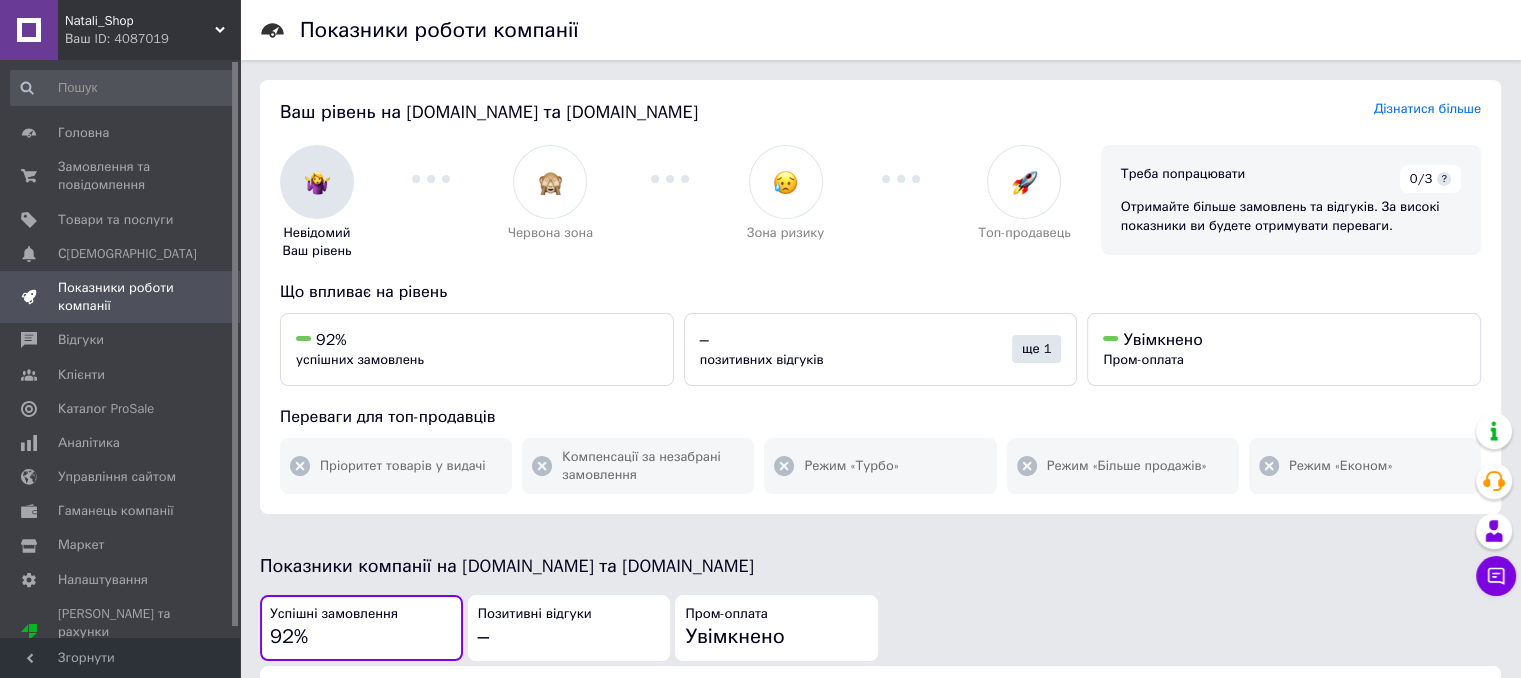 scroll, scrollTop: 0, scrollLeft: 0, axis: both 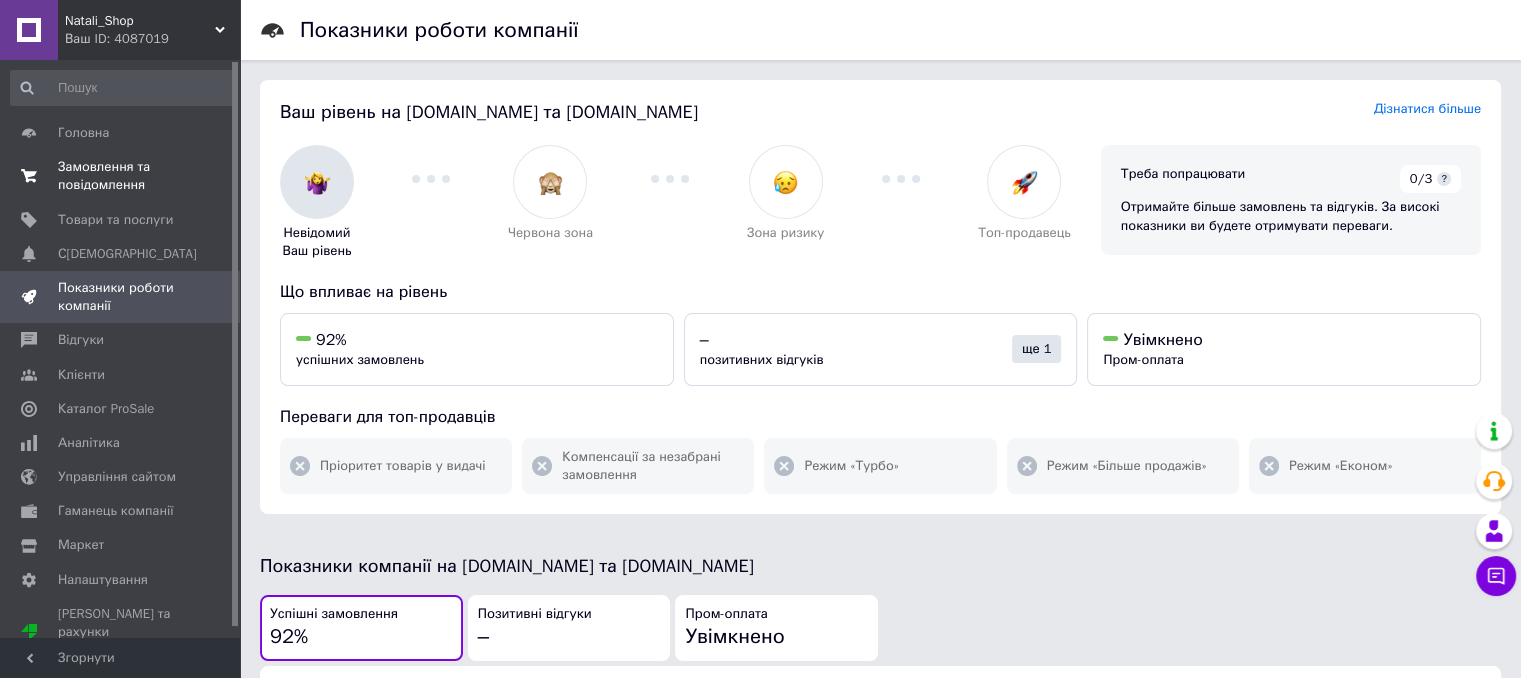 click on "Замовлення та повідомлення 0 0" at bounding box center (123, 176) 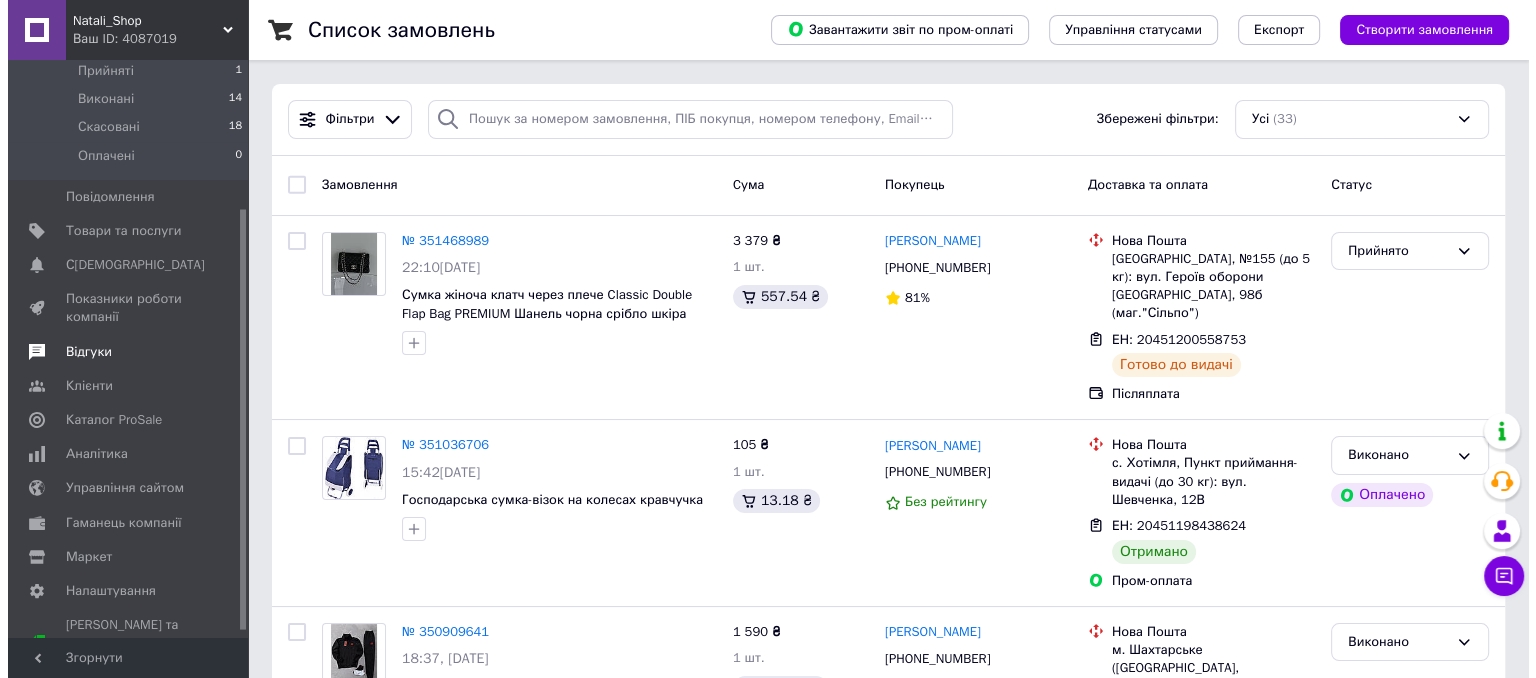 scroll, scrollTop: 212, scrollLeft: 0, axis: vertical 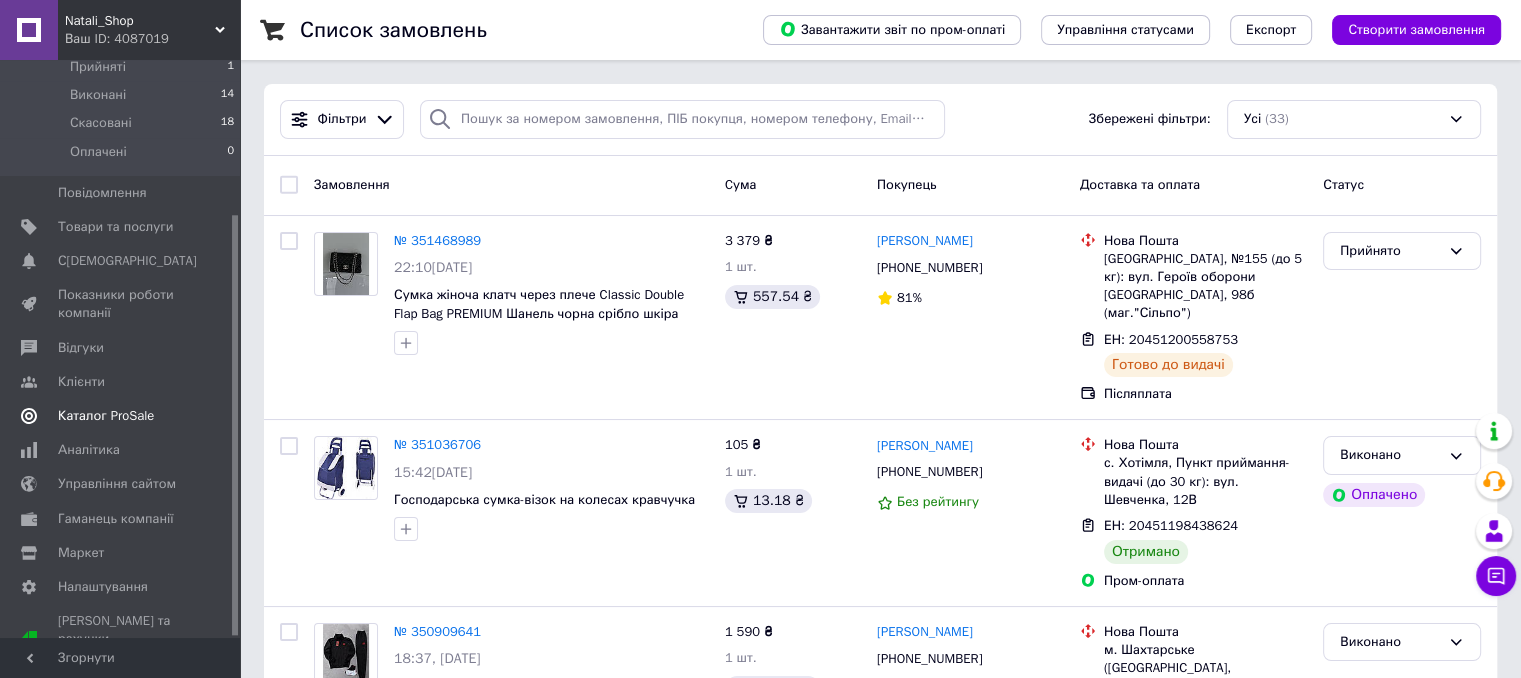 click on "Каталог ProSale" at bounding box center (106, 416) 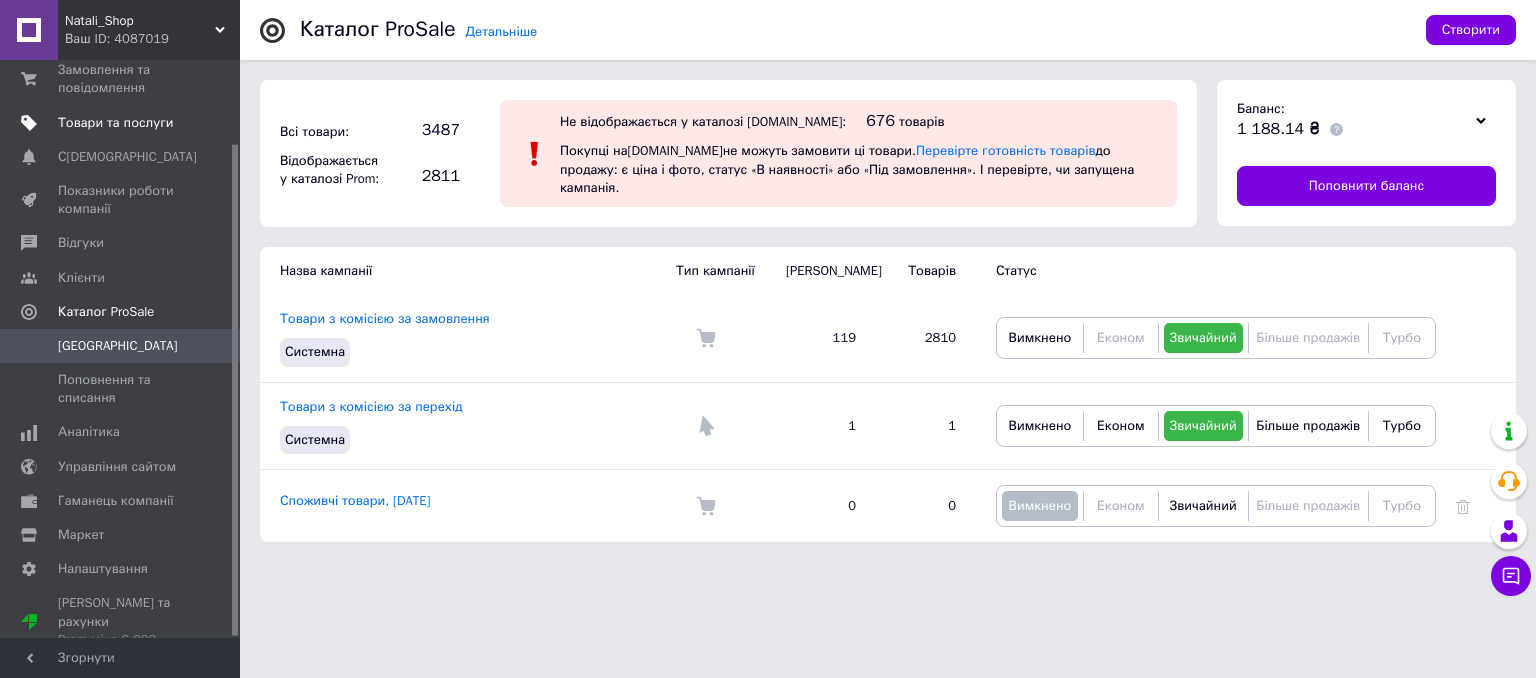 click on "Товари та послуги" at bounding box center (115, 123) 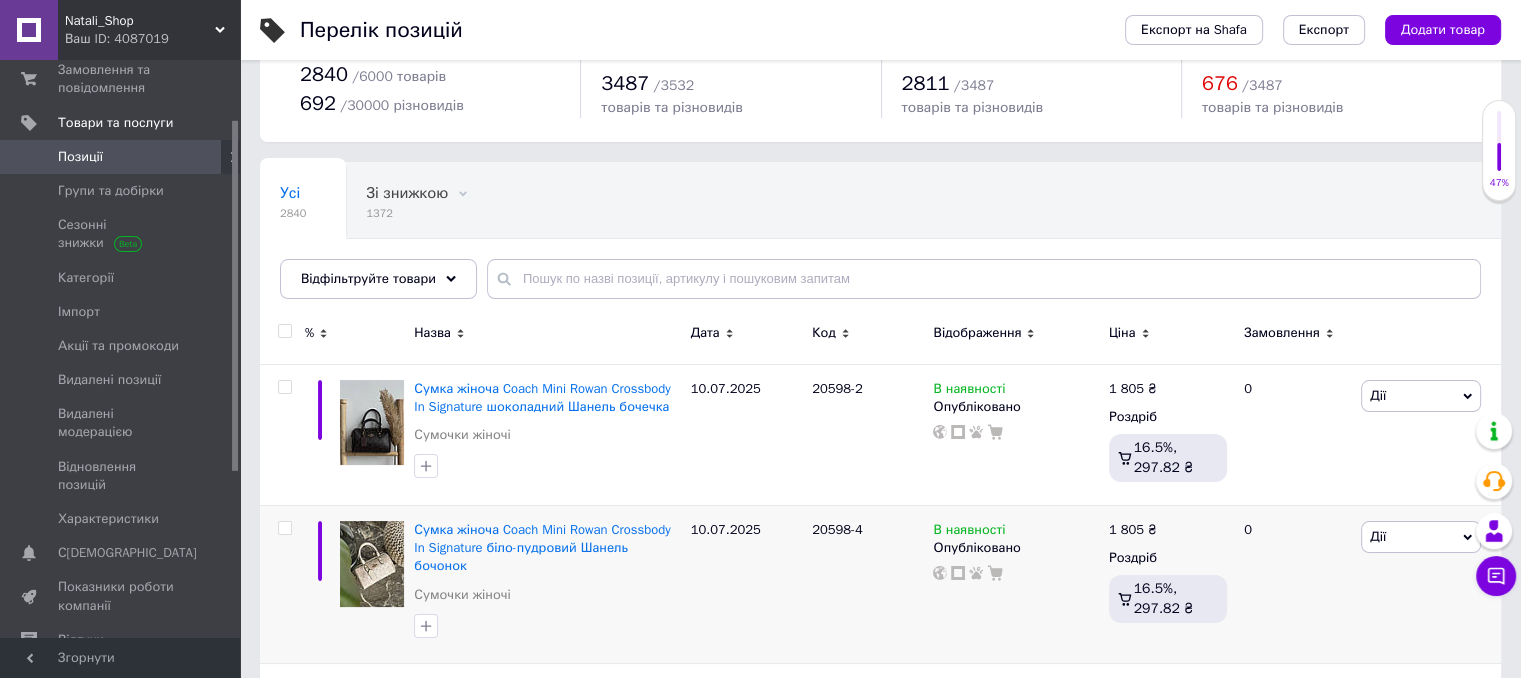 scroll, scrollTop: 100, scrollLeft: 0, axis: vertical 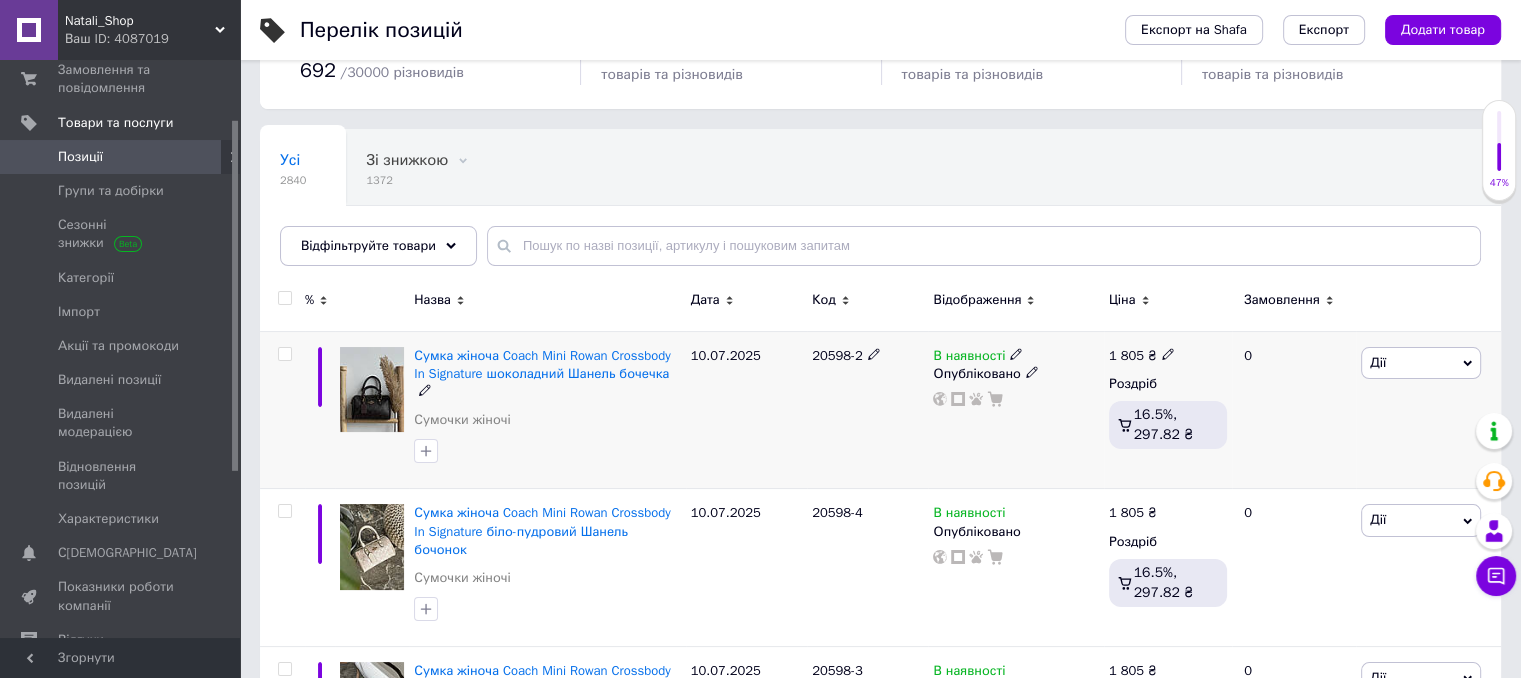 click on "20598-2" at bounding box center (837, 355) 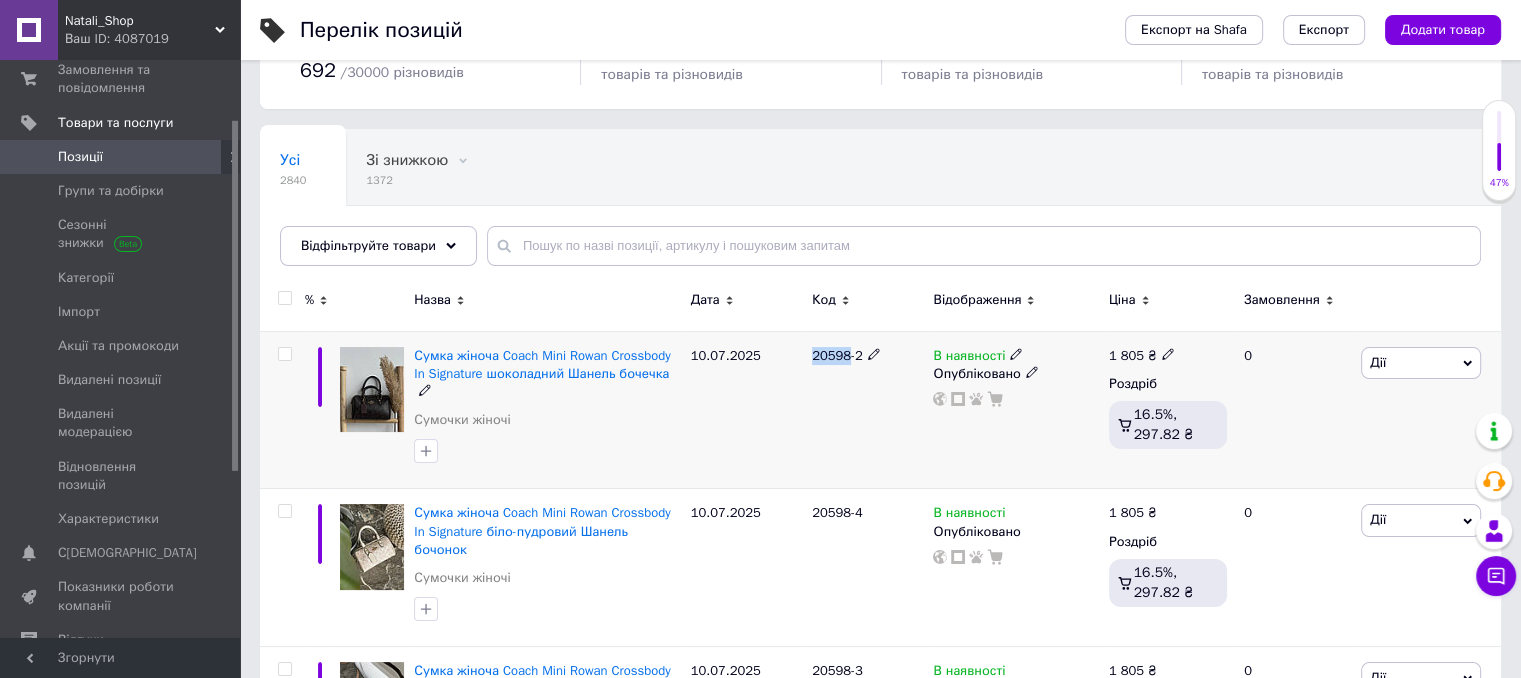 click on "20598-2" at bounding box center [837, 355] 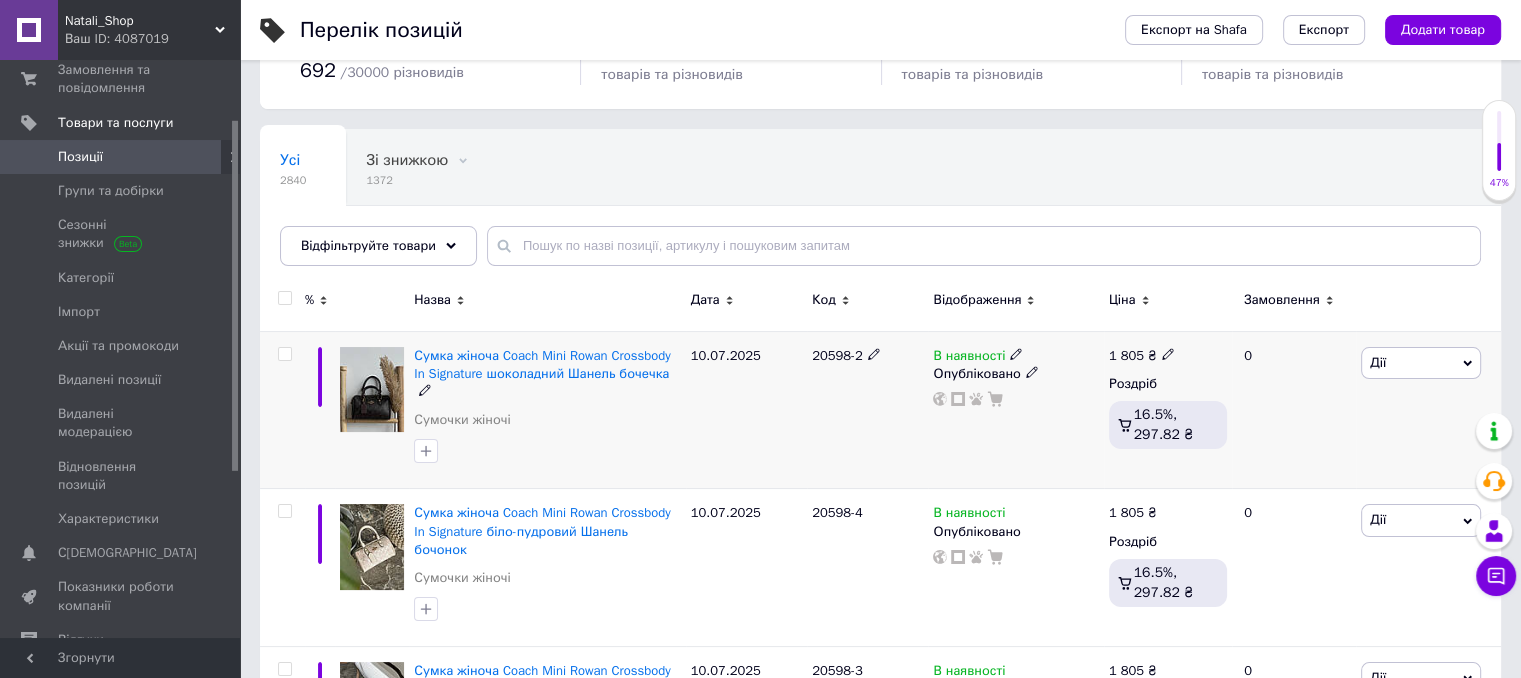 click at bounding box center (1168, 353) 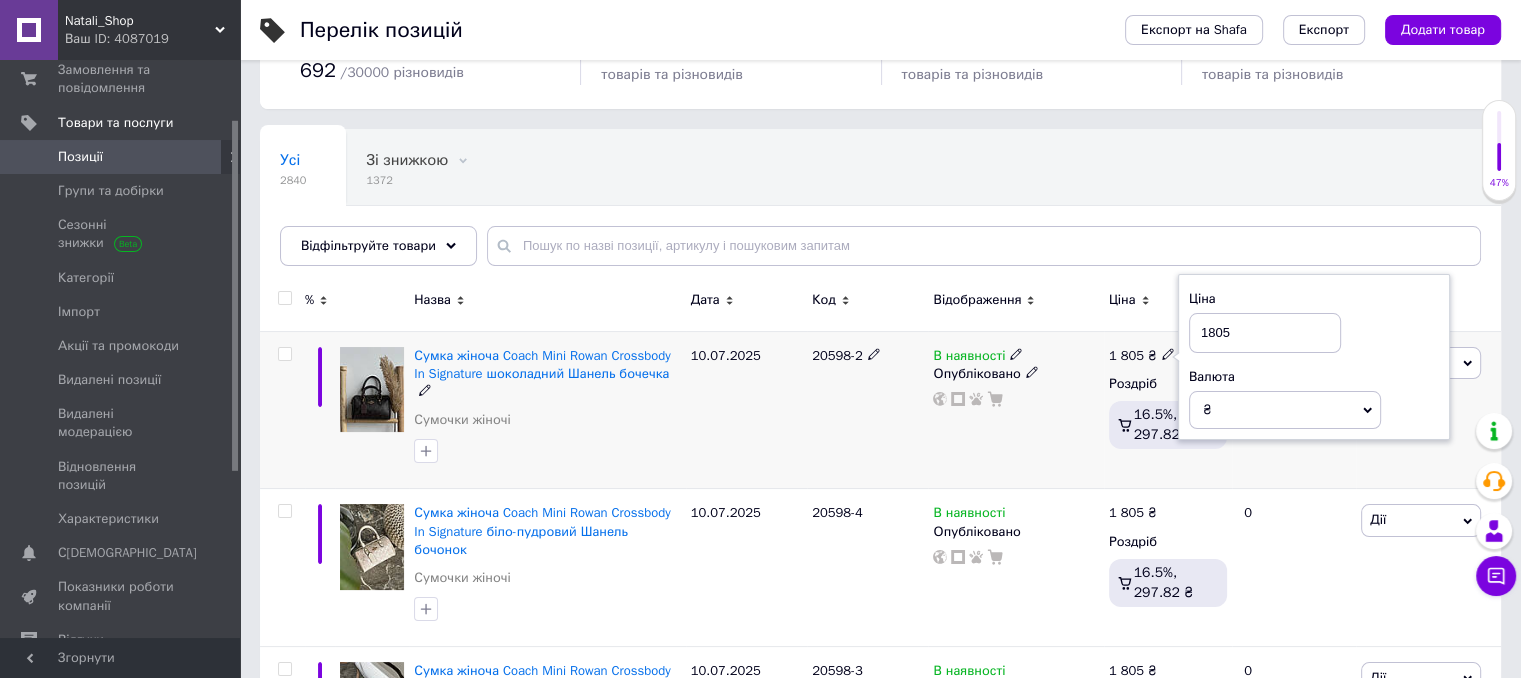 drag, startPoint x: 1243, startPoint y: 336, endPoint x: 1149, endPoint y: 370, distance: 99.95999 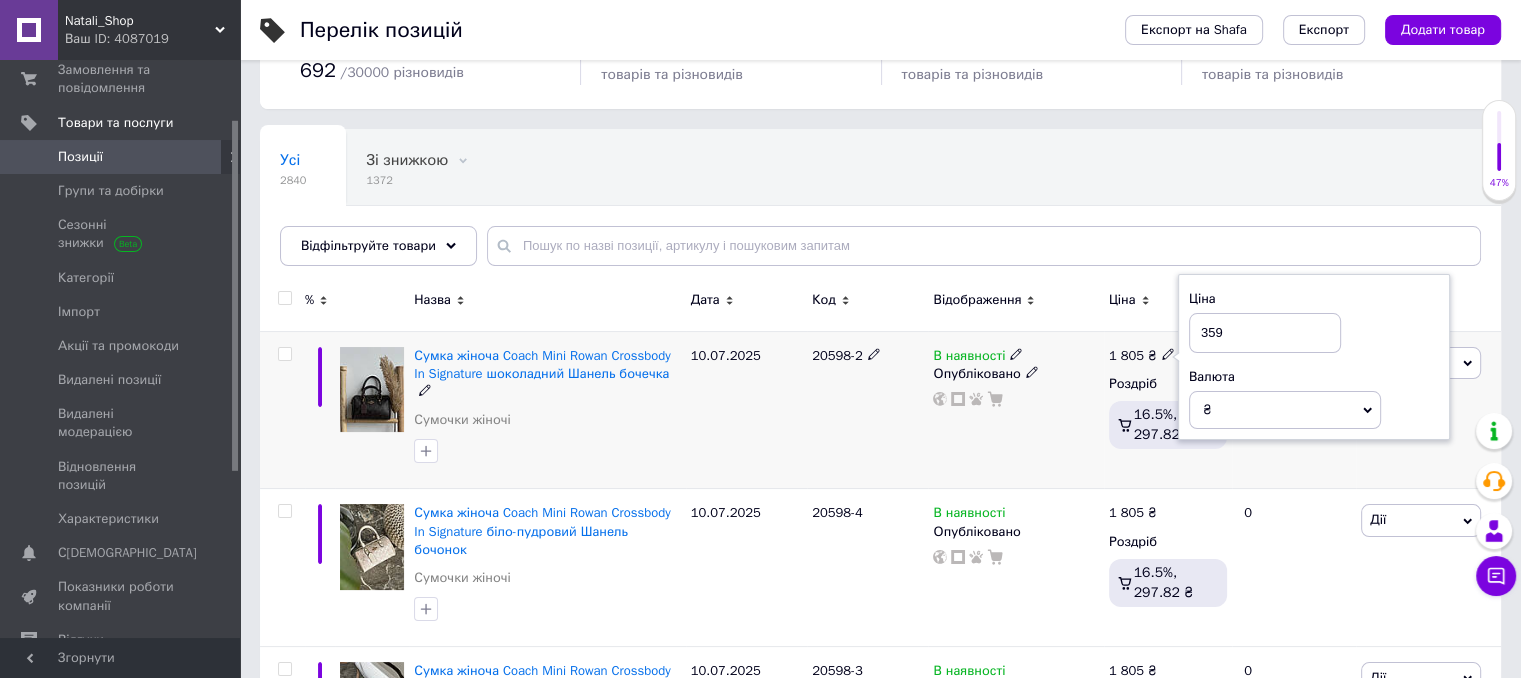 type on "3598" 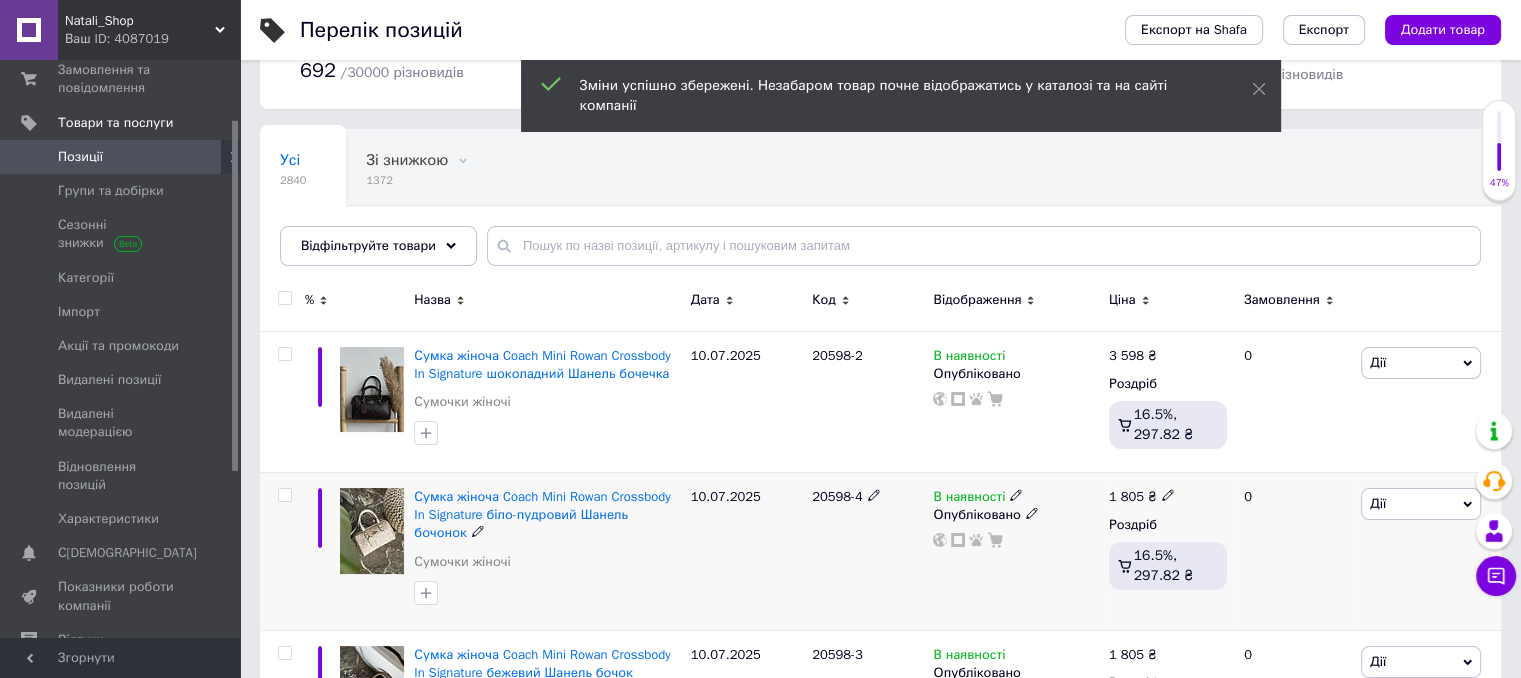 click 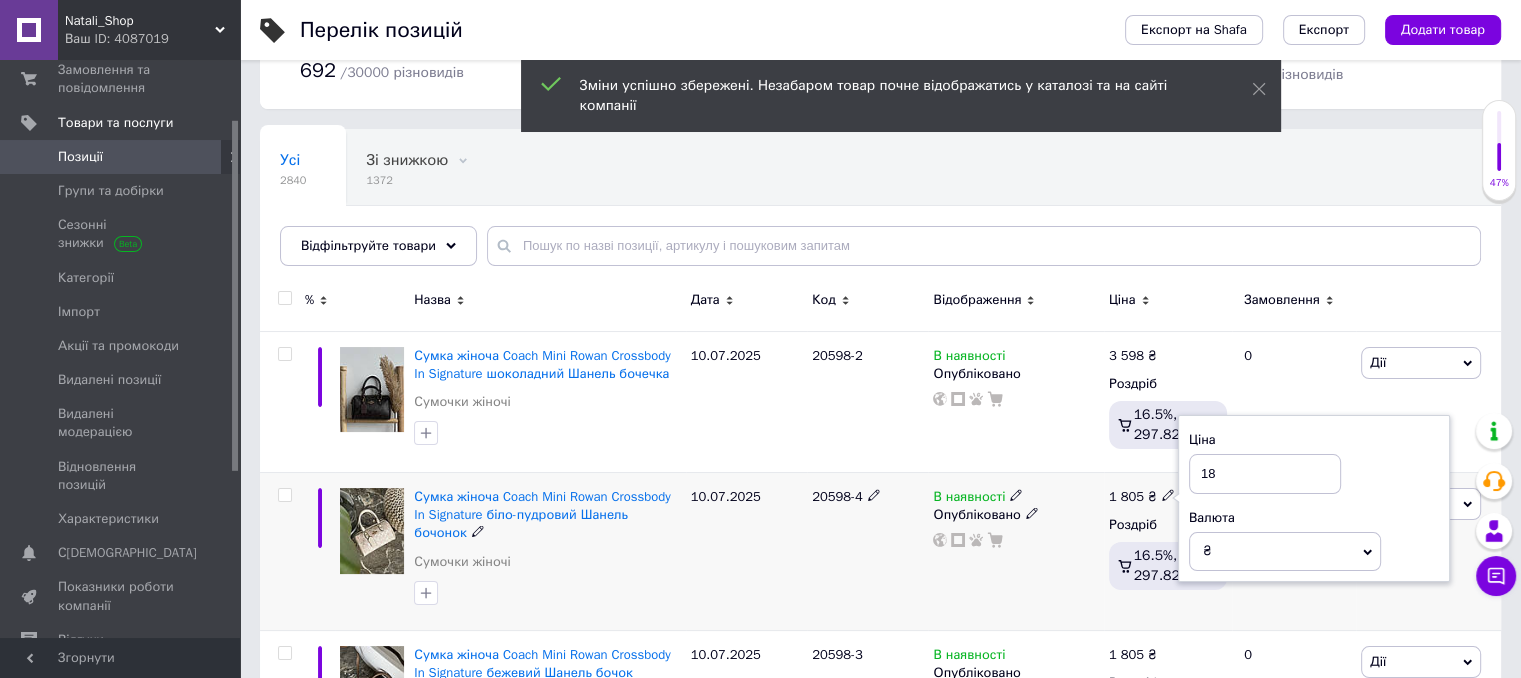 type on "1" 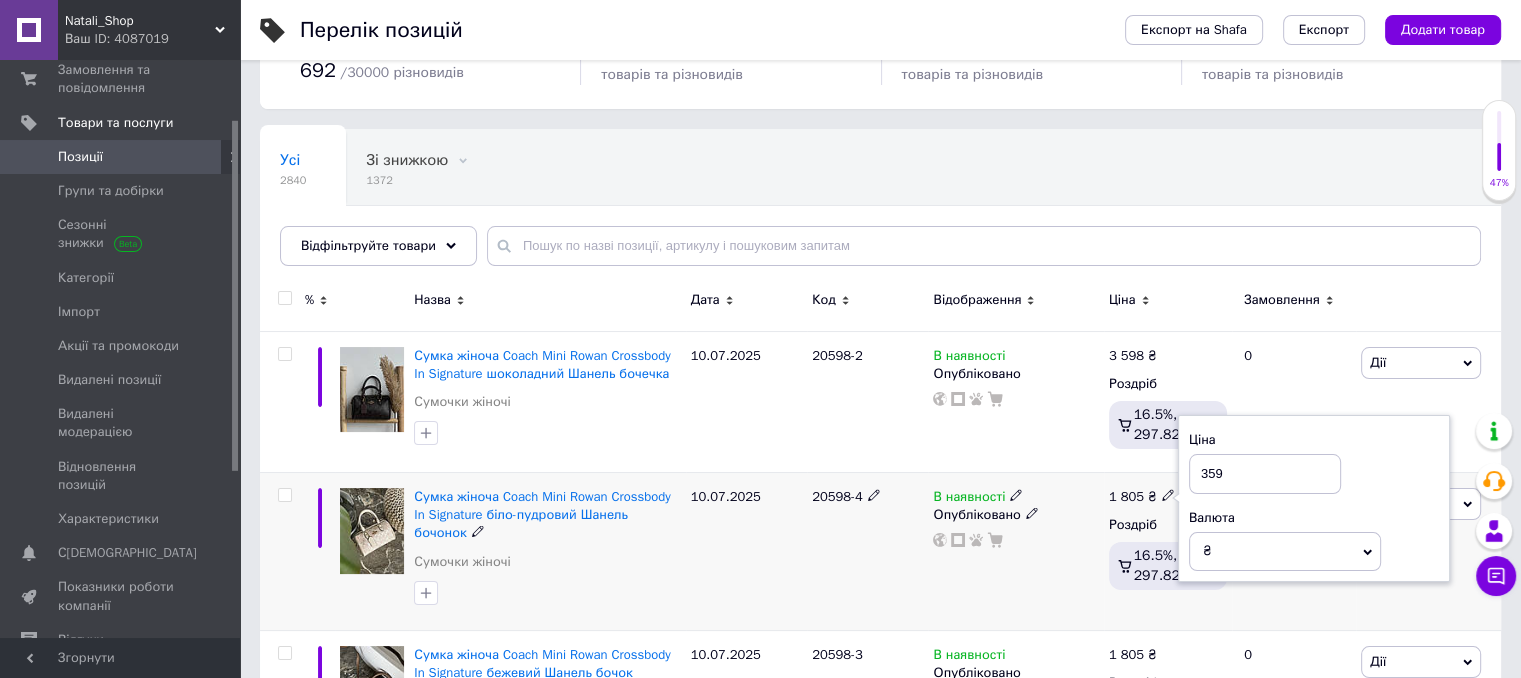 type on "3598" 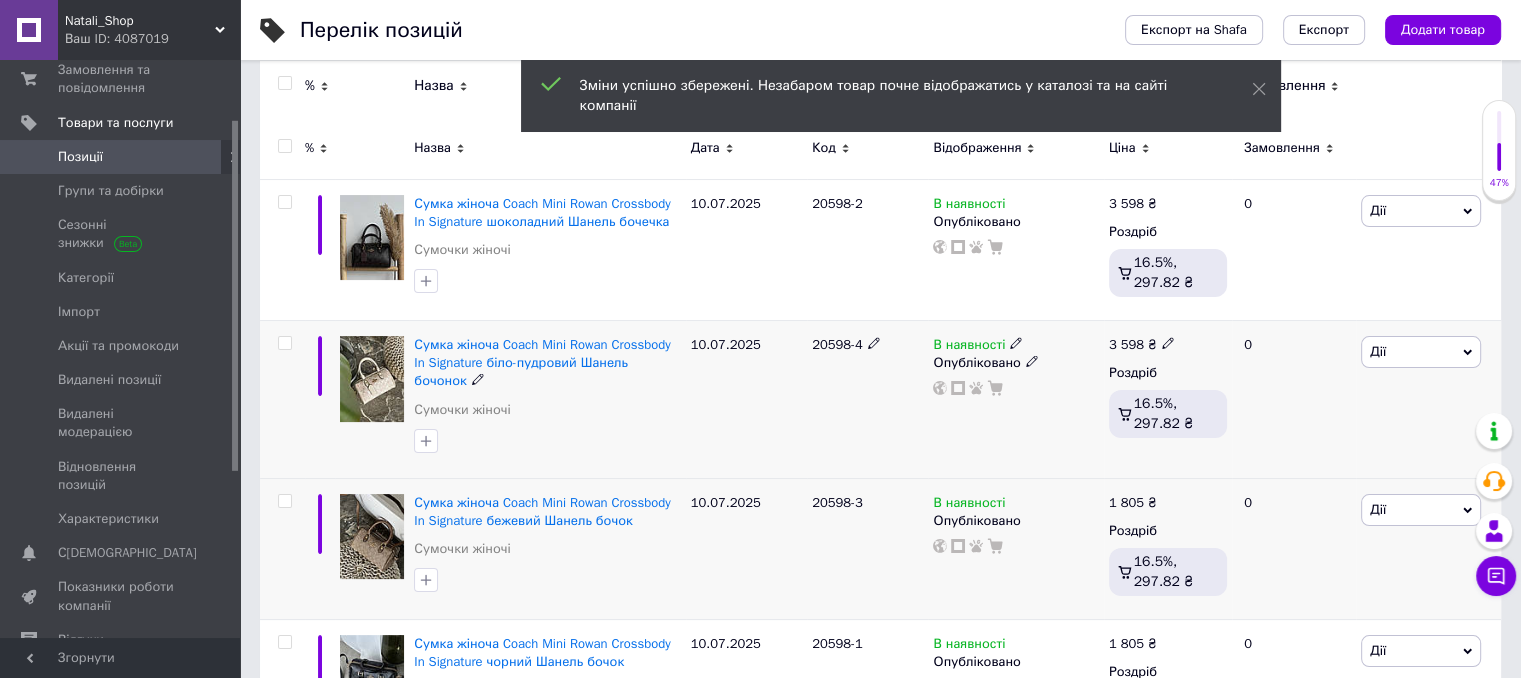 scroll, scrollTop: 300, scrollLeft: 0, axis: vertical 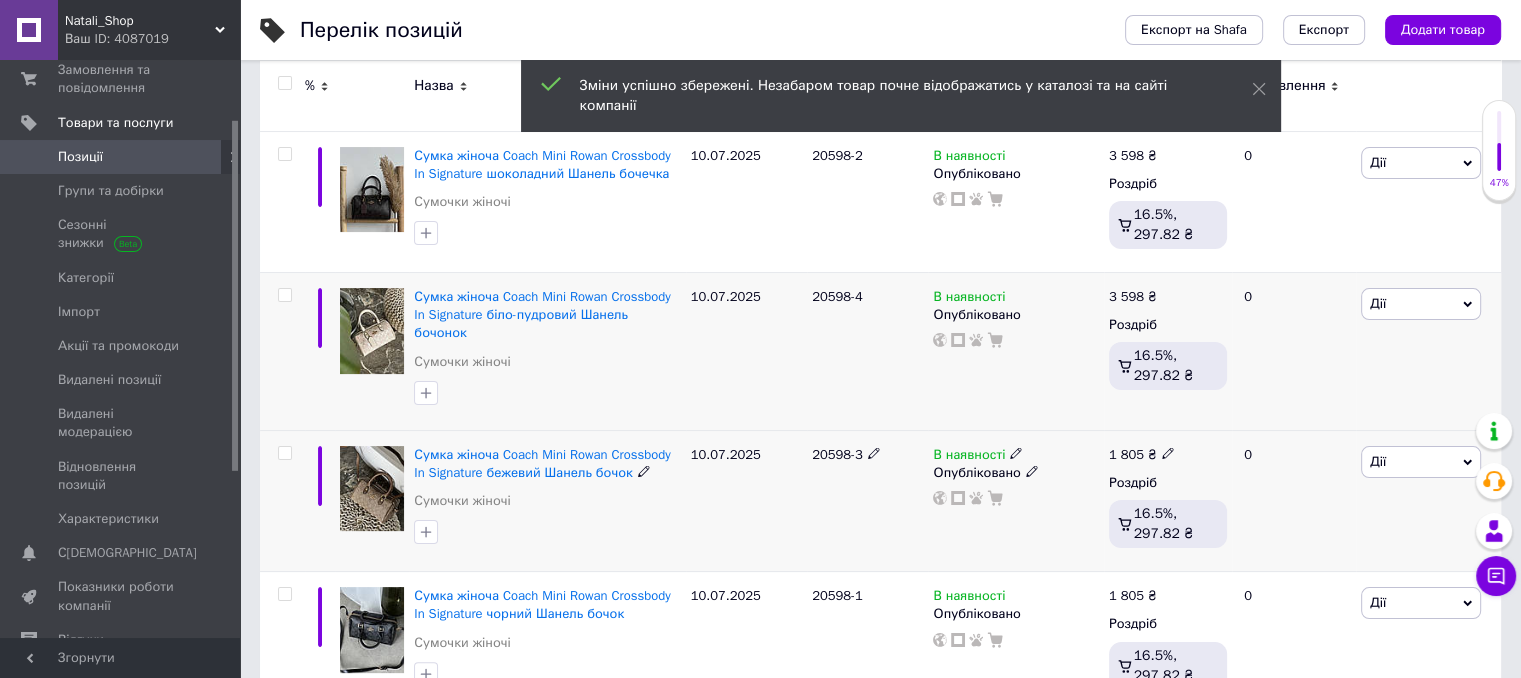 click on "1 805   ₴" at bounding box center (1142, 455) 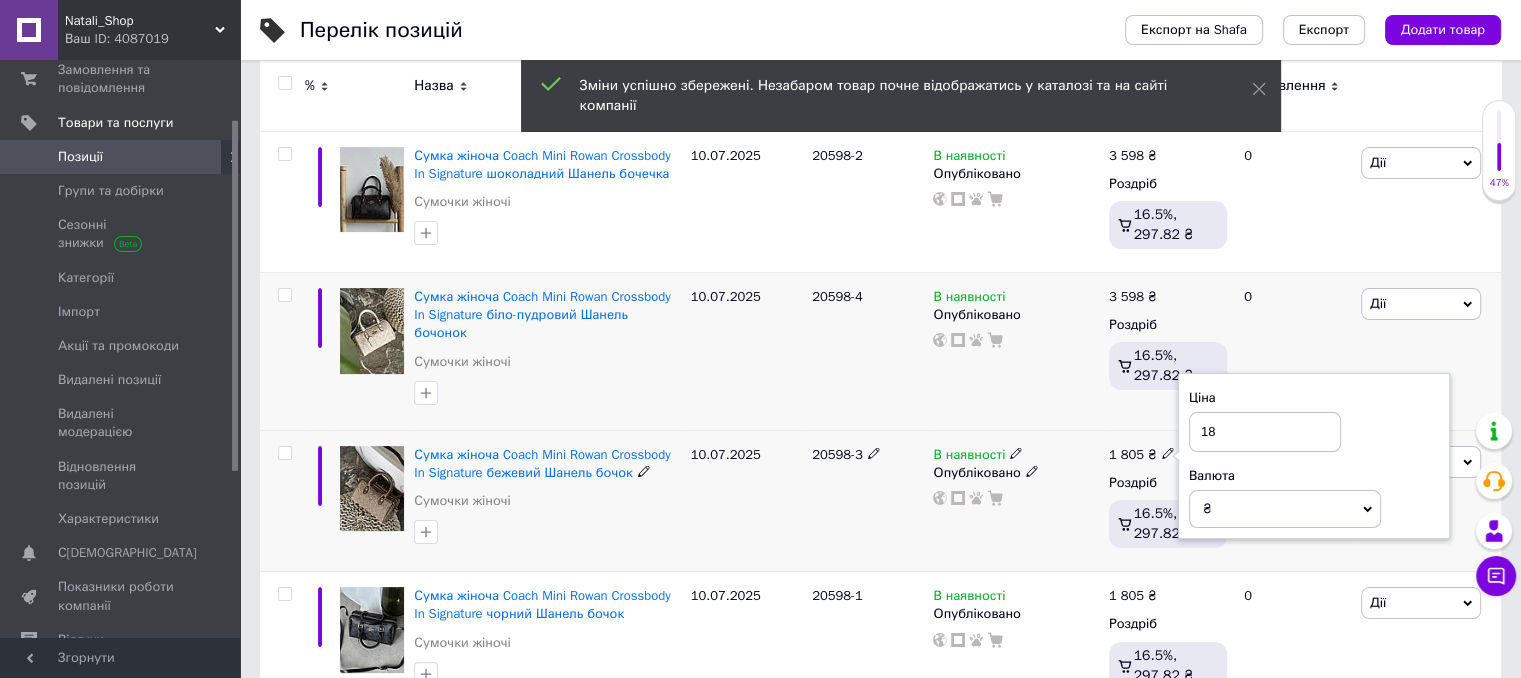 type on "1" 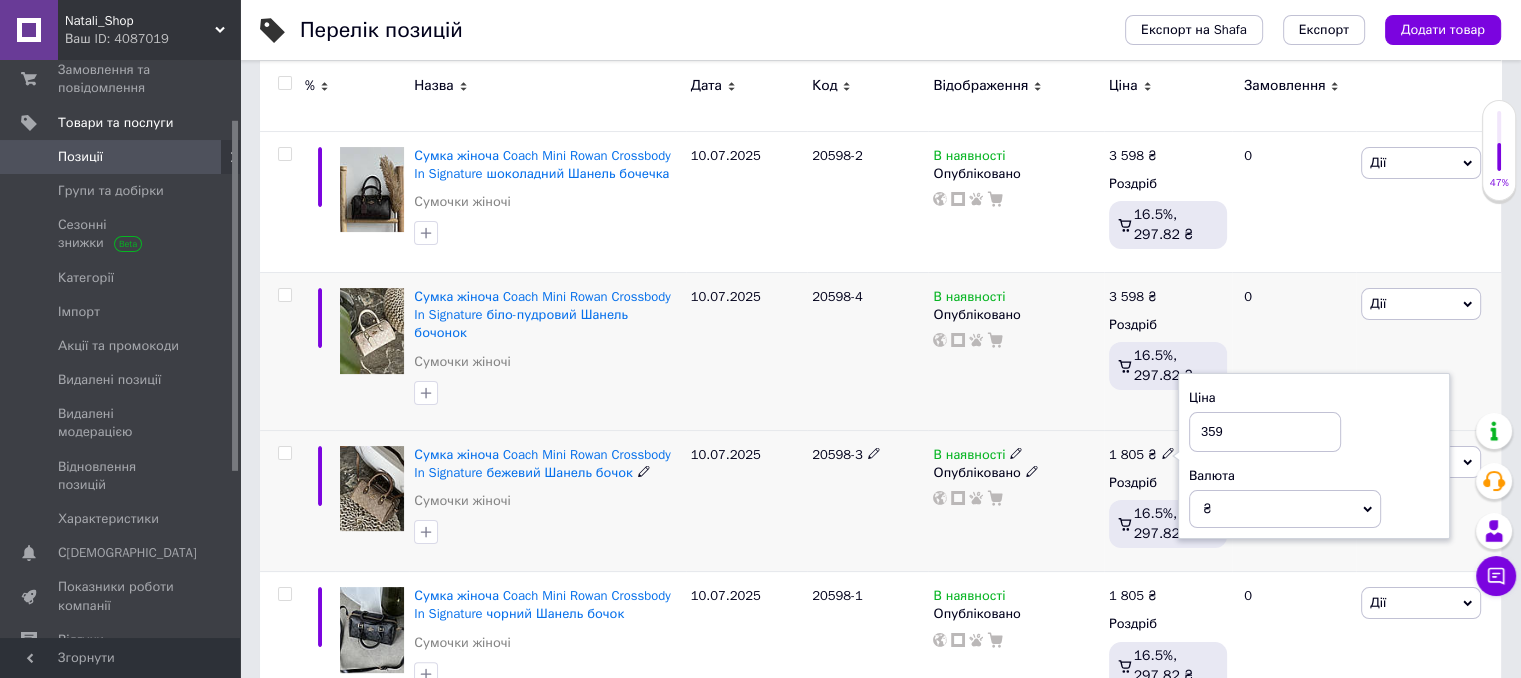 type on "3598" 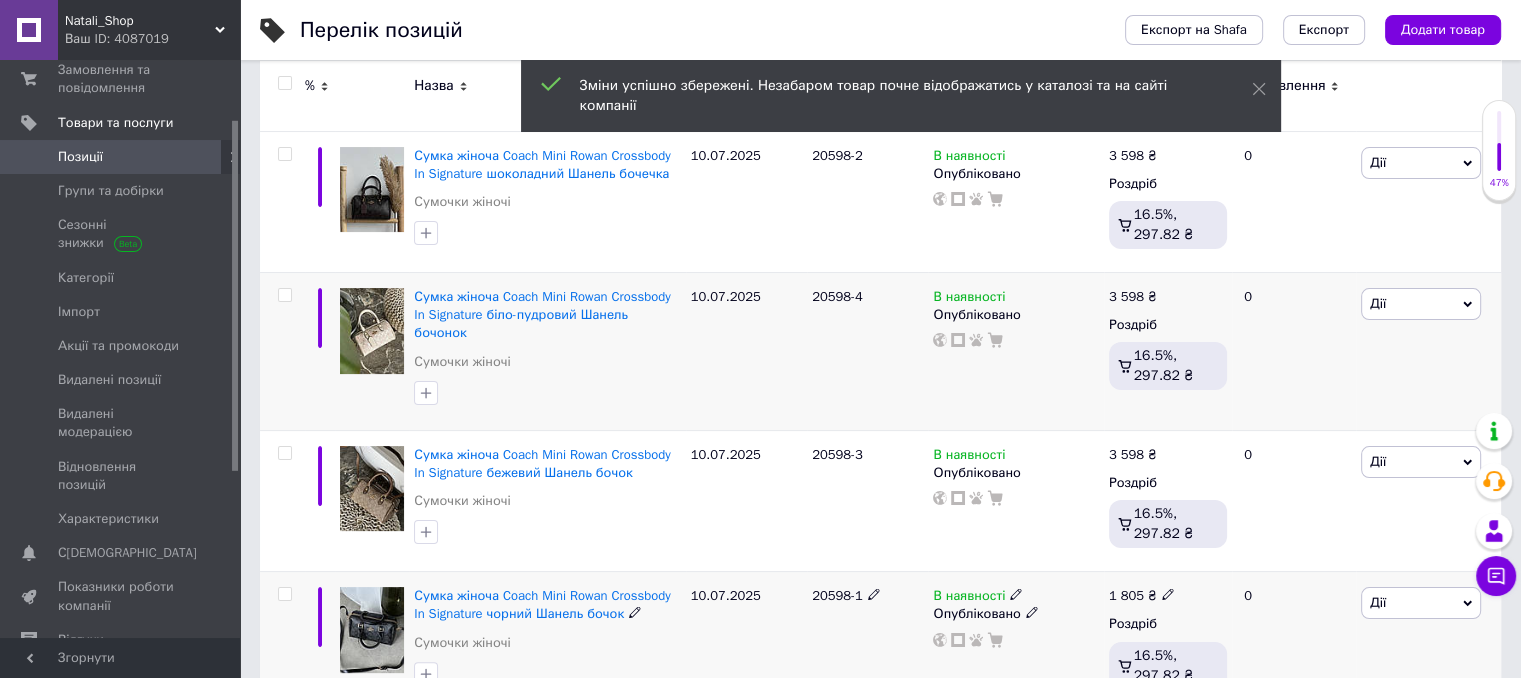 click 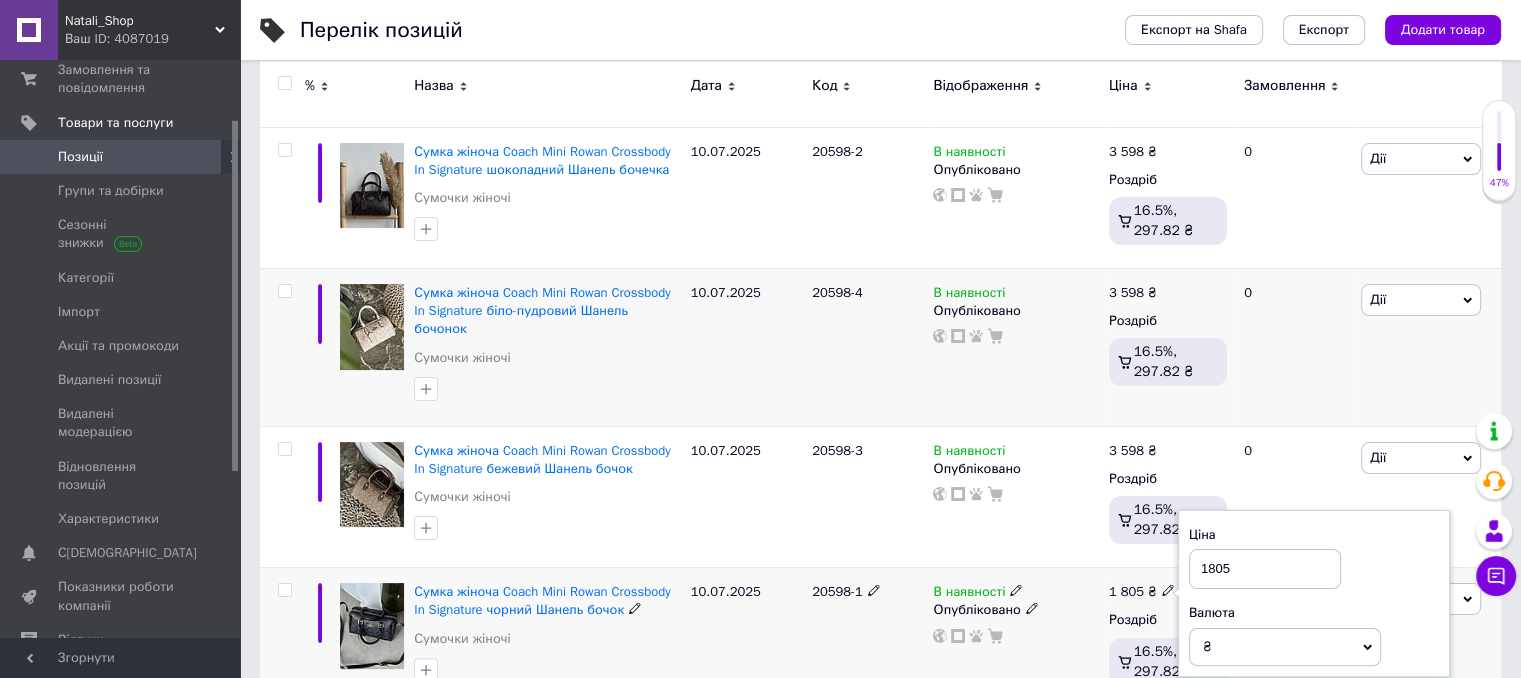 drag, startPoint x: 1248, startPoint y: 565, endPoint x: 1163, endPoint y: 576, distance: 85.70881 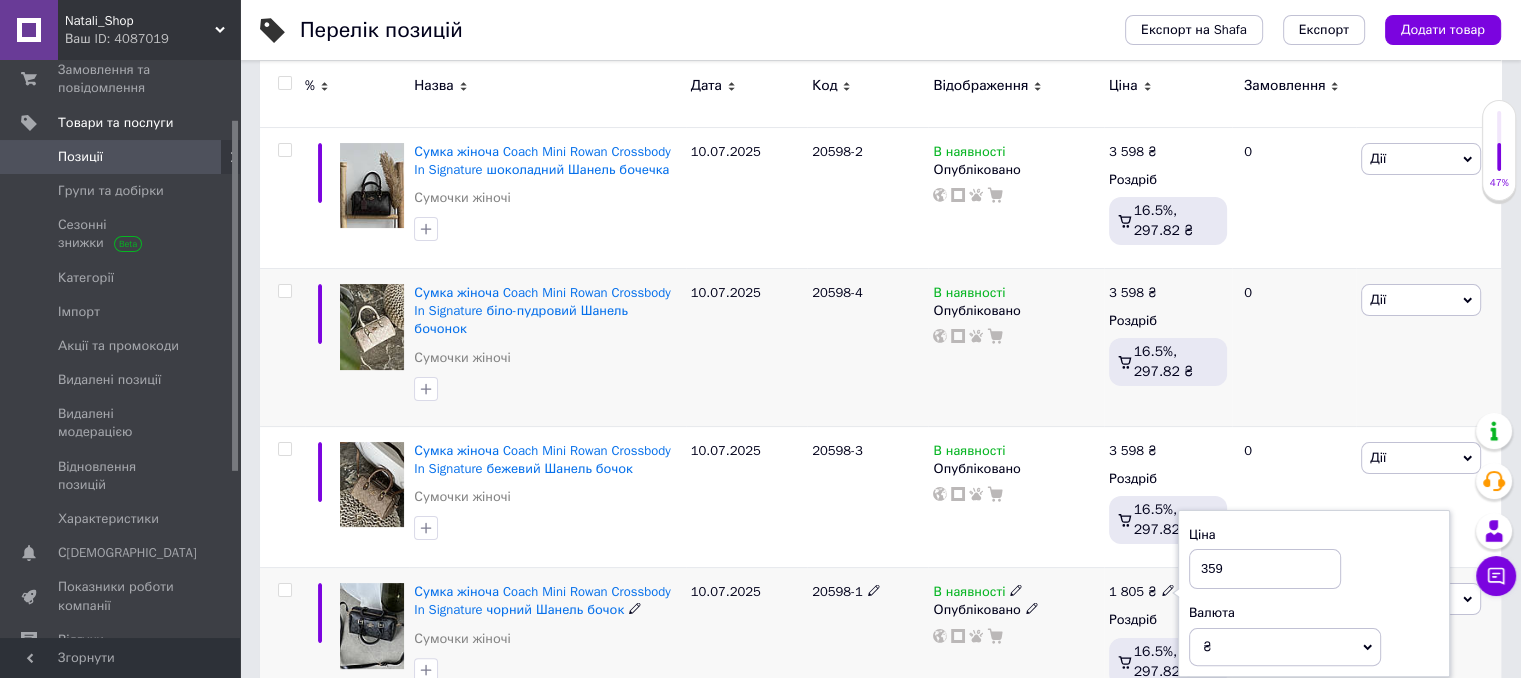 type on "3598" 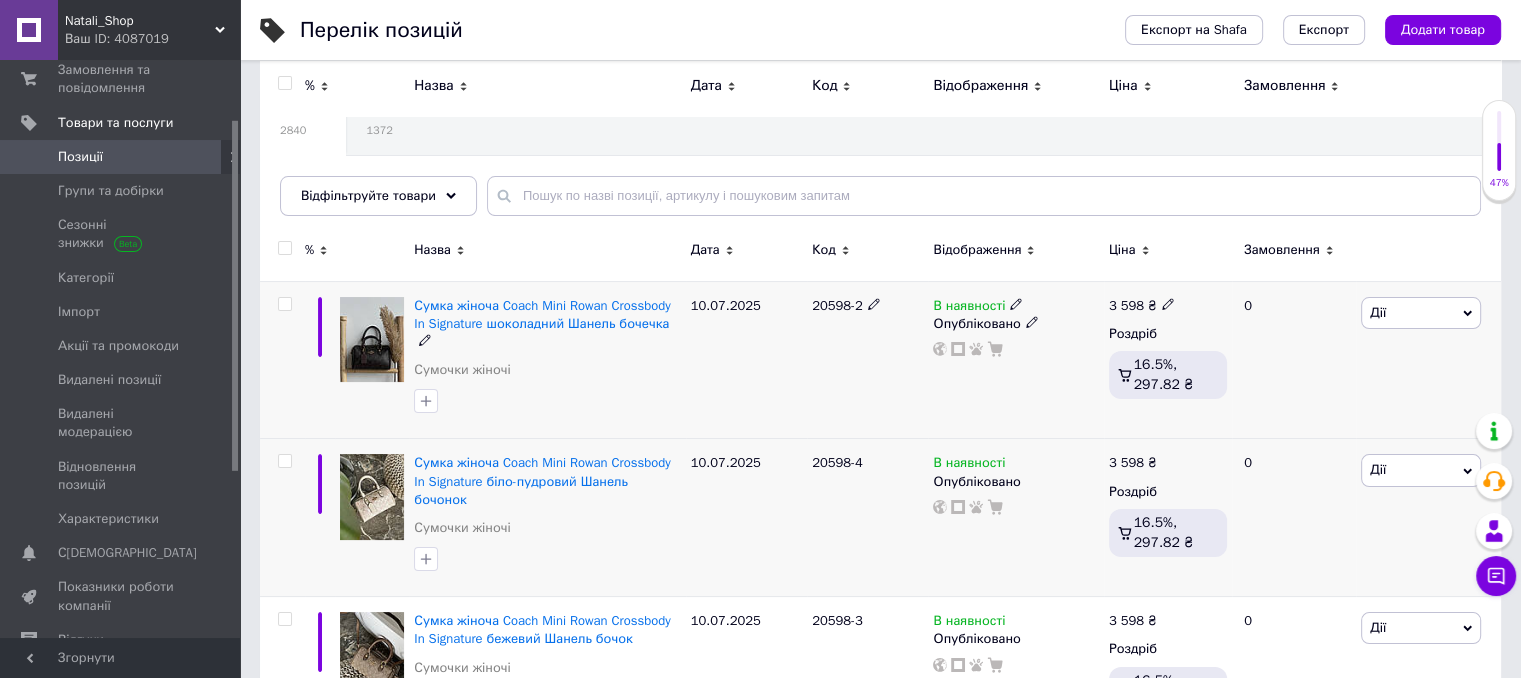 scroll, scrollTop: 104, scrollLeft: 0, axis: vertical 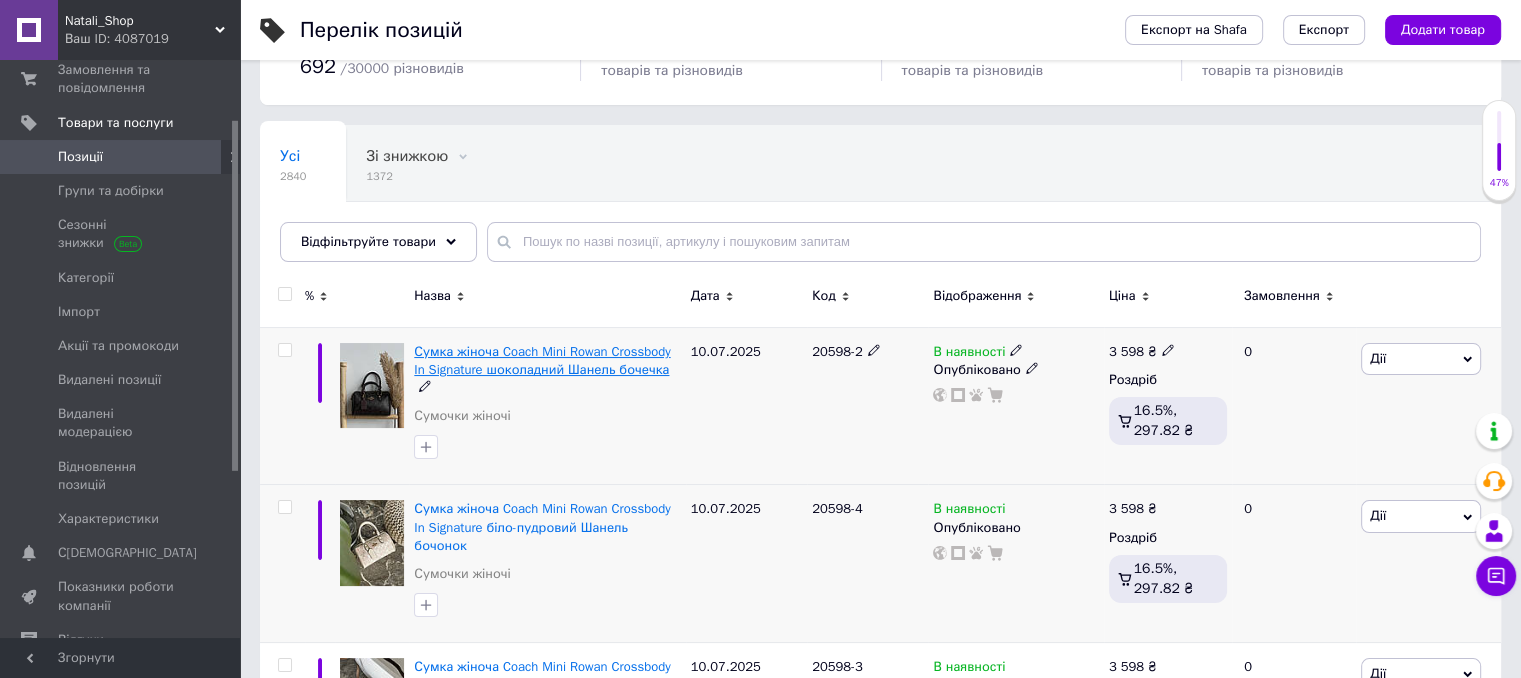 click on "Сумка жіноча Coach Mini Rowan Crossbody In Signature шоколадний Шанель бочечка" at bounding box center (542, 360) 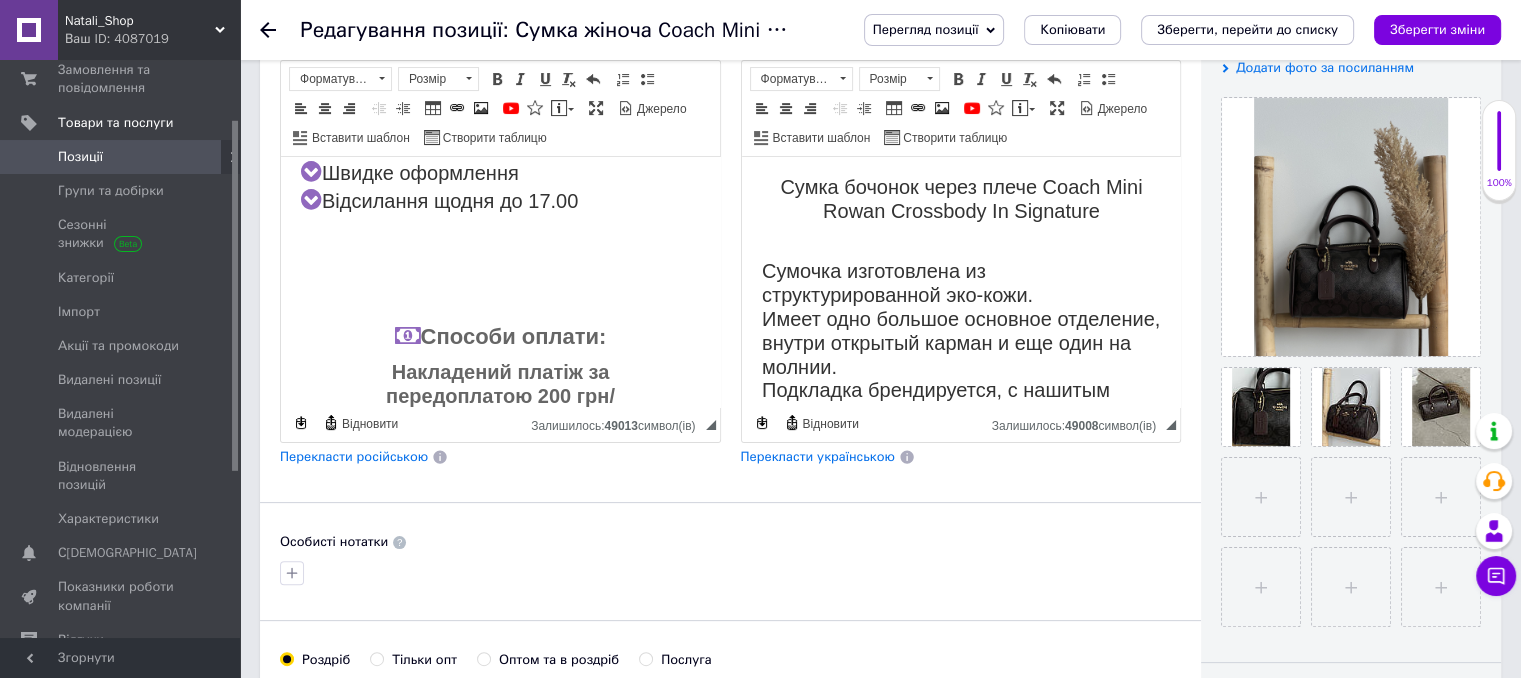 scroll, scrollTop: 800, scrollLeft: 0, axis: vertical 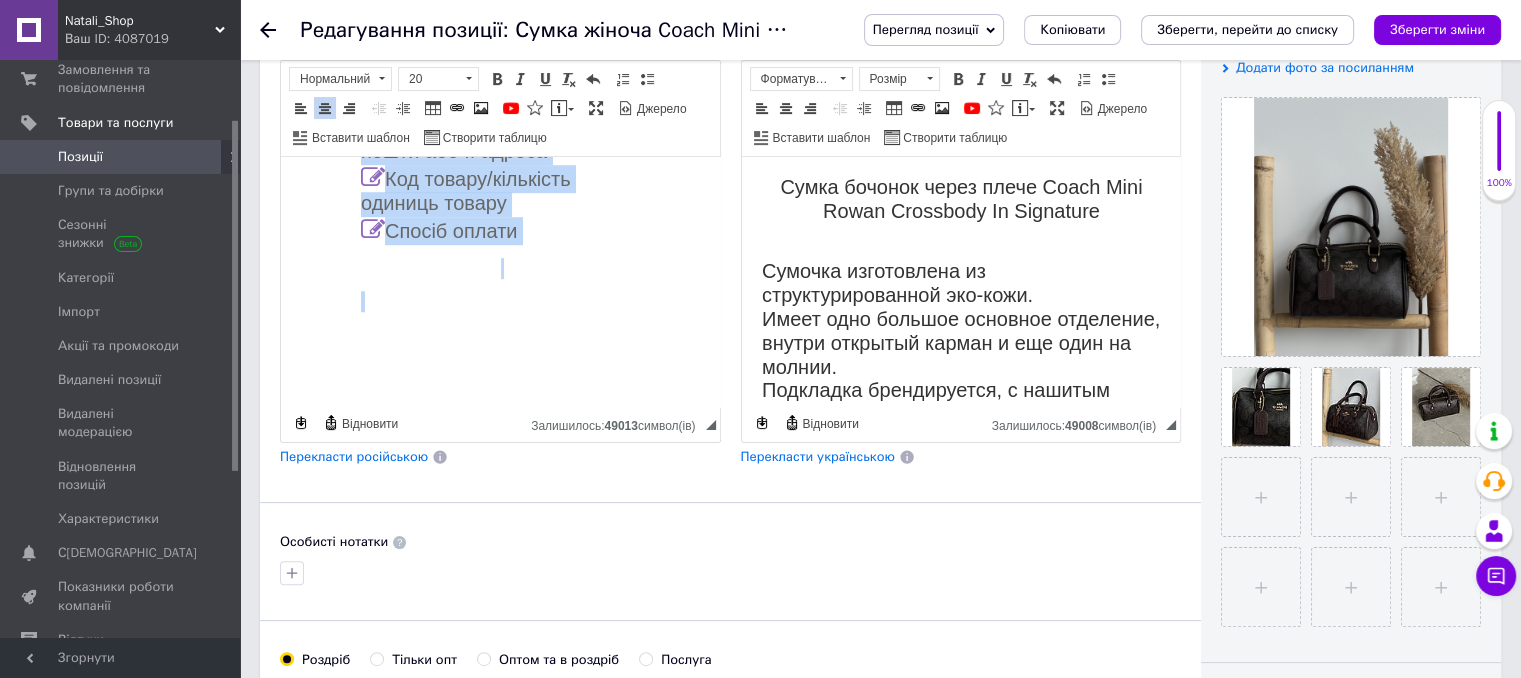 drag, startPoint x: 362, startPoint y: 258, endPoint x: 691, endPoint y: 542, distance: 434.62283 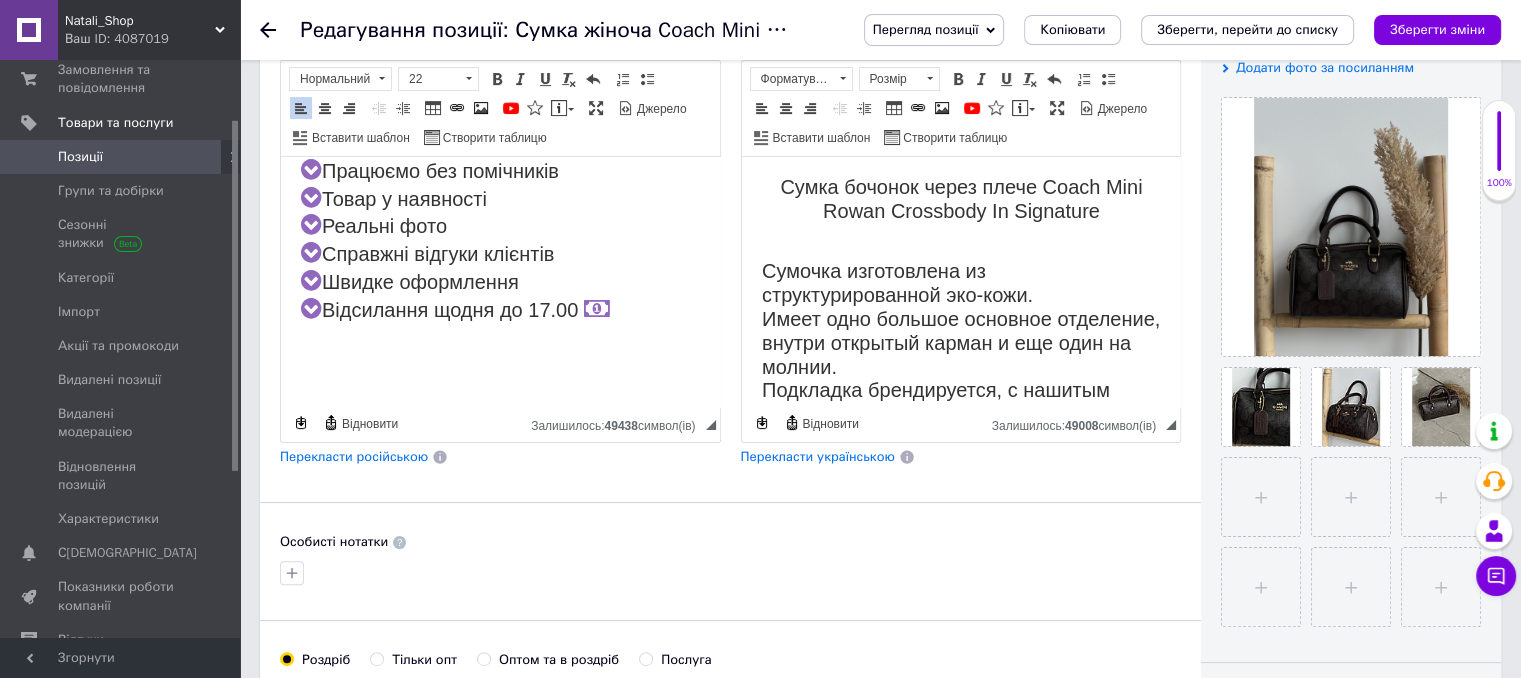 scroll, scrollTop: 559, scrollLeft: 0, axis: vertical 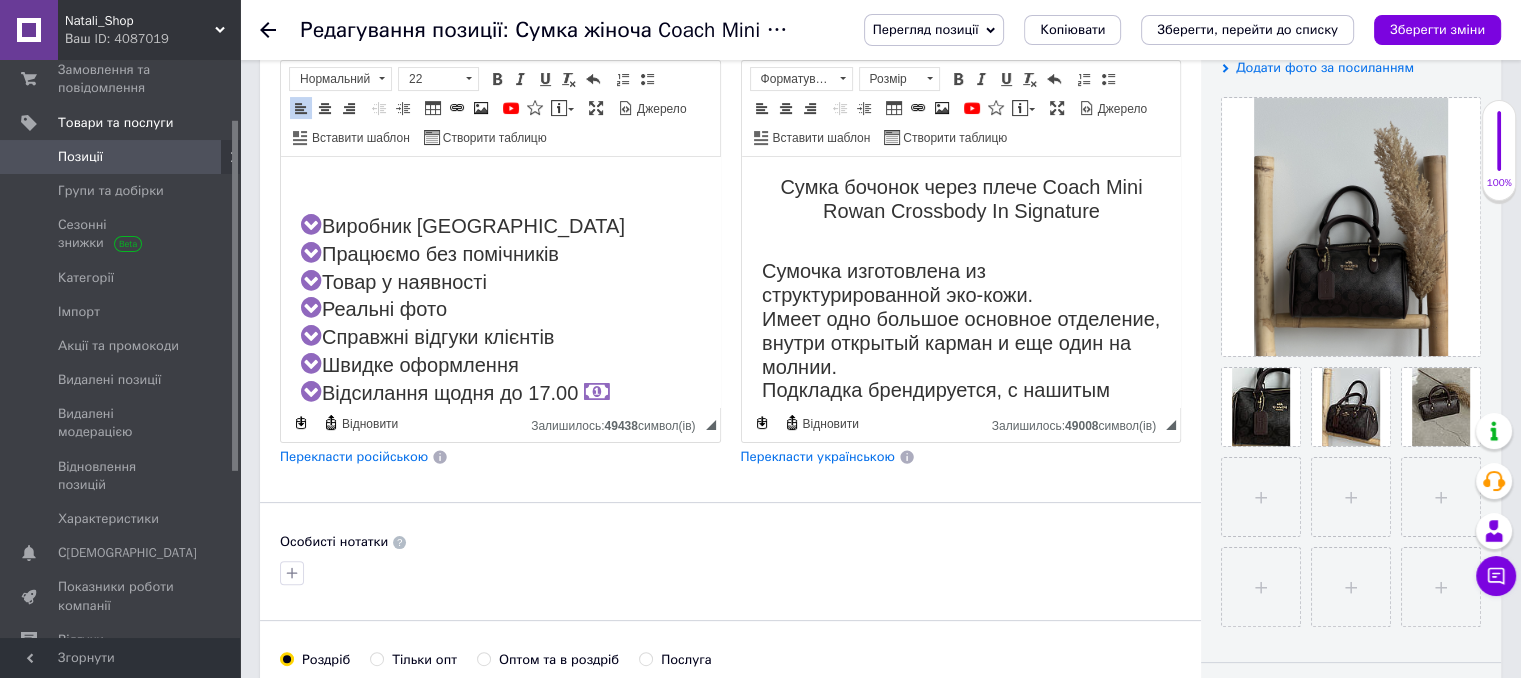 type 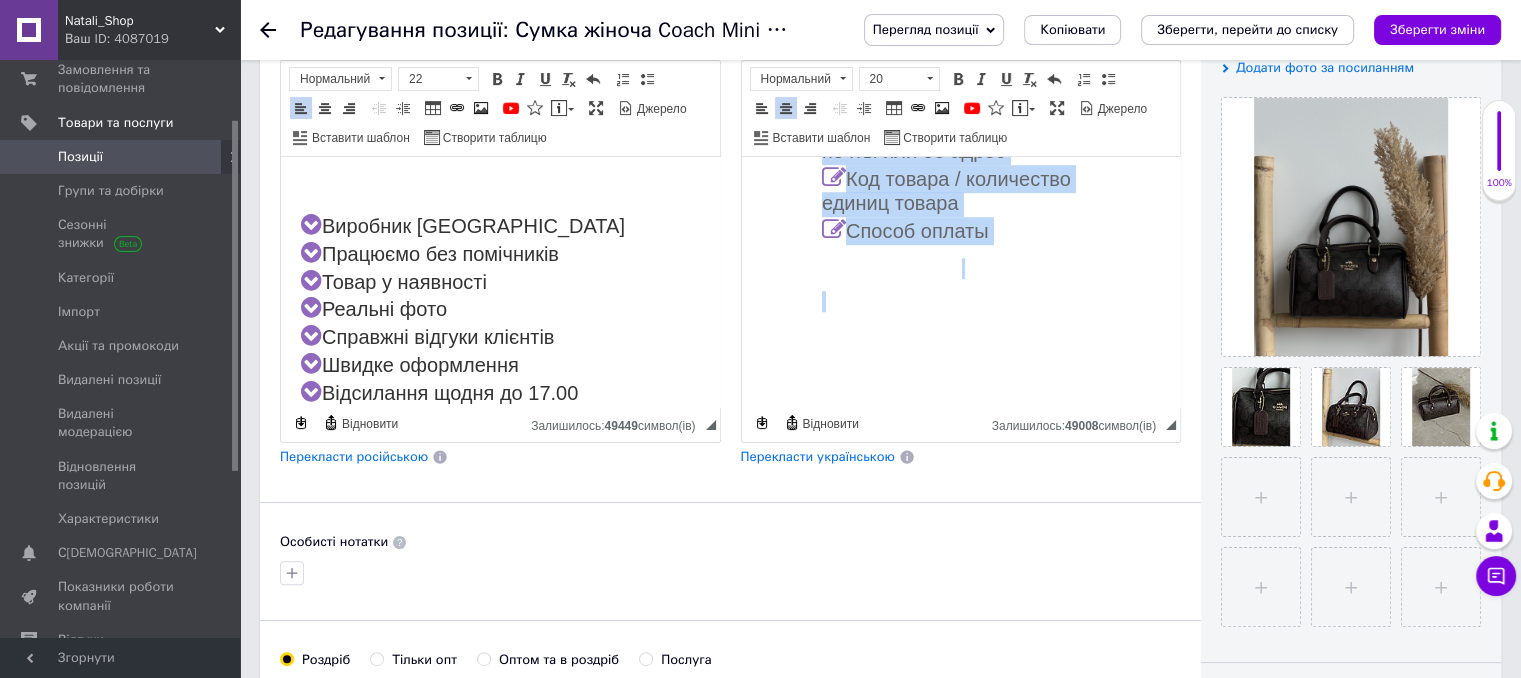 drag, startPoint x: 819, startPoint y: 284, endPoint x: 1158, endPoint y: 588, distance: 455.34274 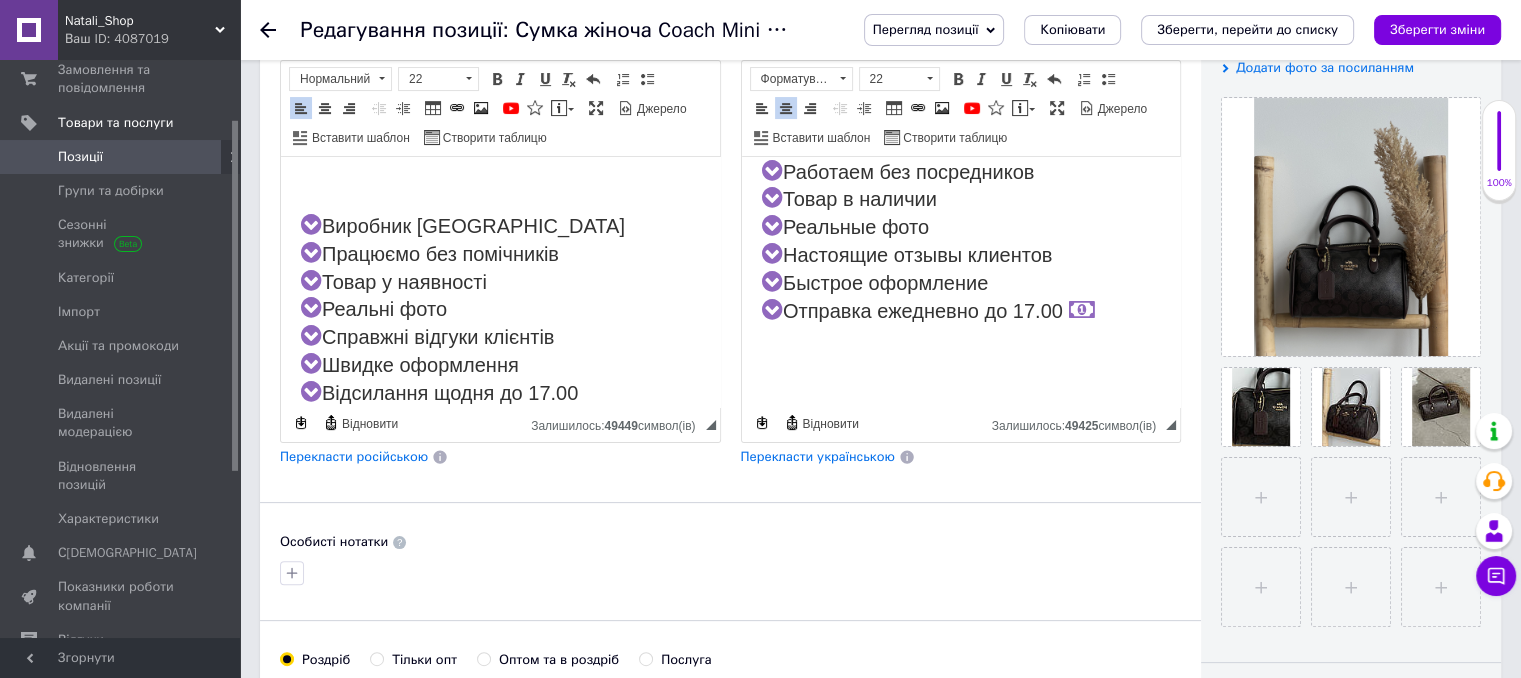 type 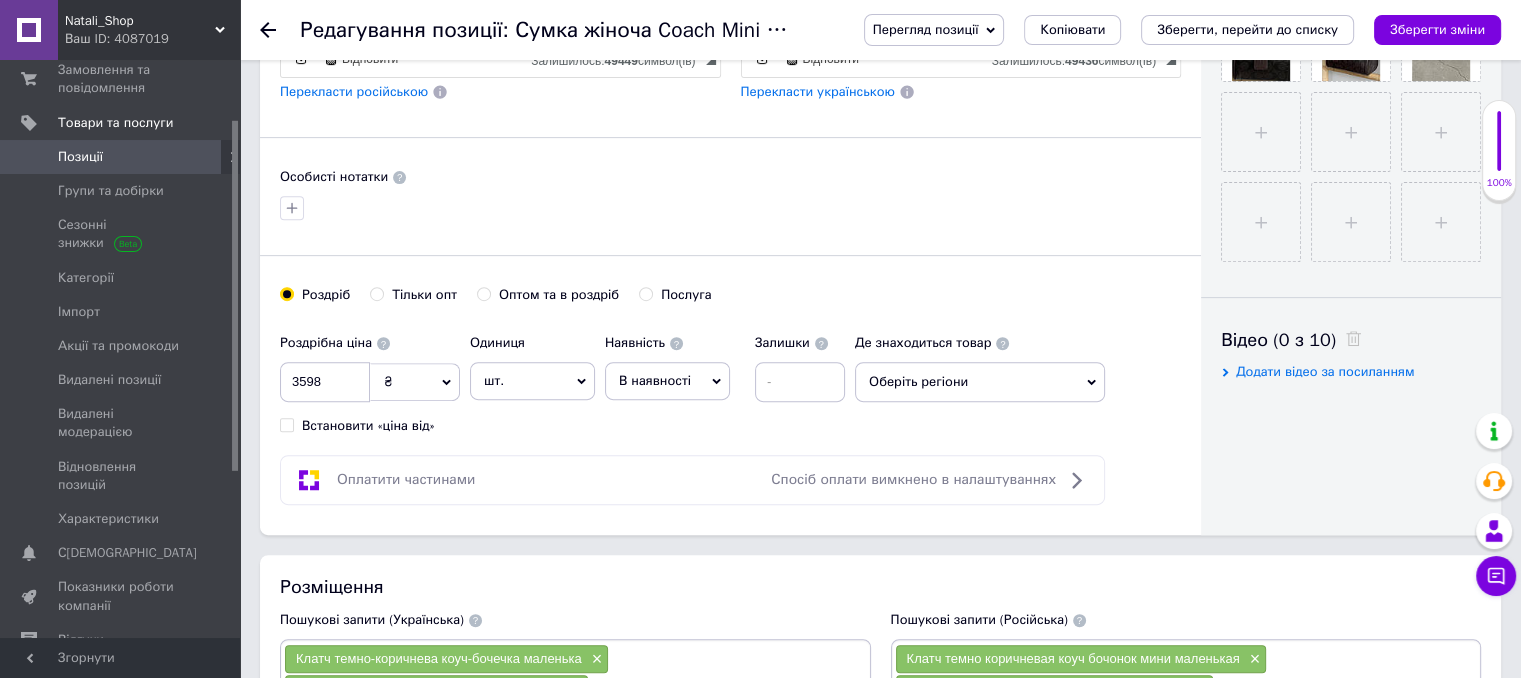 scroll, scrollTop: 800, scrollLeft: 0, axis: vertical 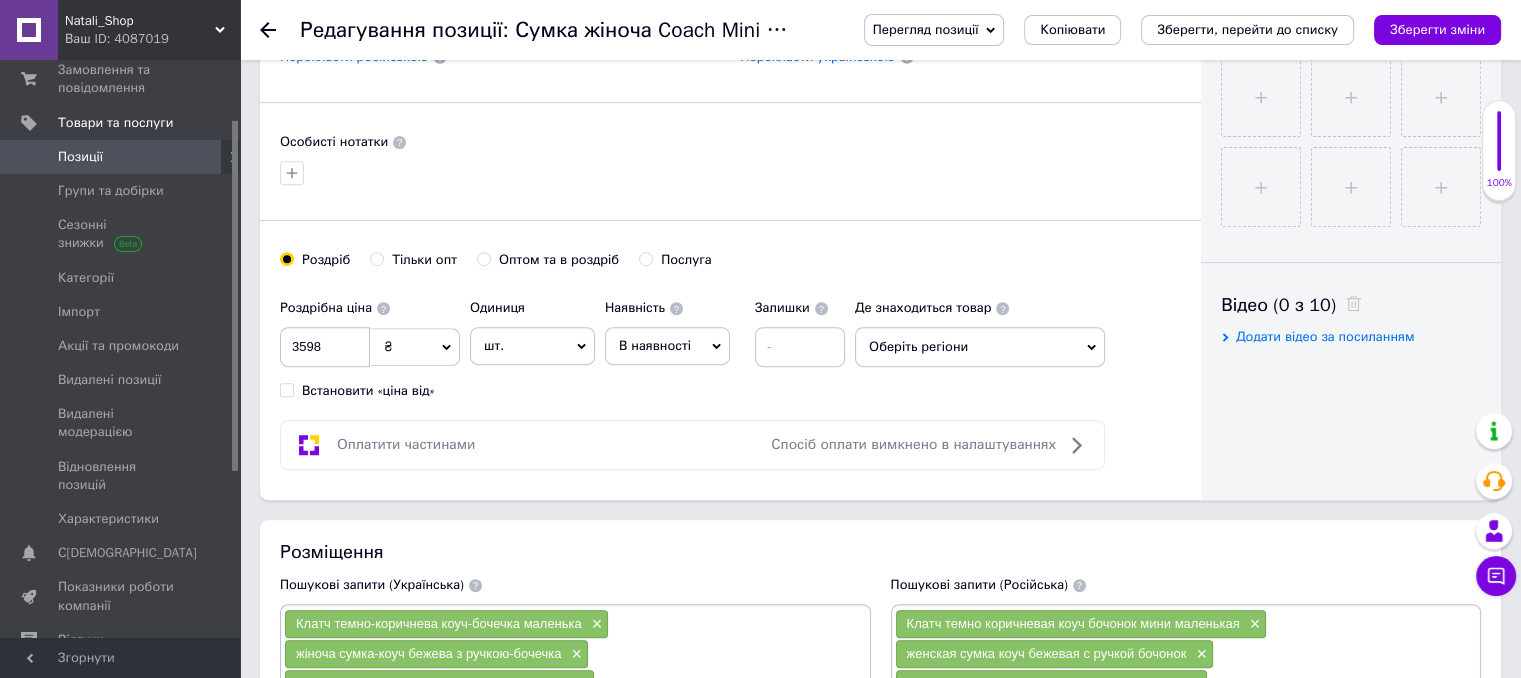 click on "Оберіть регіони" at bounding box center [980, 347] 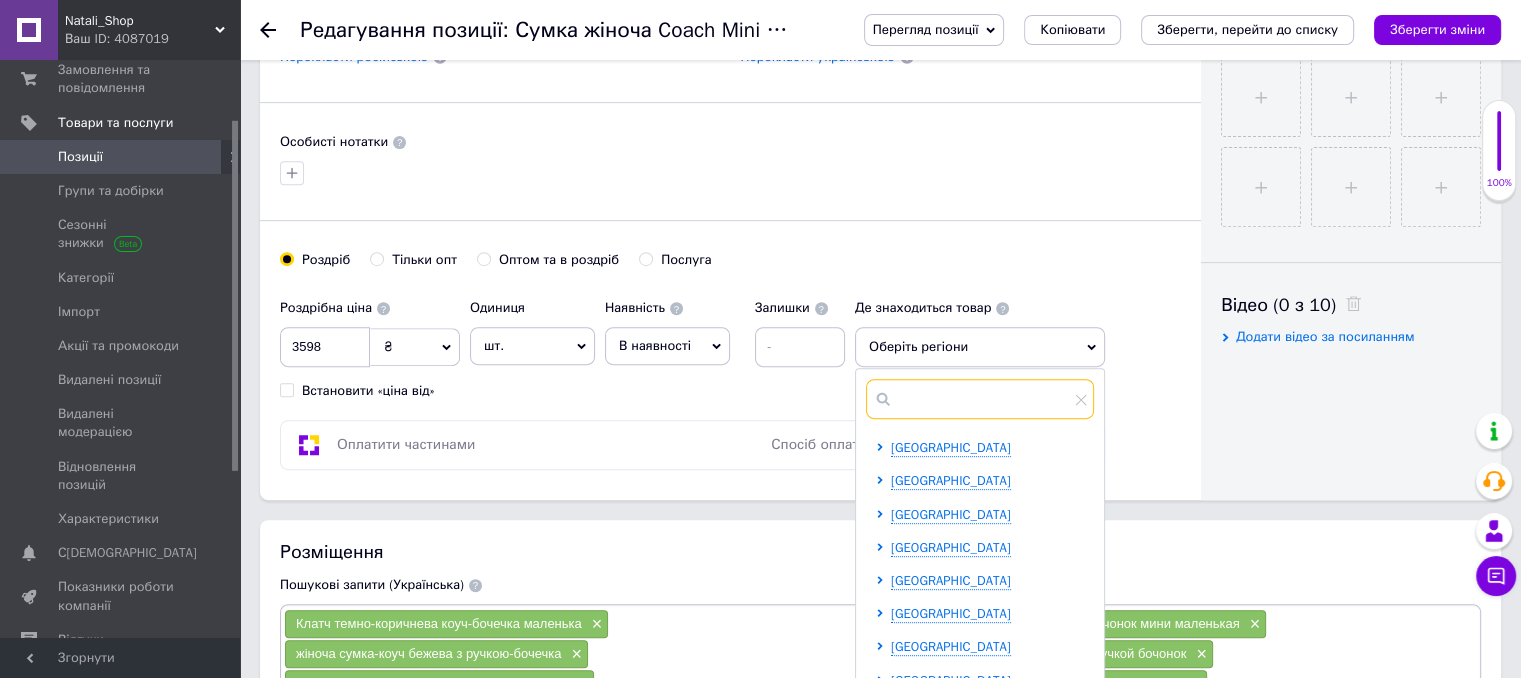 click at bounding box center [980, 399] 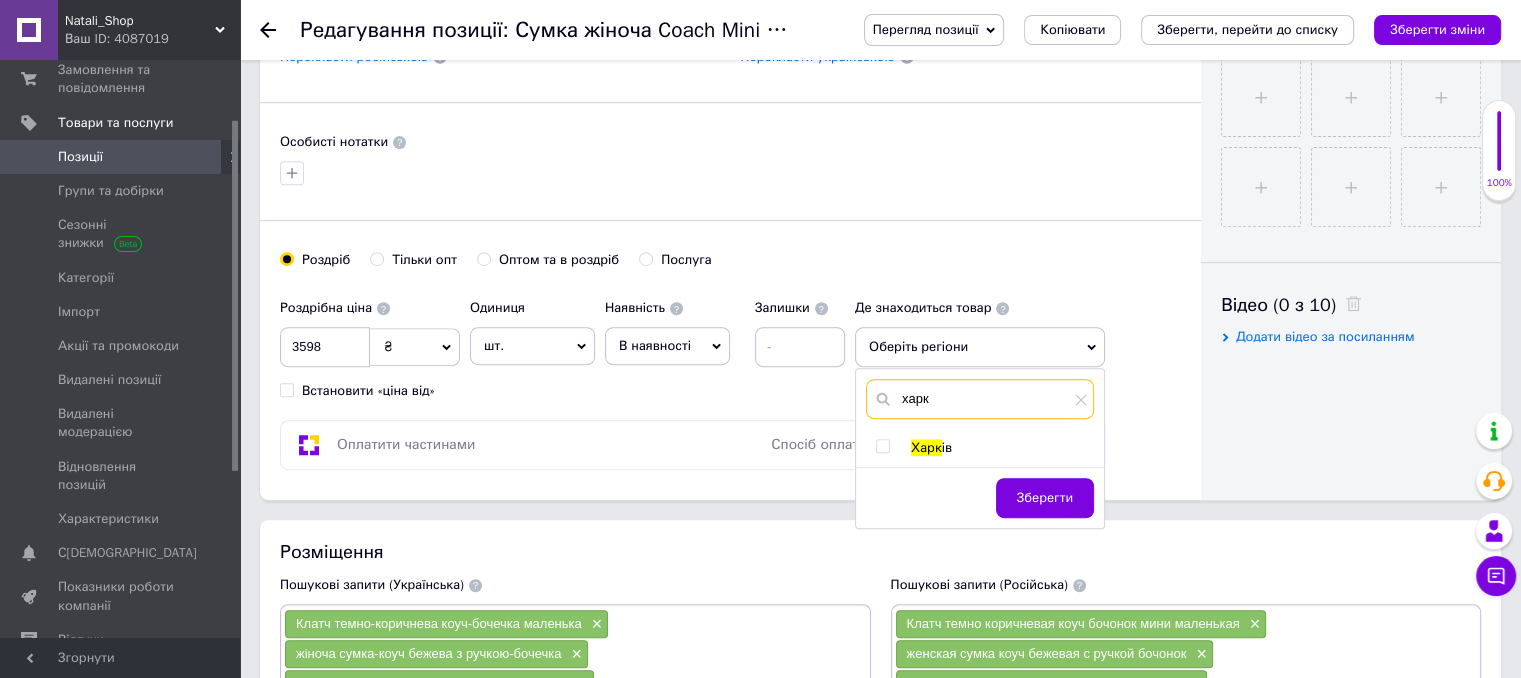 type on "харк" 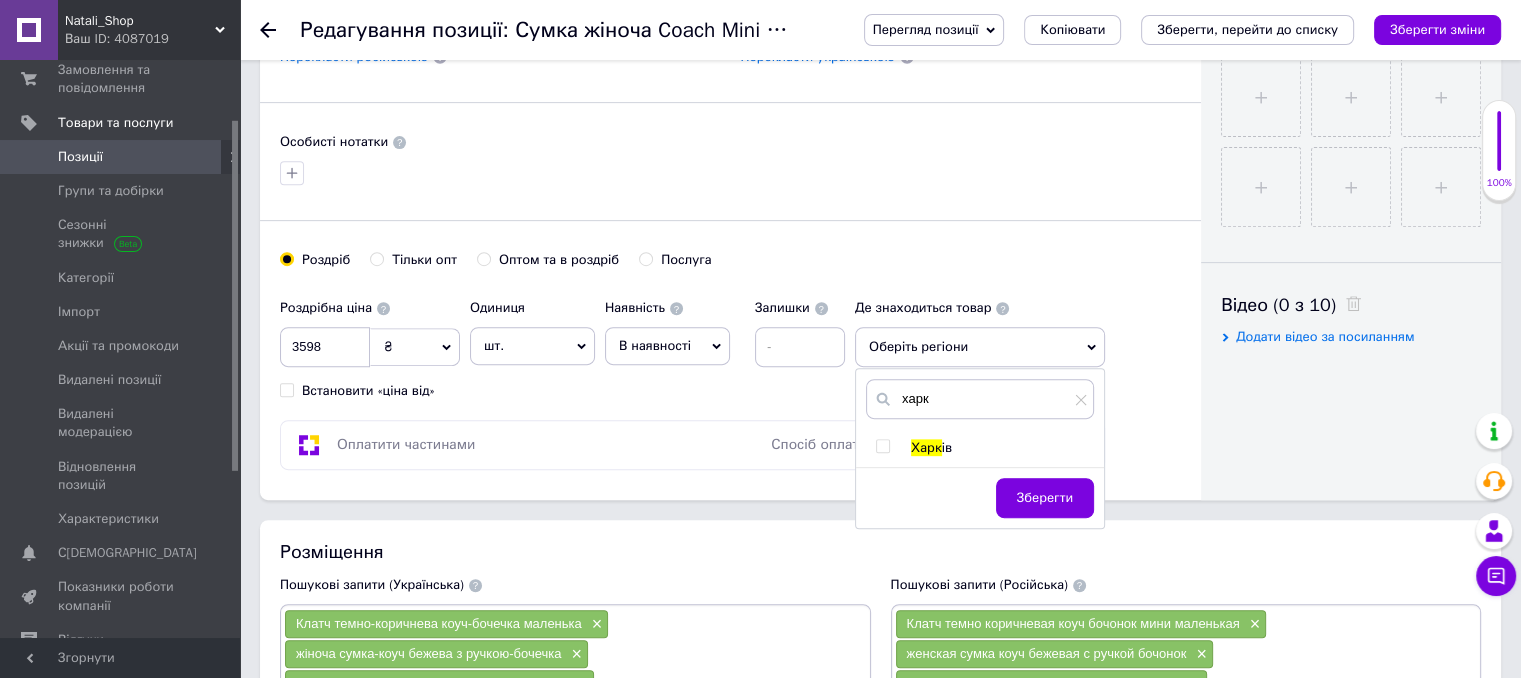 click on "Харк" at bounding box center (926, 447) 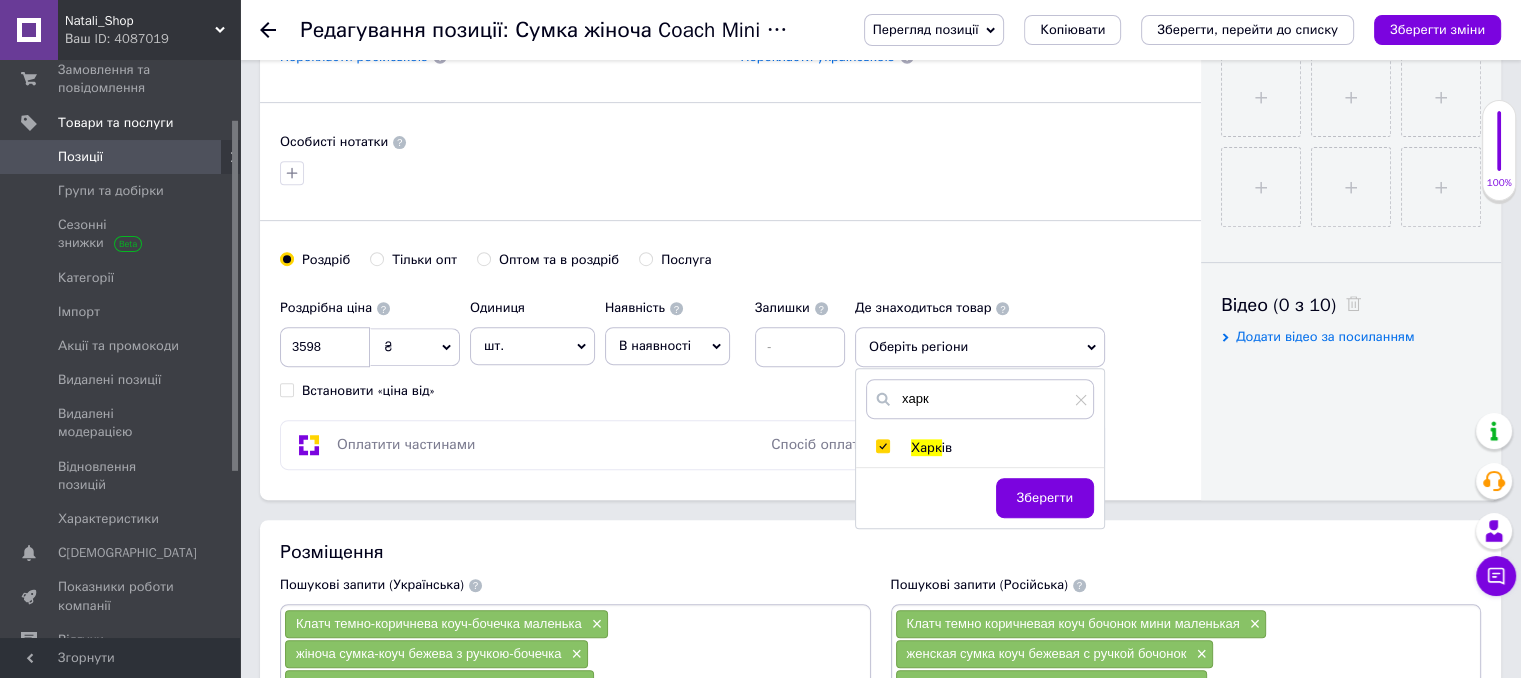 checkbox on "true" 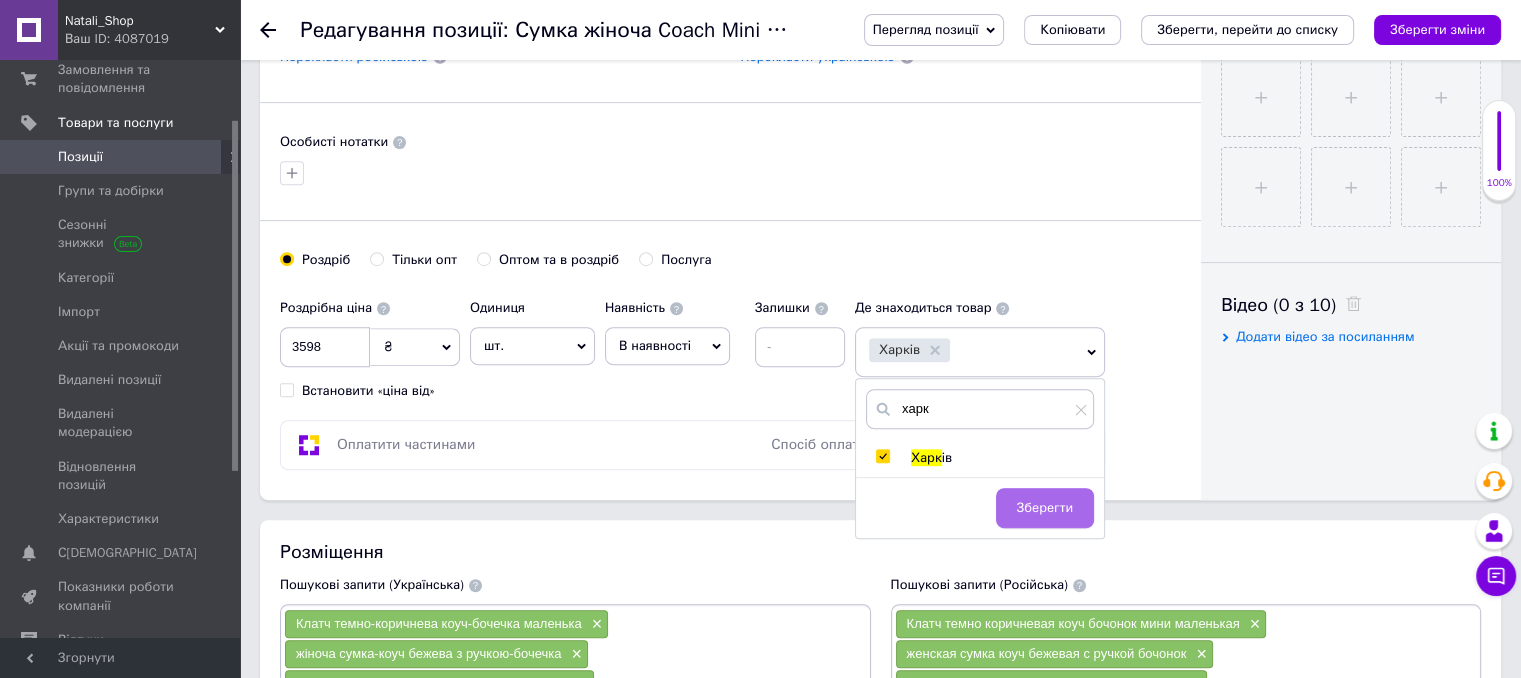 click on "Зберегти" at bounding box center [1045, 508] 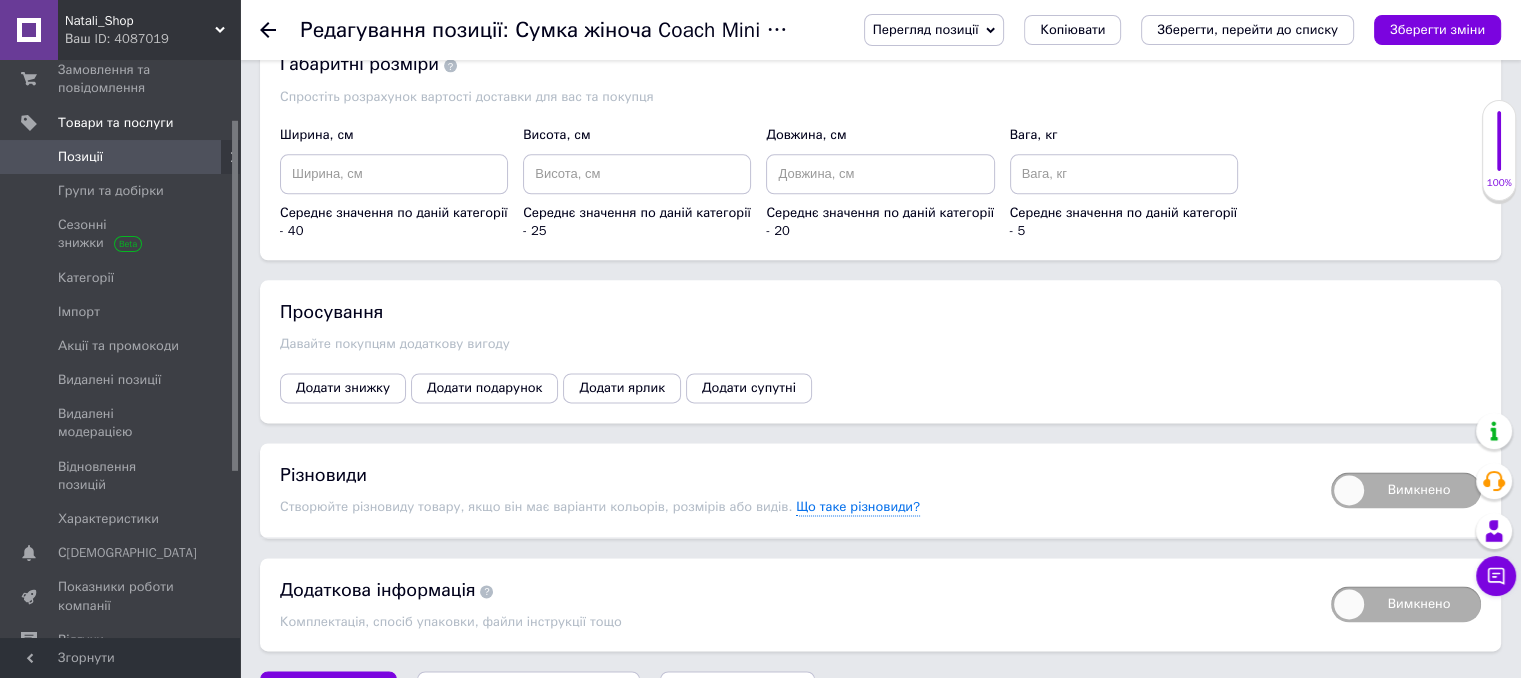 scroll, scrollTop: 2572, scrollLeft: 0, axis: vertical 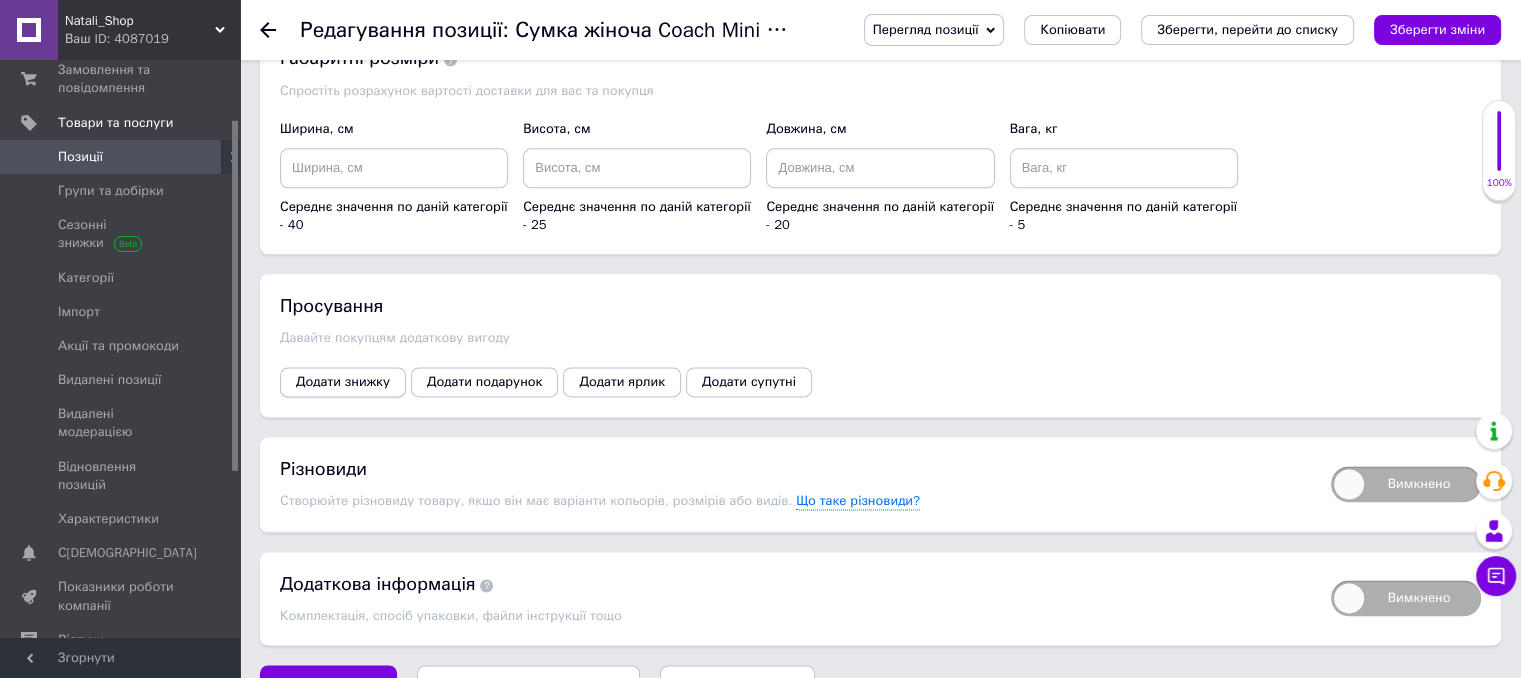click on "Додати знижку" at bounding box center (343, 382) 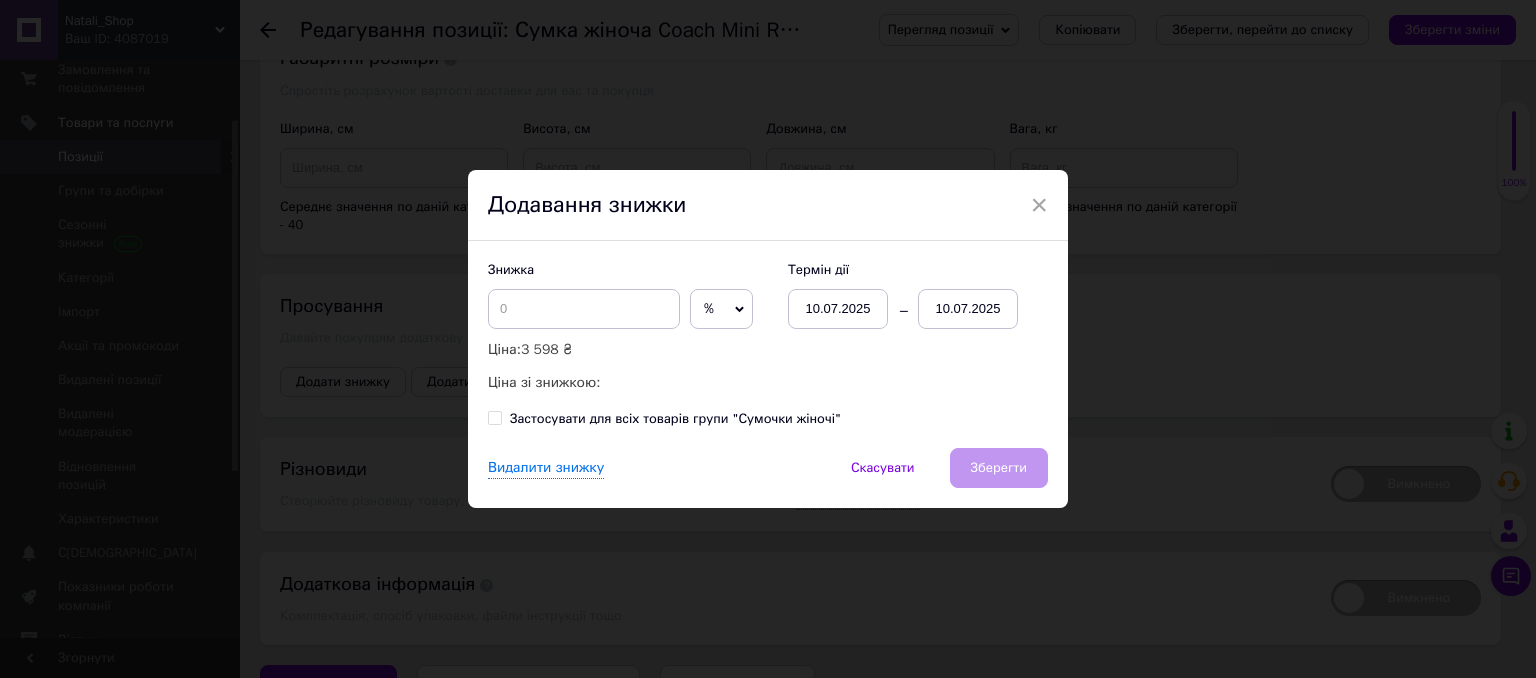 click on "10.07.2025" at bounding box center [968, 309] 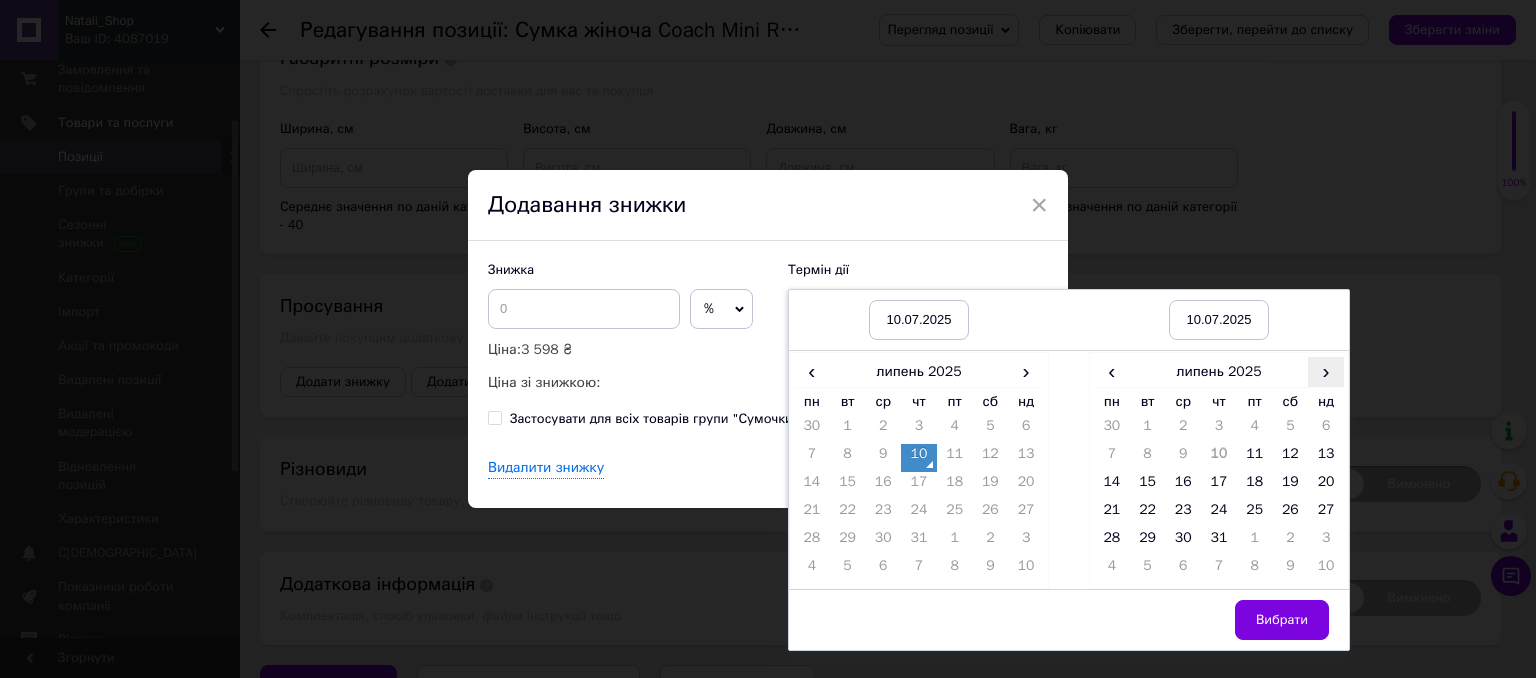 click on "›" at bounding box center (1326, 371) 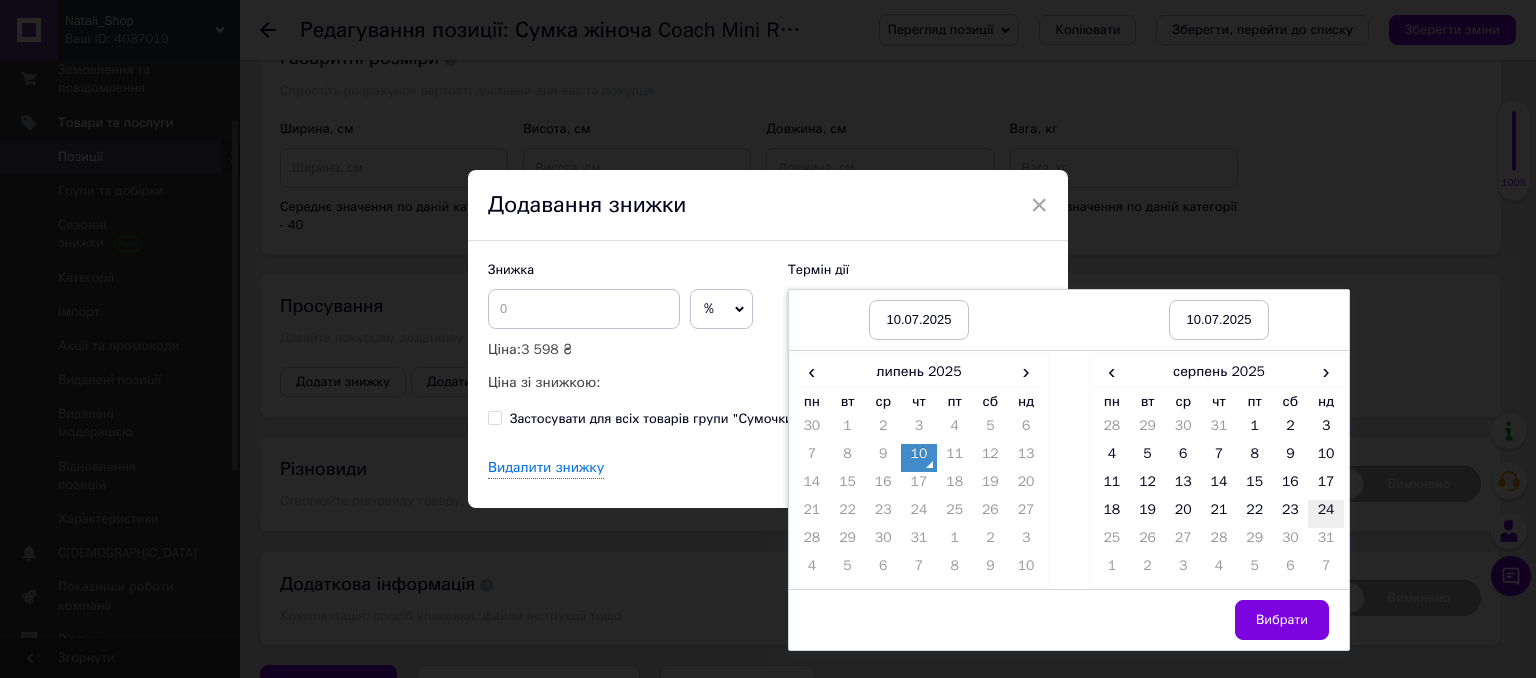click on "24" at bounding box center (1326, 514) 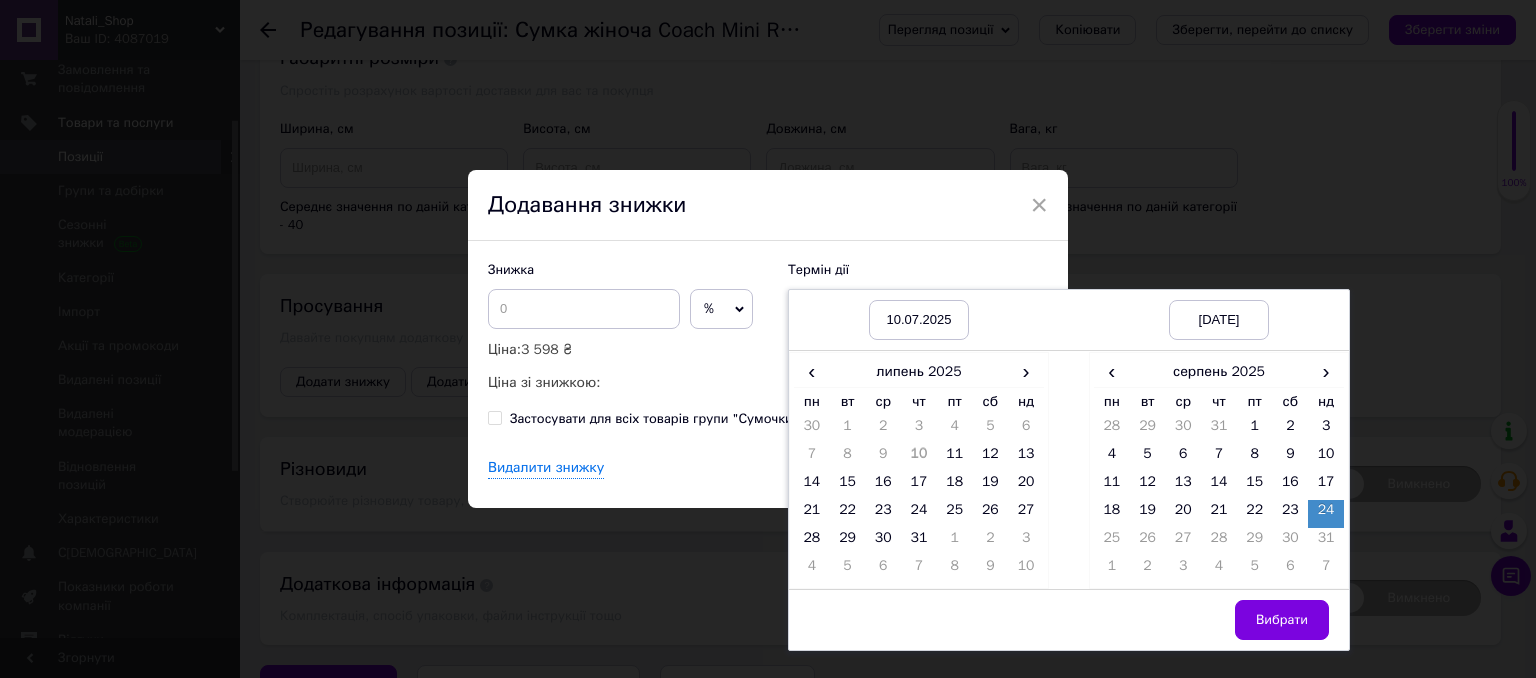 drag, startPoint x: 1284, startPoint y: 605, endPoint x: 1252, endPoint y: 577, distance: 42.520584 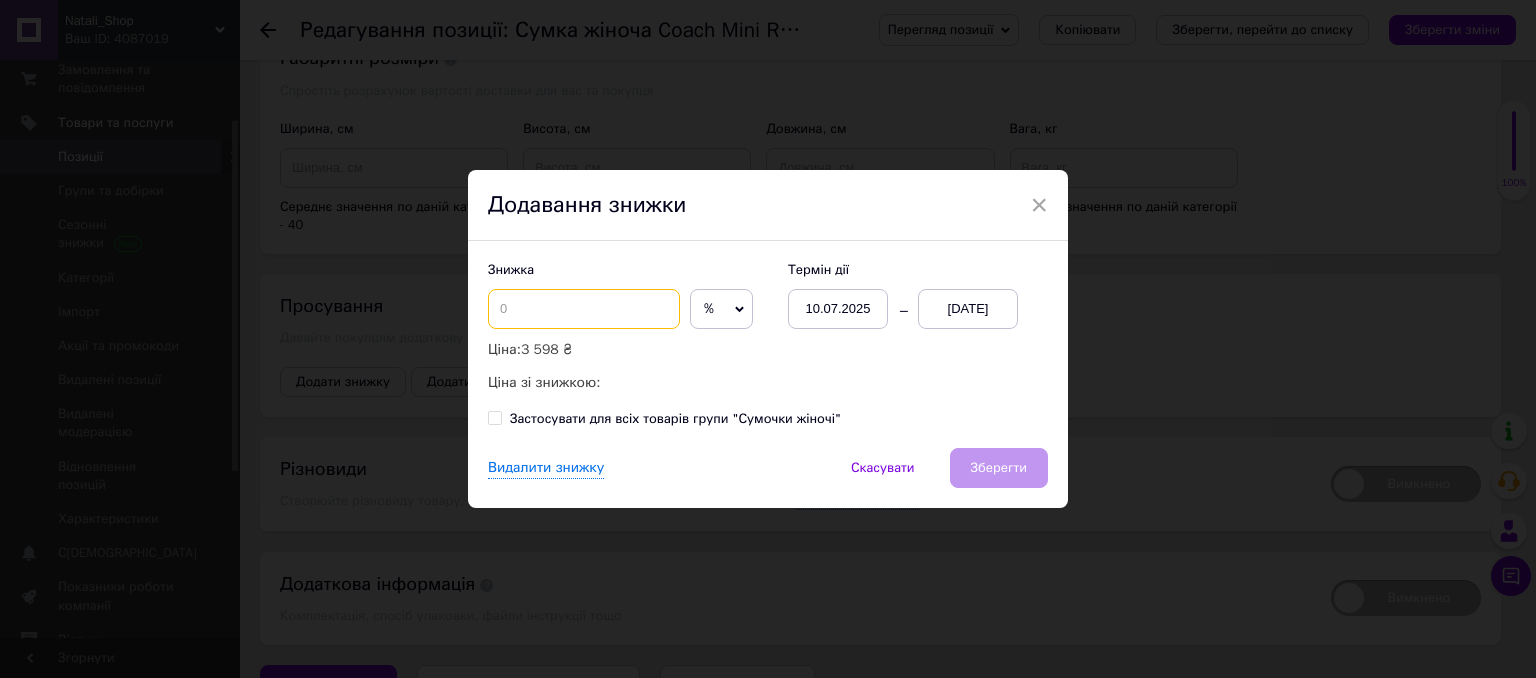 click at bounding box center [584, 309] 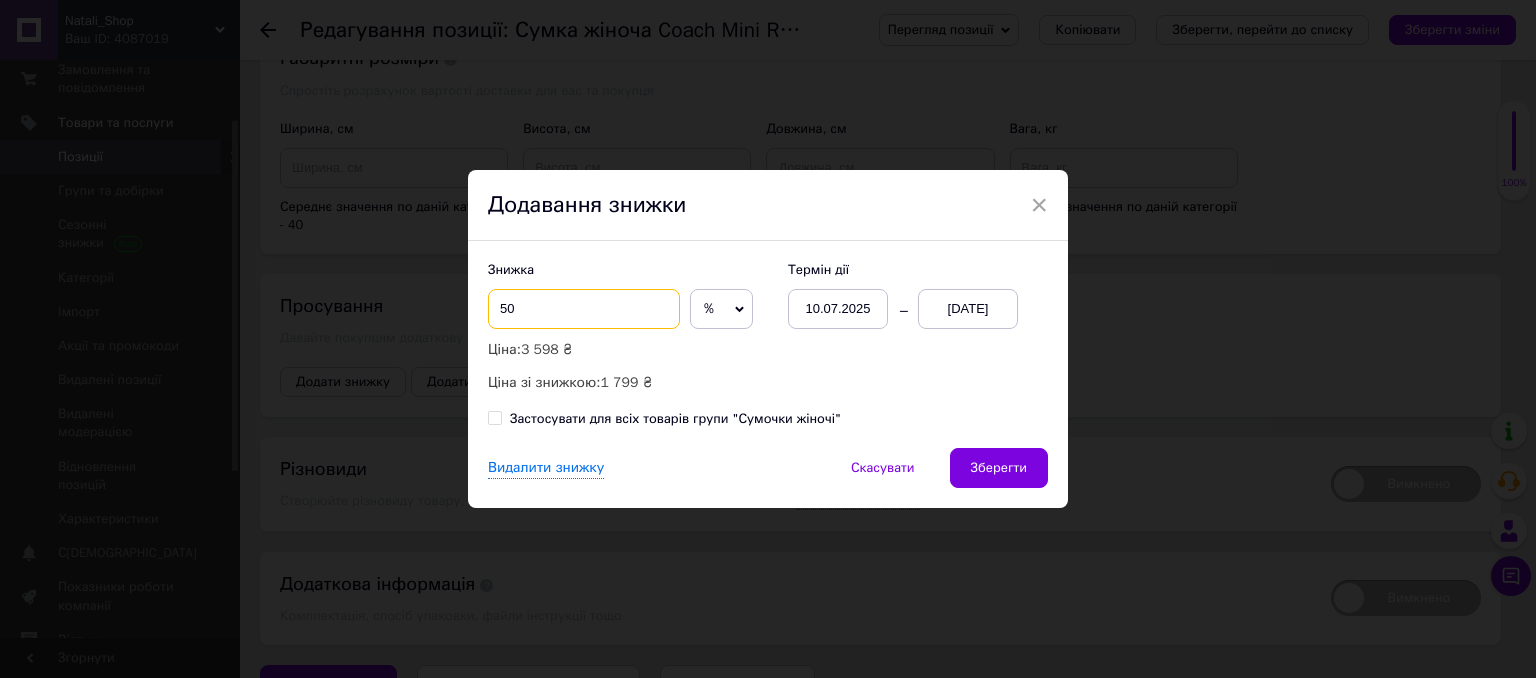 type on "50" 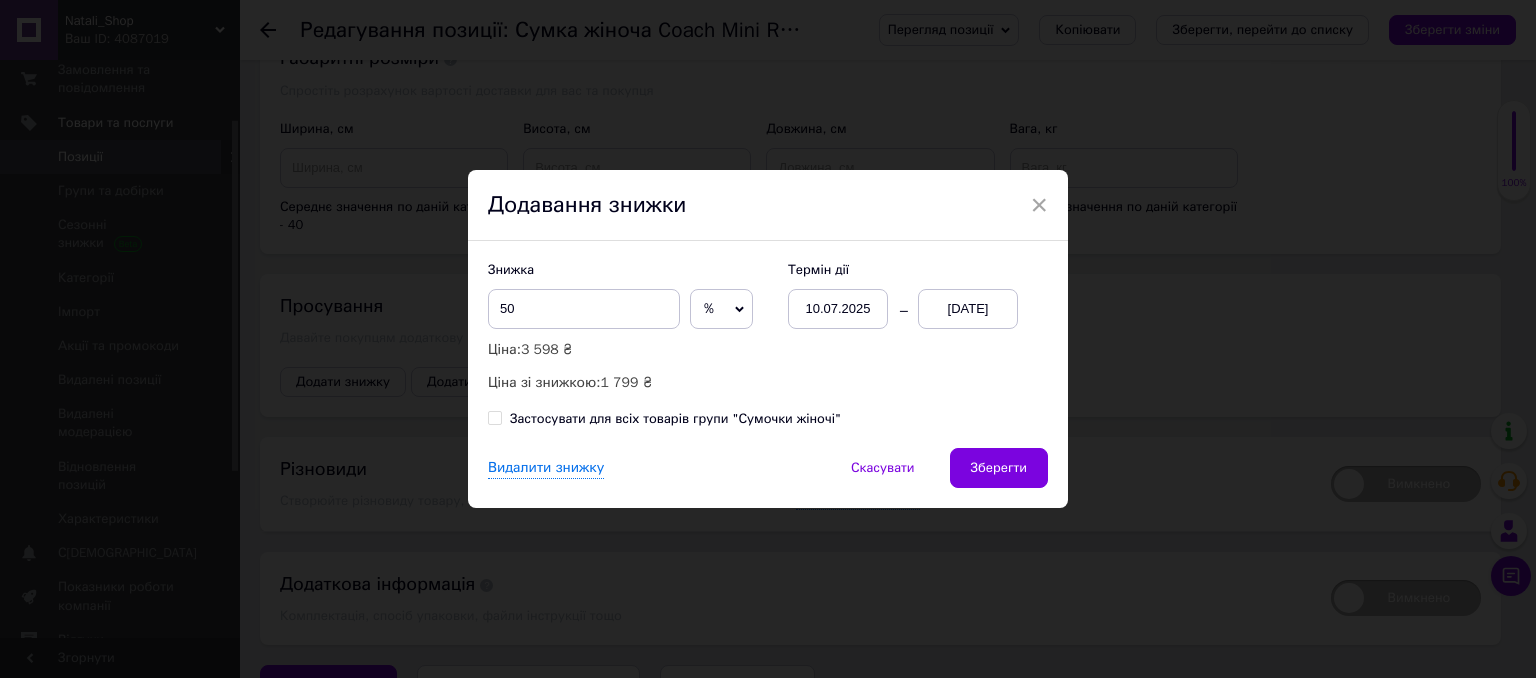click on "Зберегти" at bounding box center (999, 468) 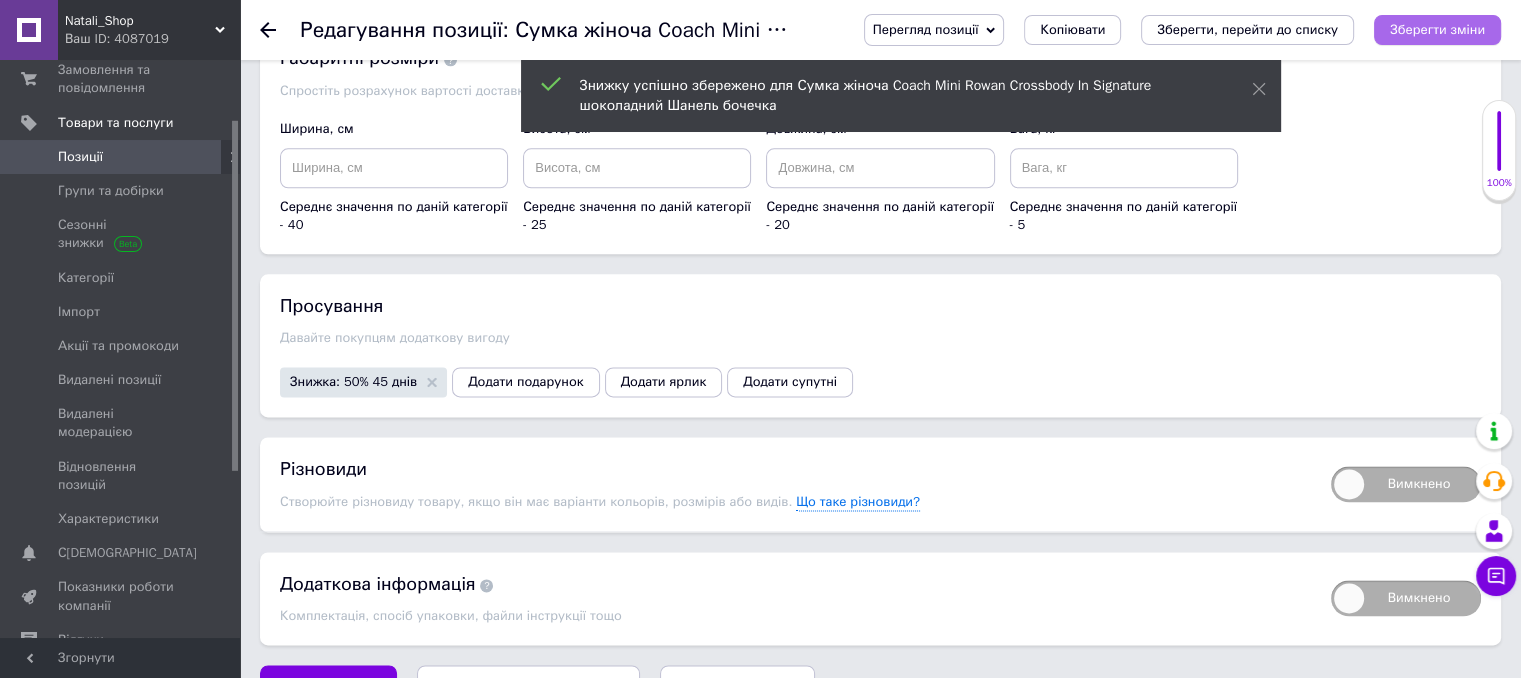click on "Зберегти зміни" at bounding box center (1437, 30) 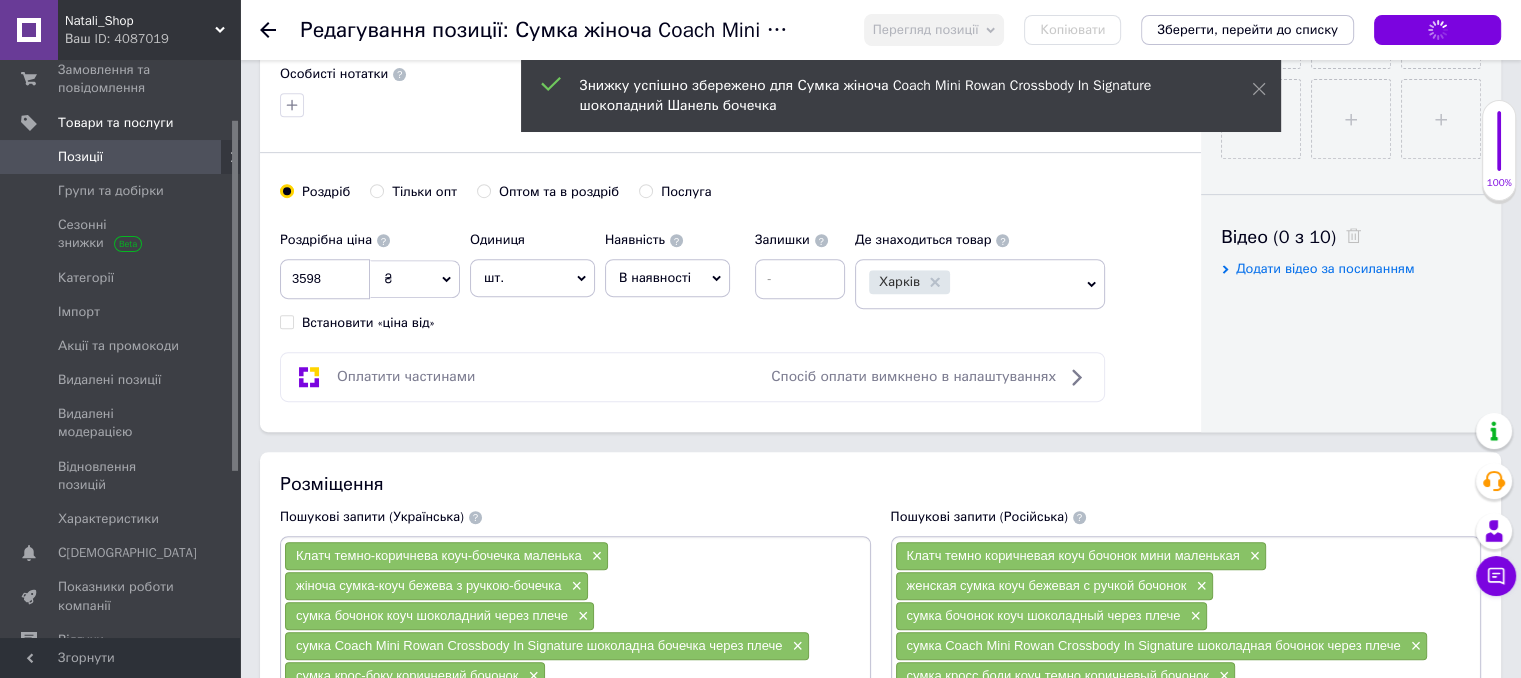 scroll, scrollTop: 566, scrollLeft: 0, axis: vertical 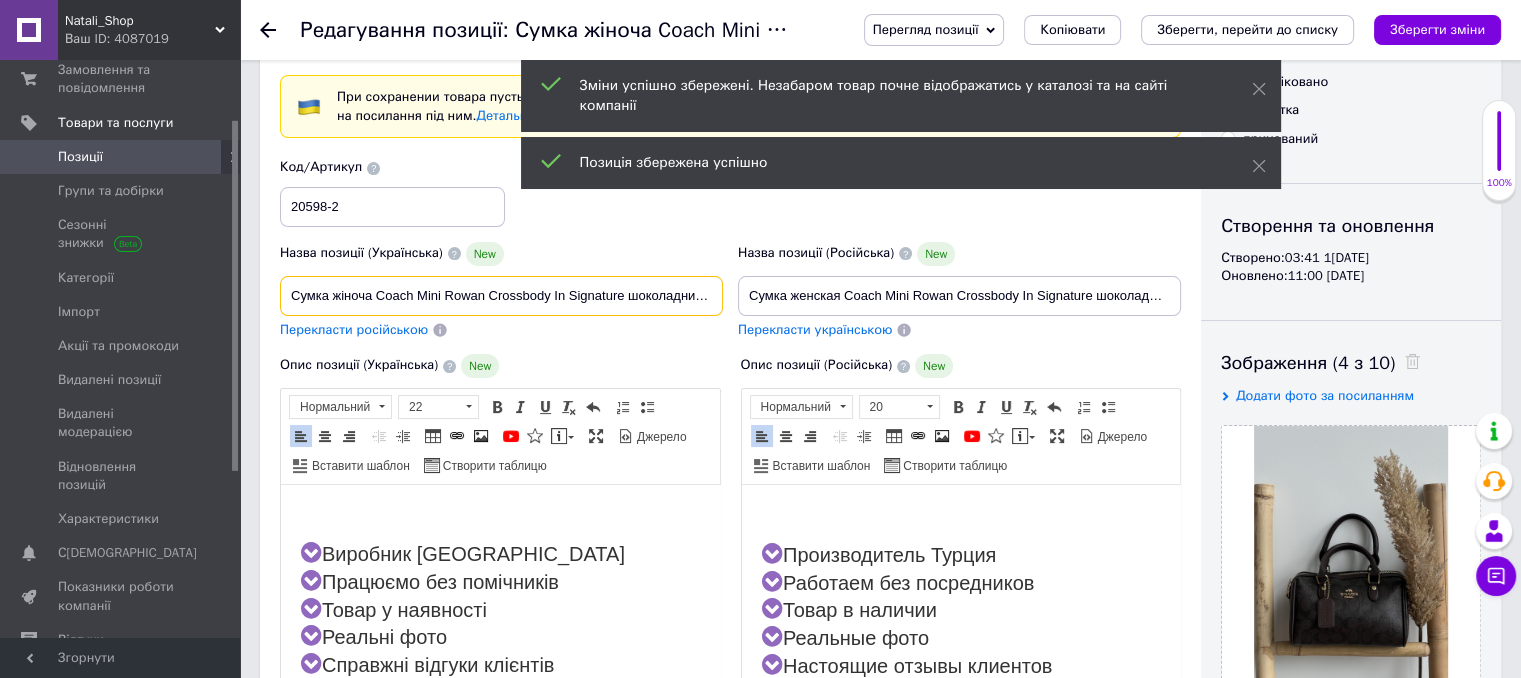 click on "Сумка жіноча Coach Mini Rowan Crossbody In Signature шоколадний Шанель бочечка" at bounding box center (501, 296) 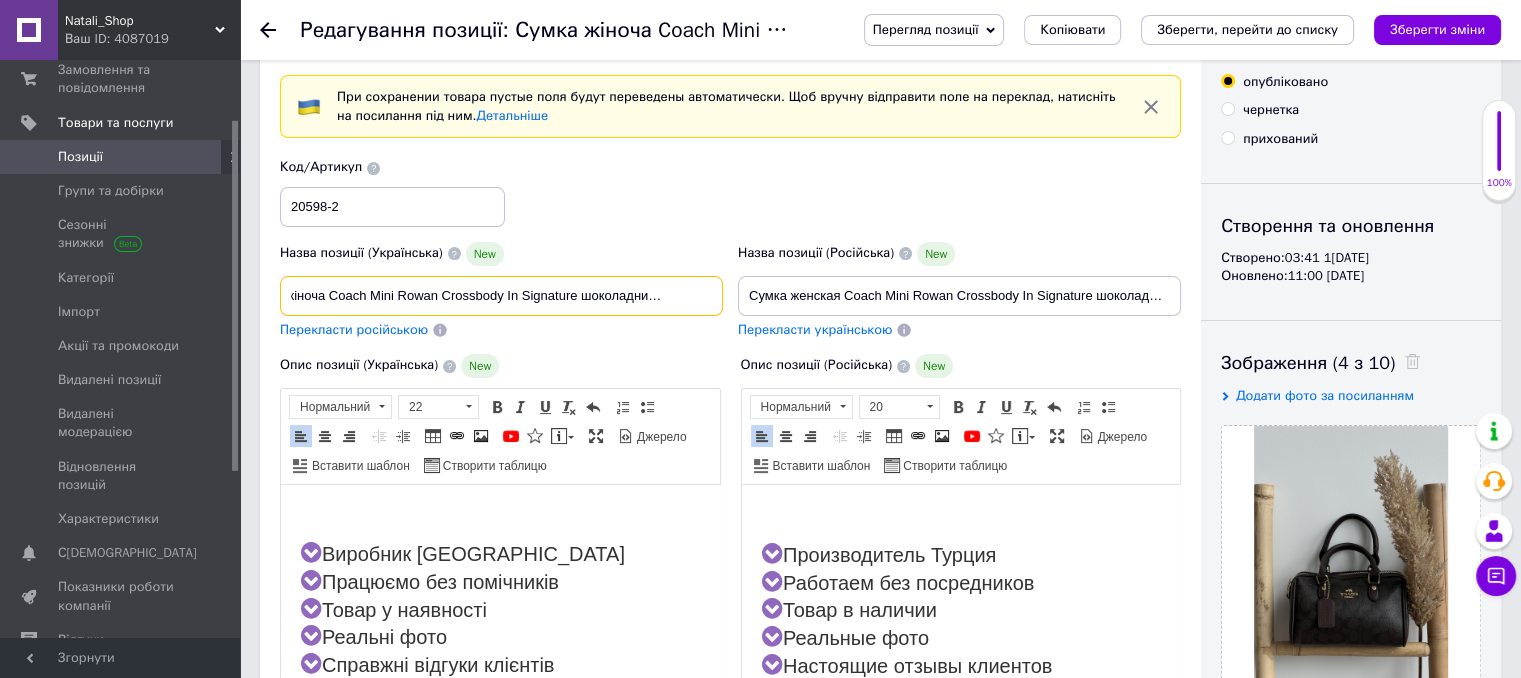 scroll, scrollTop: 0, scrollLeft: 94, axis: horizontal 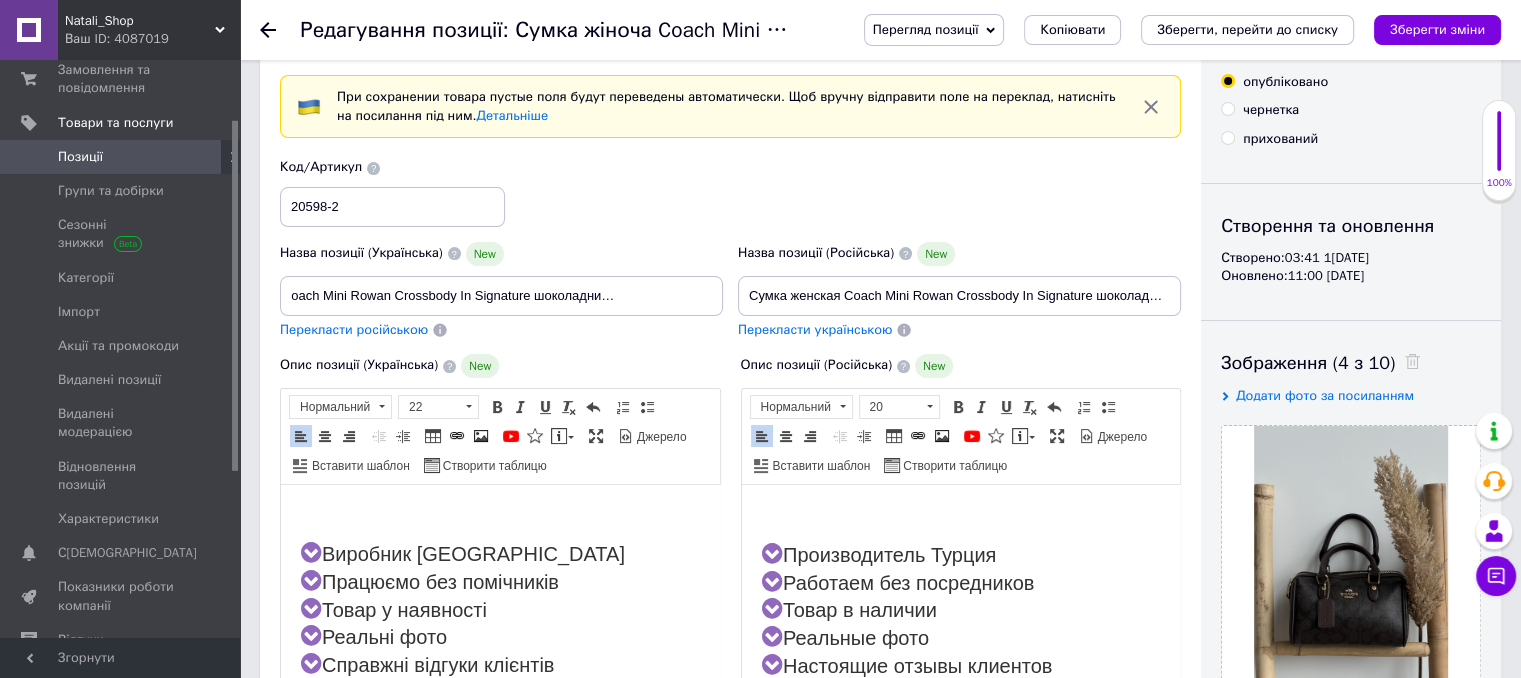 click on "Зберегти зміни" at bounding box center [1437, 29] 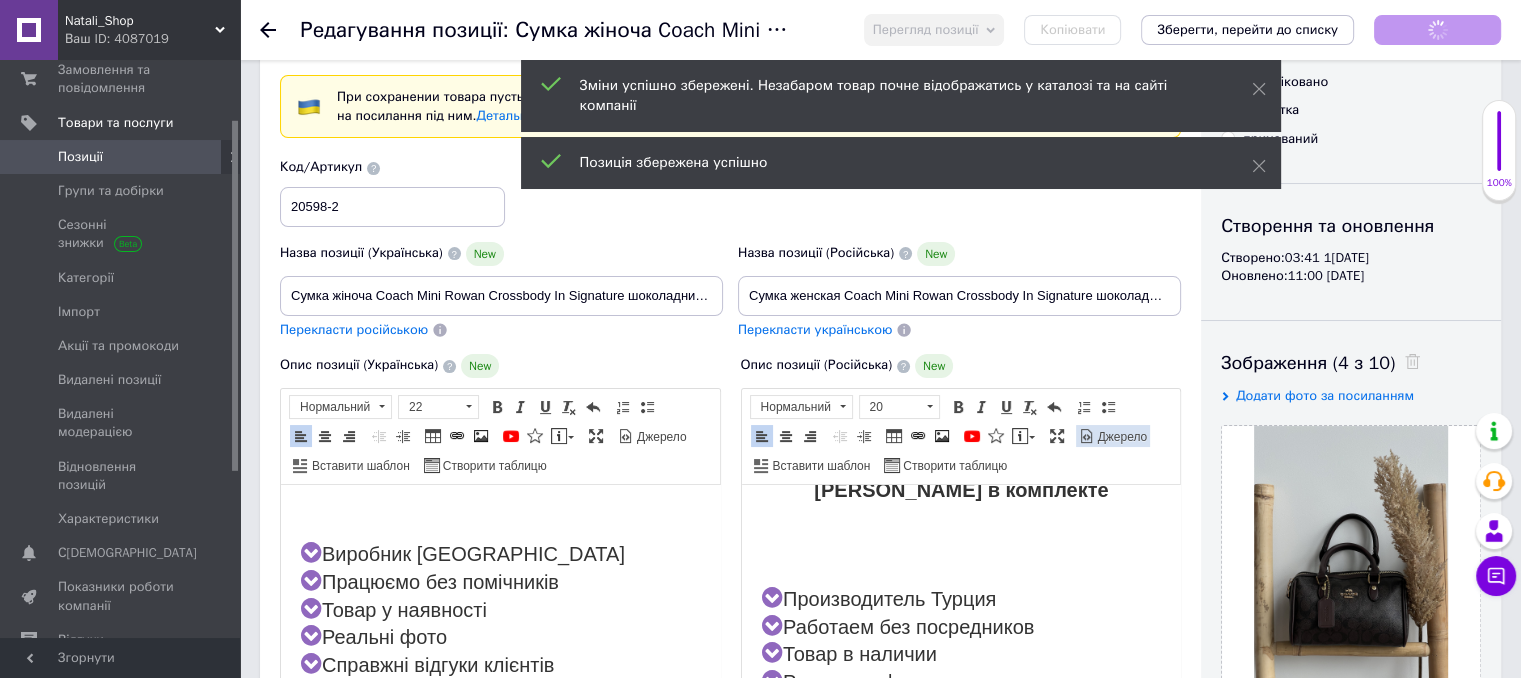 scroll, scrollTop: 515, scrollLeft: 0, axis: vertical 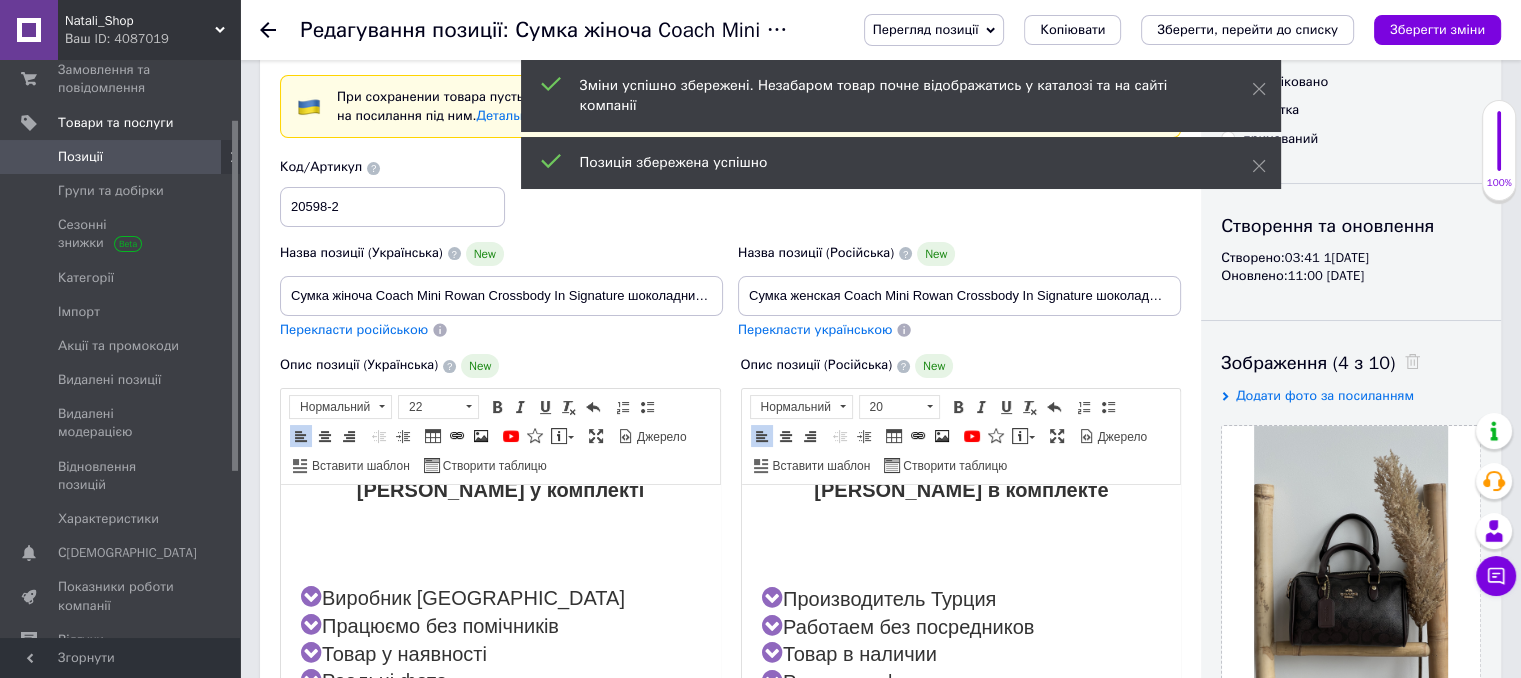 drag, startPoint x: 1112, startPoint y: 435, endPoint x: 1098, endPoint y: 432, distance: 14.3178215 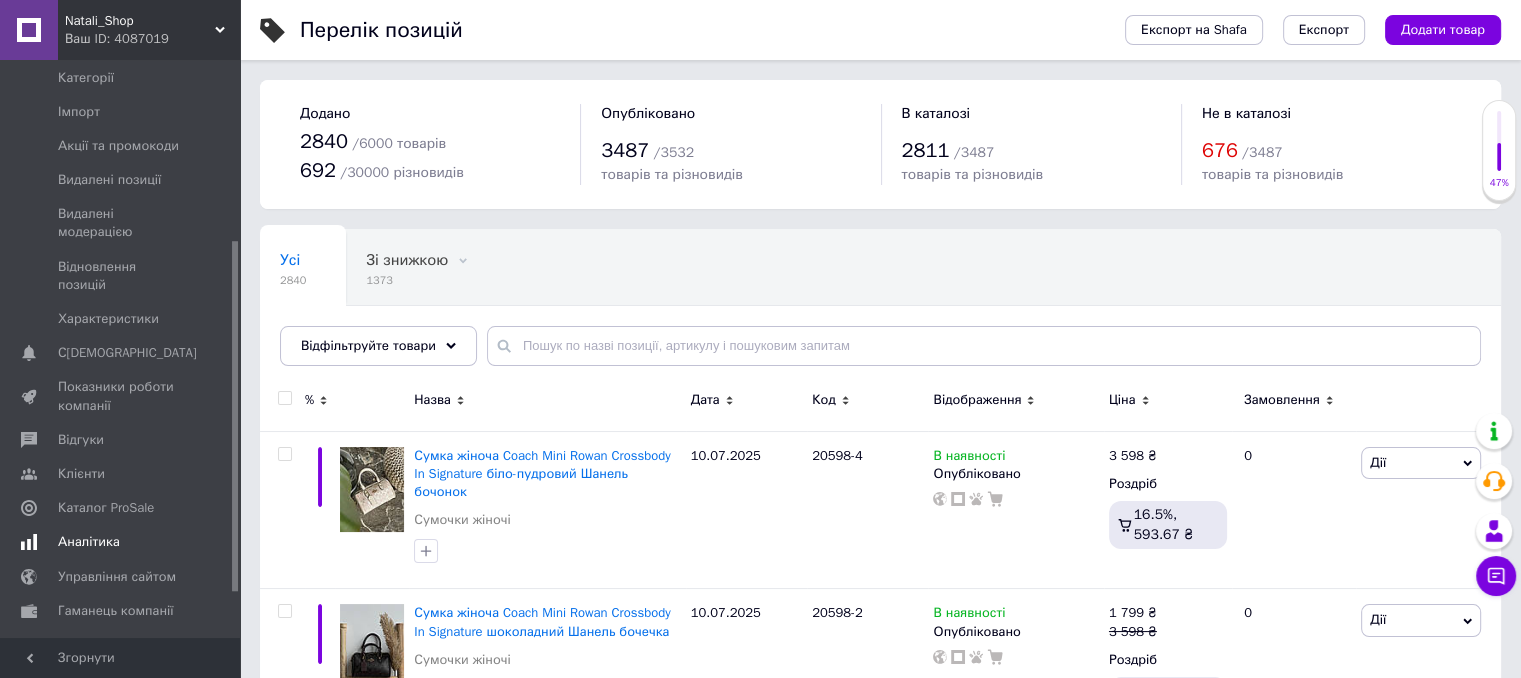 click on "Аналітика" at bounding box center [89, 542] 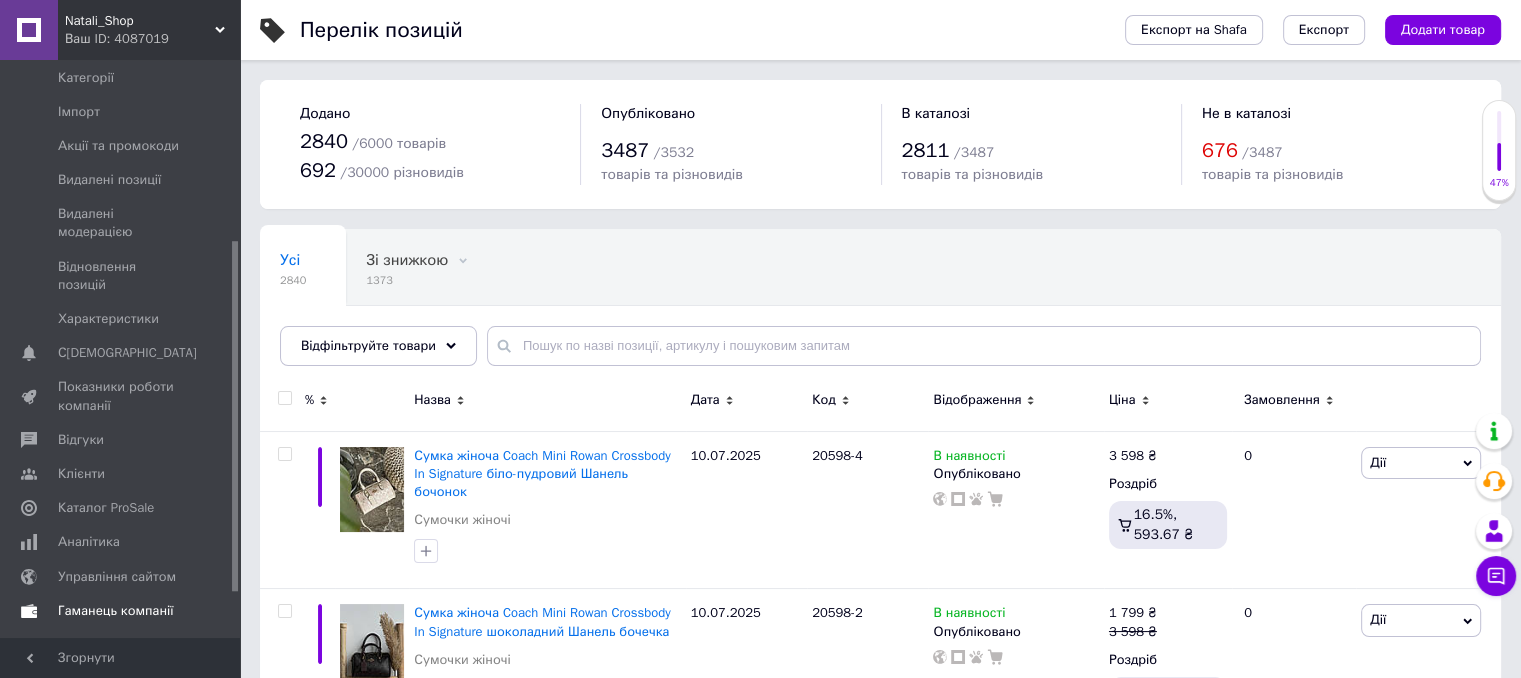 scroll, scrollTop: 236, scrollLeft: 0, axis: vertical 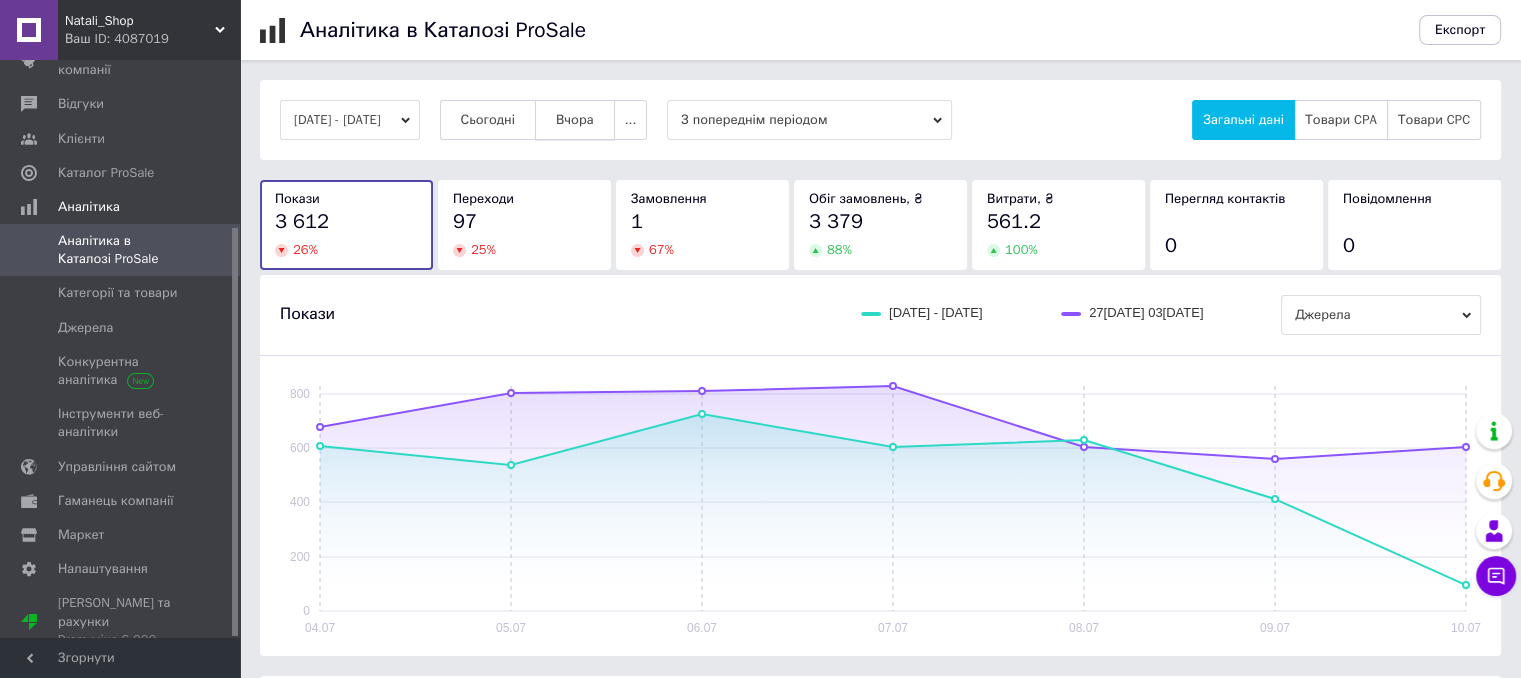 click on "Вчора" at bounding box center (575, 120) 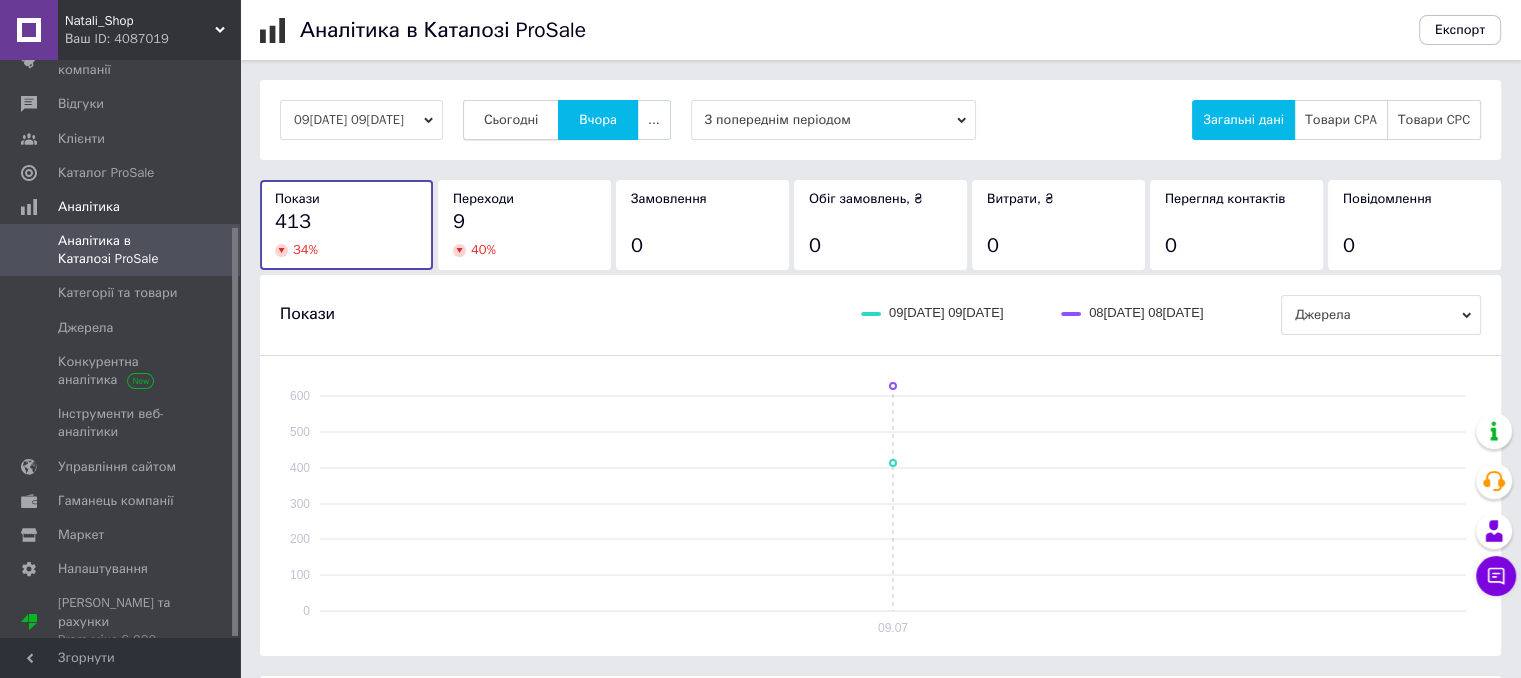 click on "Сьогодні" at bounding box center (511, 120) 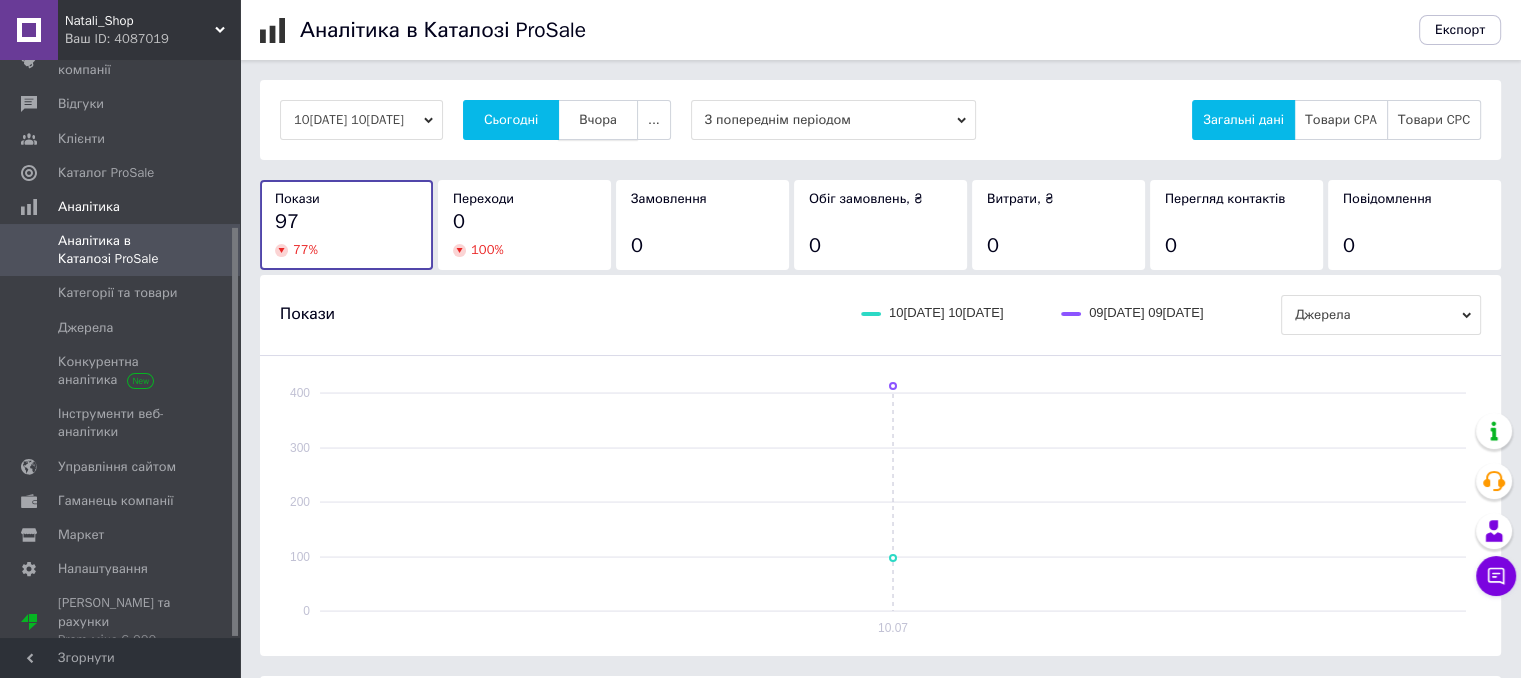 click on "Вчора" at bounding box center [598, 120] 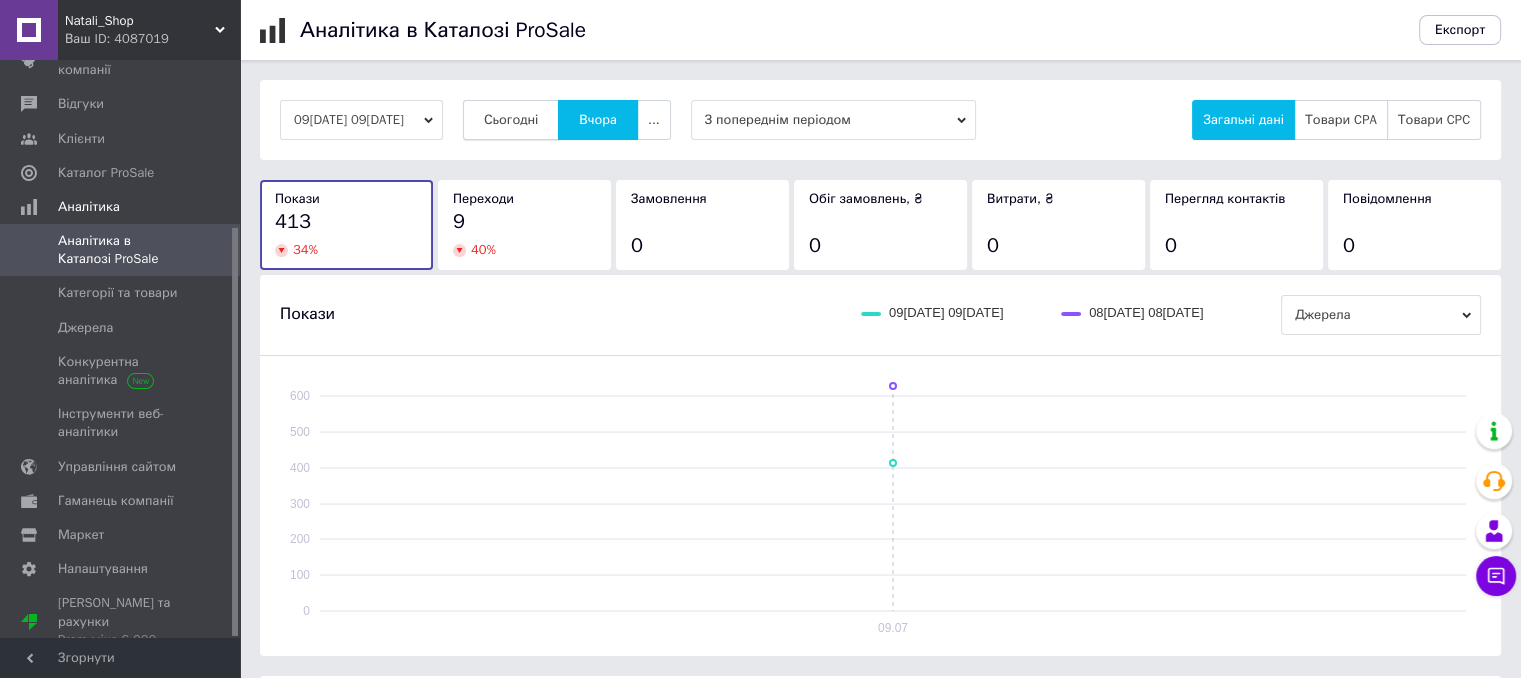 click on "Сьогодні" at bounding box center (511, 120) 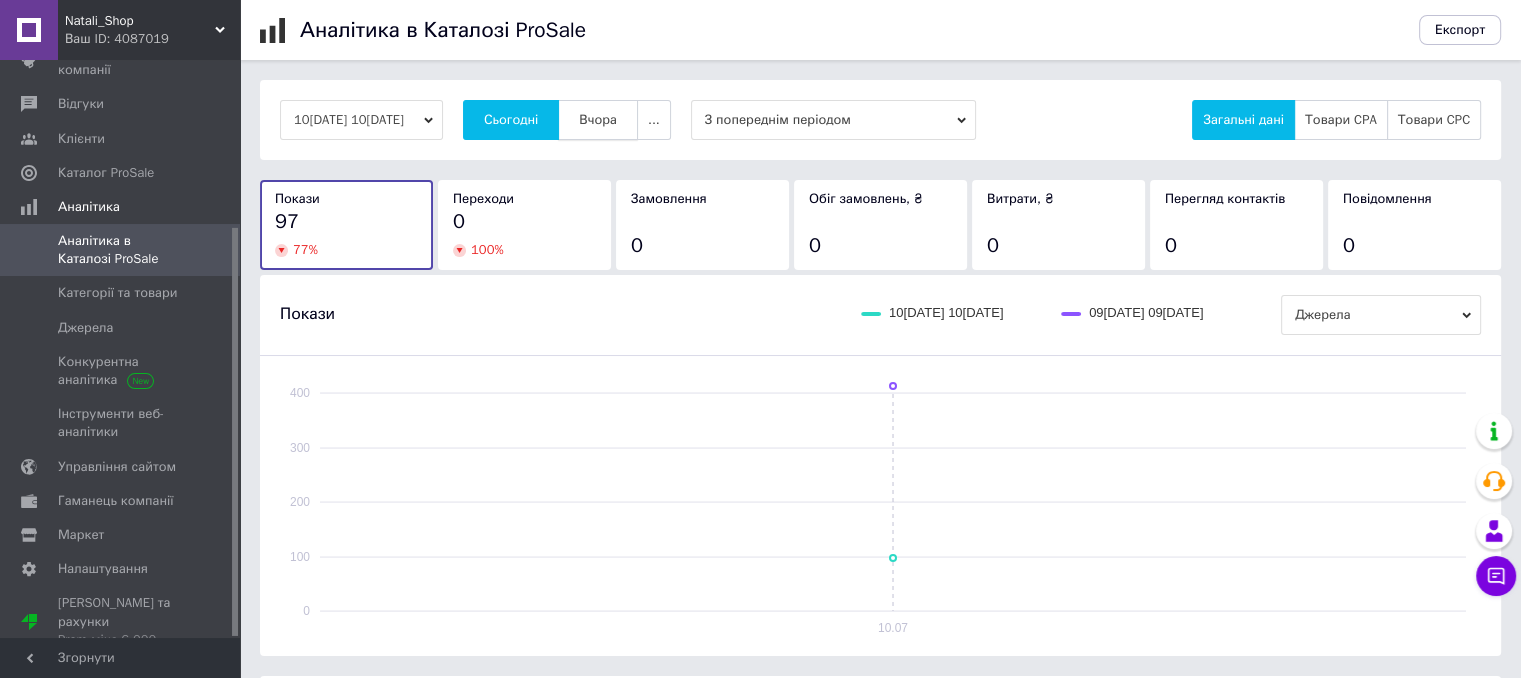 click on "Вчора" at bounding box center [598, 120] 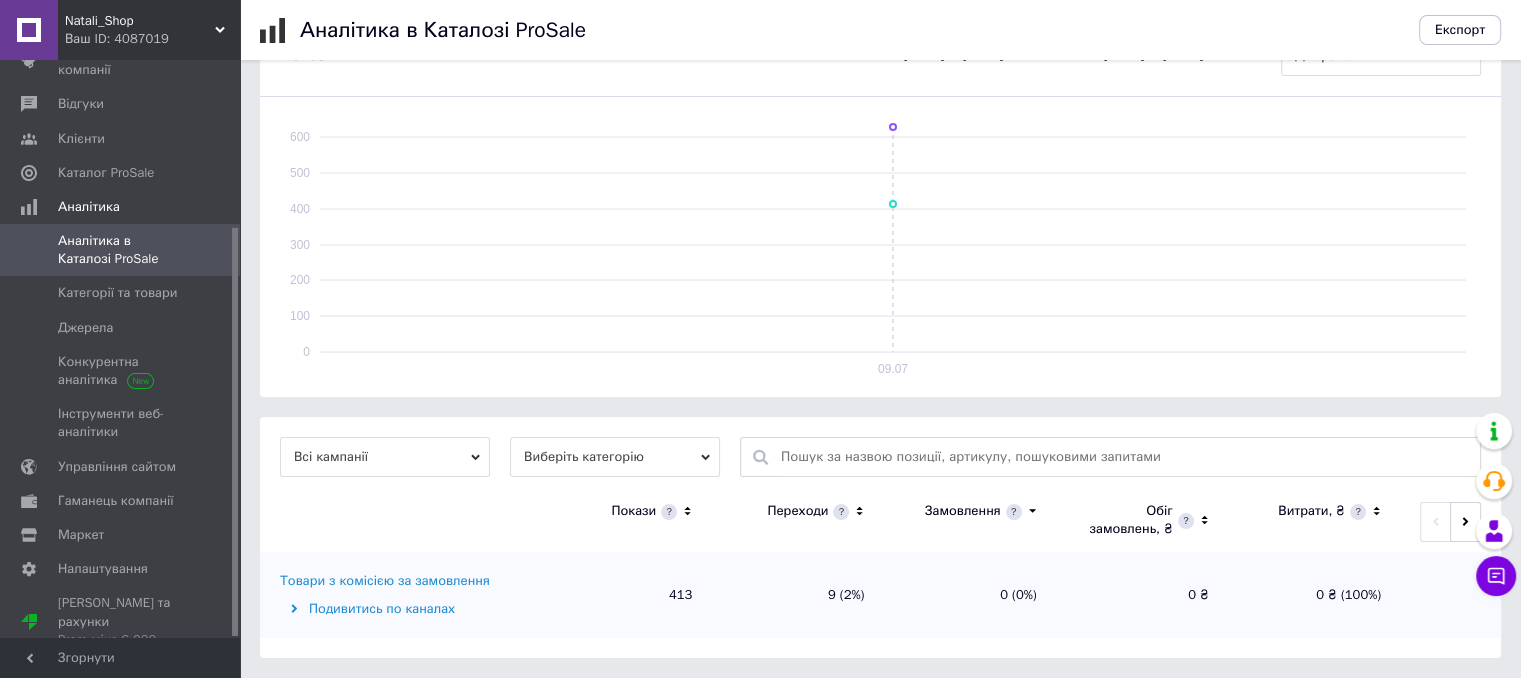 click on "Товари з комісією за замовлення" at bounding box center (385, 581) 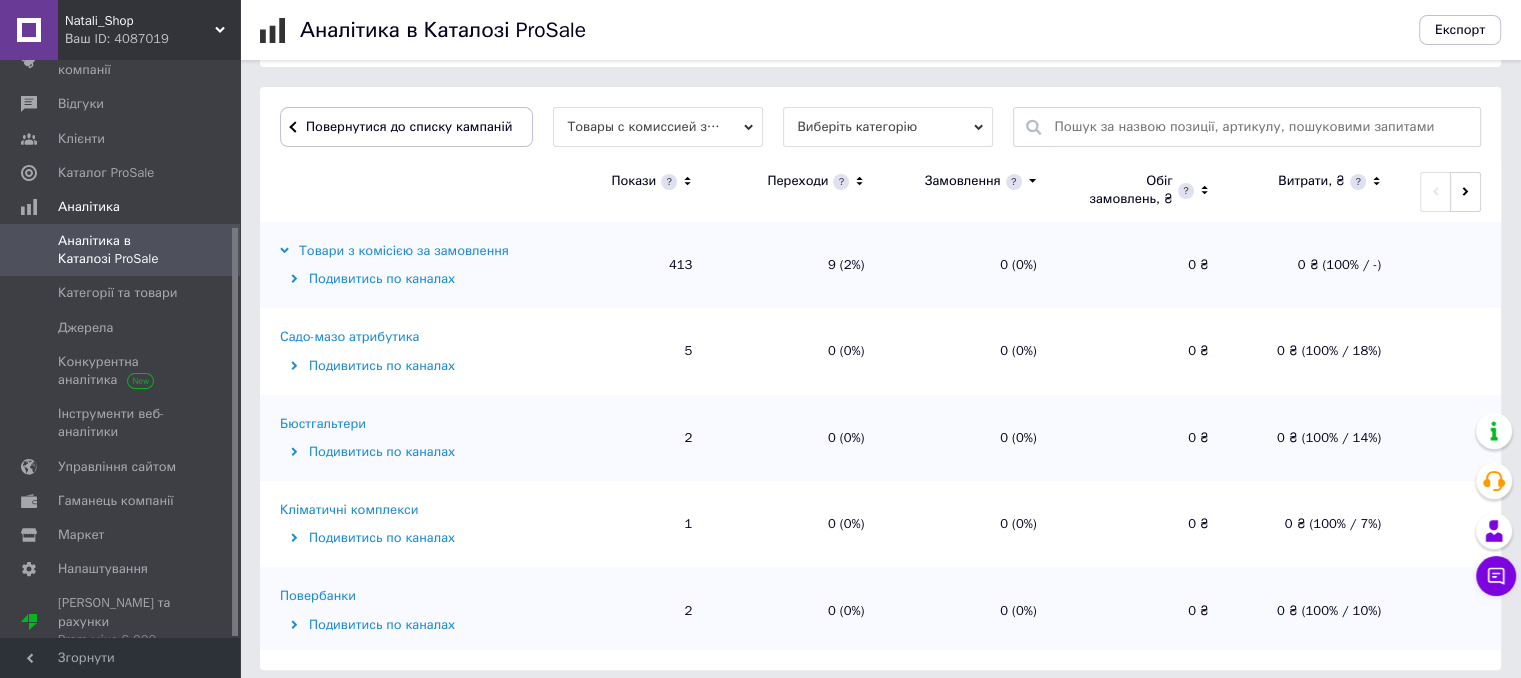 scroll, scrollTop: 600, scrollLeft: 0, axis: vertical 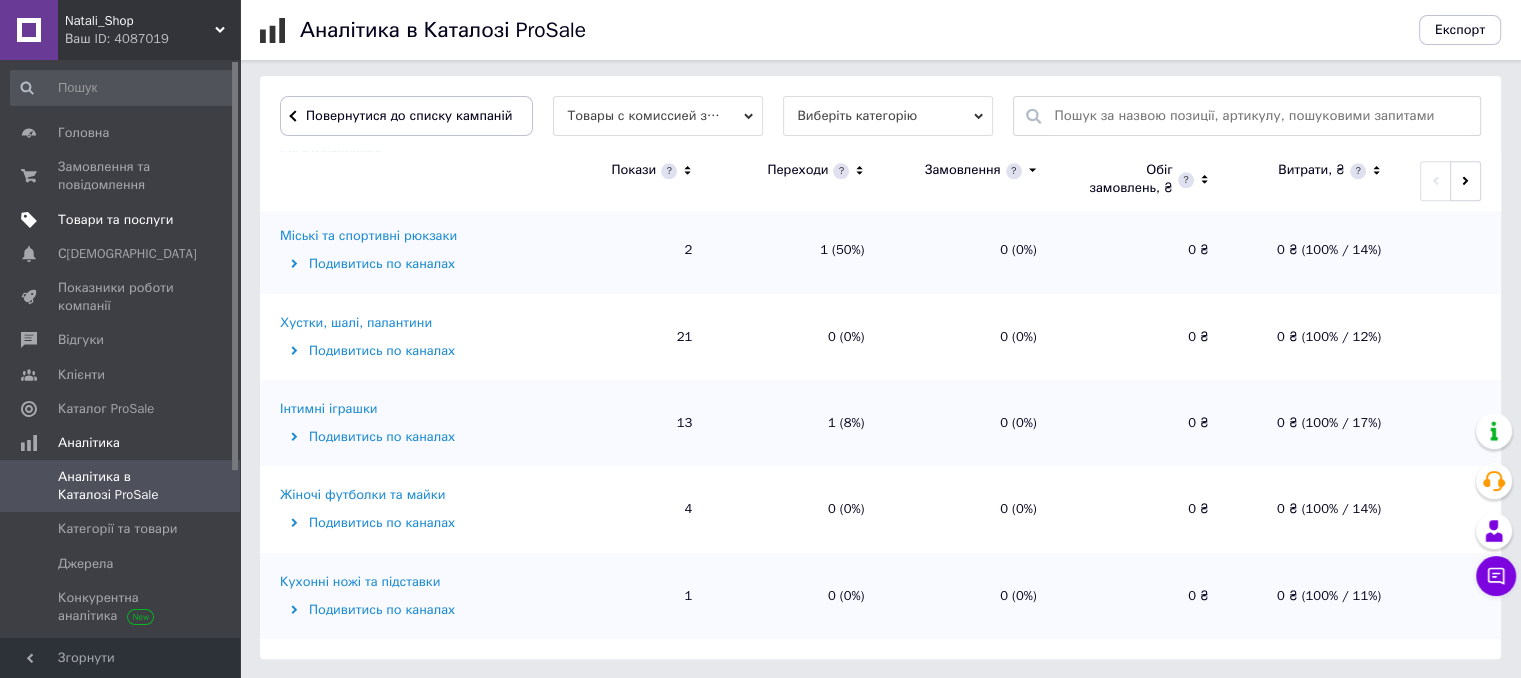 click on "Товари та послуги" at bounding box center [115, 220] 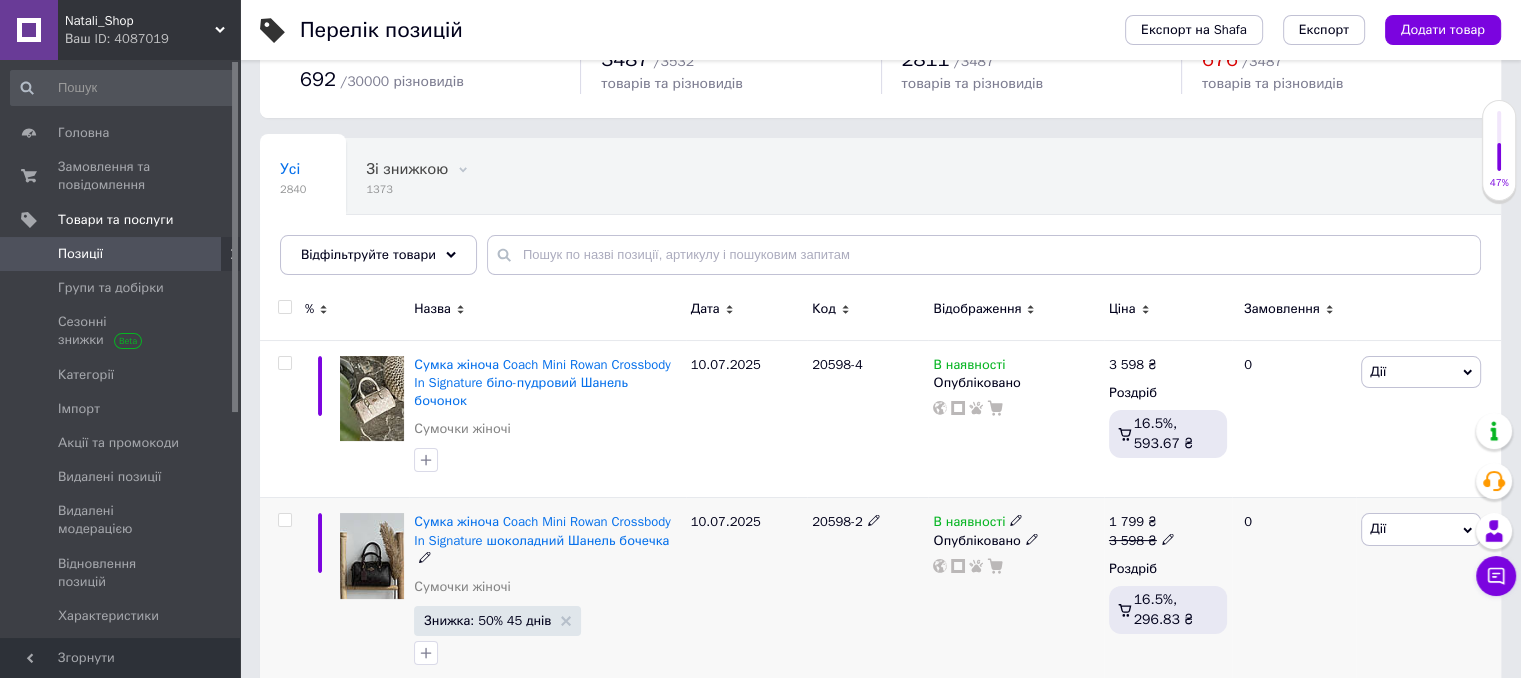 scroll, scrollTop: 200, scrollLeft: 0, axis: vertical 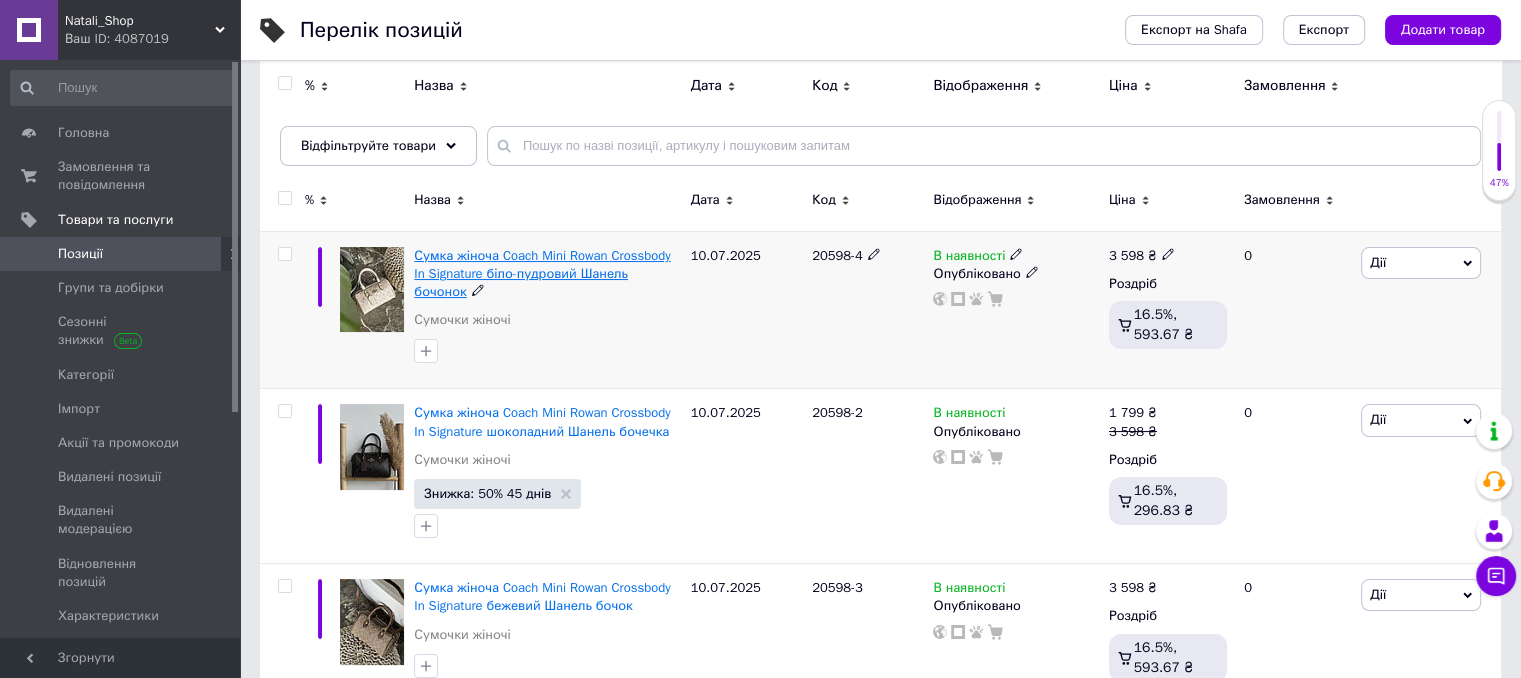 click on "Сумка жіноча Coach Mini Rowan Crossbody In Signature біло-пудровий Шанель бочонок" at bounding box center [542, 273] 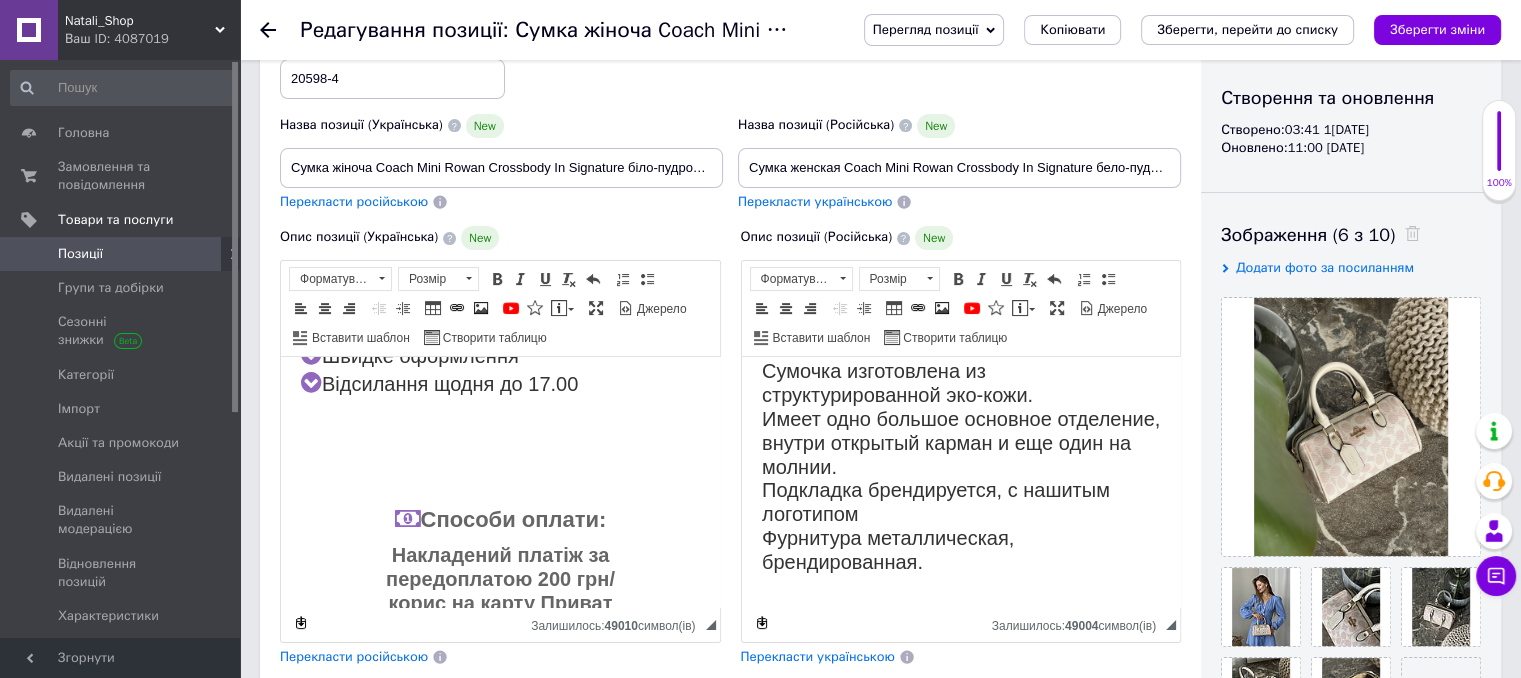 scroll, scrollTop: 800, scrollLeft: 0, axis: vertical 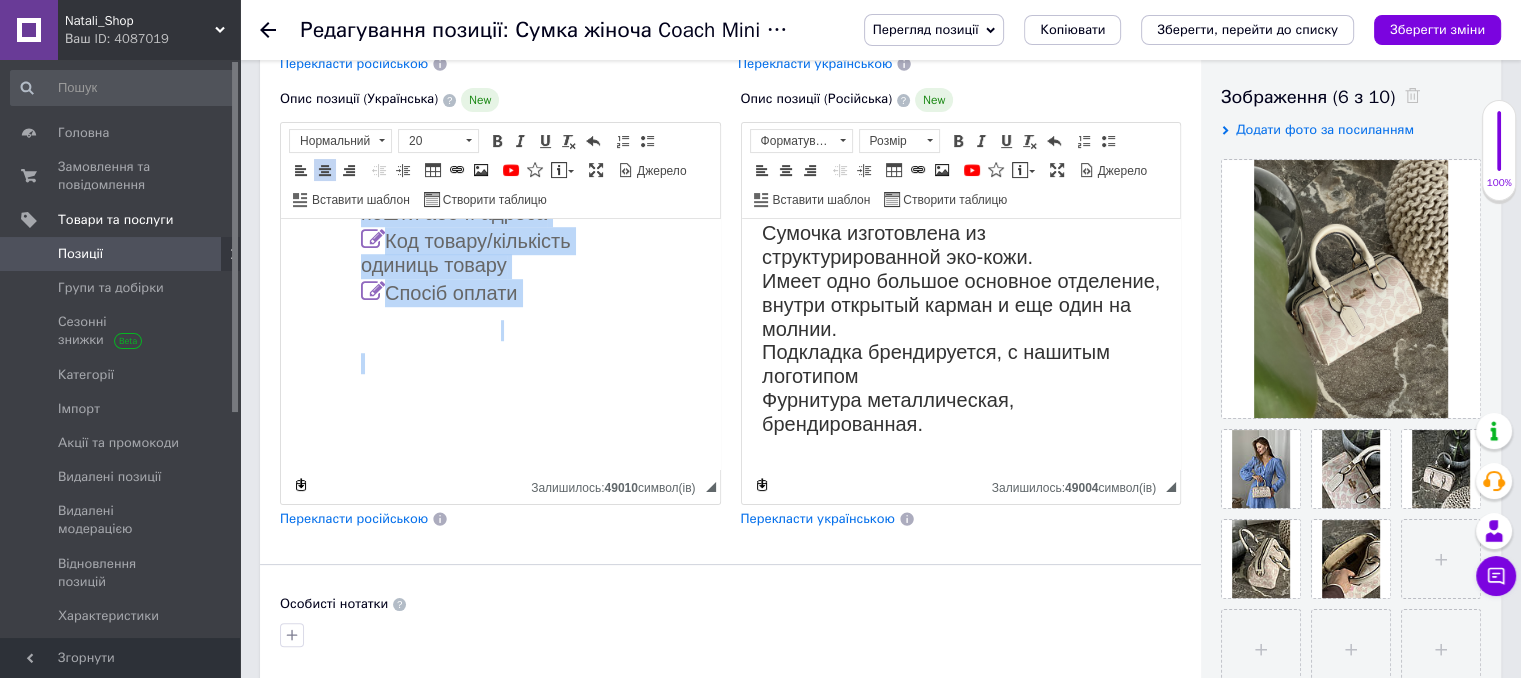 drag, startPoint x: 363, startPoint y: 327, endPoint x: 677, endPoint y: 703, distance: 489.8694 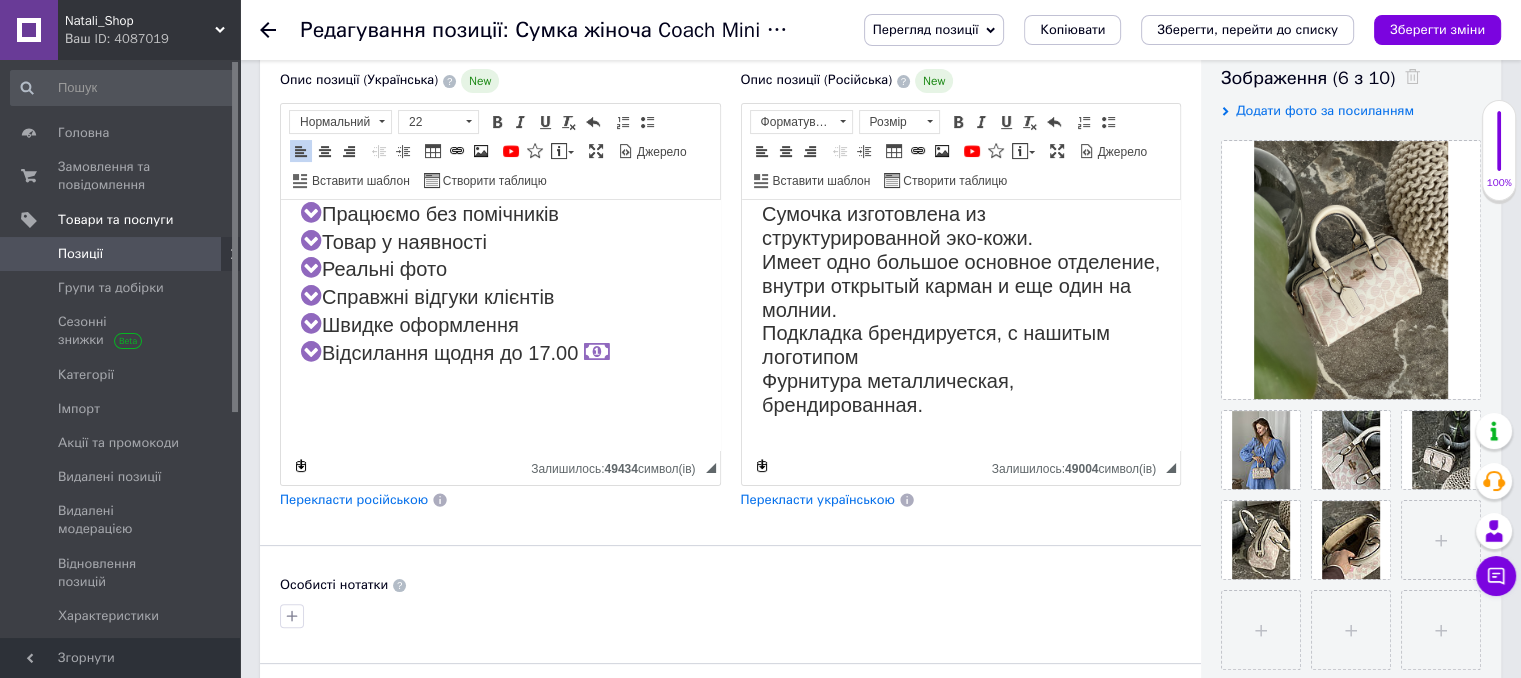 type 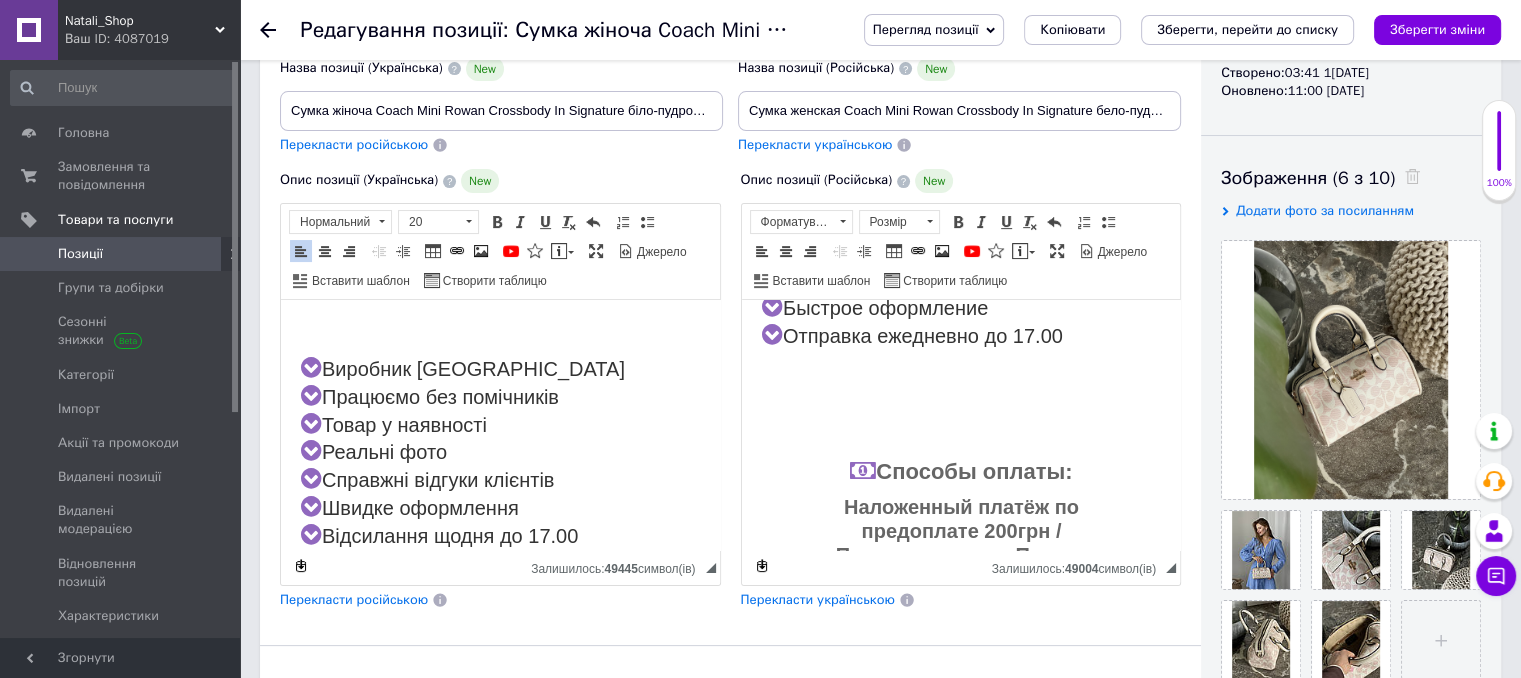 scroll, scrollTop: 800, scrollLeft: 0, axis: vertical 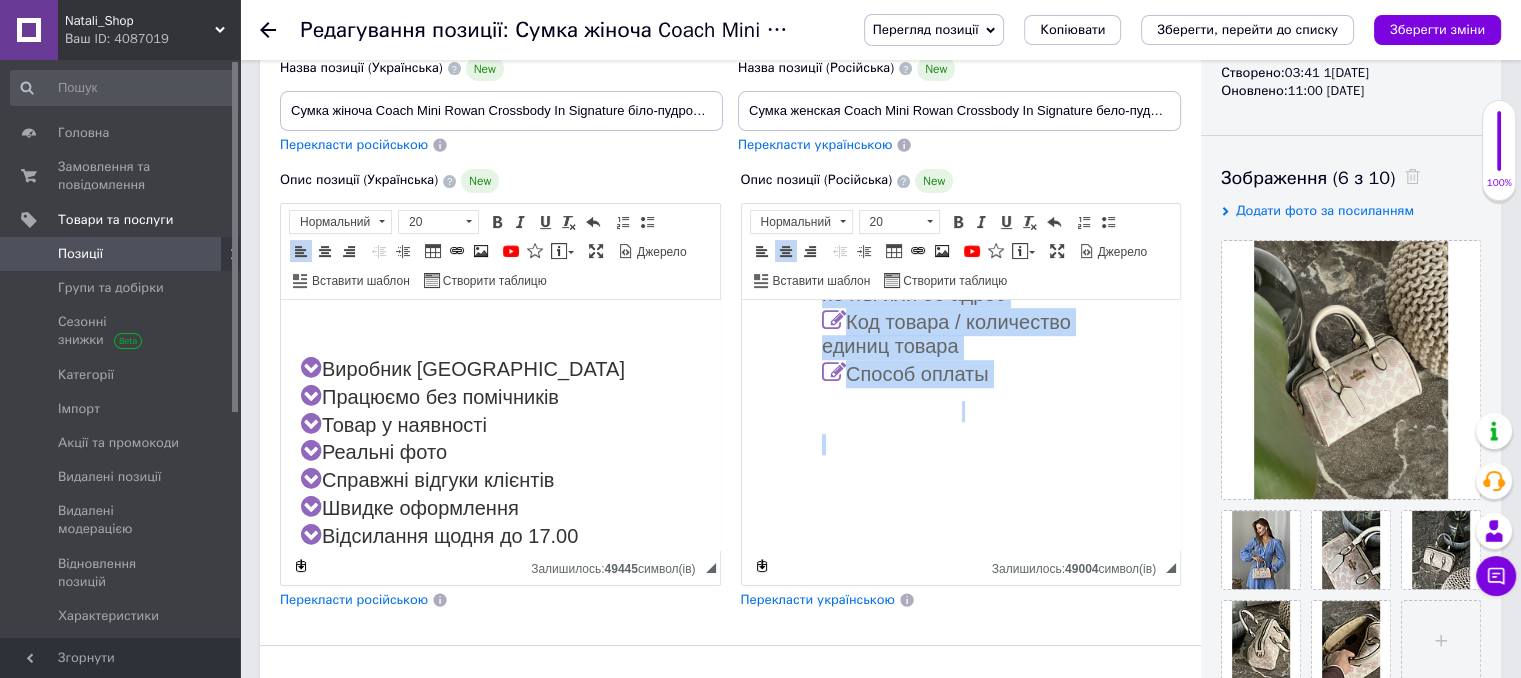 drag, startPoint x: 819, startPoint y: 429, endPoint x: 1126, endPoint y: 661, distance: 384.80255 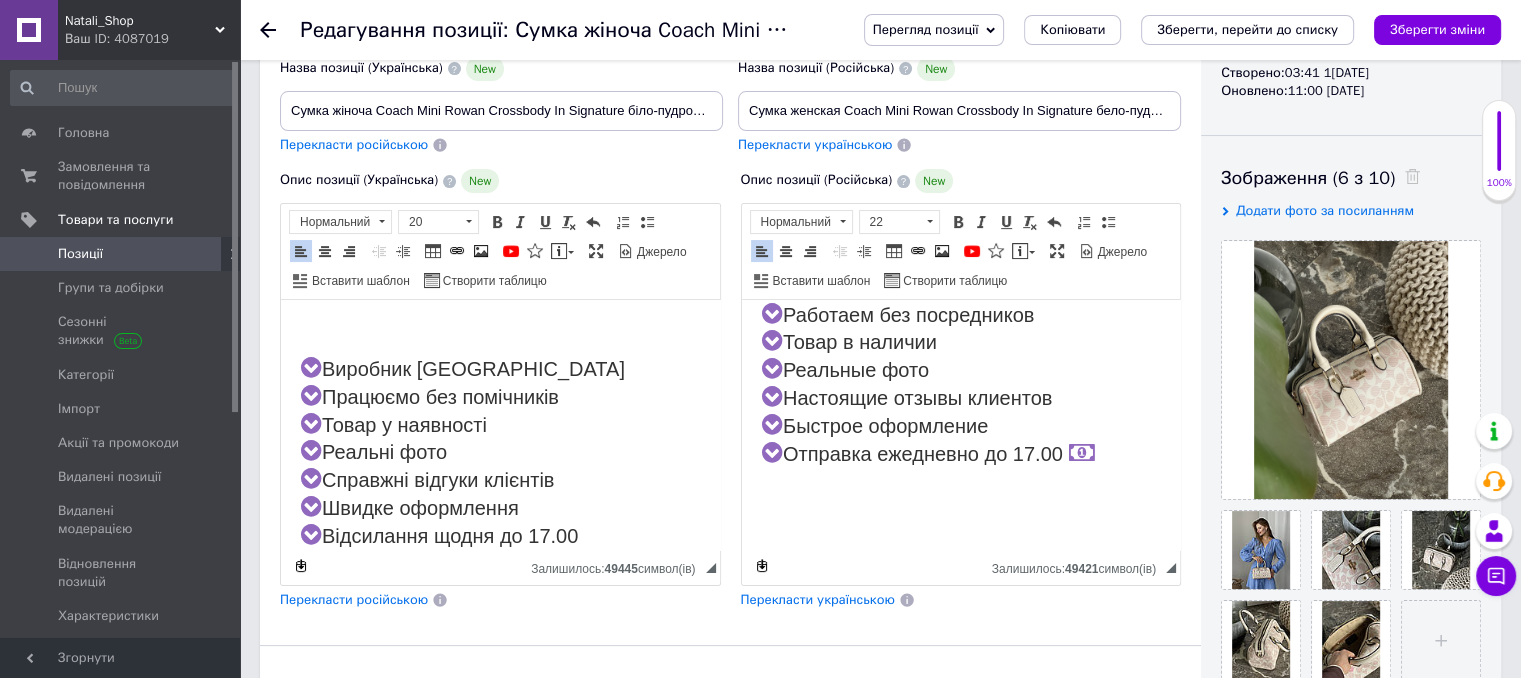 type 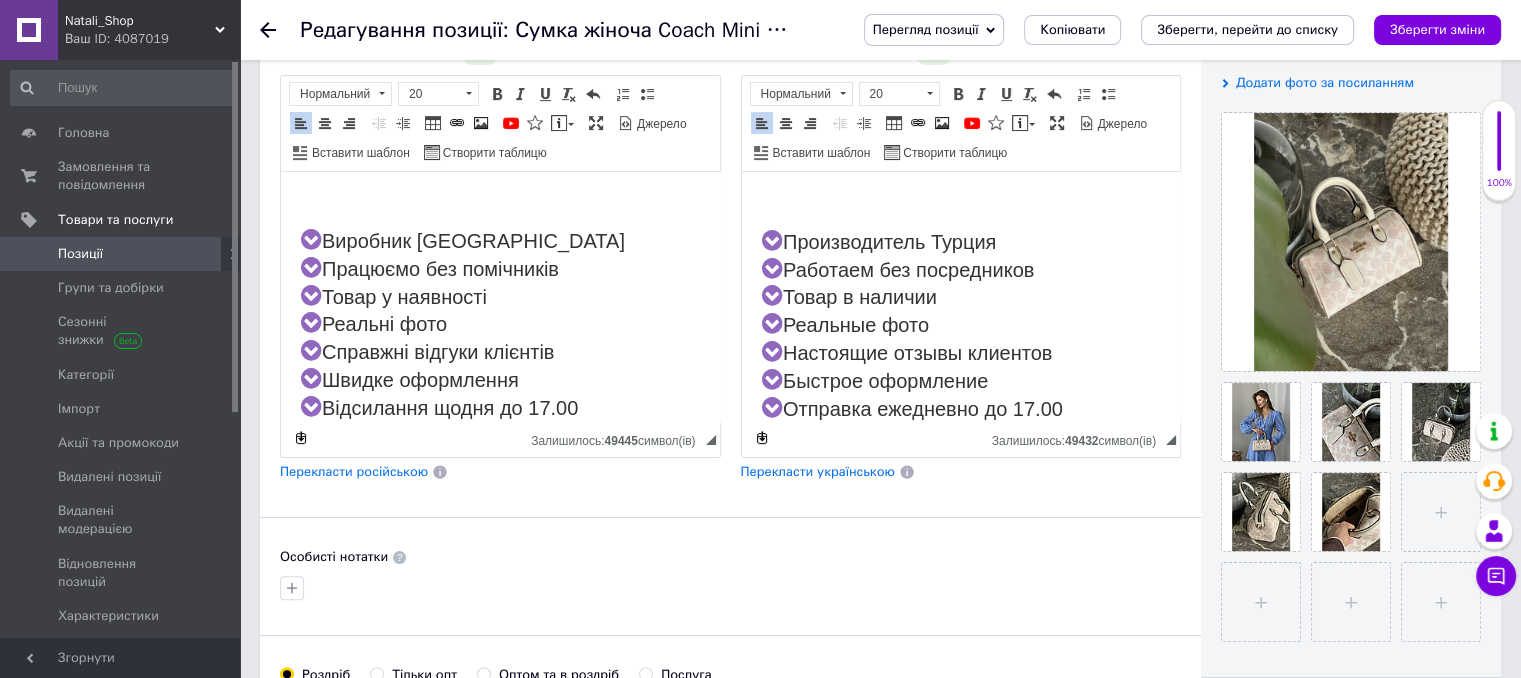 scroll, scrollTop: 557, scrollLeft: 0, axis: vertical 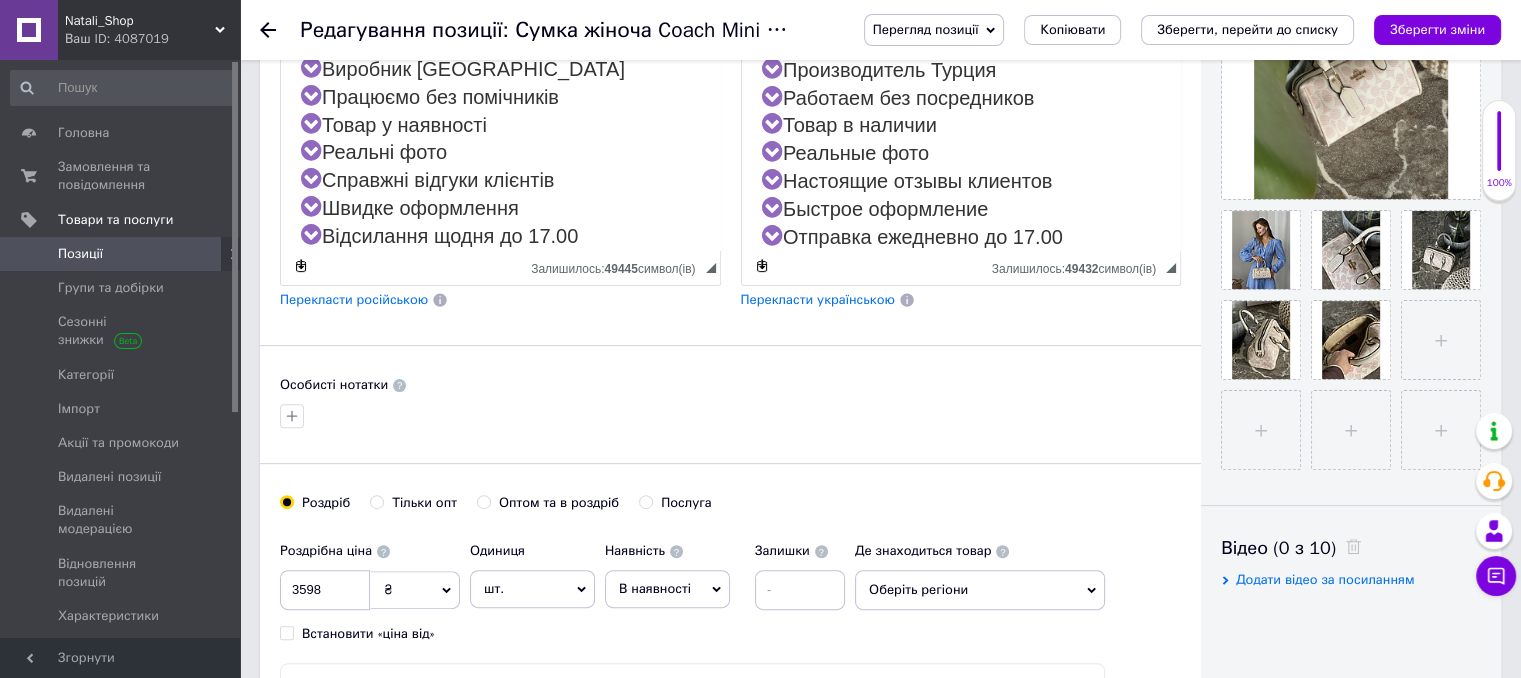 click on "Оберіть регіони" at bounding box center [980, 590] 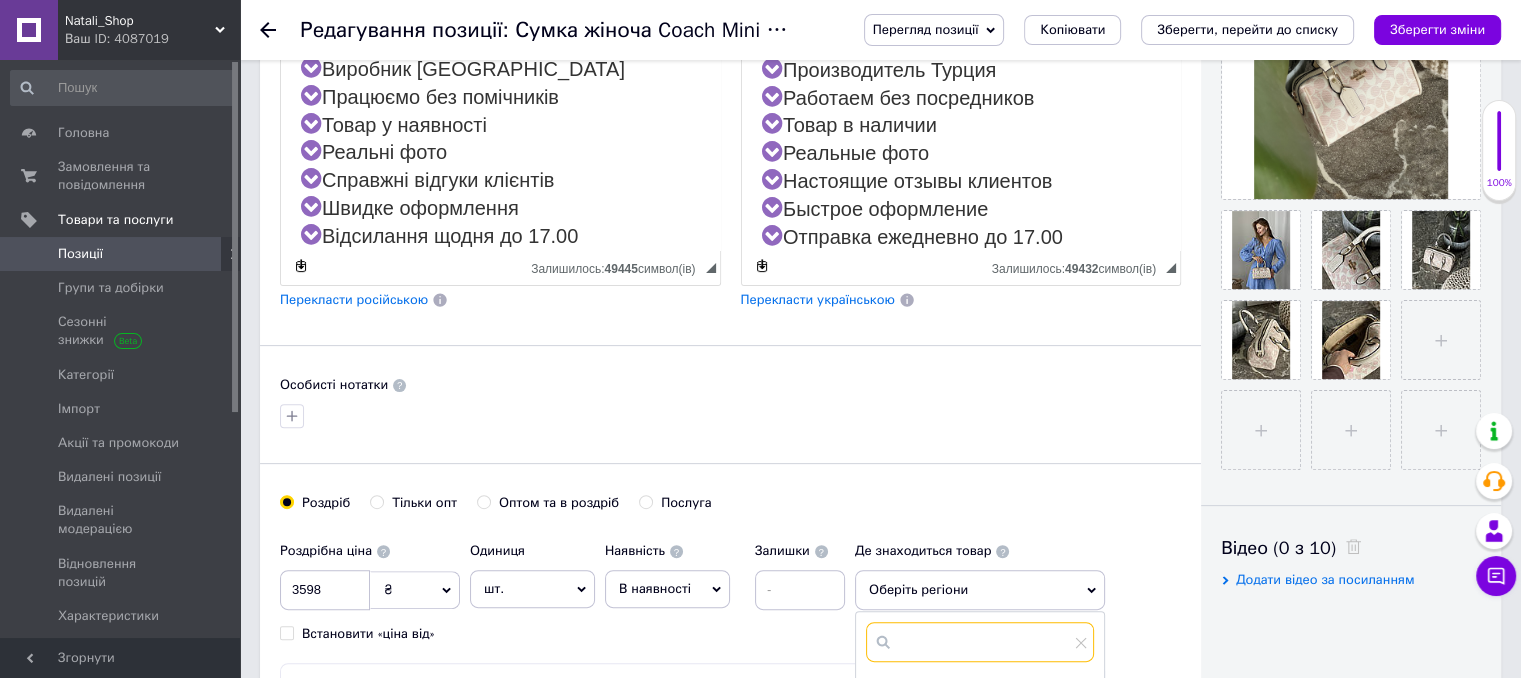 click at bounding box center [980, 642] 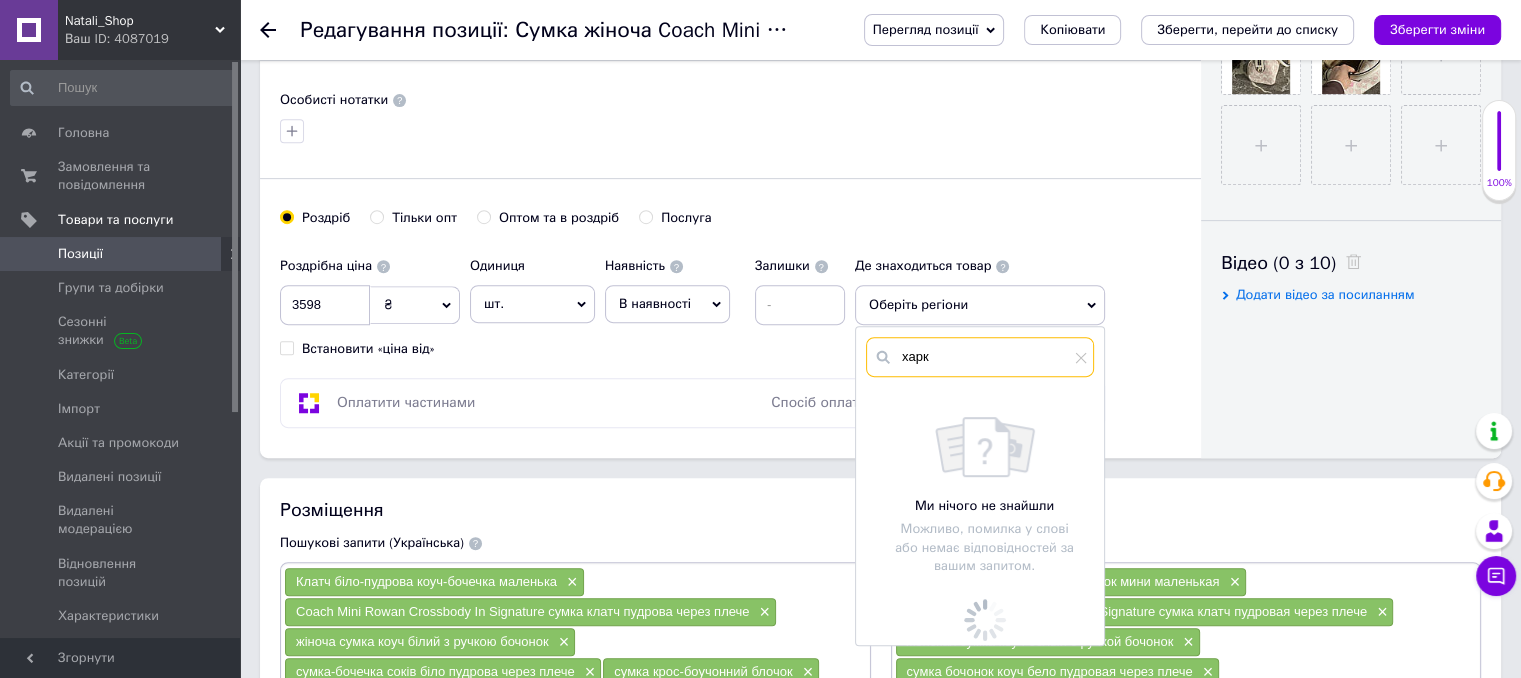 scroll, scrollTop: 857, scrollLeft: 0, axis: vertical 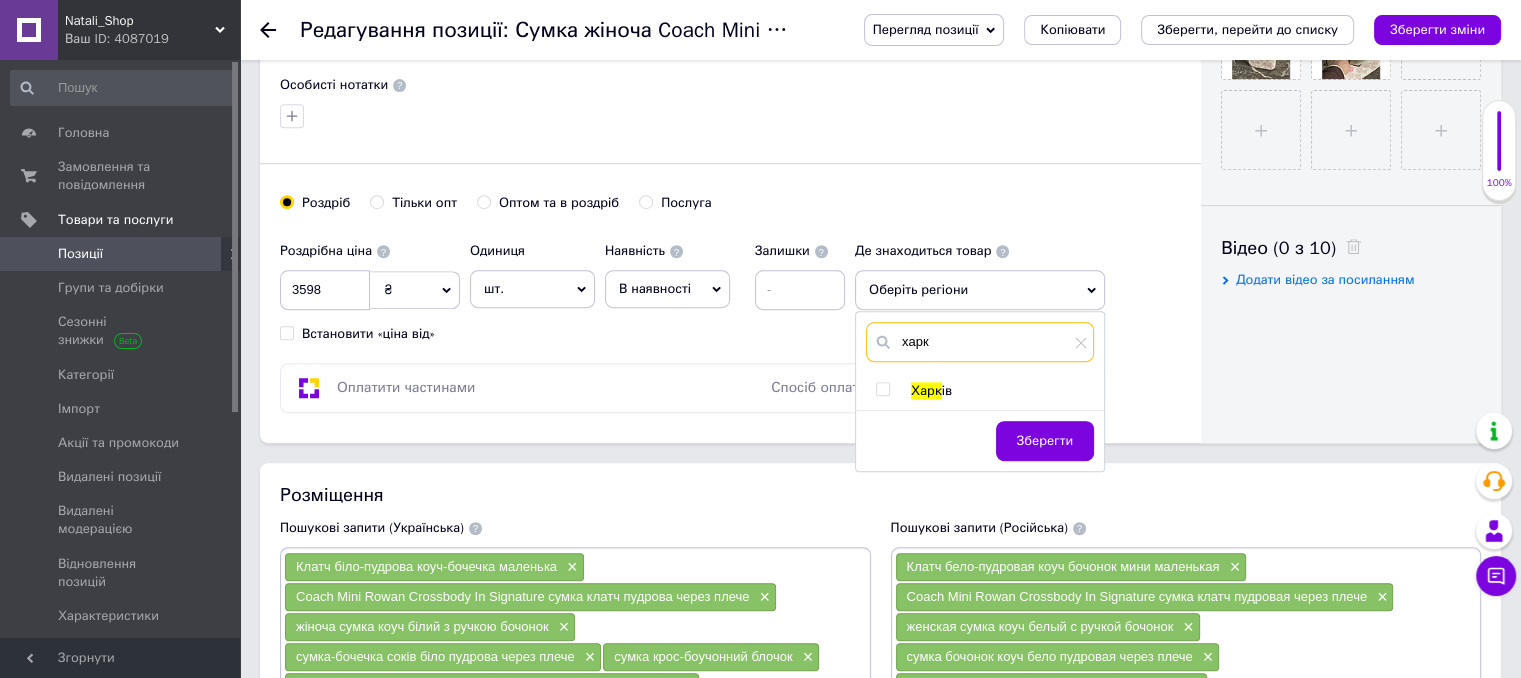 type on "харк" 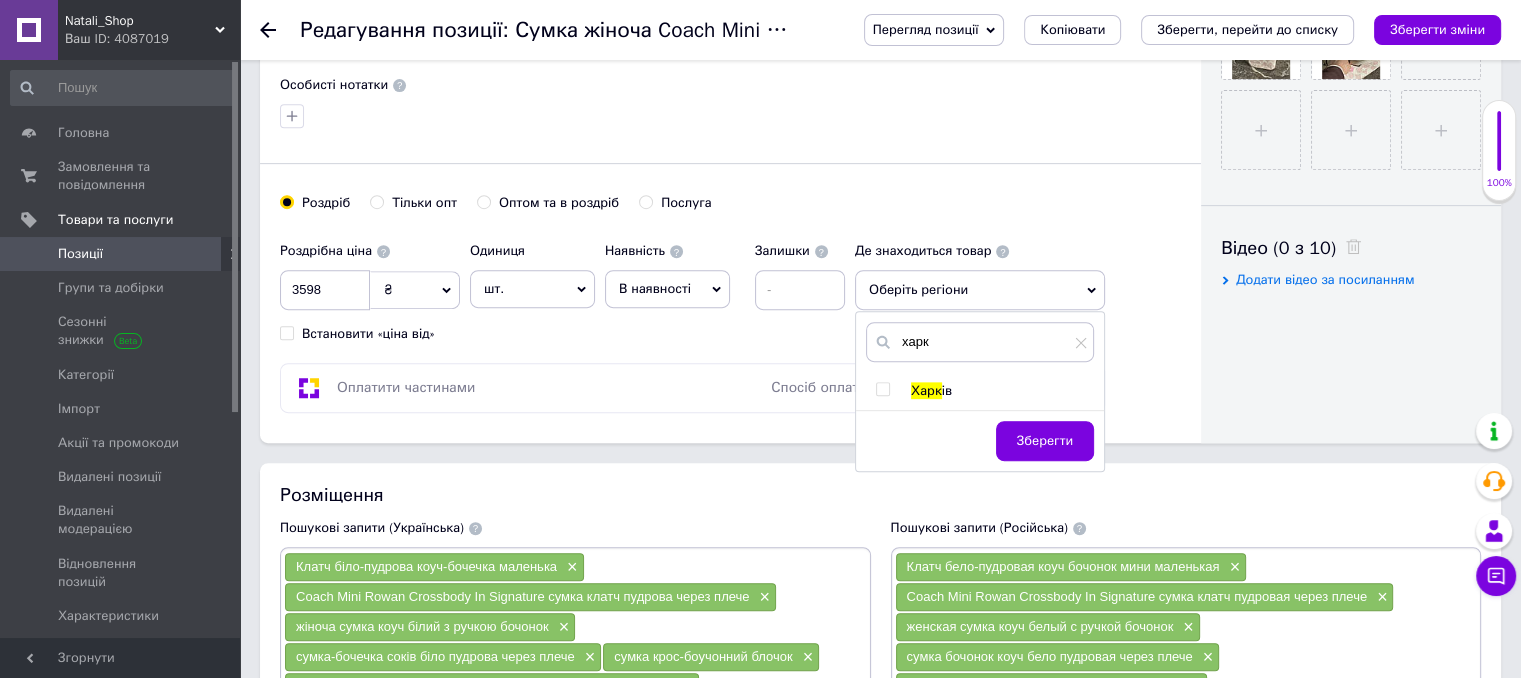 click on "Харк" at bounding box center (926, 390) 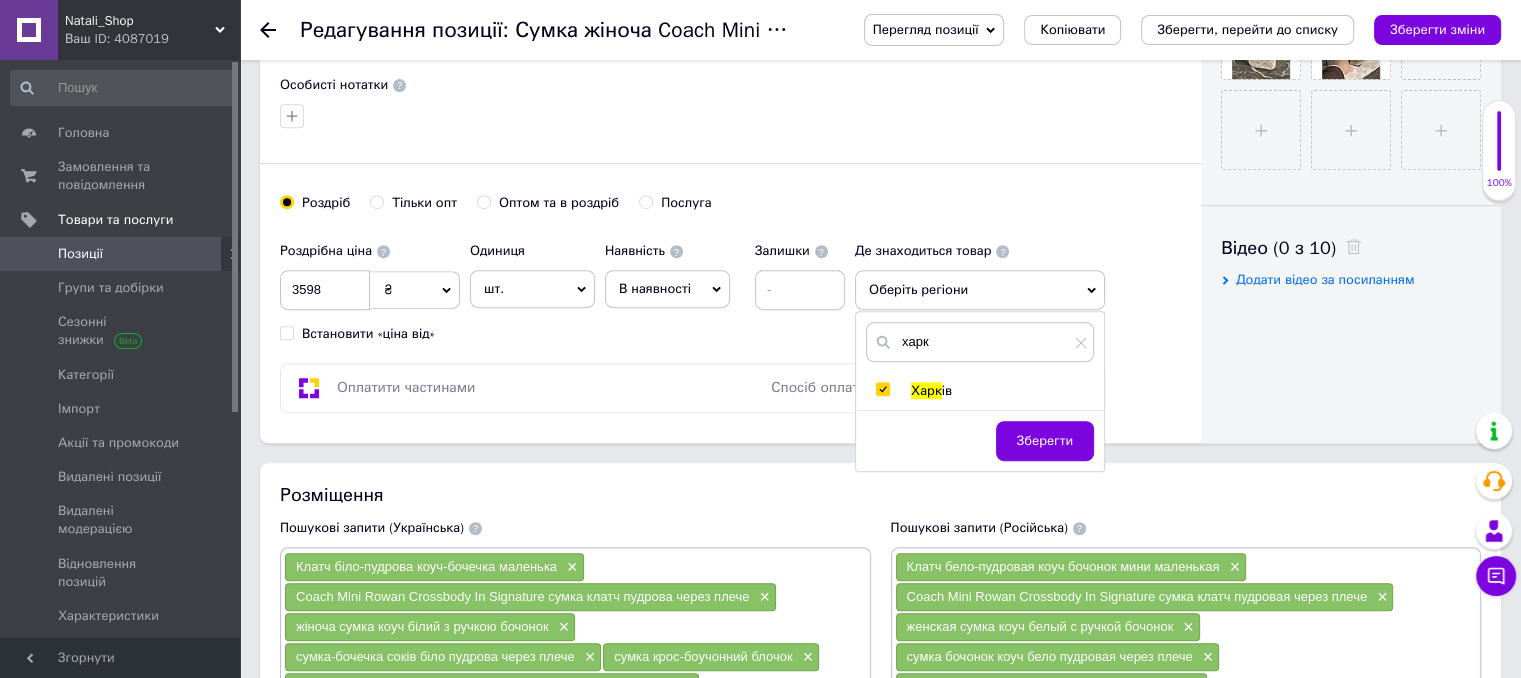 checkbox on "true" 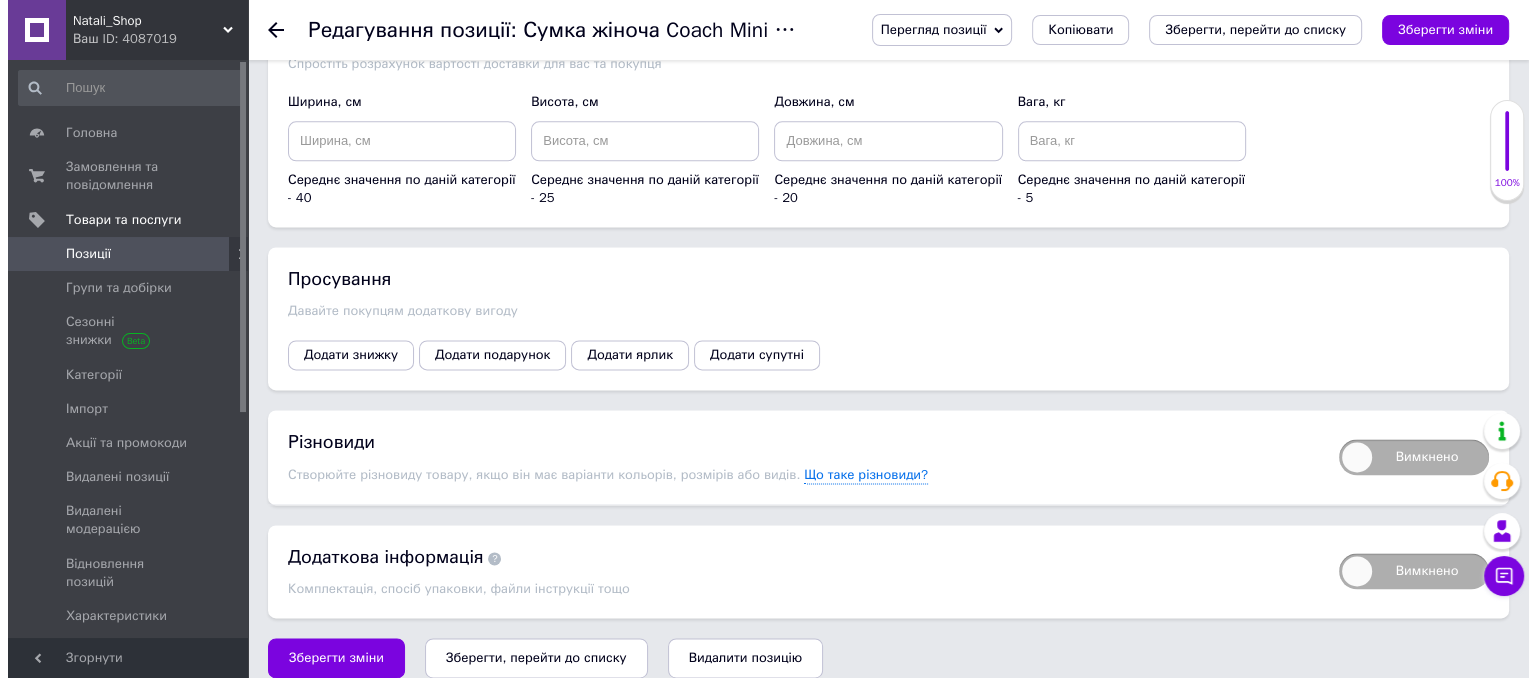 scroll, scrollTop: 2631, scrollLeft: 0, axis: vertical 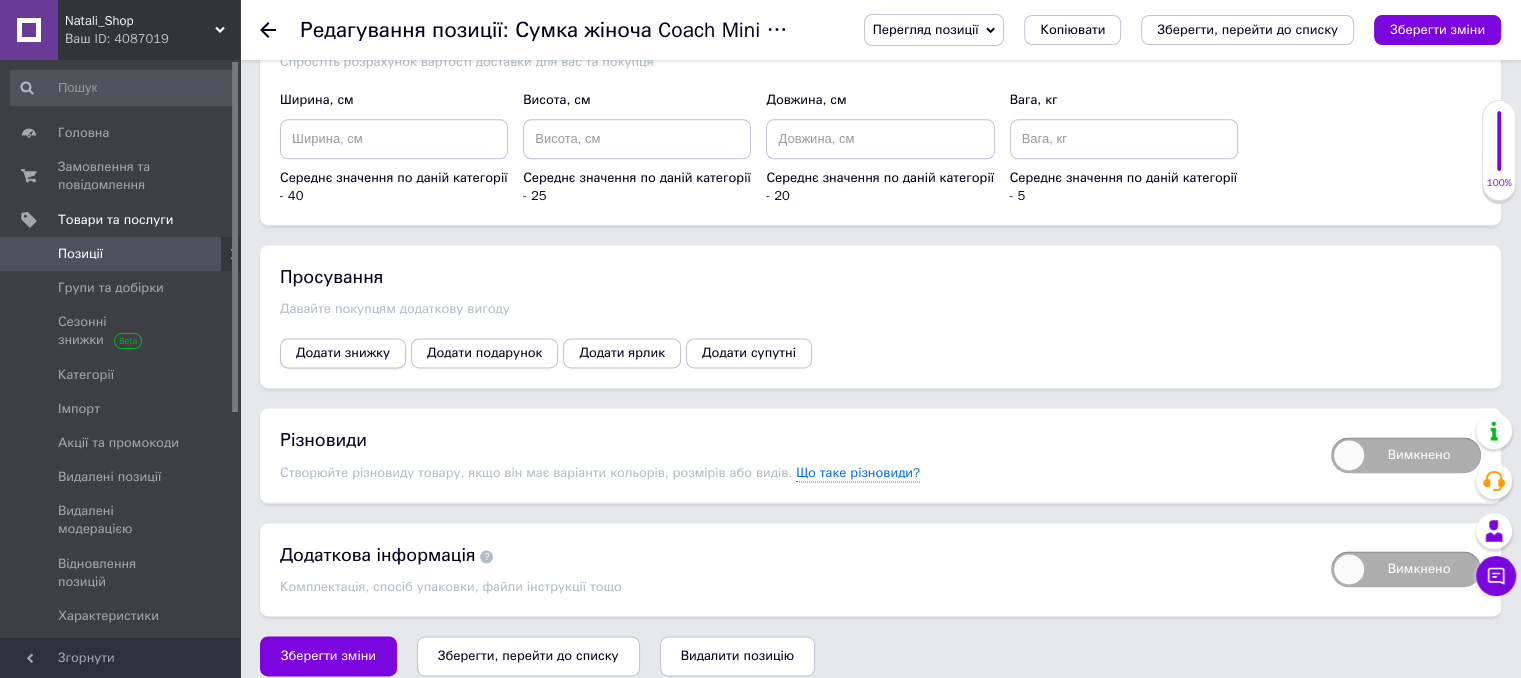 click on "Додати знижку" at bounding box center [343, 353] 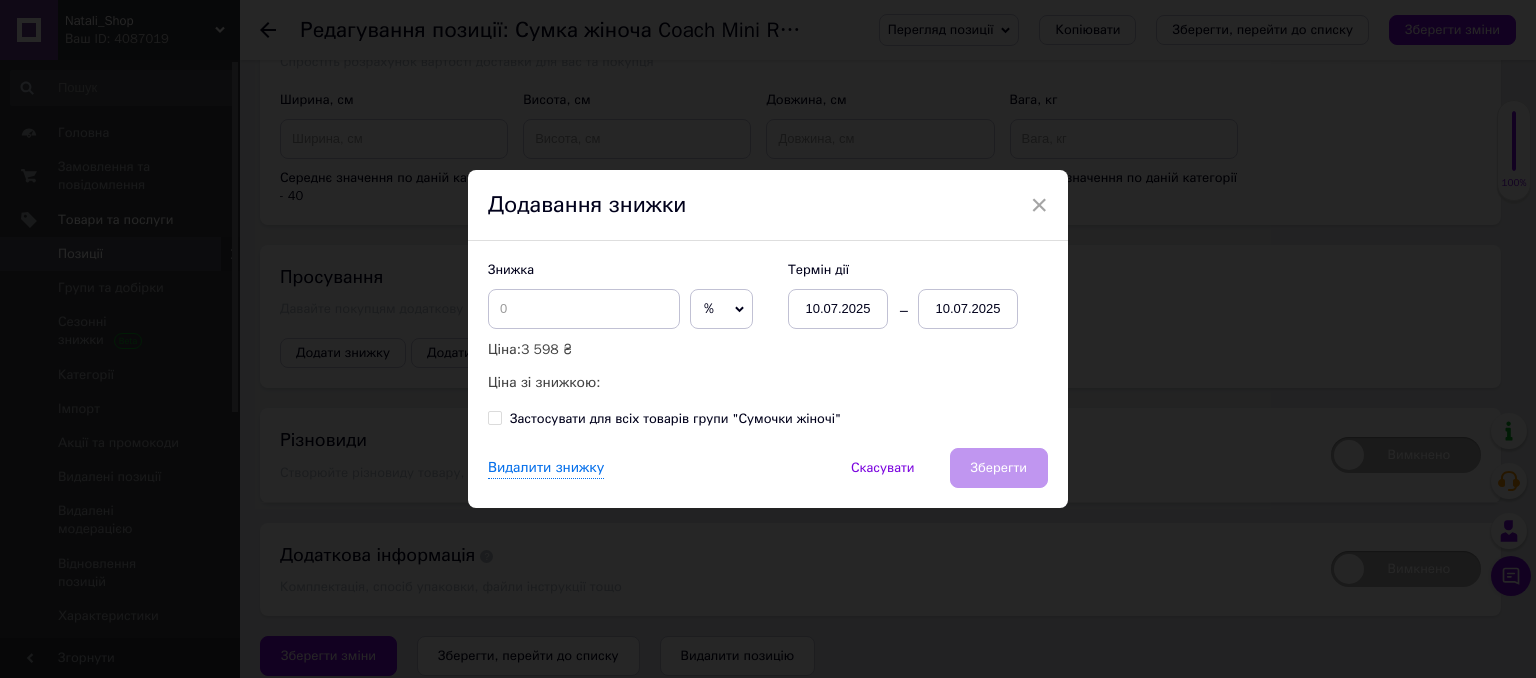 click on "10.07.2025" at bounding box center (968, 309) 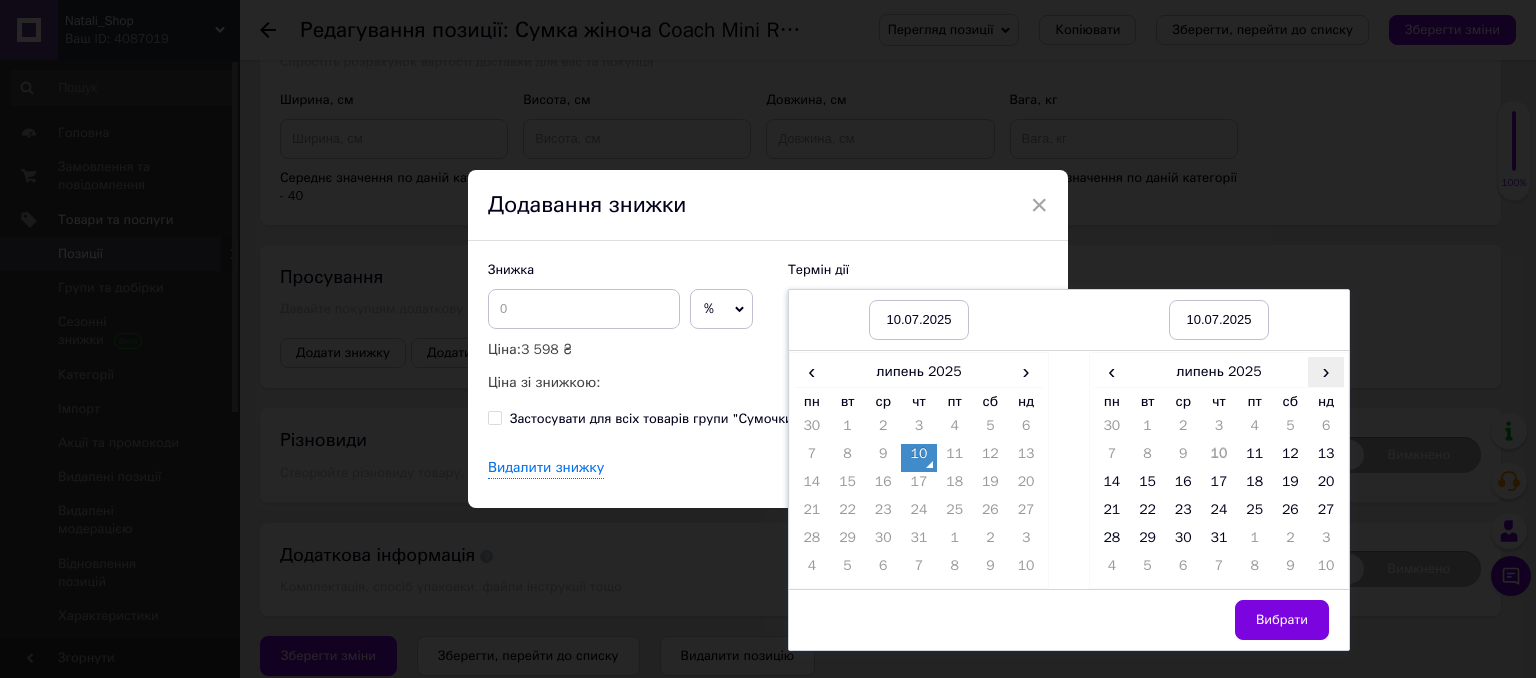 click on "›" at bounding box center (1326, 371) 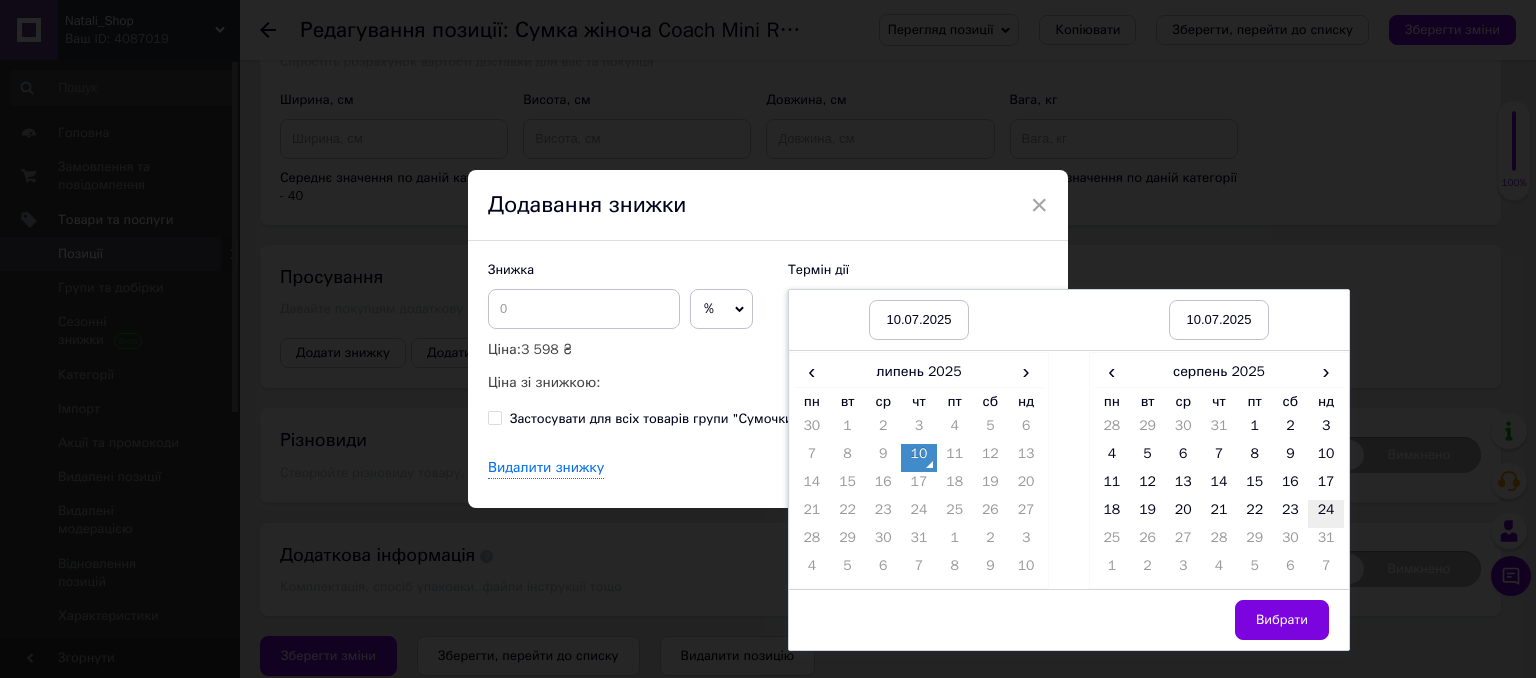 click on "24" at bounding box center (1326, 514) 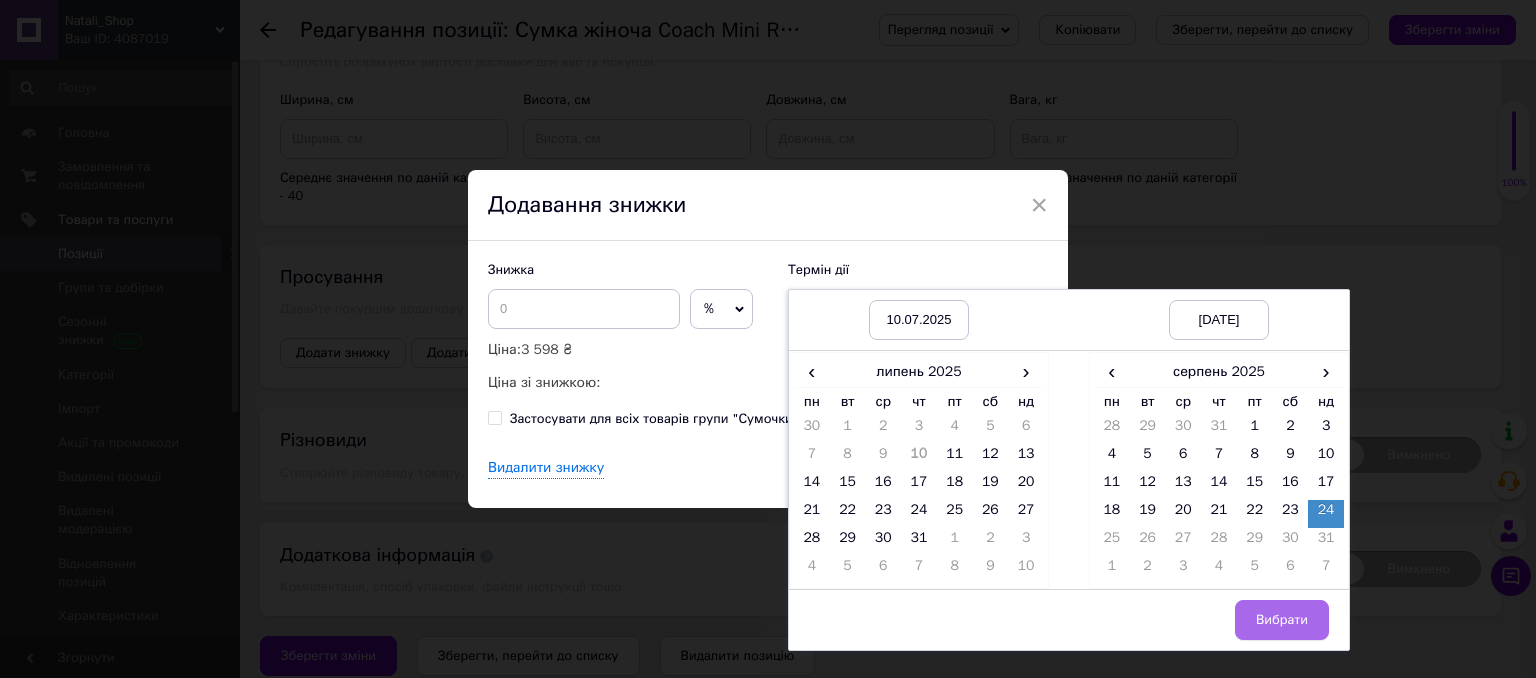 click on "Вибрати" at bounding box center (1282, 620) 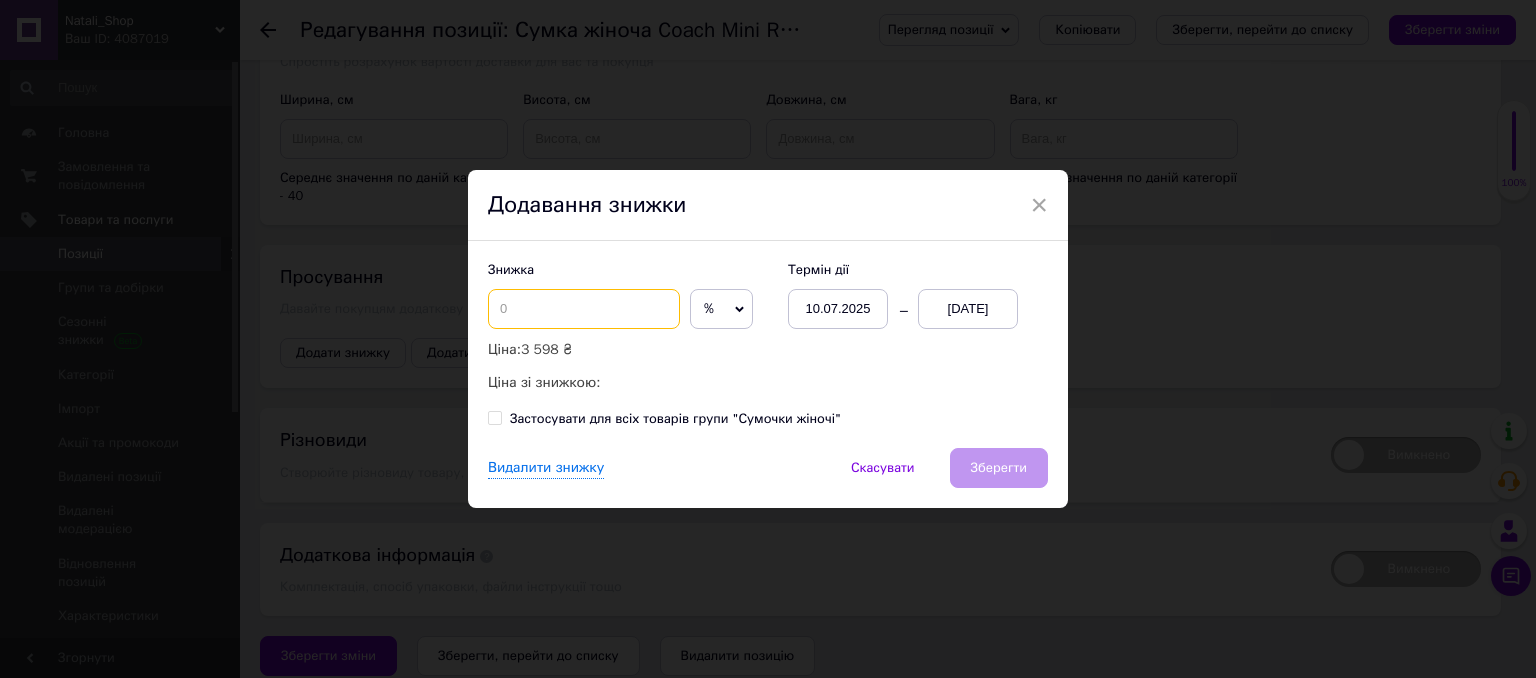 click at bounding box center (584, 309) 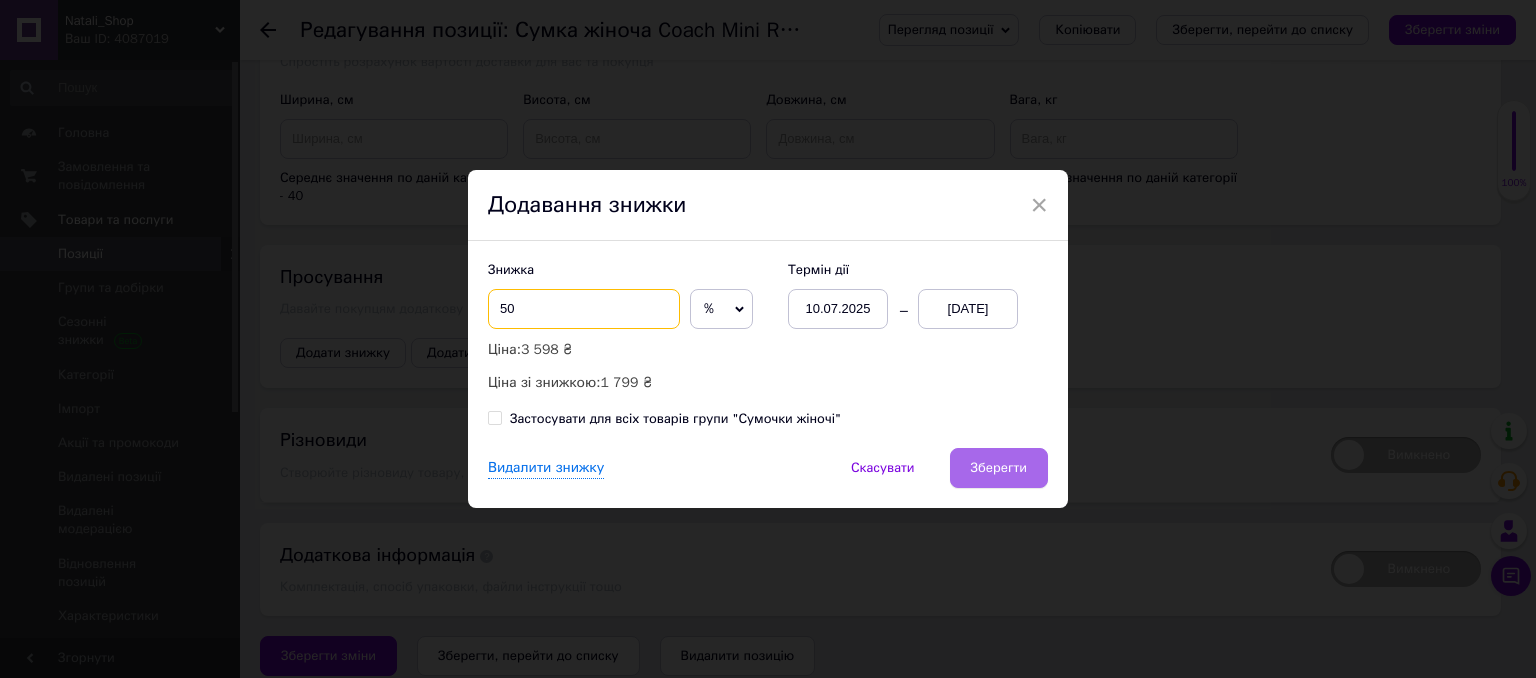 type on "50" 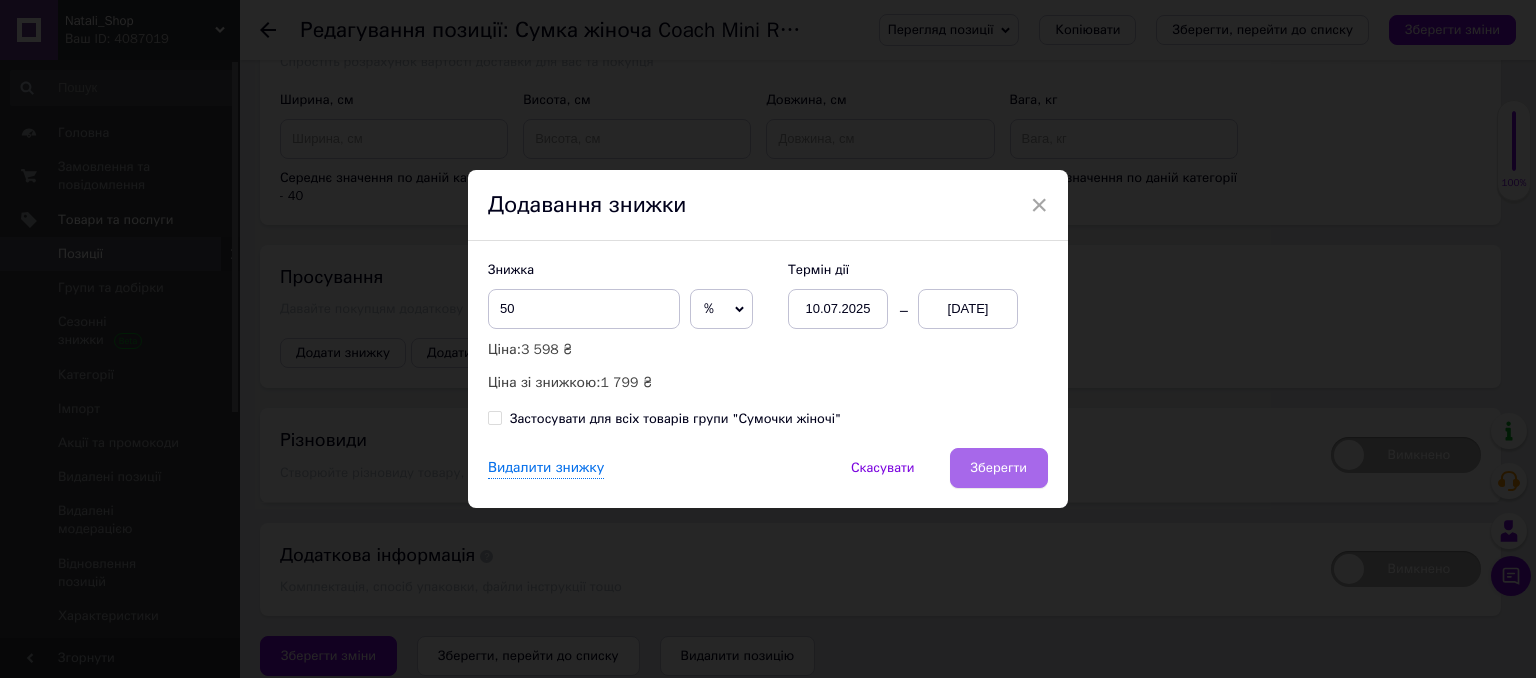 click on "Зберегти" at bounding box center (999, 468) 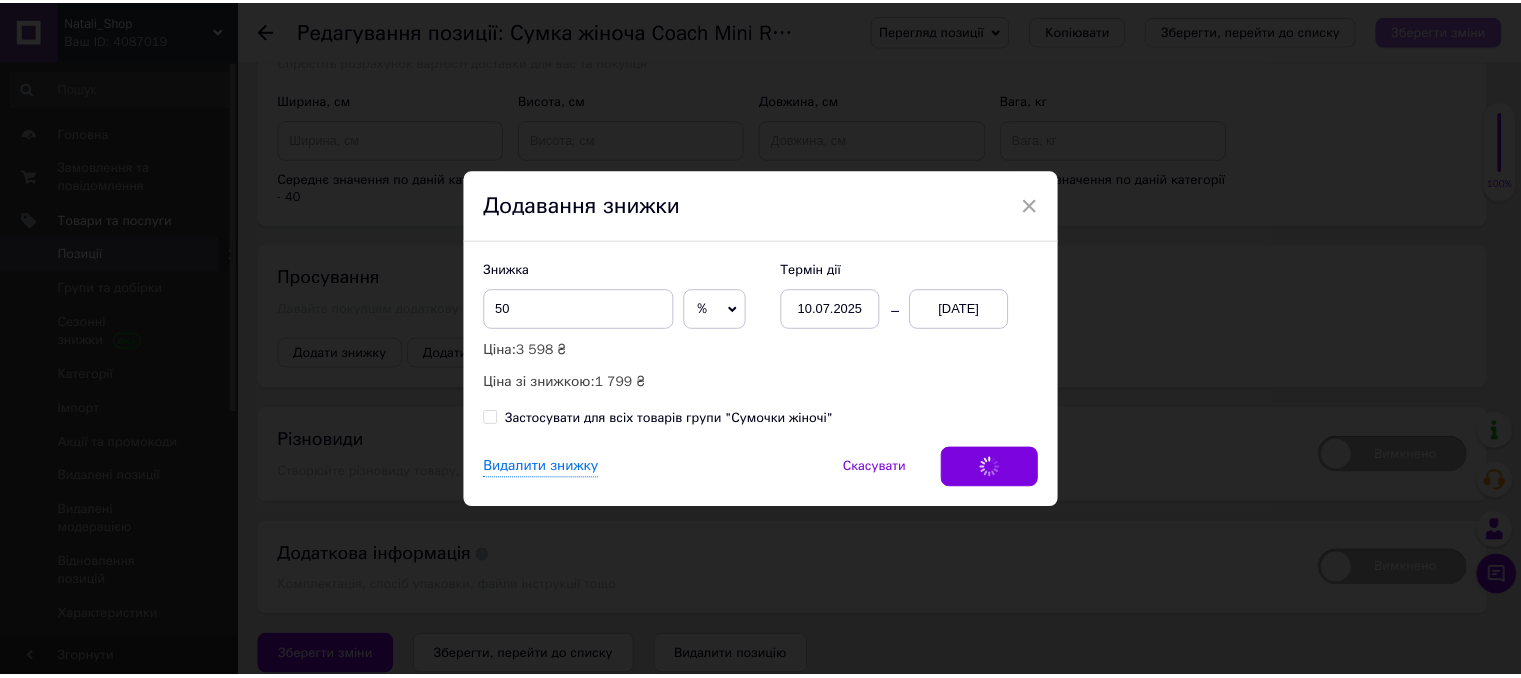 scroll, scrollTop: 2601, scrollLeft: 0, axis: vertical 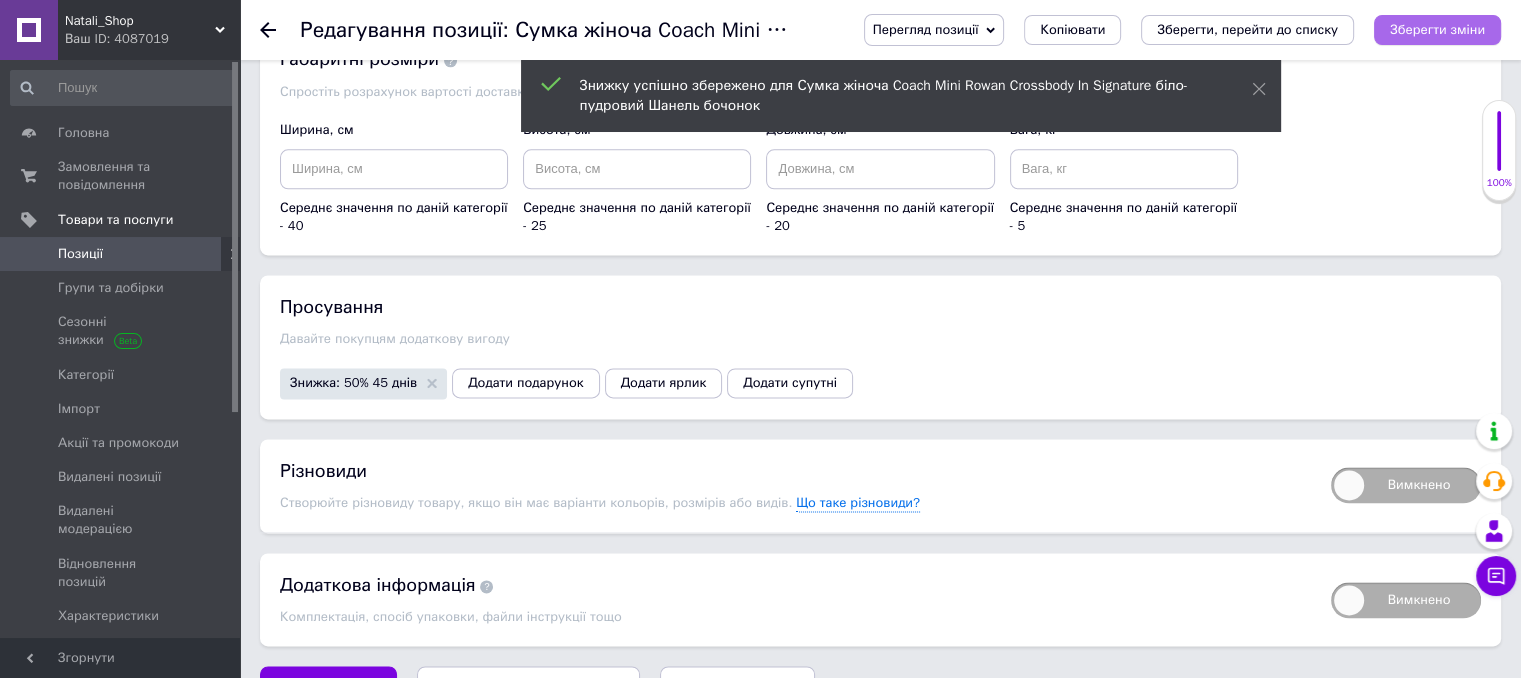 click on "Зберегти зміни" at bounding box center [1437, 29] 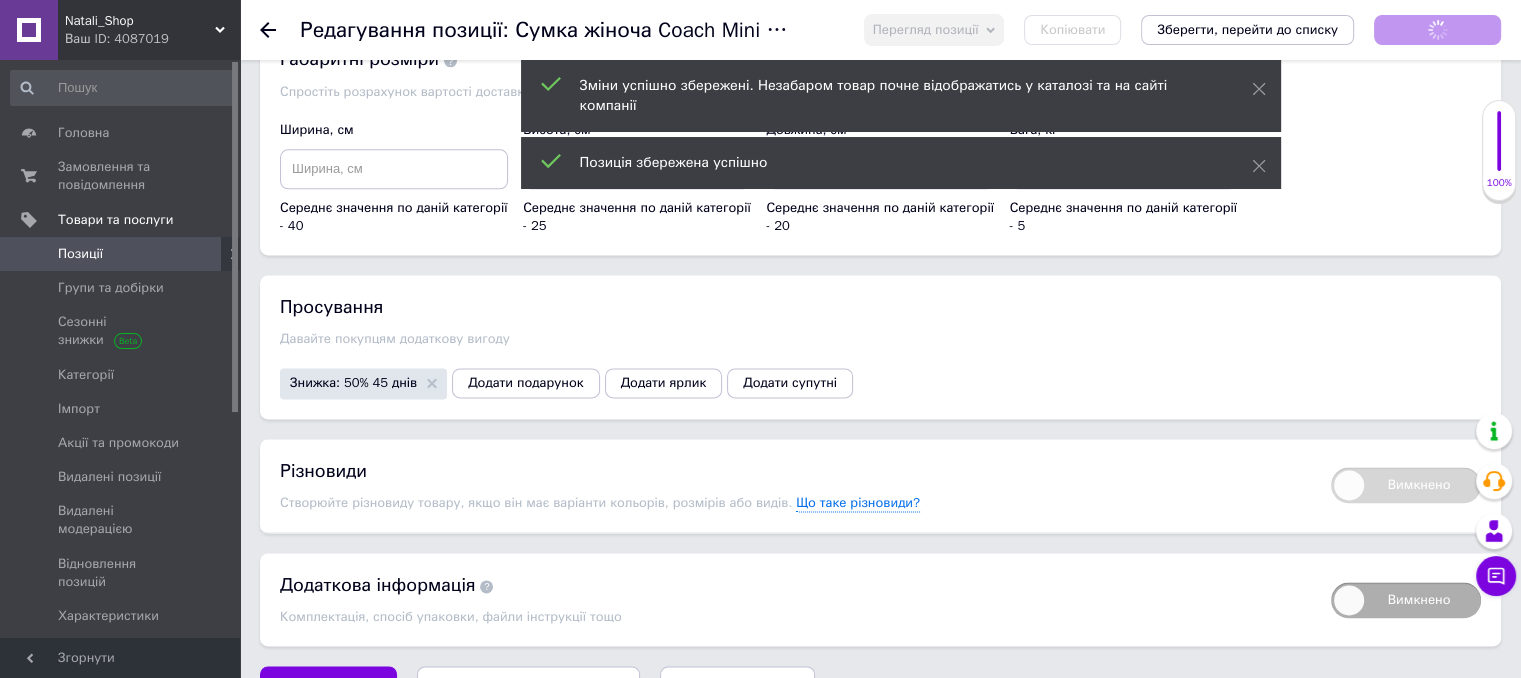 scroll, scrollTop: 537, scrollLeft: 0, axis: vertical 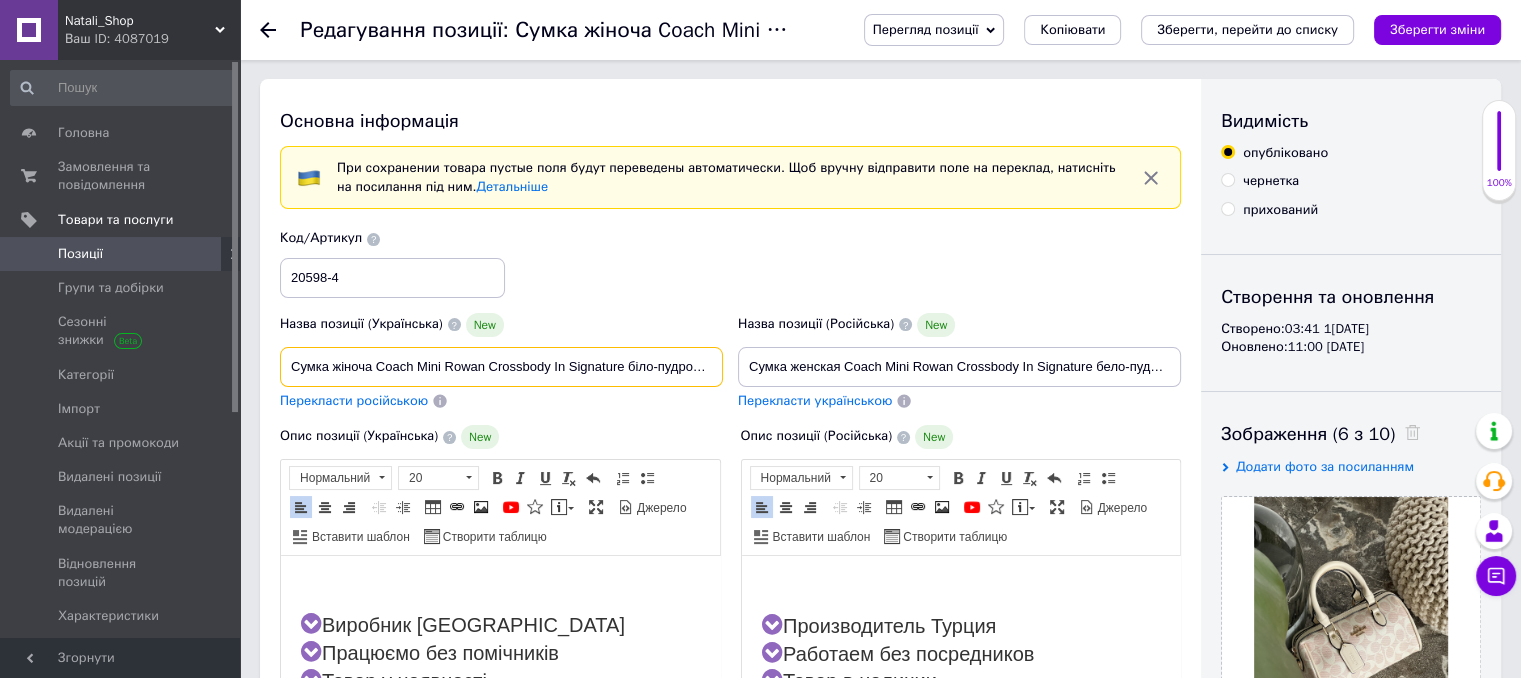 click on "Сумка жіноча Coach Mini Rowan Crossbody In Signature біло-пудровий Шанель бочонок" at bounding box center [501, 367] 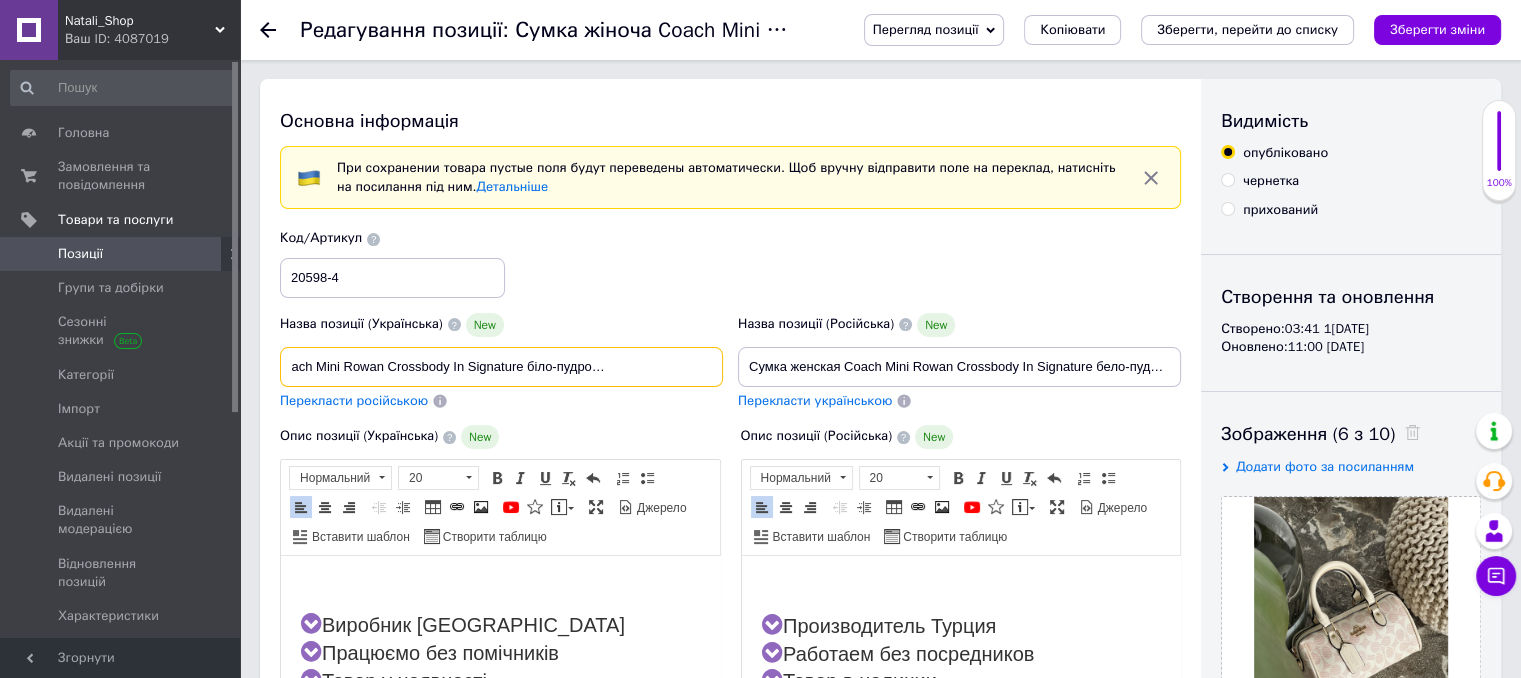 scroll, scrollTop: 0, scrollLeft: 106, axis: horizontal 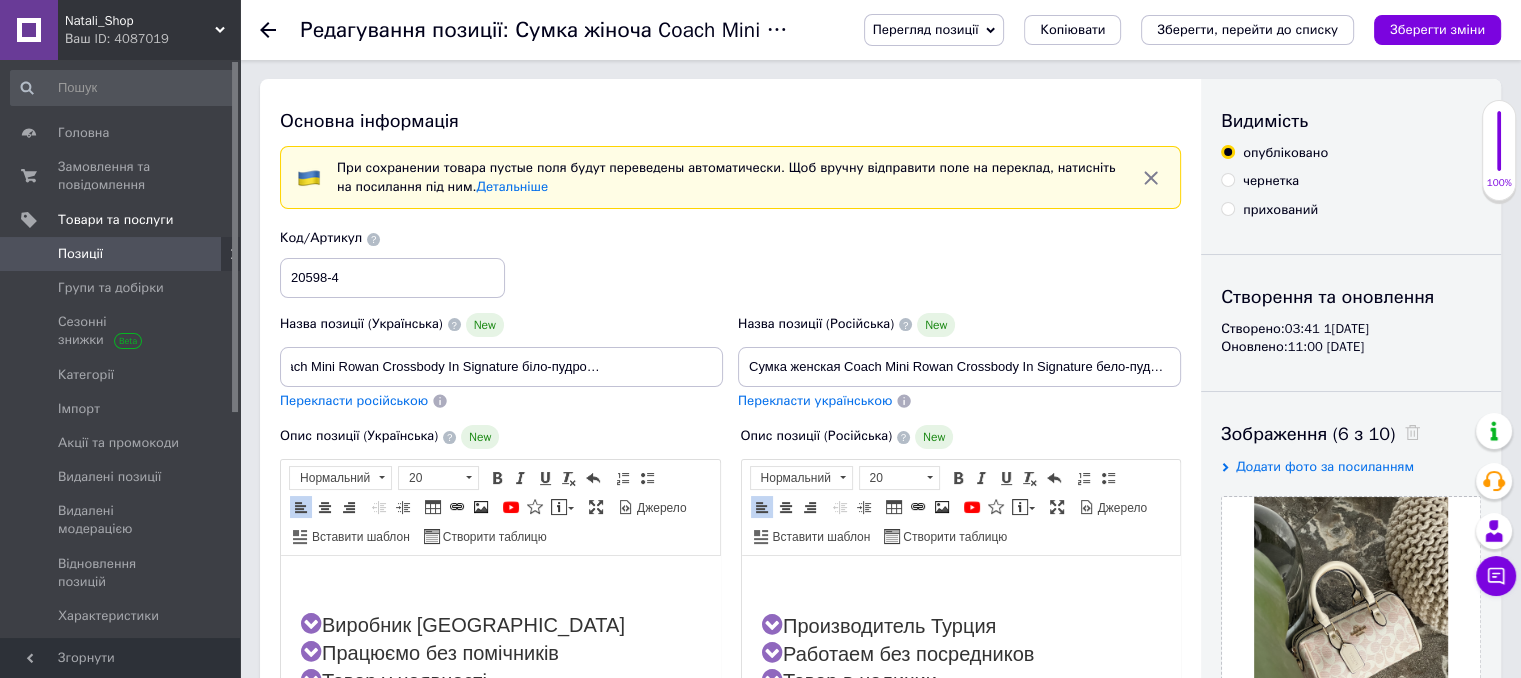 click on "Зберегти зміни" at bounding box center (1437, 30) 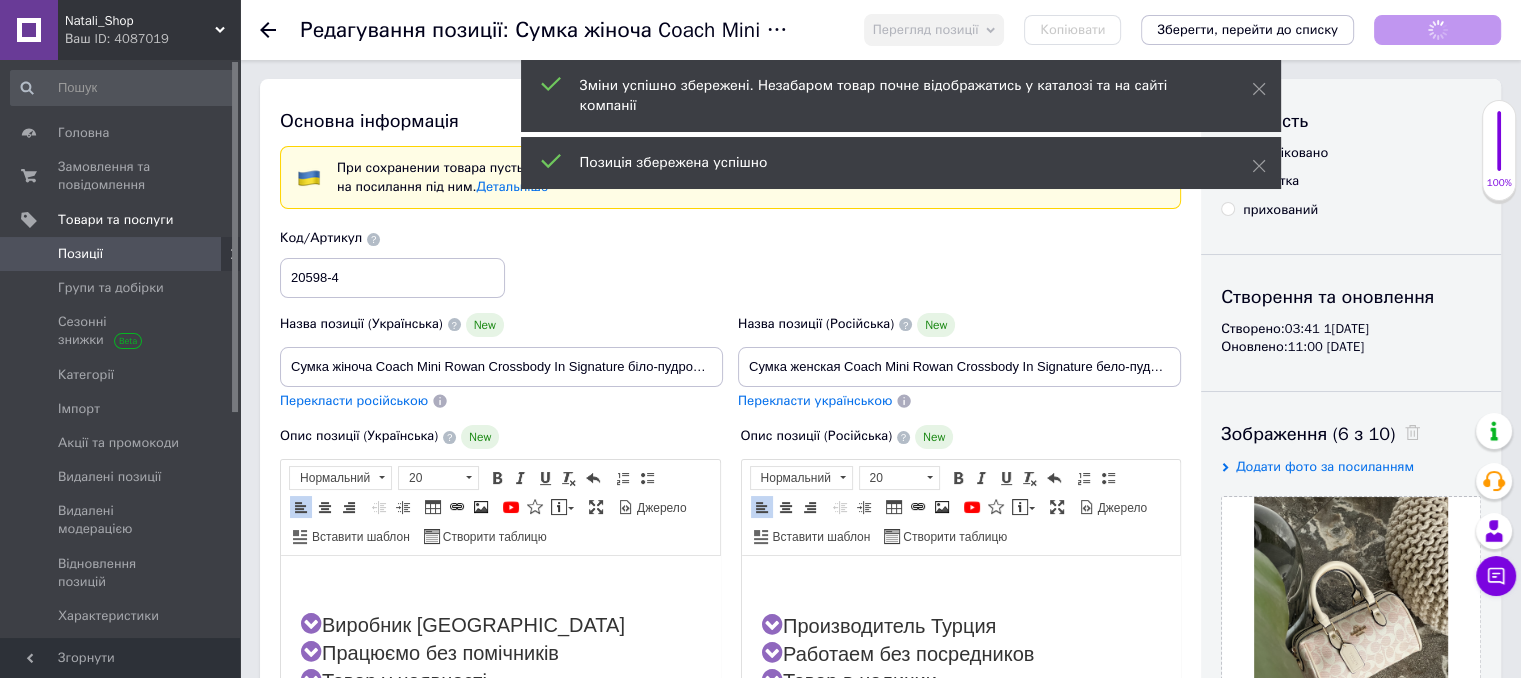 scroll, scrollTop: 515, scrollLeft: 0, axis: vertical 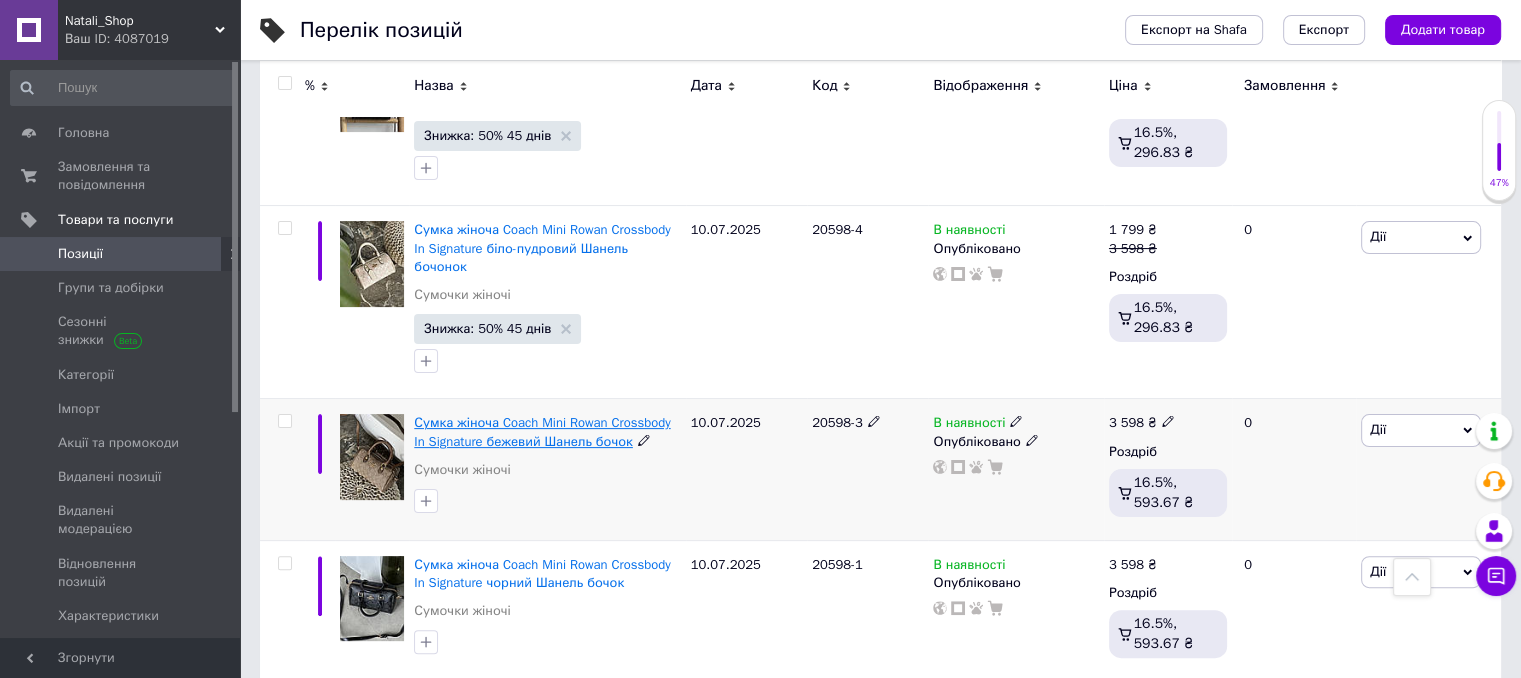 click on "Сумка жіноча Coach Mini Rowan Crossbody In Signature бежевий Шанель бочок" at bounding box center (542, 431) 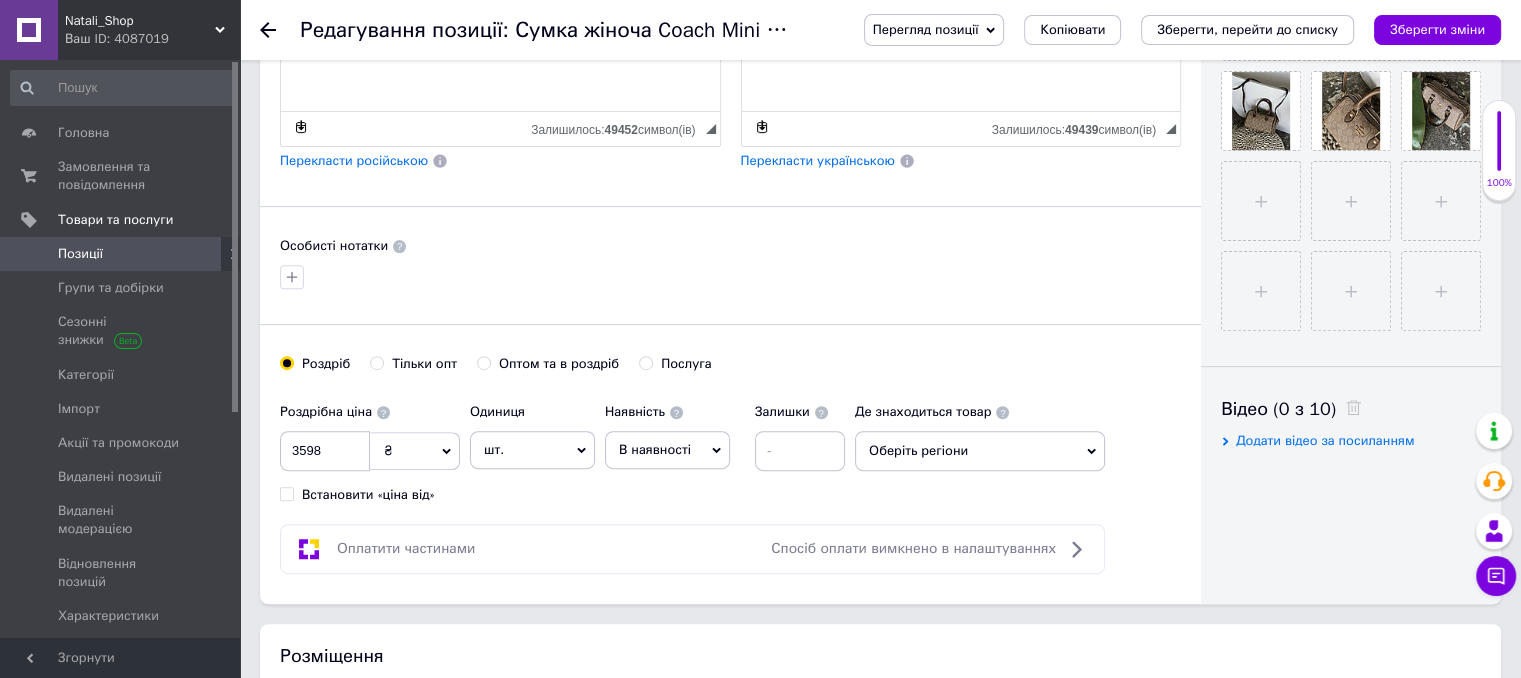 scroll, scrollTop: 700, scrollLeft: 0, axis: vertical 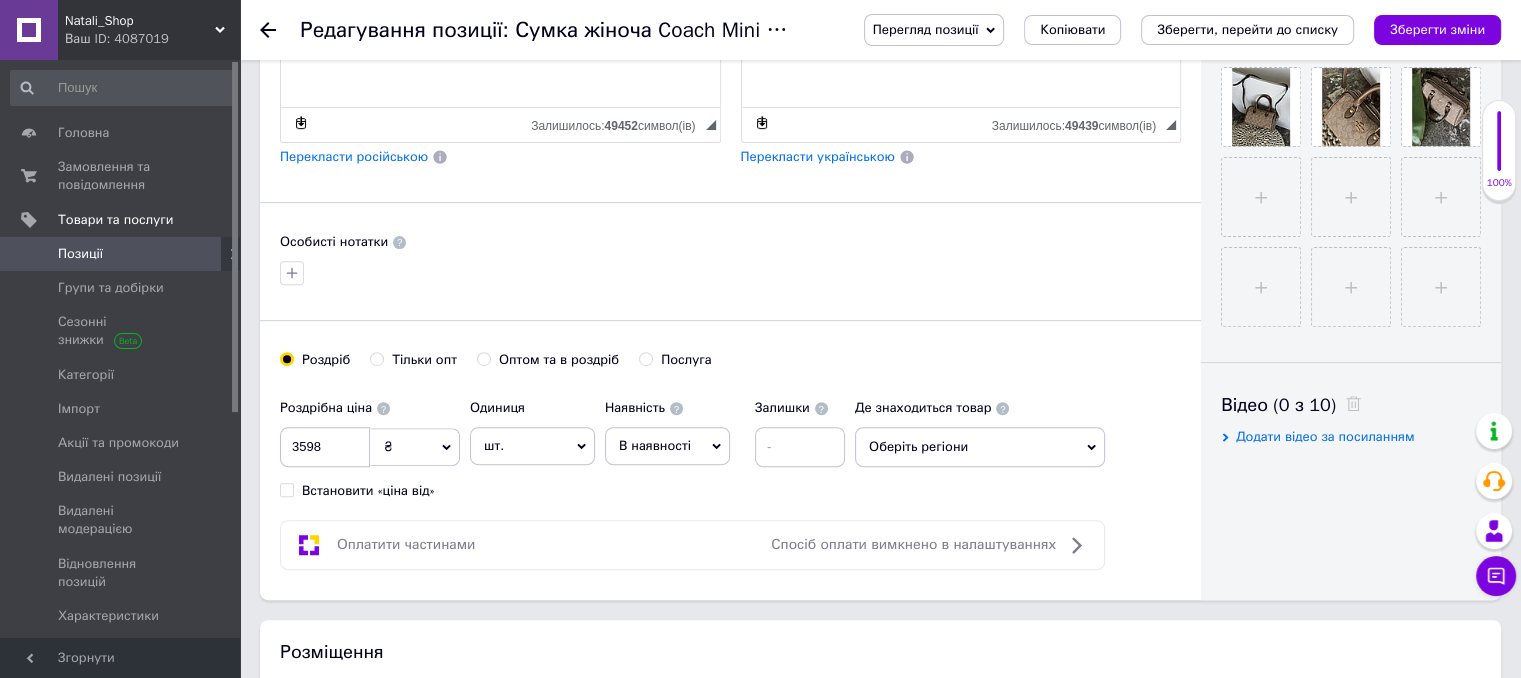 click on "Оберіть регіони" at bounding box center [980, 447] 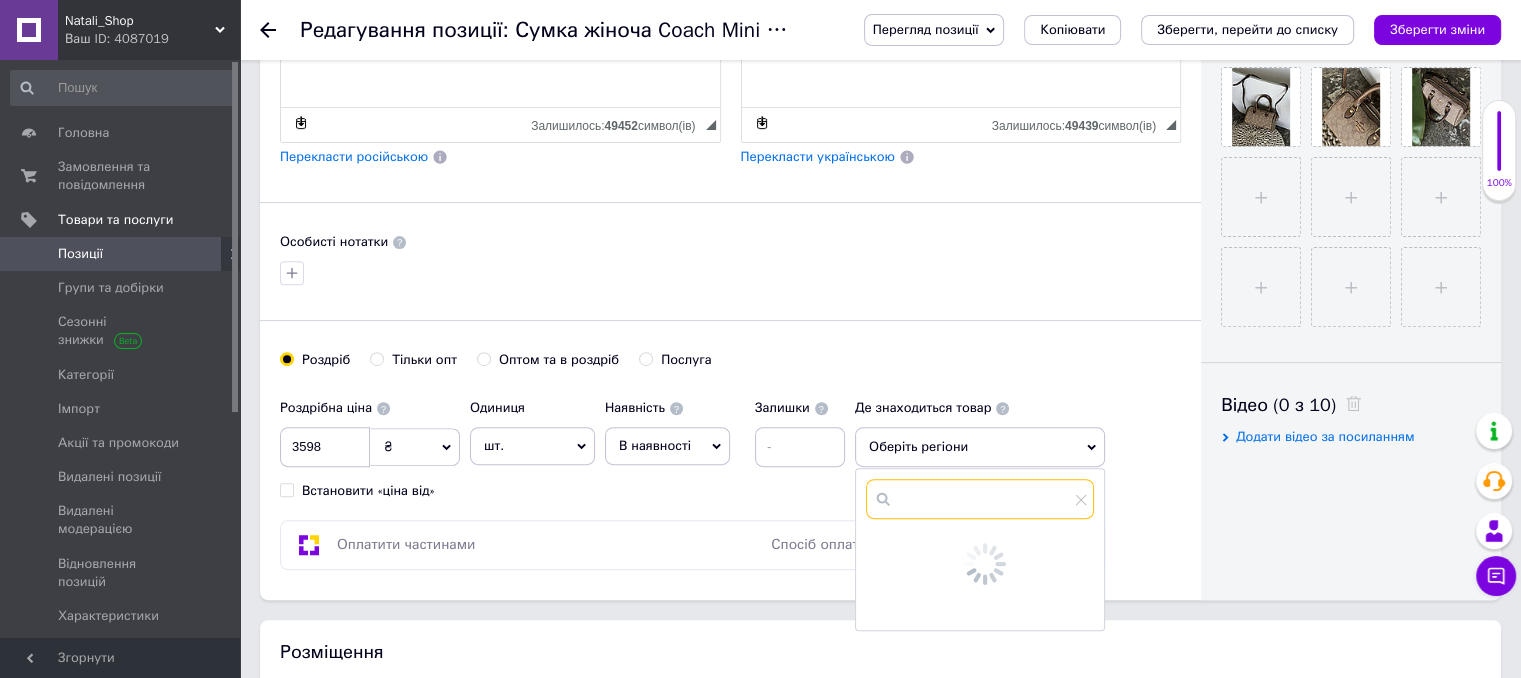 drag, startPoint x: 947, startPoint y: 461, endPoint x: 950, endPoint y: 501, distance: 40.112343 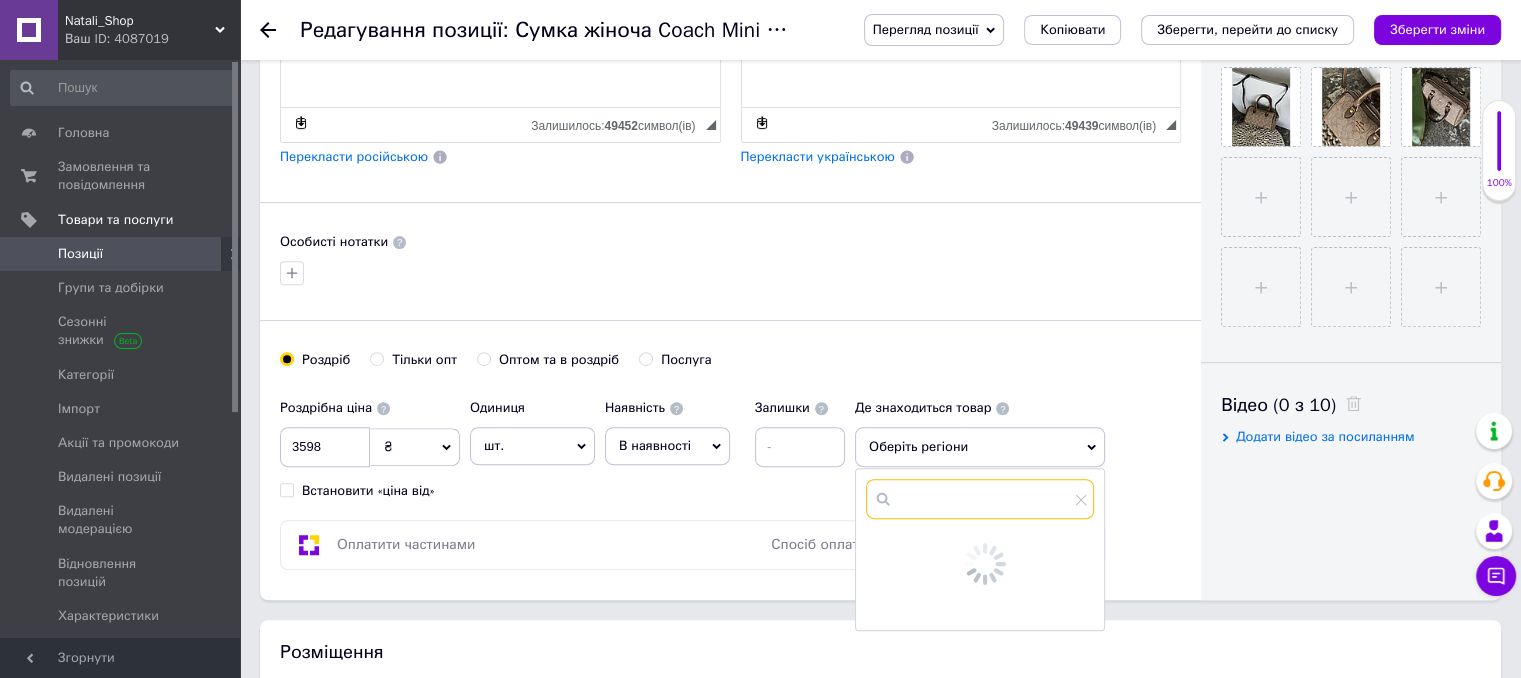 click at bounding box center [980, 499] 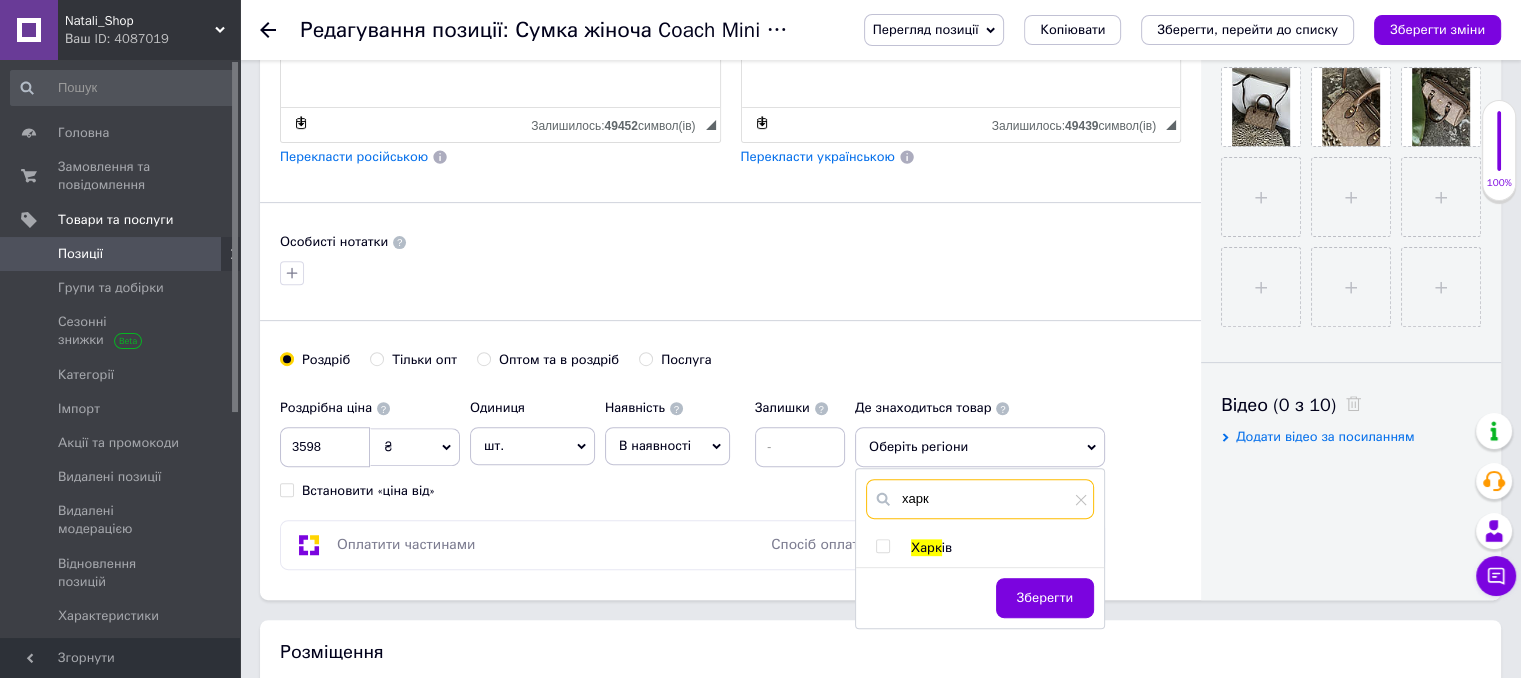 type on "харк" 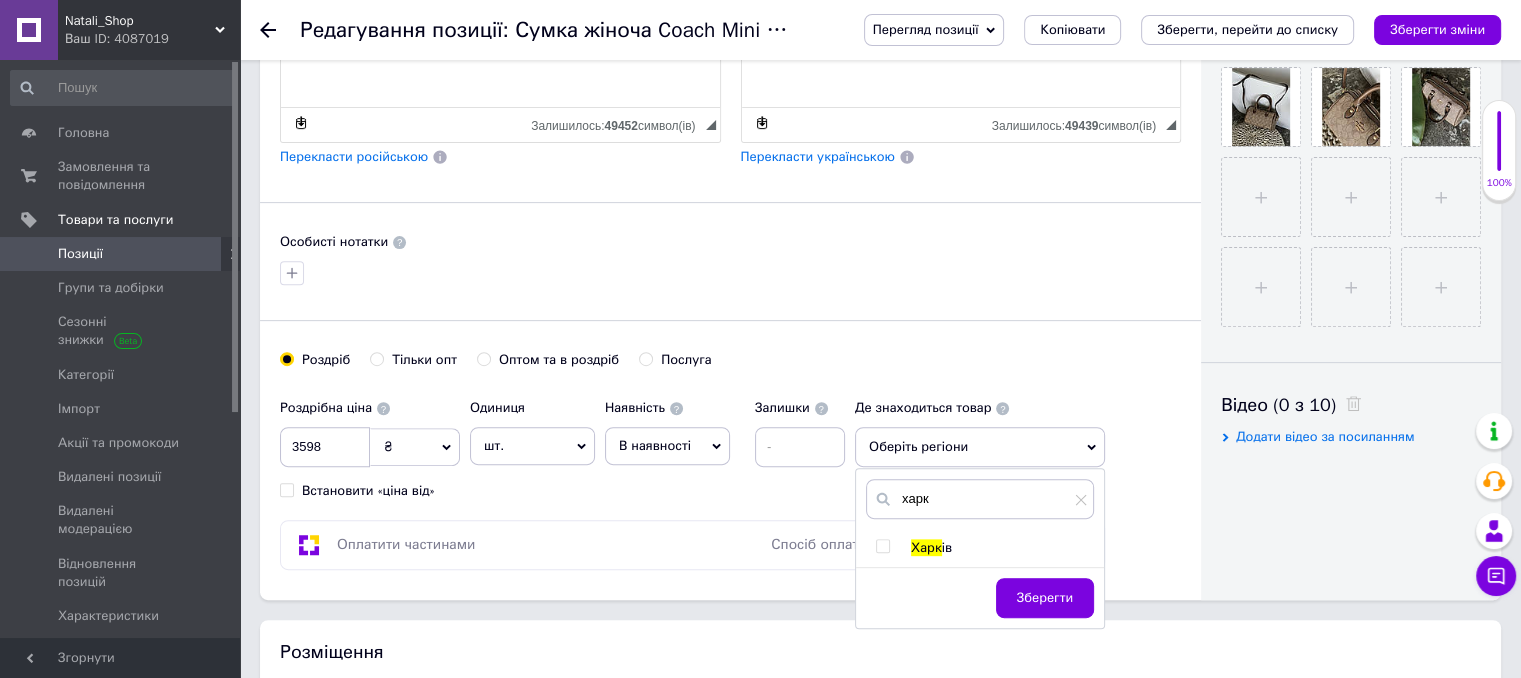 click on "ів" at bounding box center (947, 547) 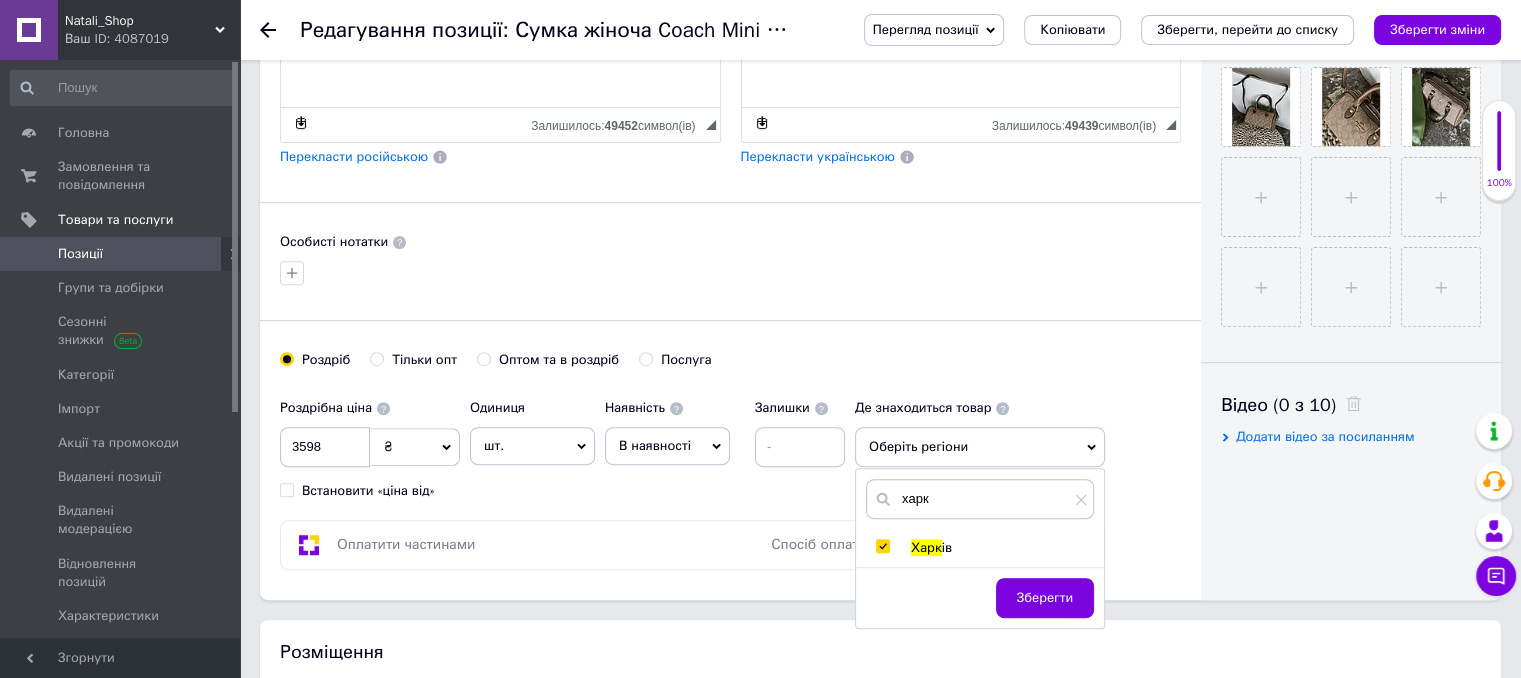 checkbox on "true" 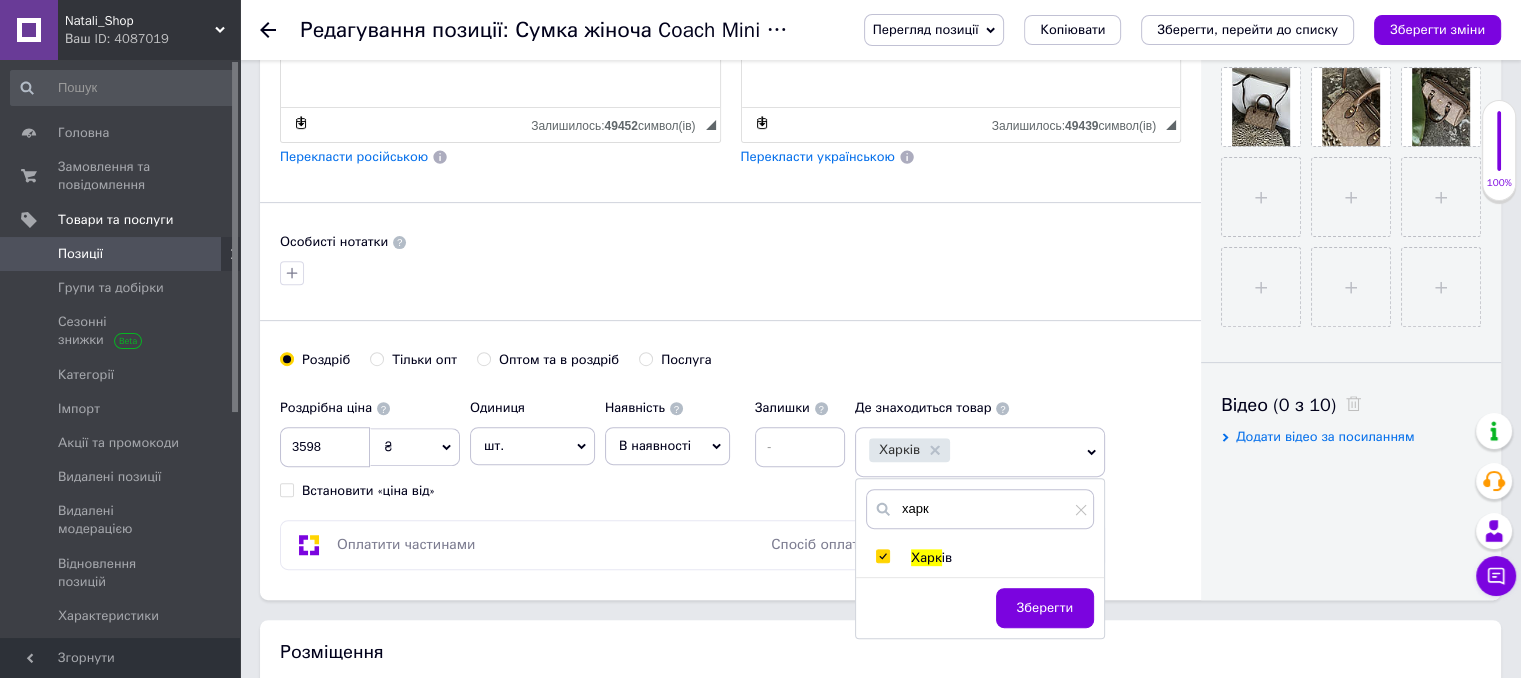 click on "Зберегти" at bounding box center (1045, 608) 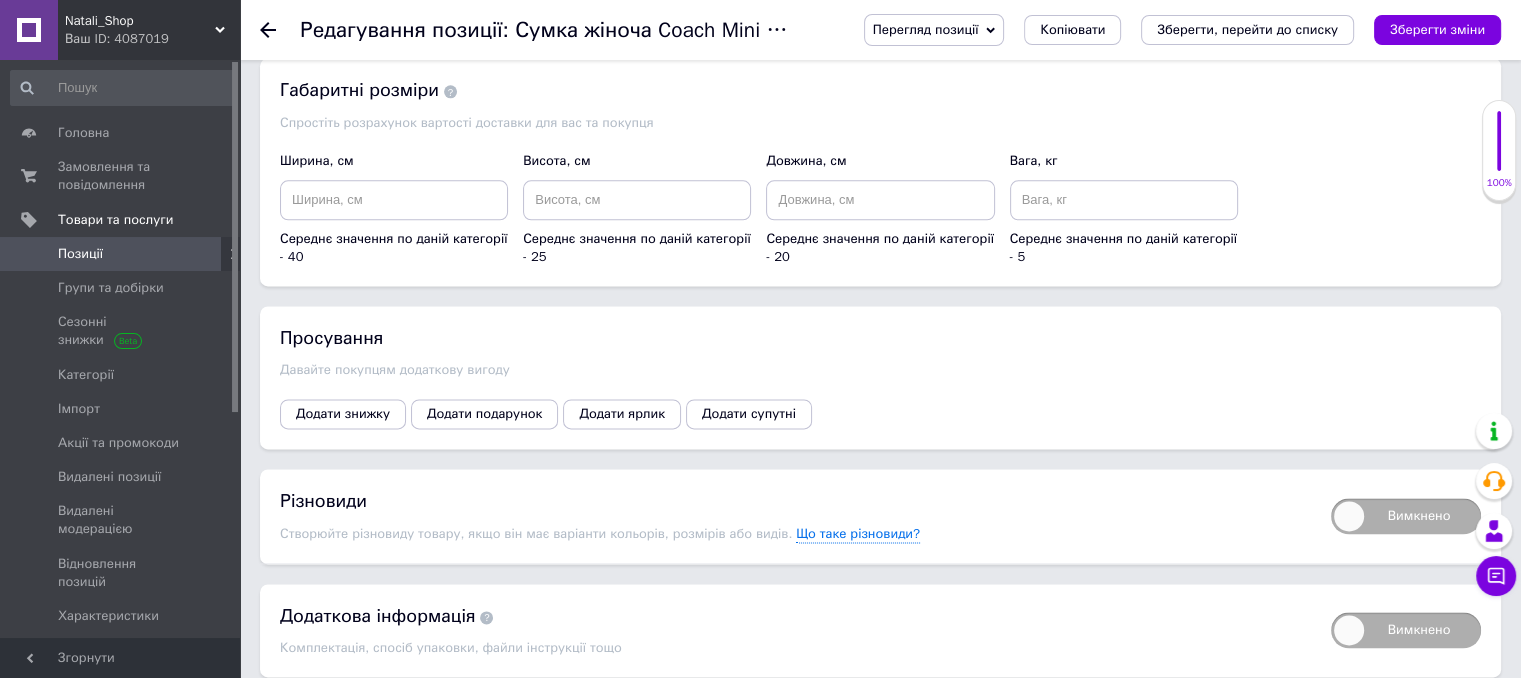 scroll, scrollTop: 2601, scrollLeft: 0, axis: vertical 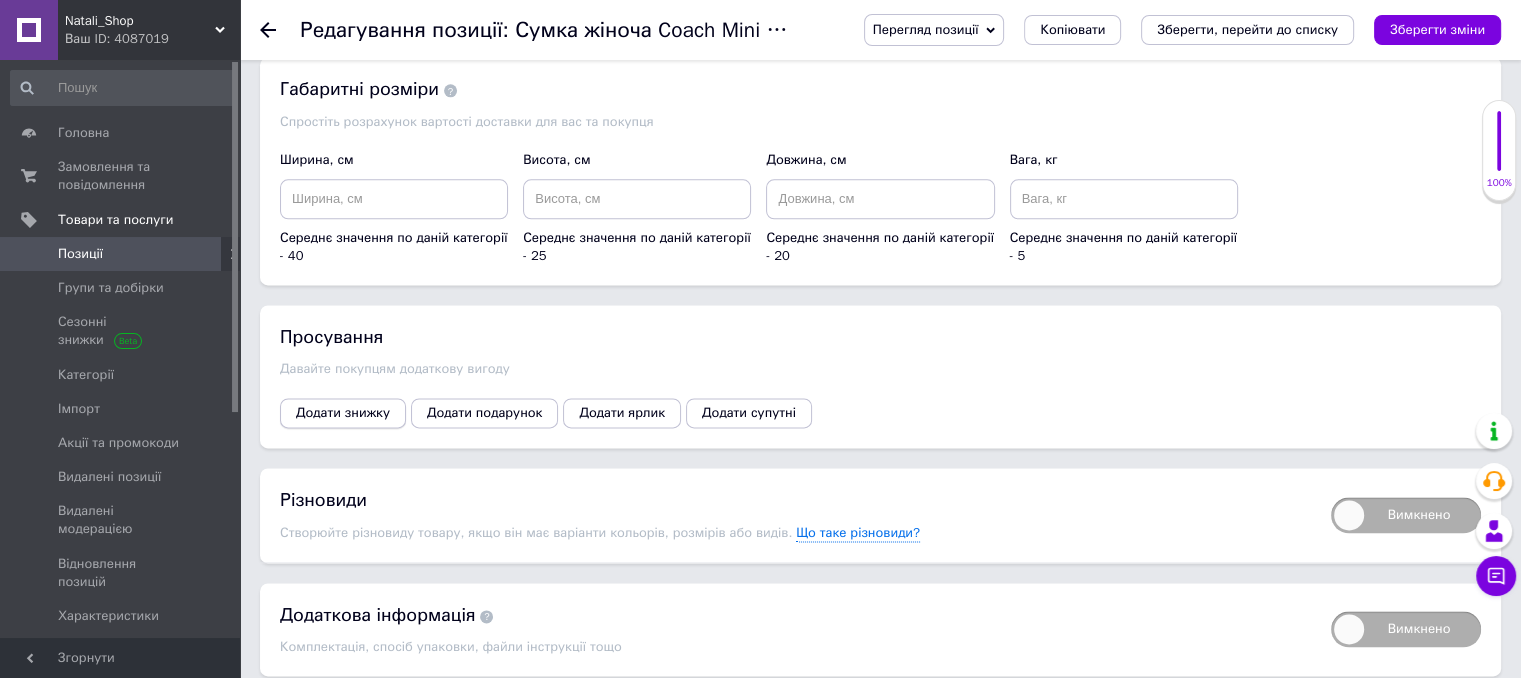 click on "Додати знижку" at bounding box center [343, 413] 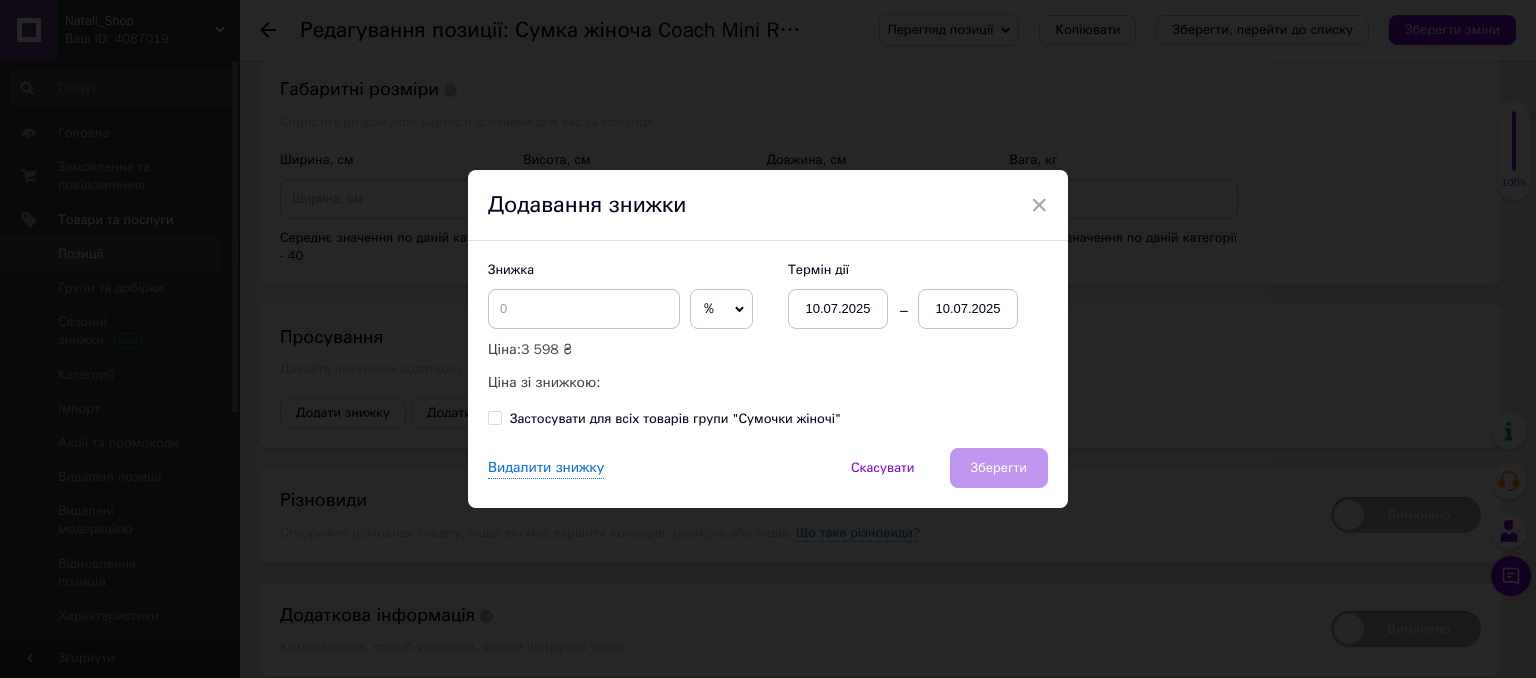 click on "10.07.2025" at bounding box center (968, 309) 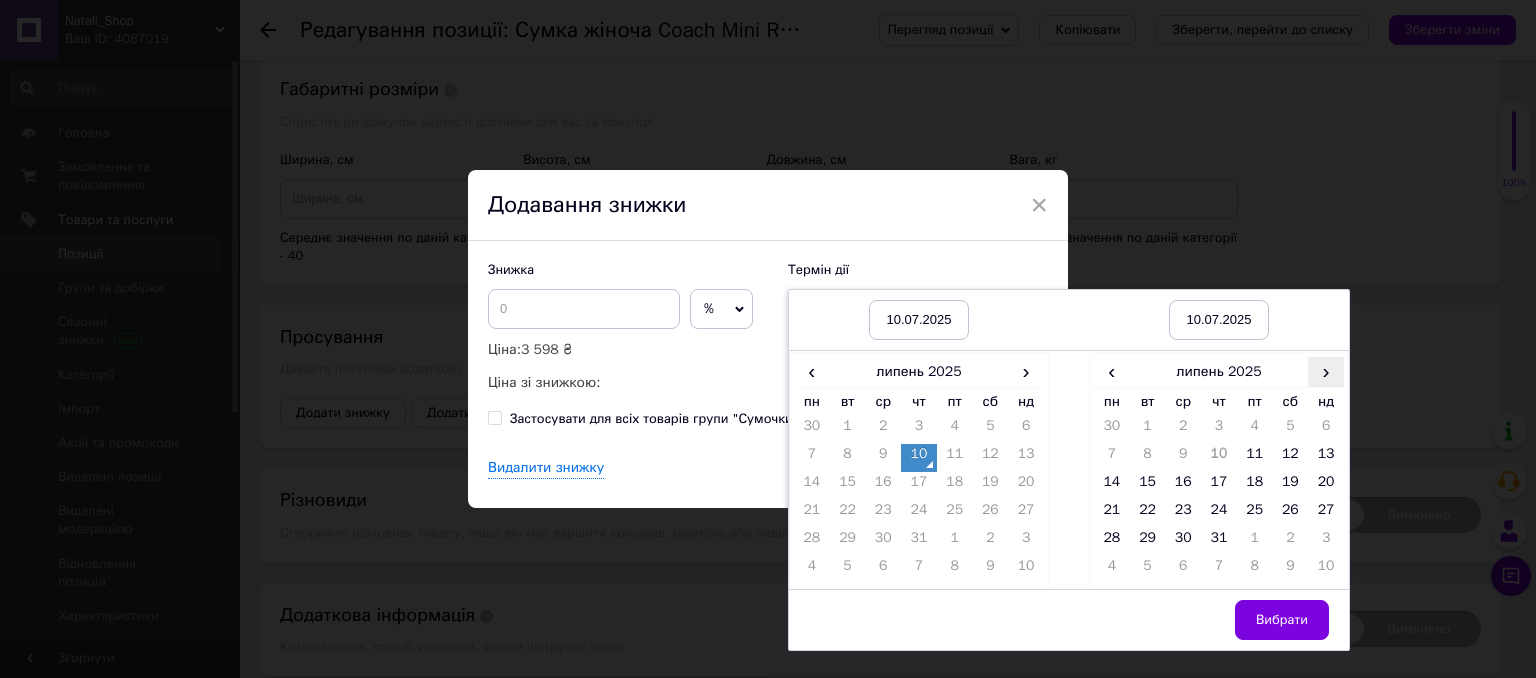 click on "›" at bounding box center [1326, 371] 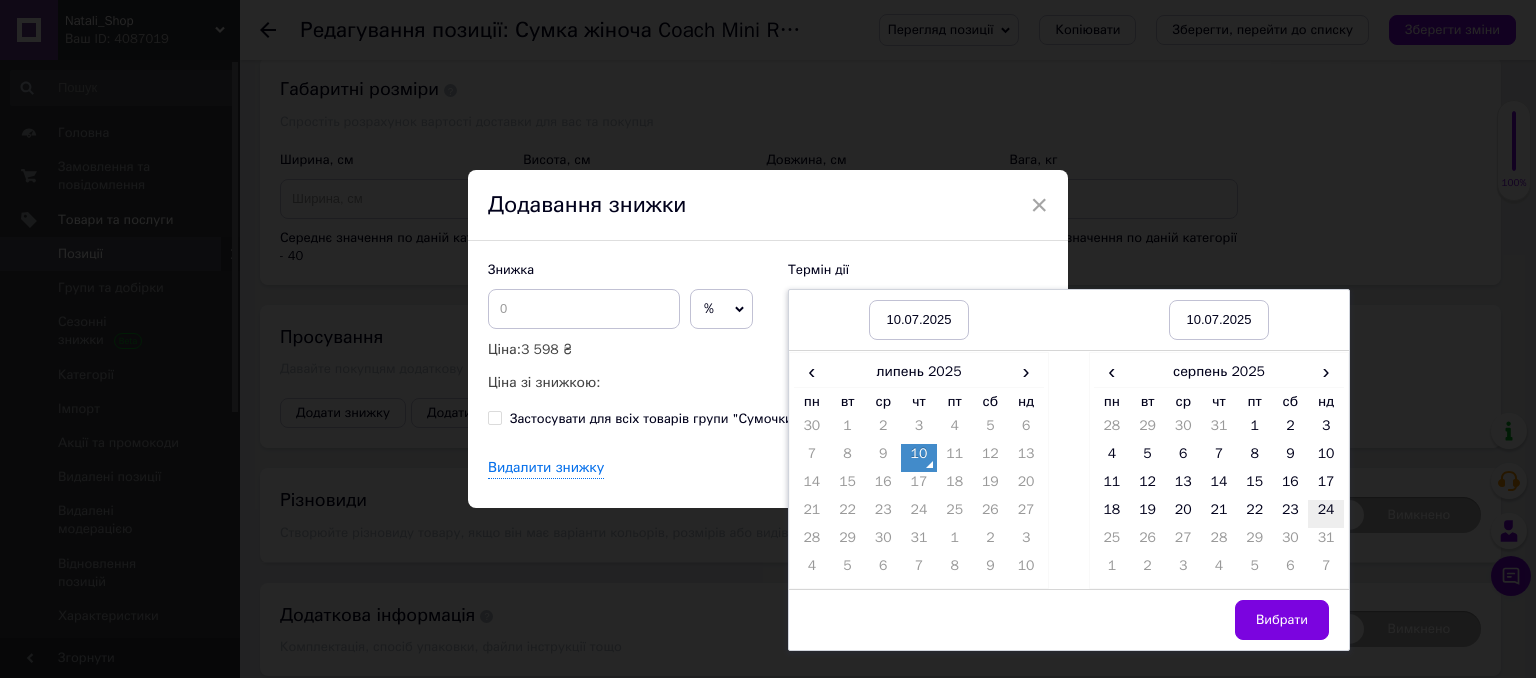 click on "24" at bounding box center (1326, 514) 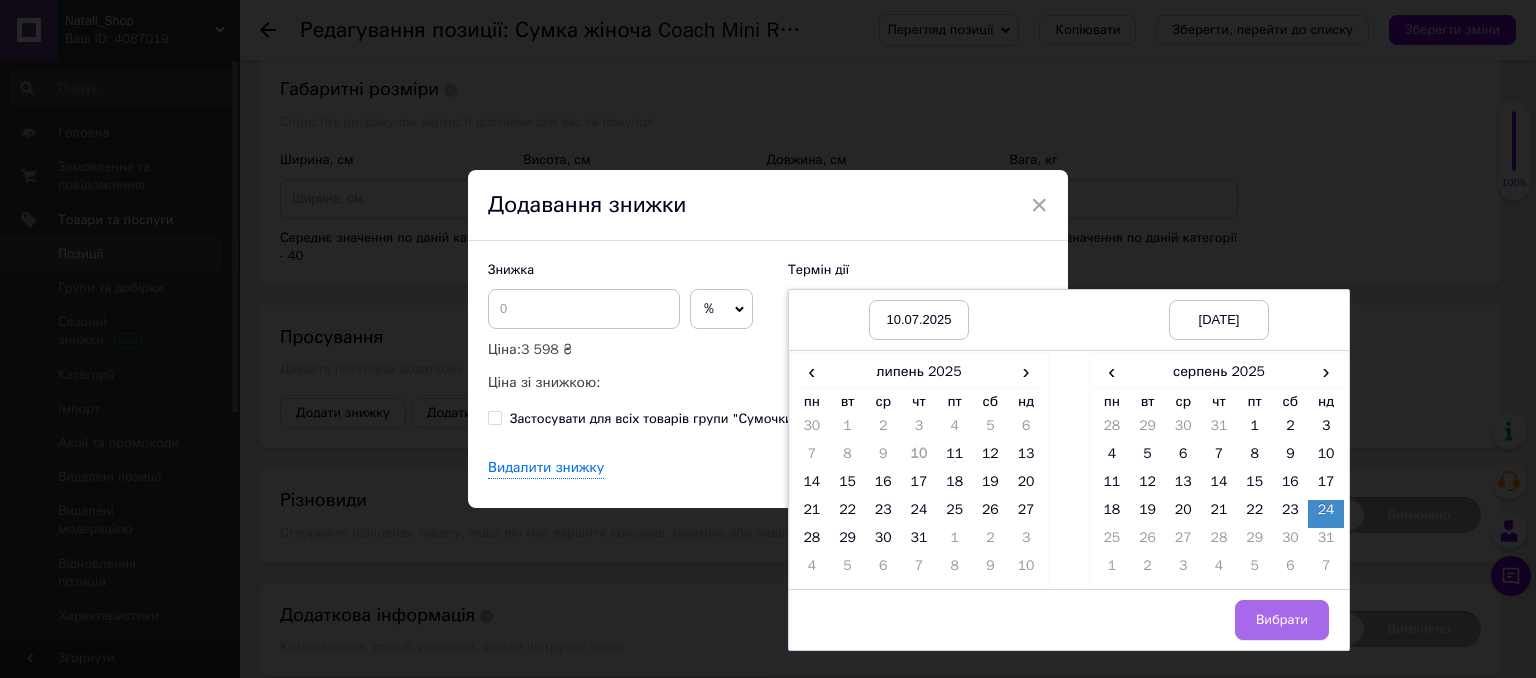 click on "Вибрати" at bounding box center (1282, 620) 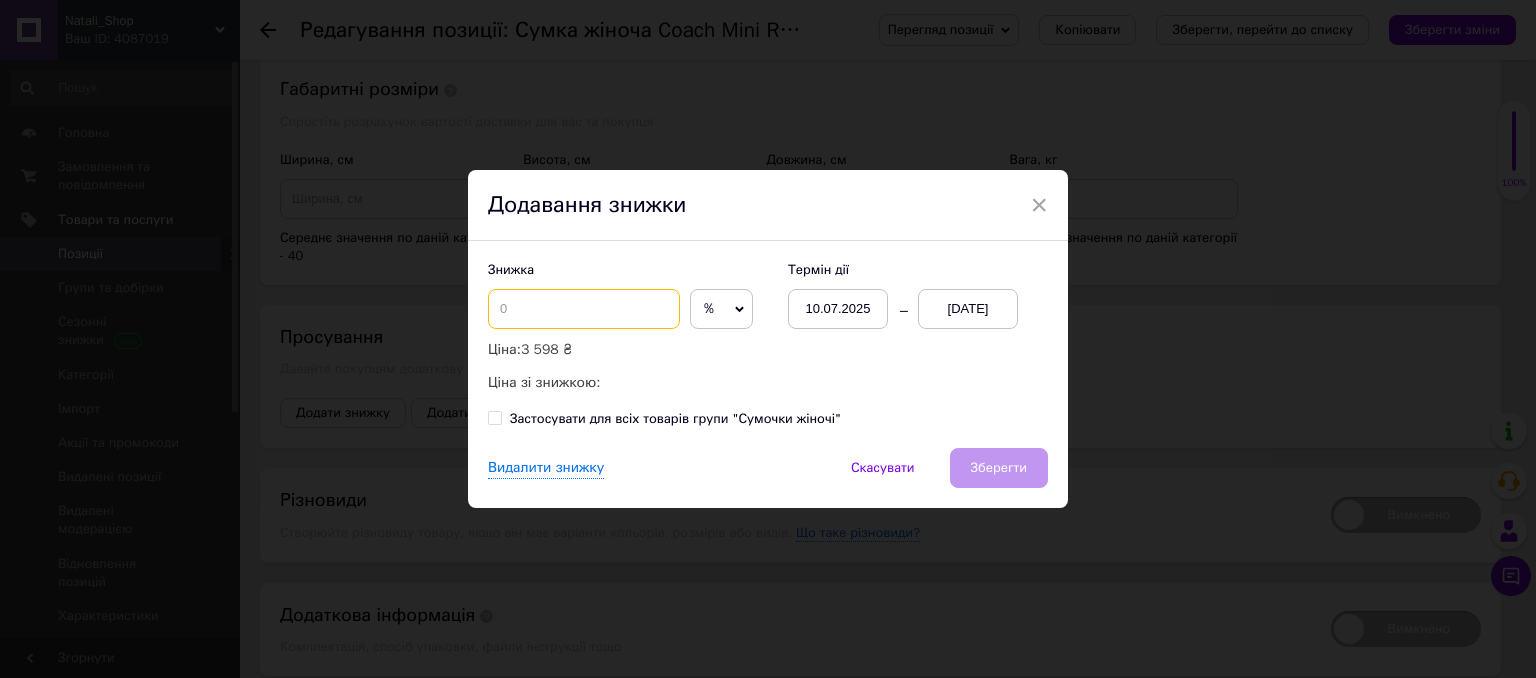 click at bounding box center (584, 309) 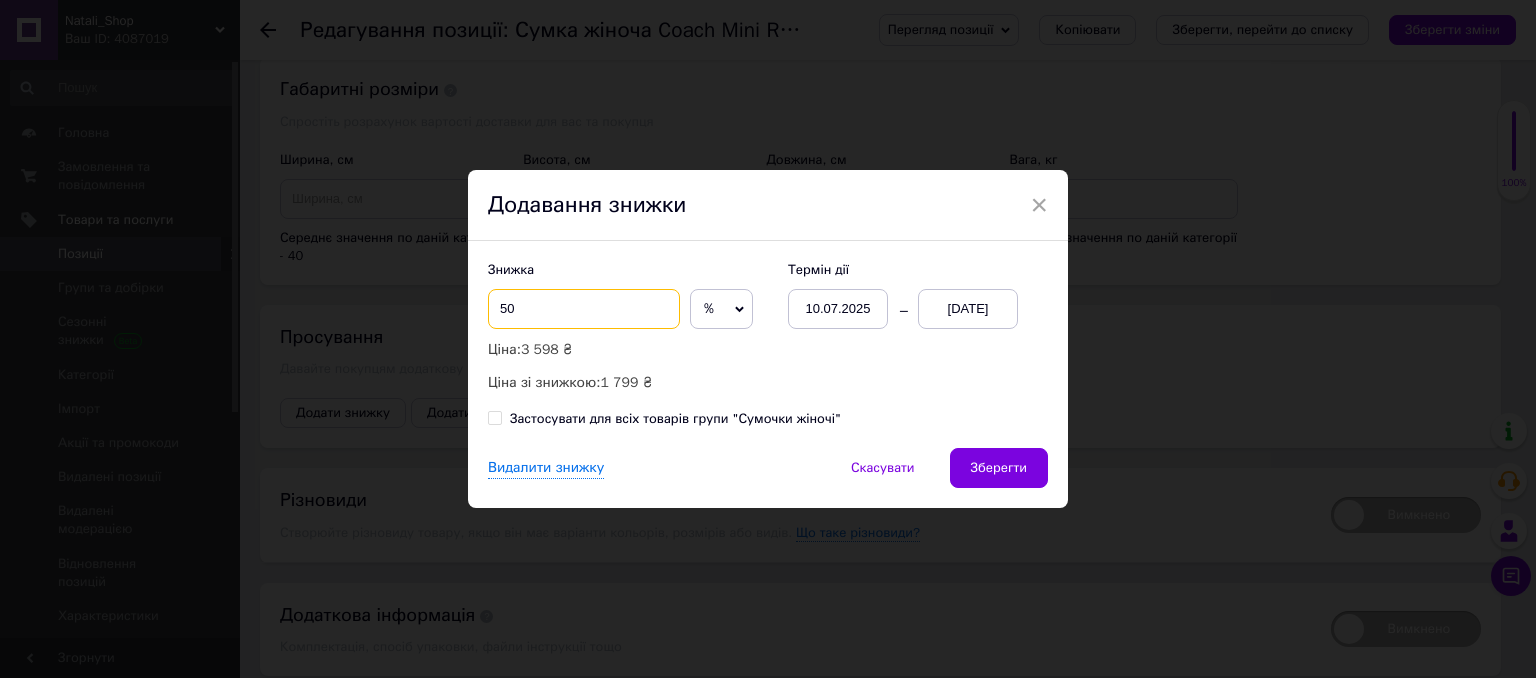 type on "50" 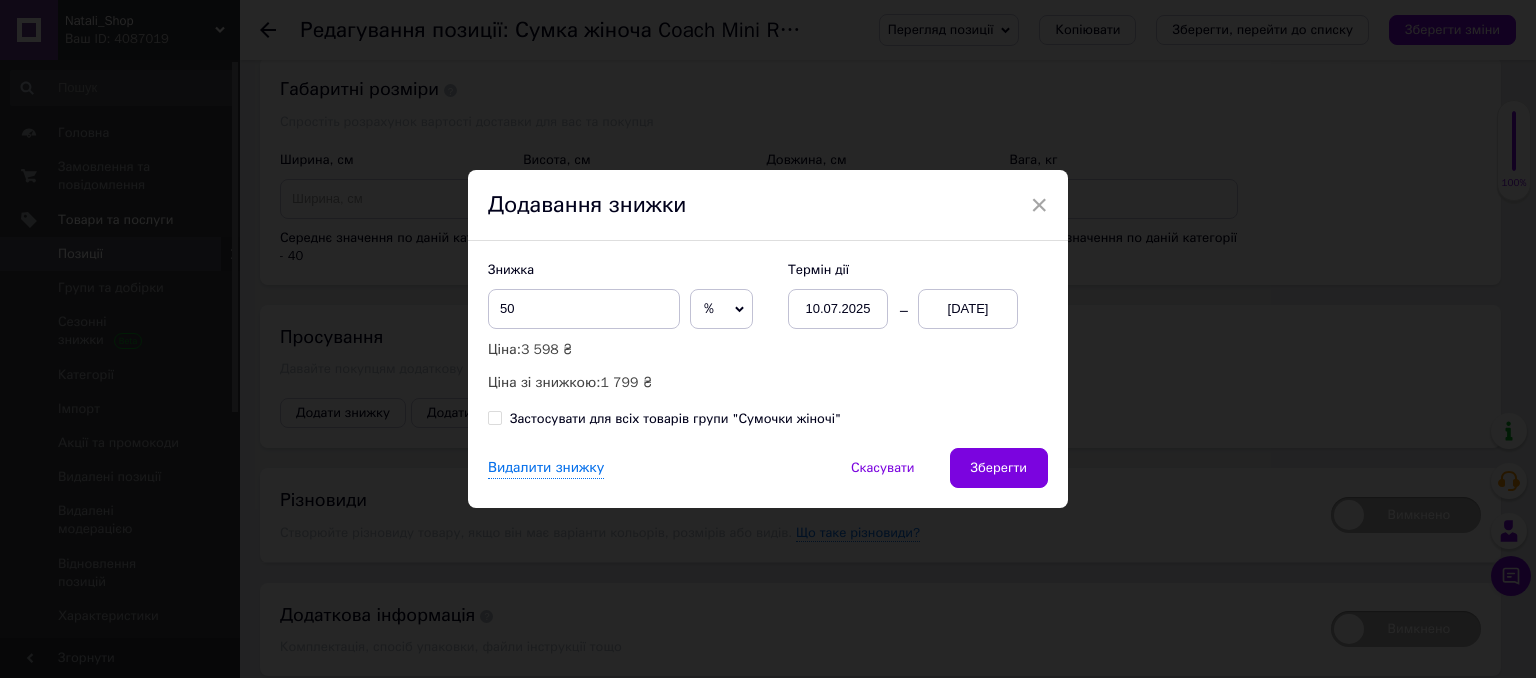 click on "Зберегти" at bounding box center [999, 468] 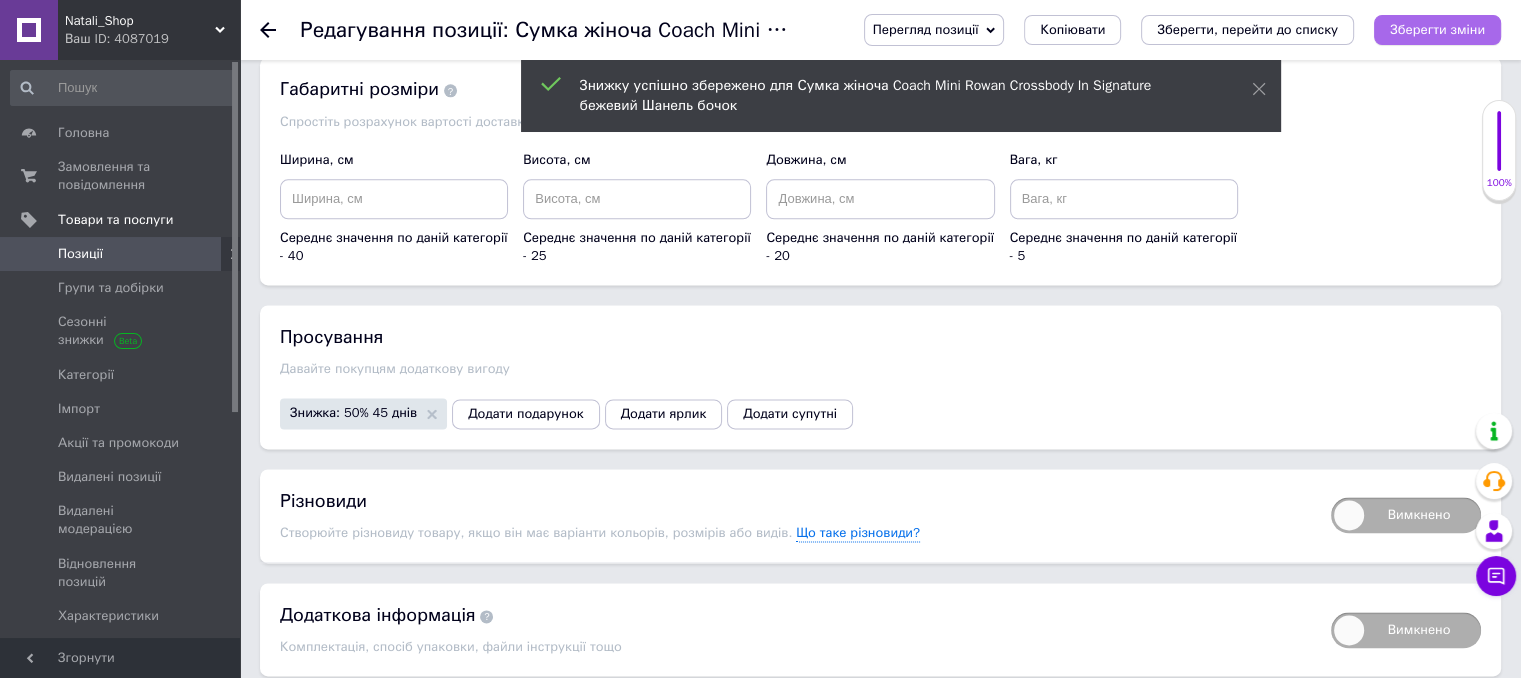 click on "Зберегти зміни" at bounding box center [1437, 29] 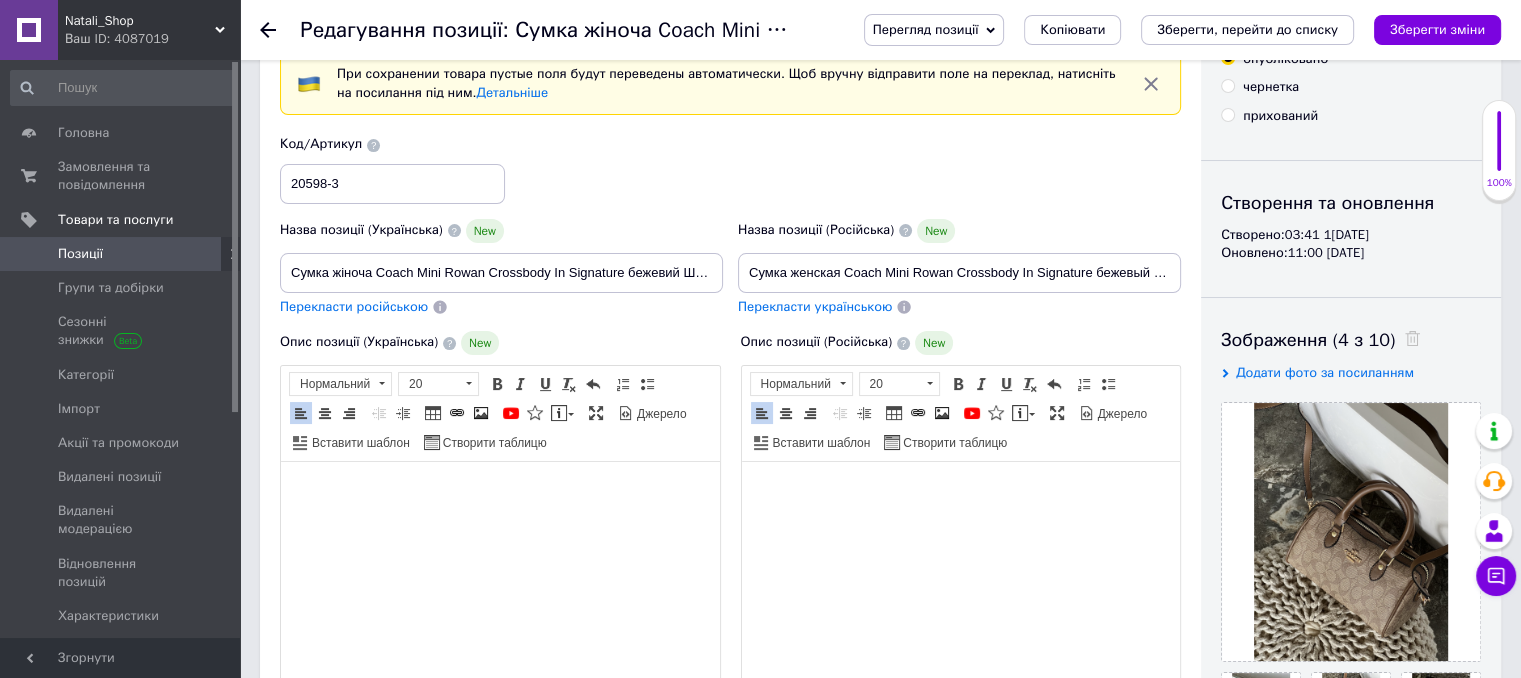 scroll, scrollTop: 0, scrollLeft: 0, axis: both 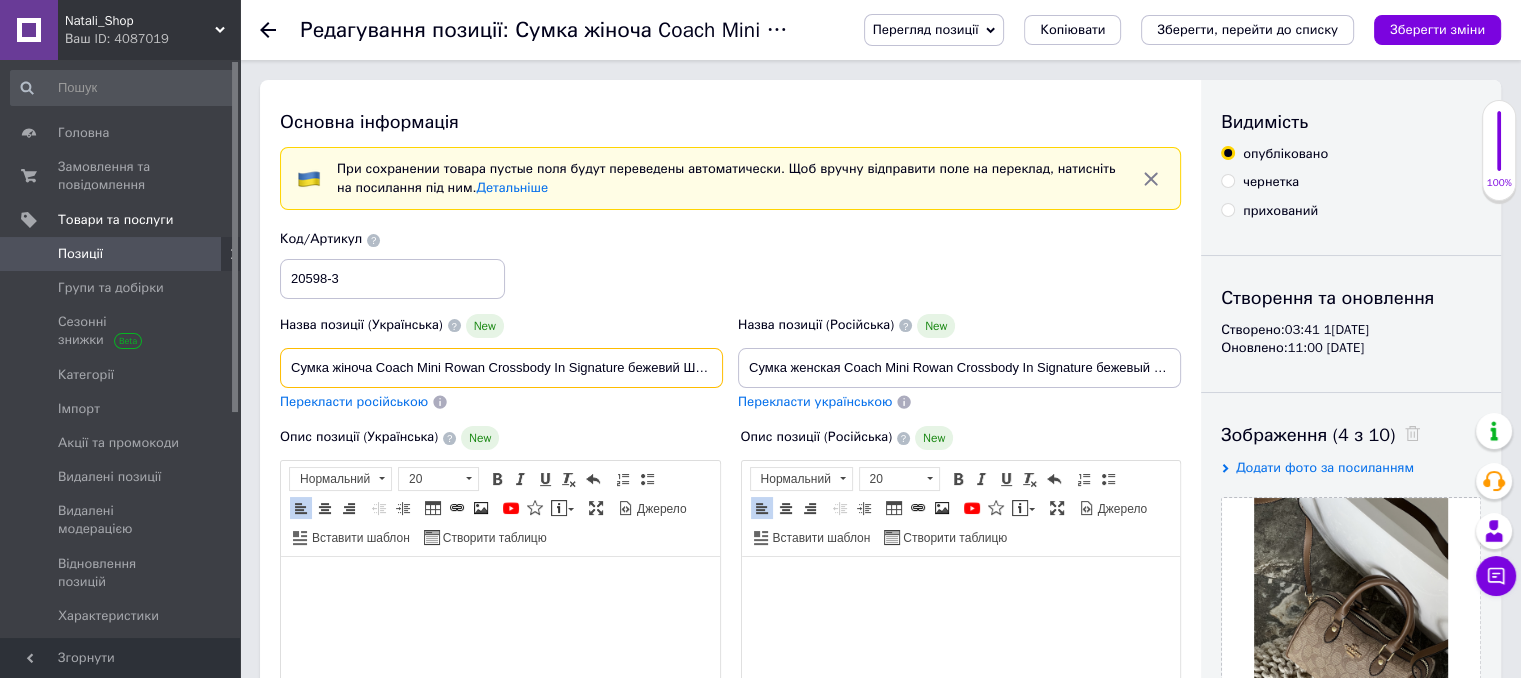 click on "Сумка жіноча Coach Mini Rowan Crossbody In Signature бежевий Шанель бочок" at bounding box center (501, 368) 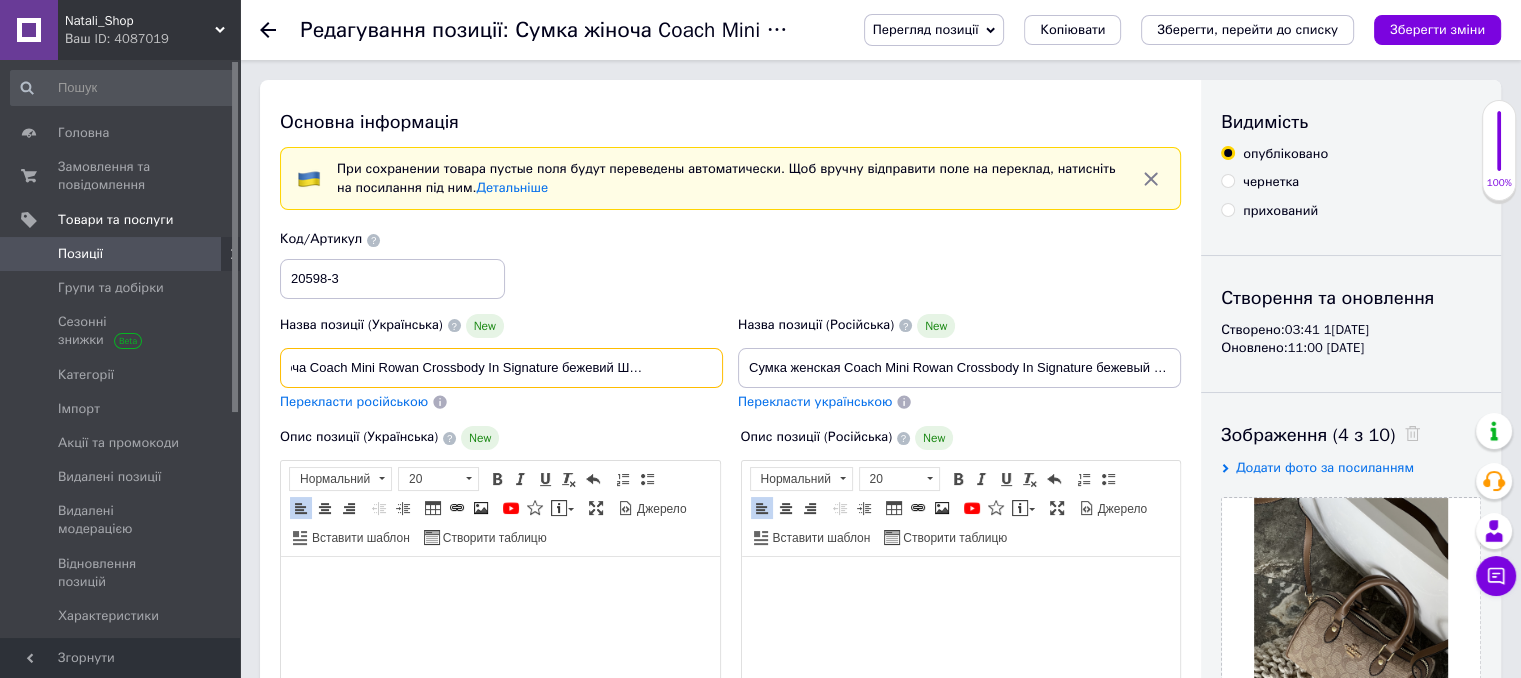 scroll, scrollTop: 0, scrollLeft: 72, axis: horizontal 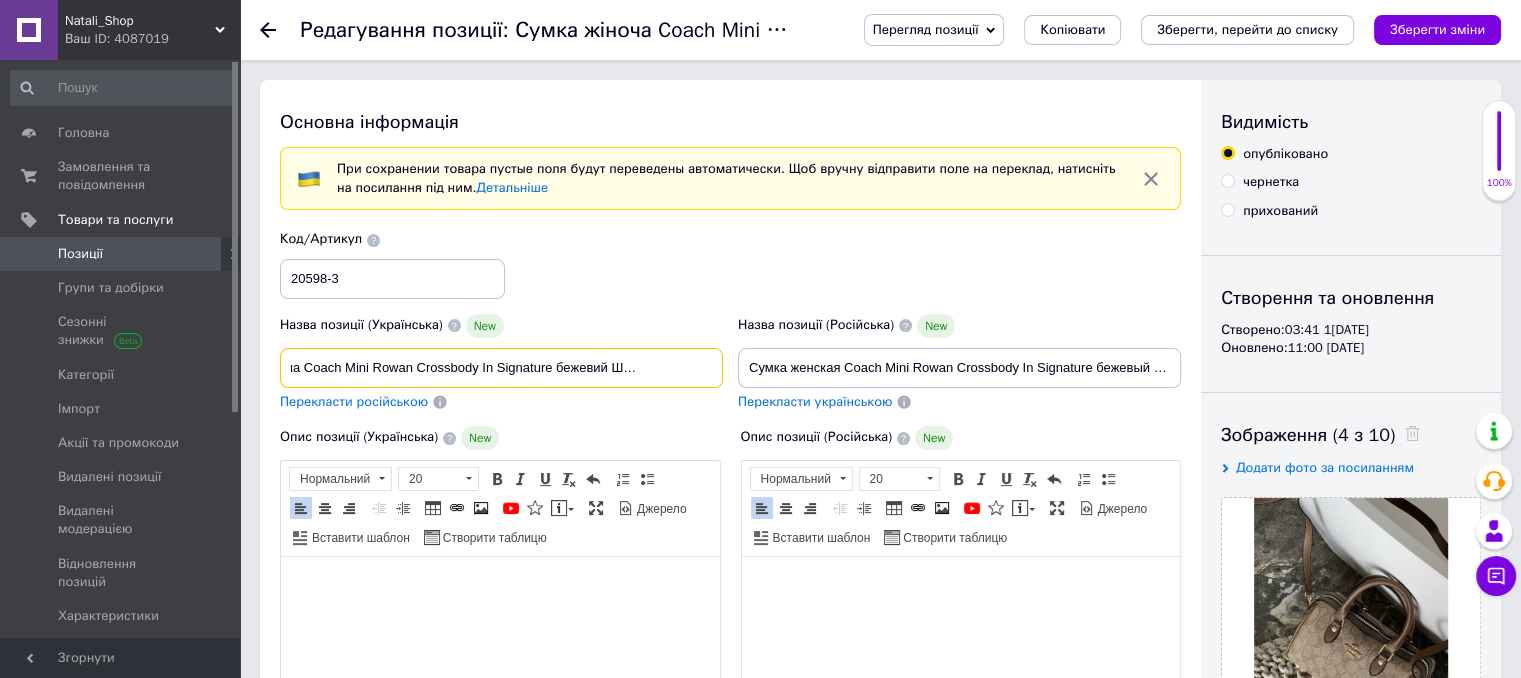 type on "Сумка жіноча Coach Mini Rowan Crossbody In Signature бежевий Шанель бочонок" 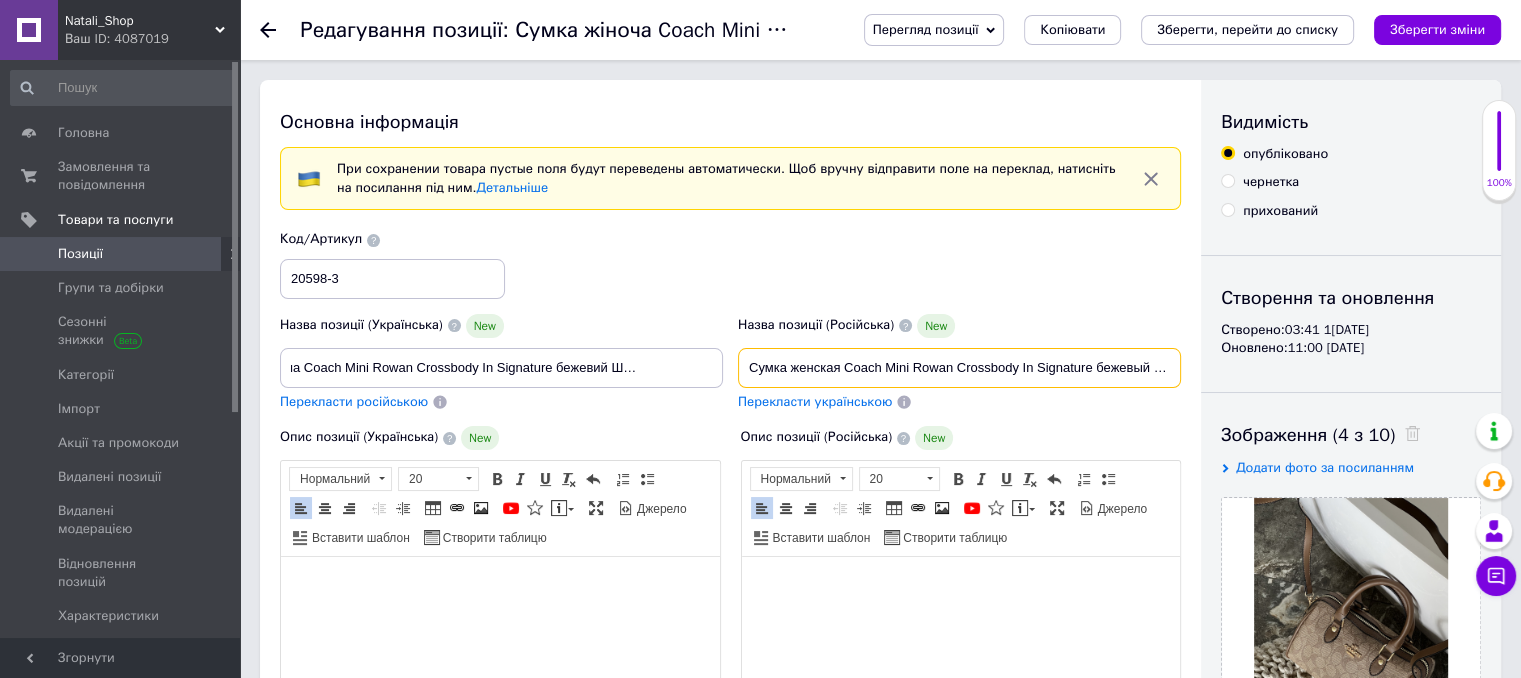 click on "Сумка женская Coach Mini Rowan Crossbody In Signature бежевый Шанель бочонок" at bounding box center [959, 368] 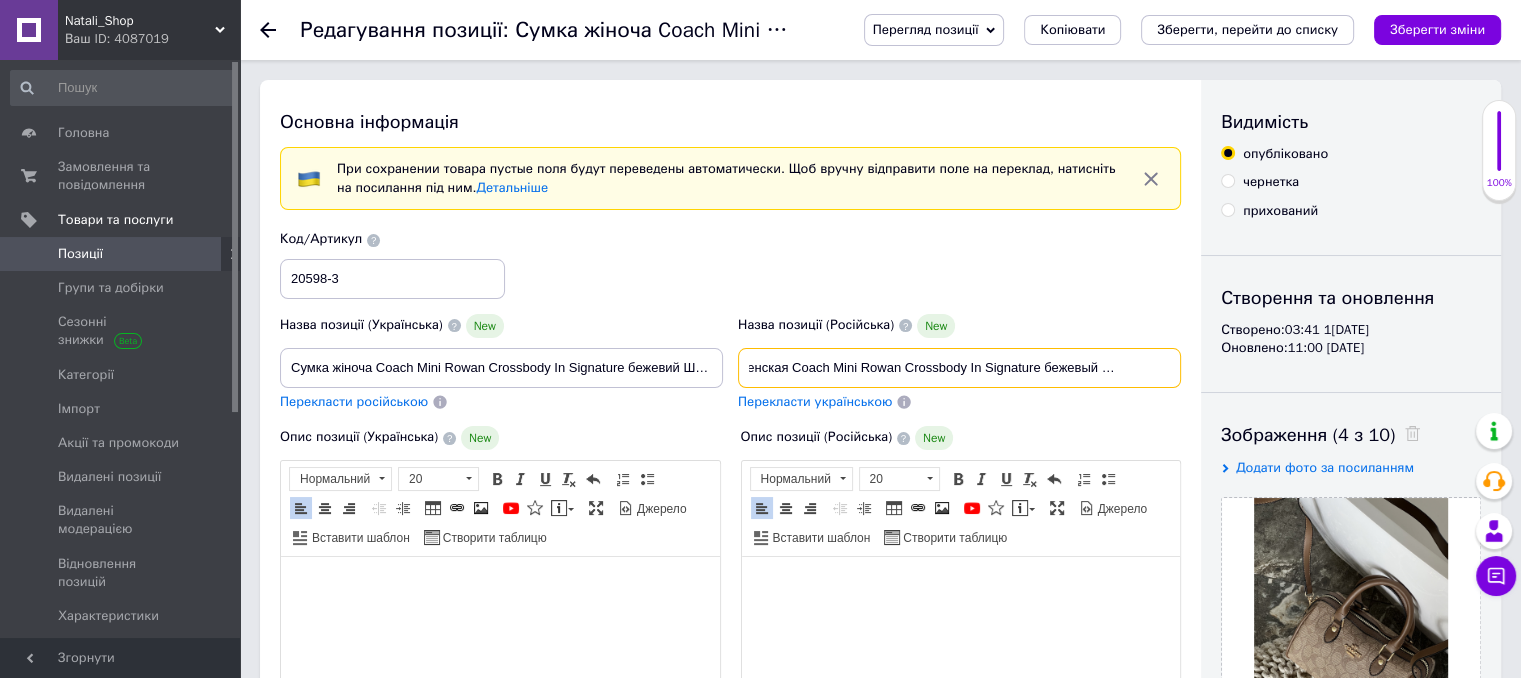 scroll, scrollTop: 0, scrollLeft: 84, axis: horizontal 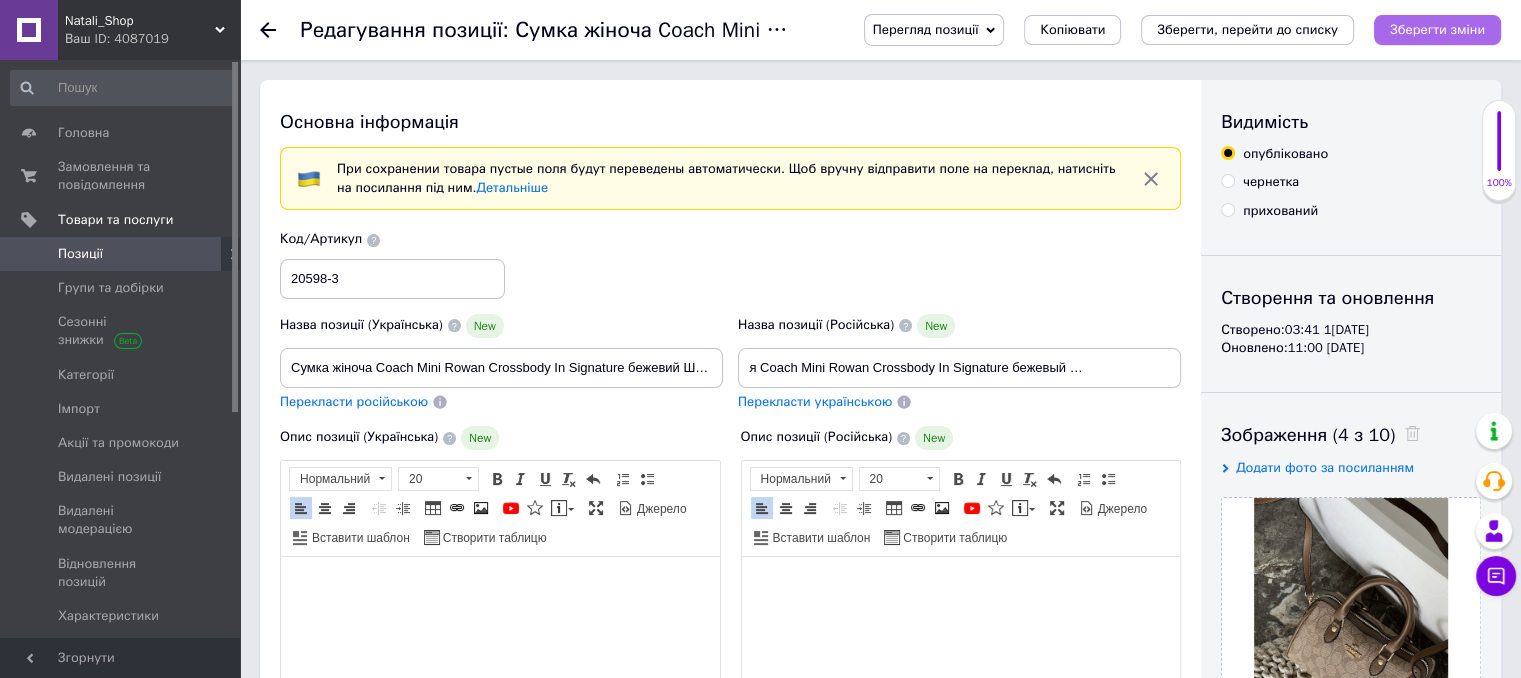 click on "Зберегти зміни" at bounding box center (1437, 29) 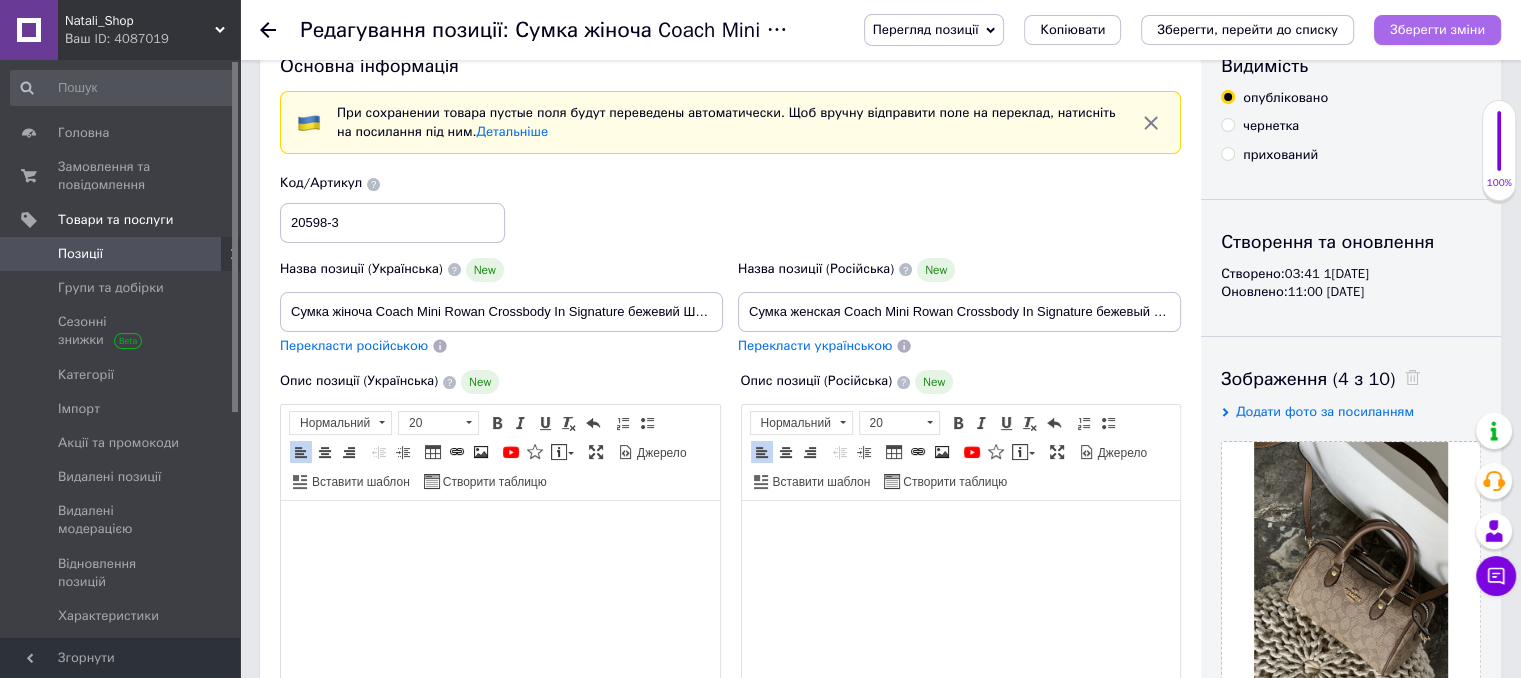 scroll, scrollTop: 100, scrollLeft: 0, axis: vertical 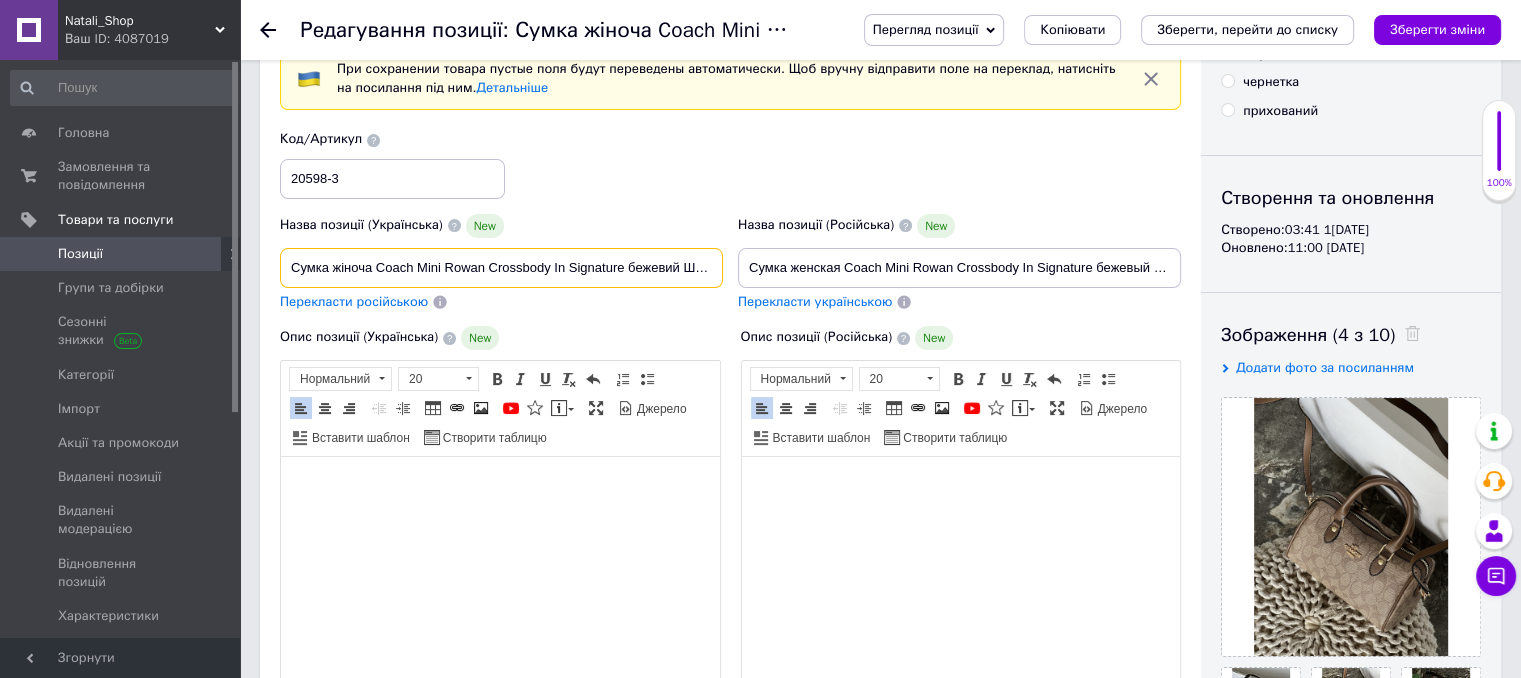 click on "Сумка жіноча Coach Mini Rowan Crossbody In Signature бежевий Шанель бочонок" at bounding box center (501, 268) 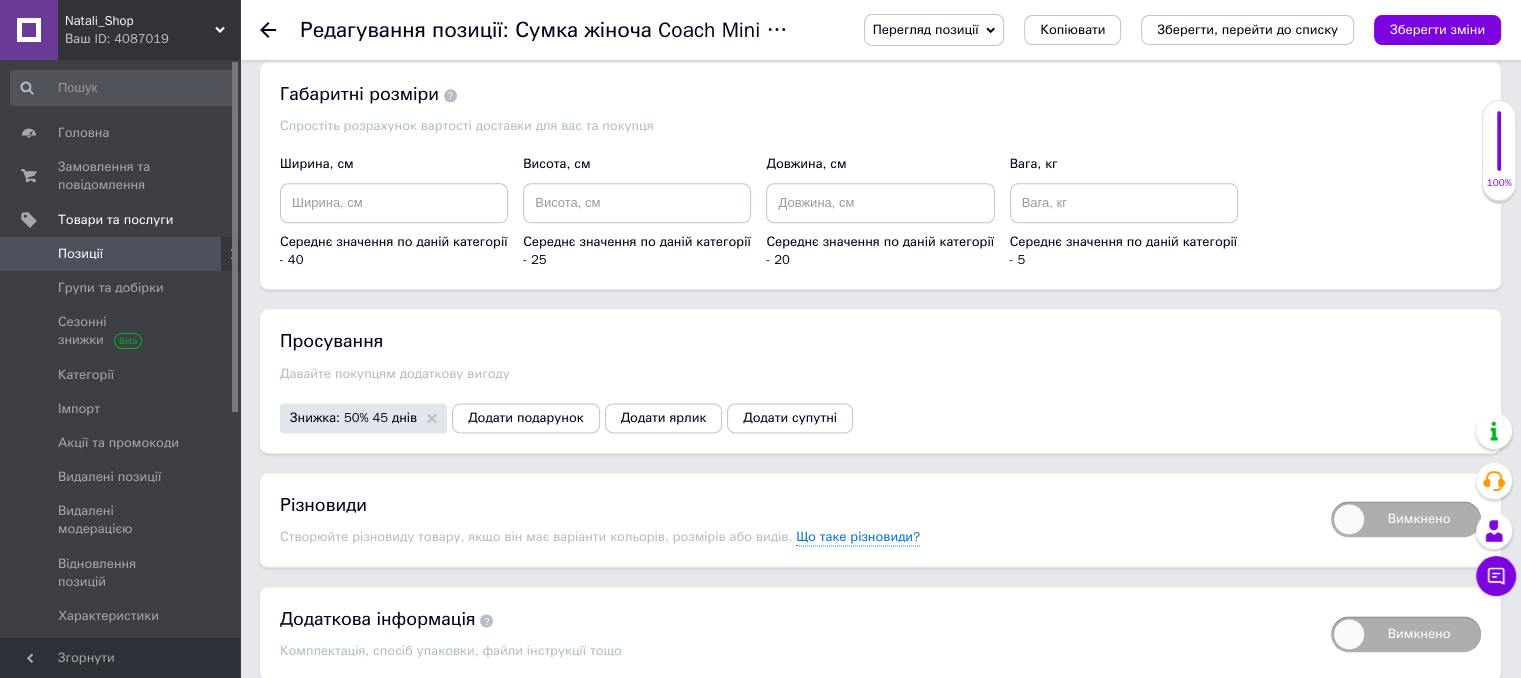 scroll, scrollTop: 2624, scrollLeft: 0, axis: vertical 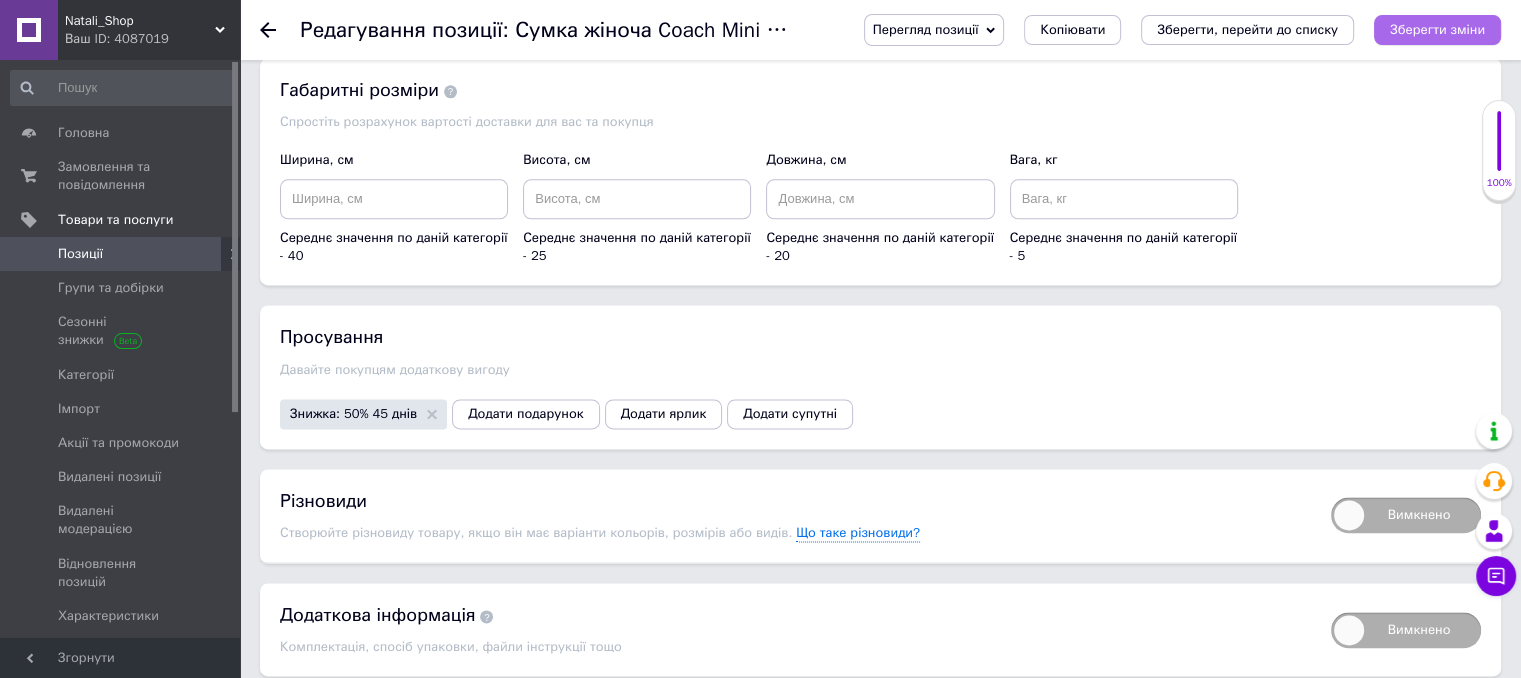 click on "Зберегти зміни" at bounding box center [1437, 29] 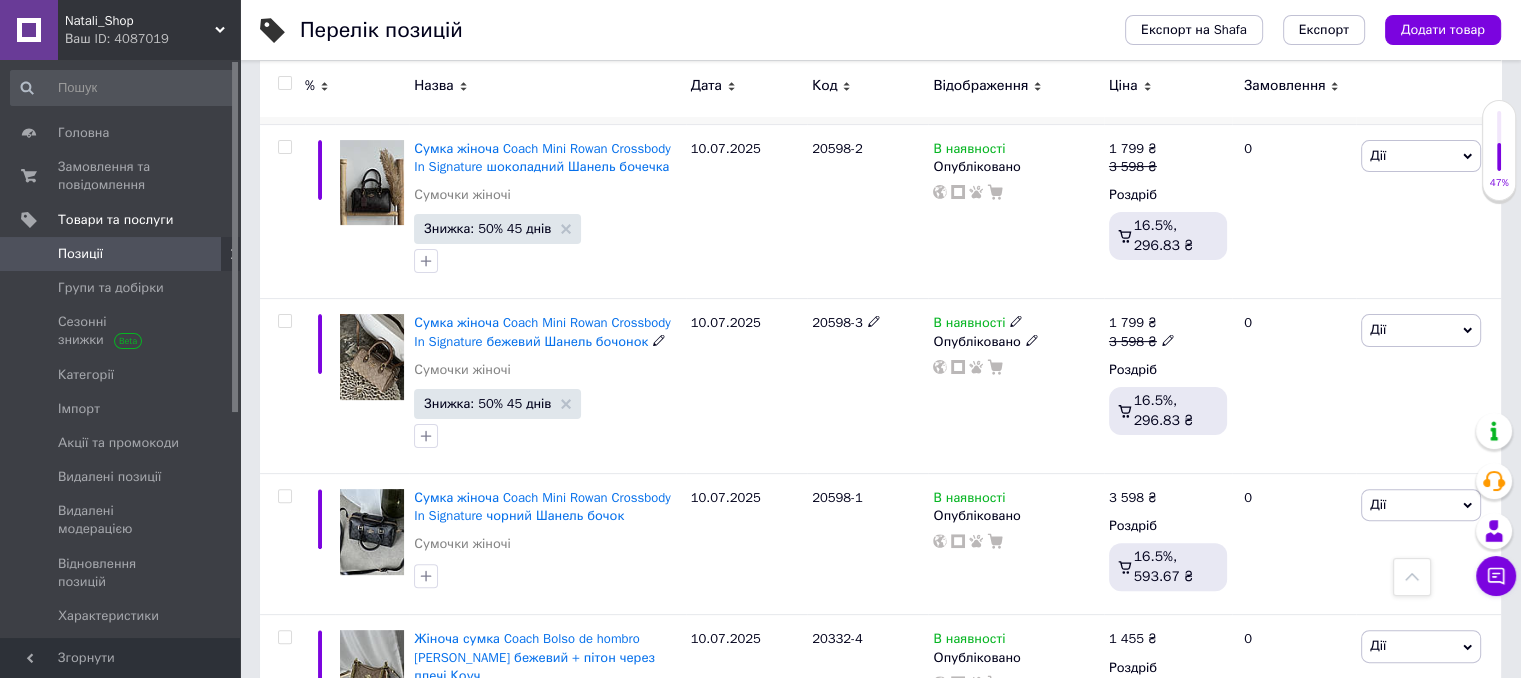 scroll, scrollTop: 600, scrollLeft: 0, axis: vertical 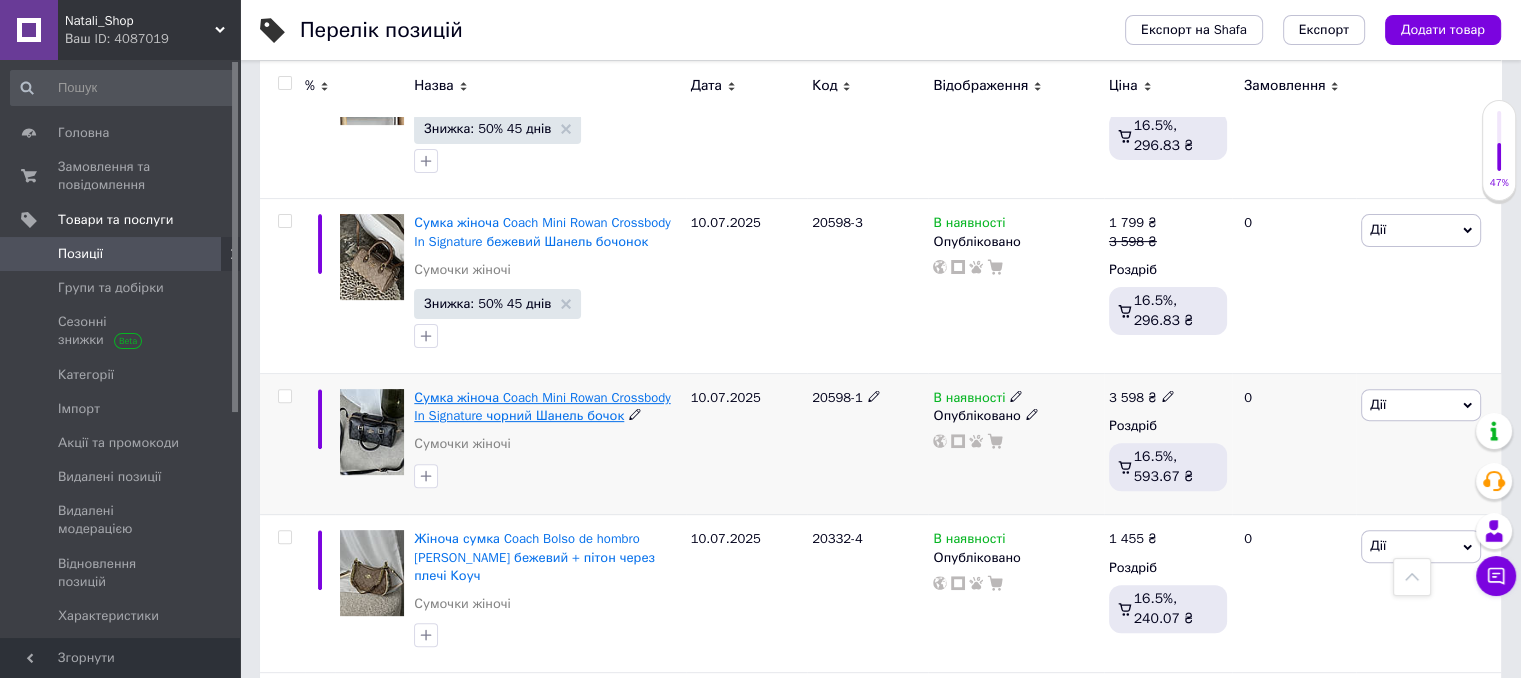 click on "Сумка жіноча Coach Mini Rowan Crossbody In Signature чорний Шанель бочок" at bounding box center [542, 406] 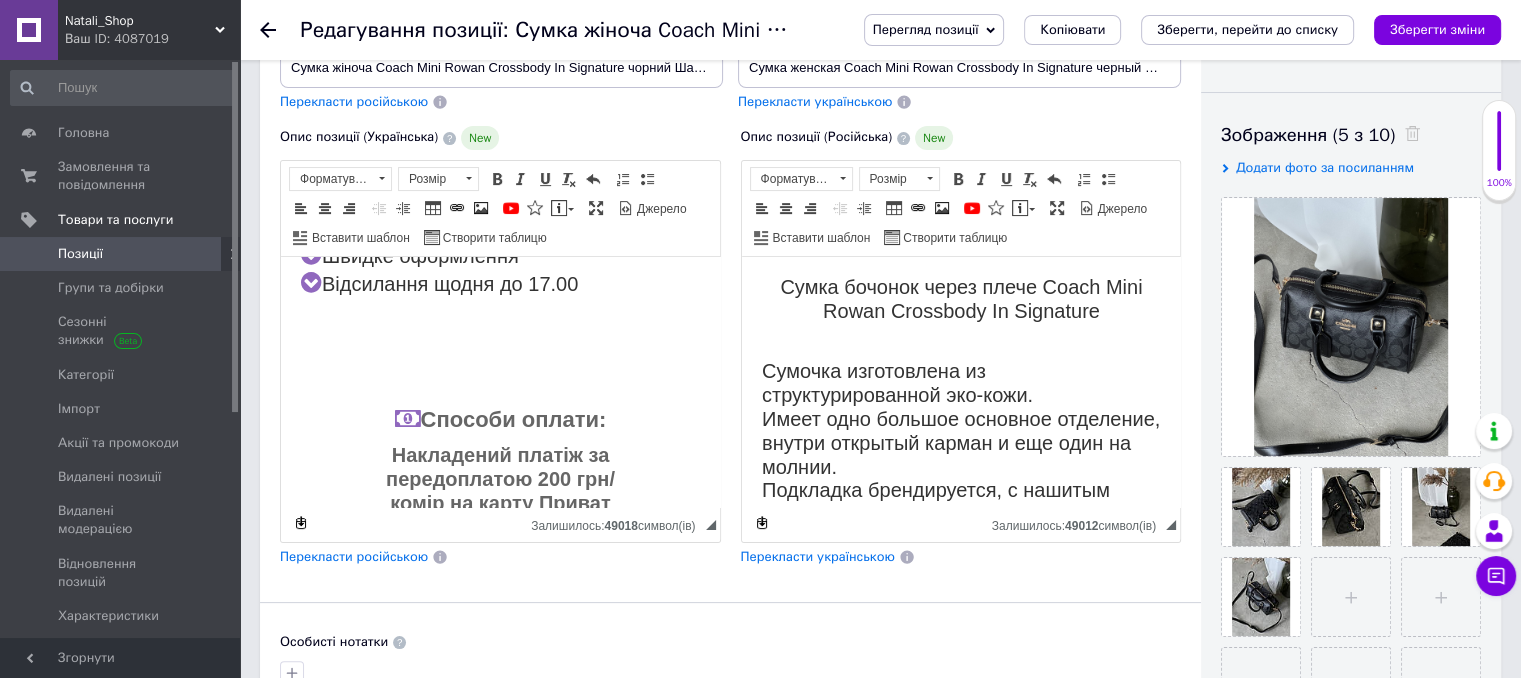 scroll, scrollTop: 800, scrollLeft: 0, axis: vertical 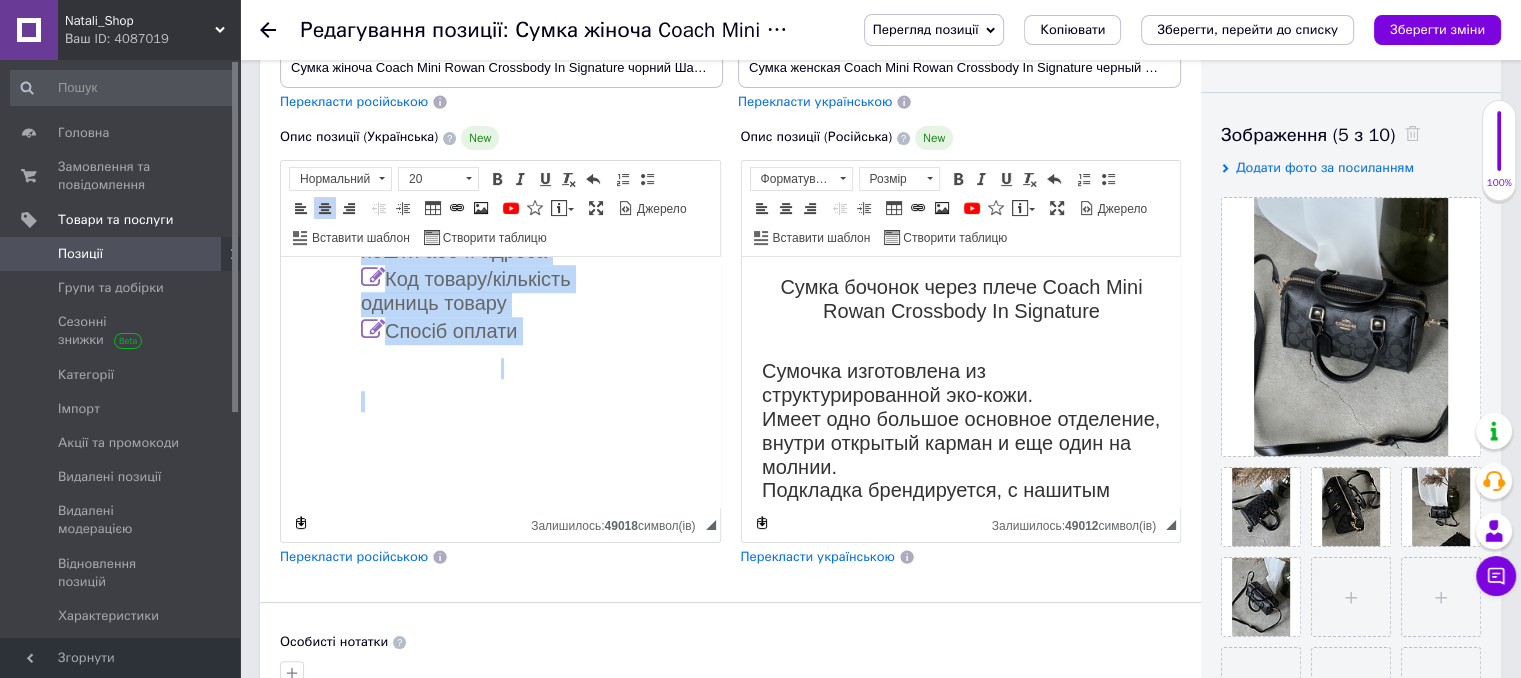 drag, startPoint x: 371, startPoint y: 370, endPoint x: 602, endPoint y: 601, distance: 326.68332 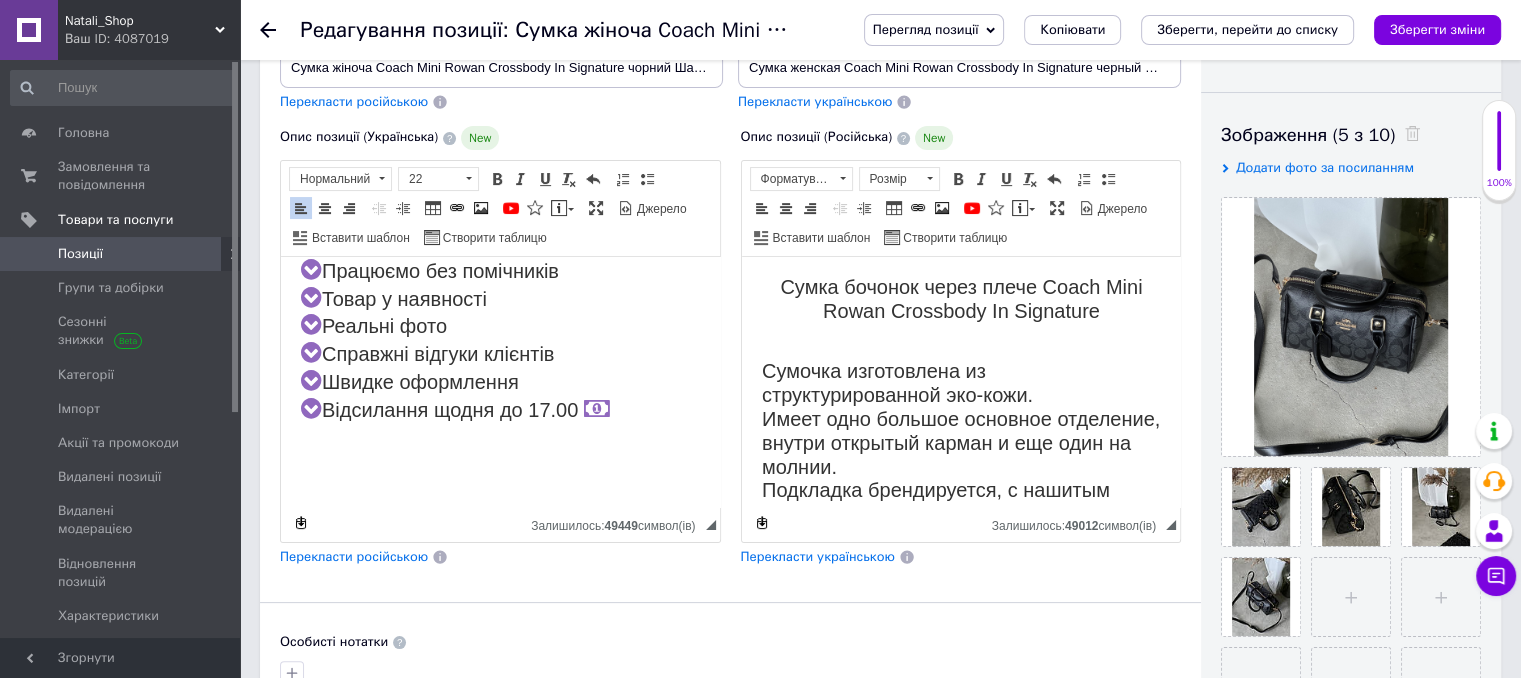 type 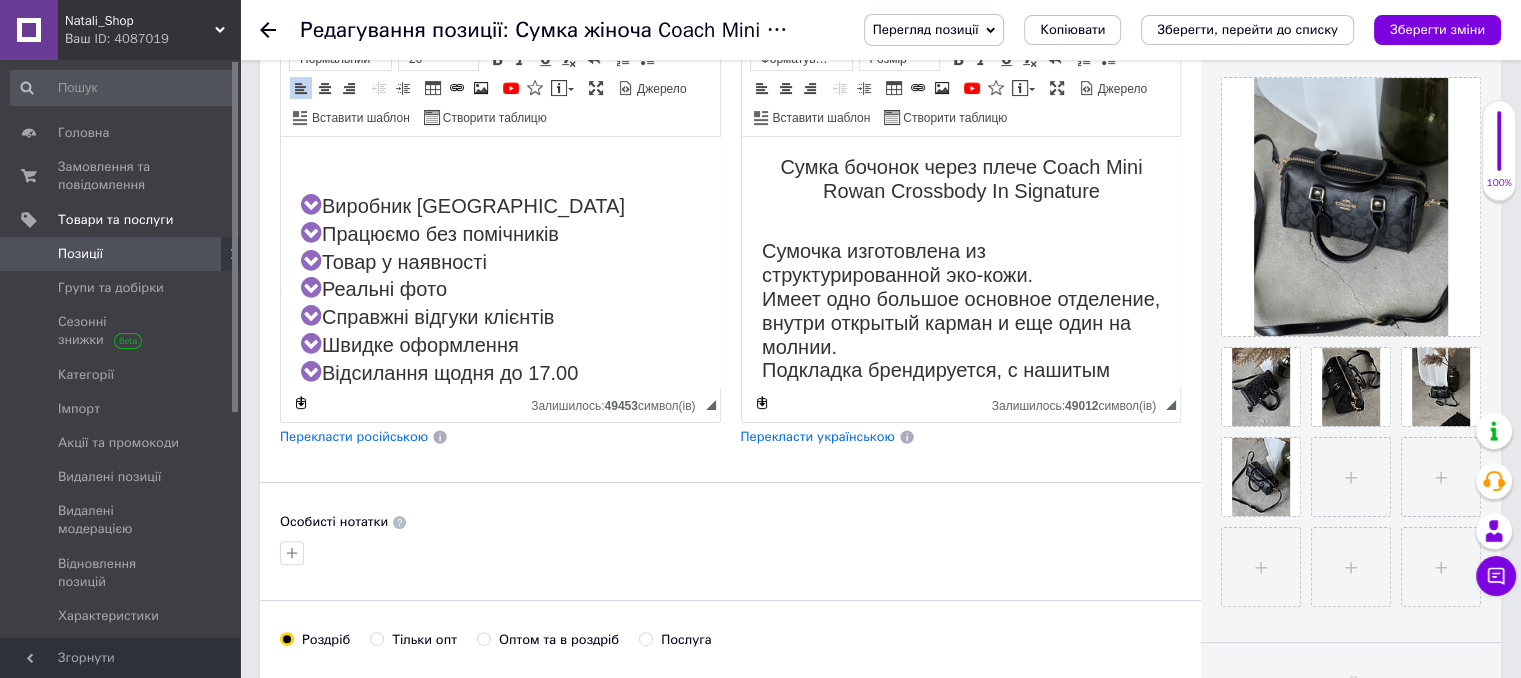 scroll, scrollTop: 600, scrollLeft: 0, axis: vertical 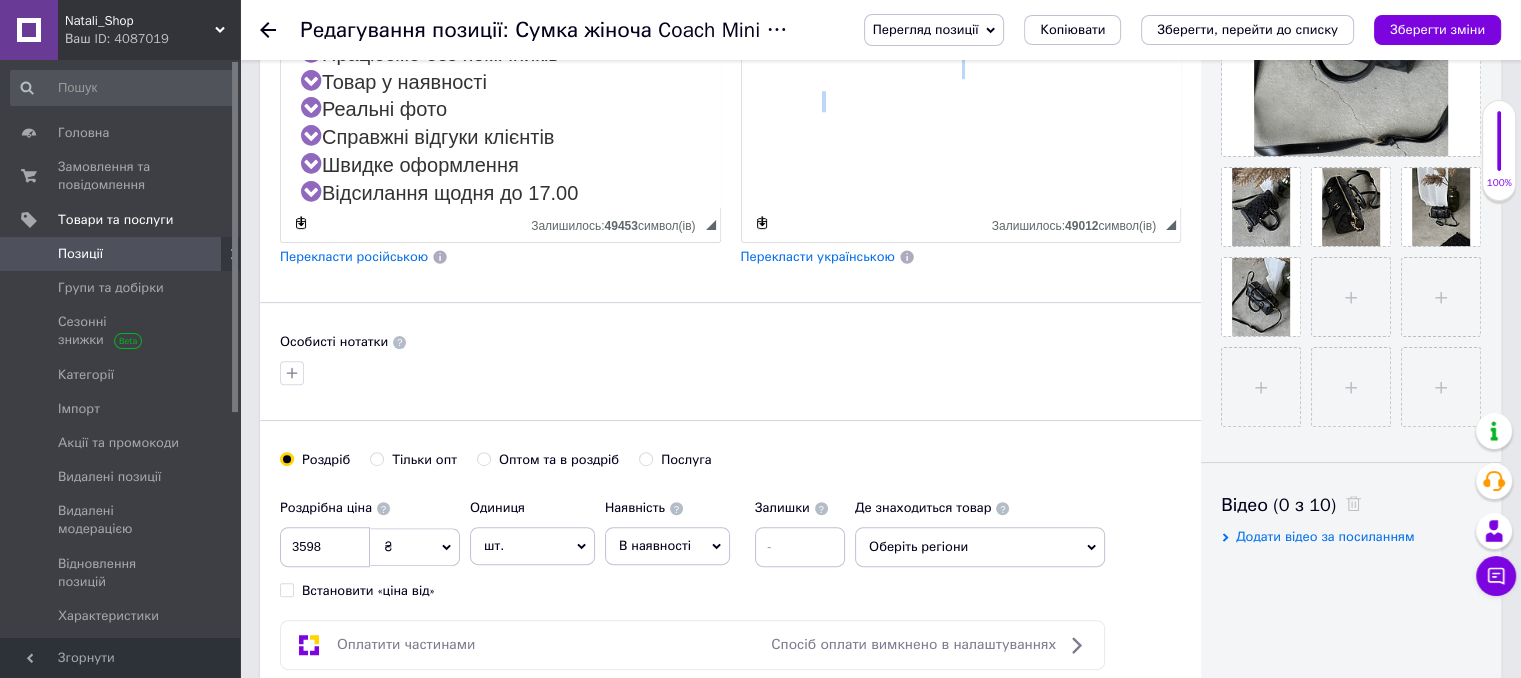 drag, startPoint x: 816, startPoint y: 185, endPoint x: 1027, endPoint y: 339, distance: 261.22214 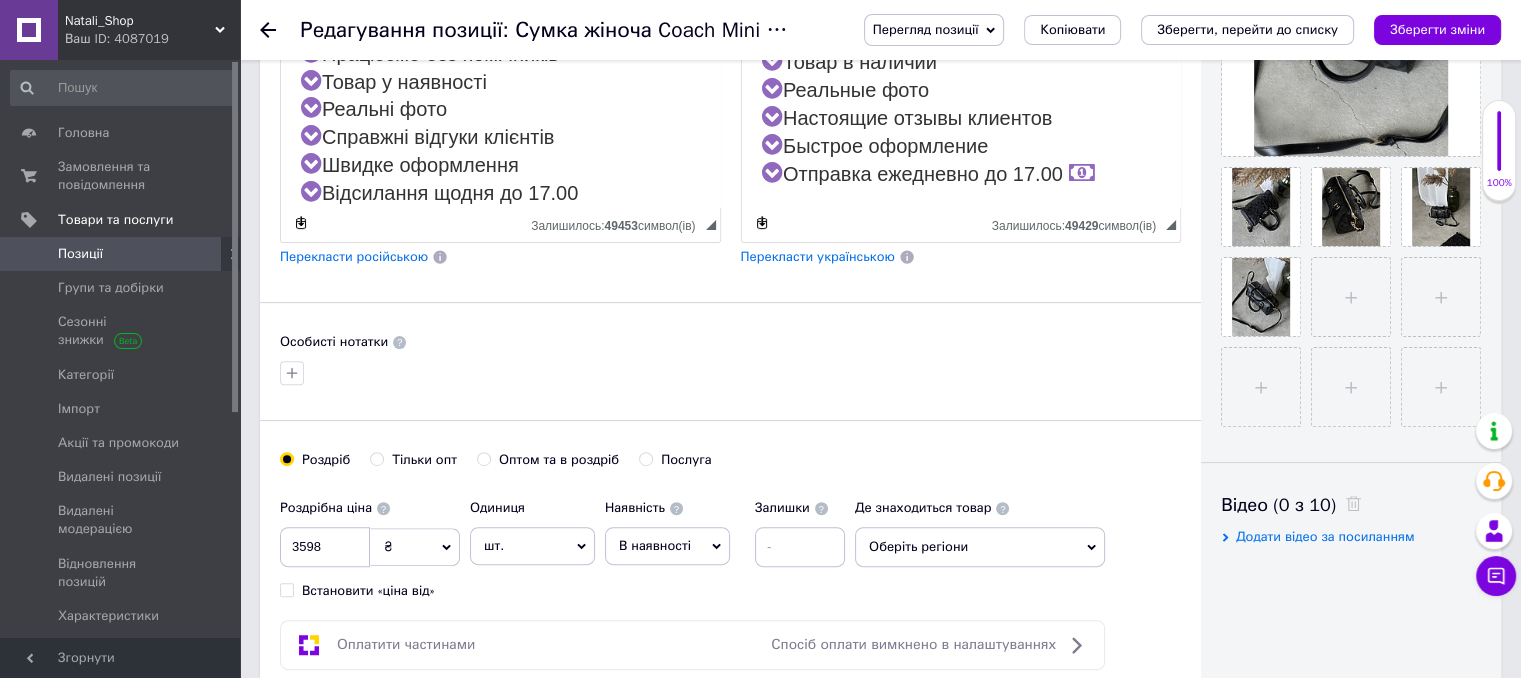 scroll, scrollTop: 582, scrollLeft: 0, axis: vertical 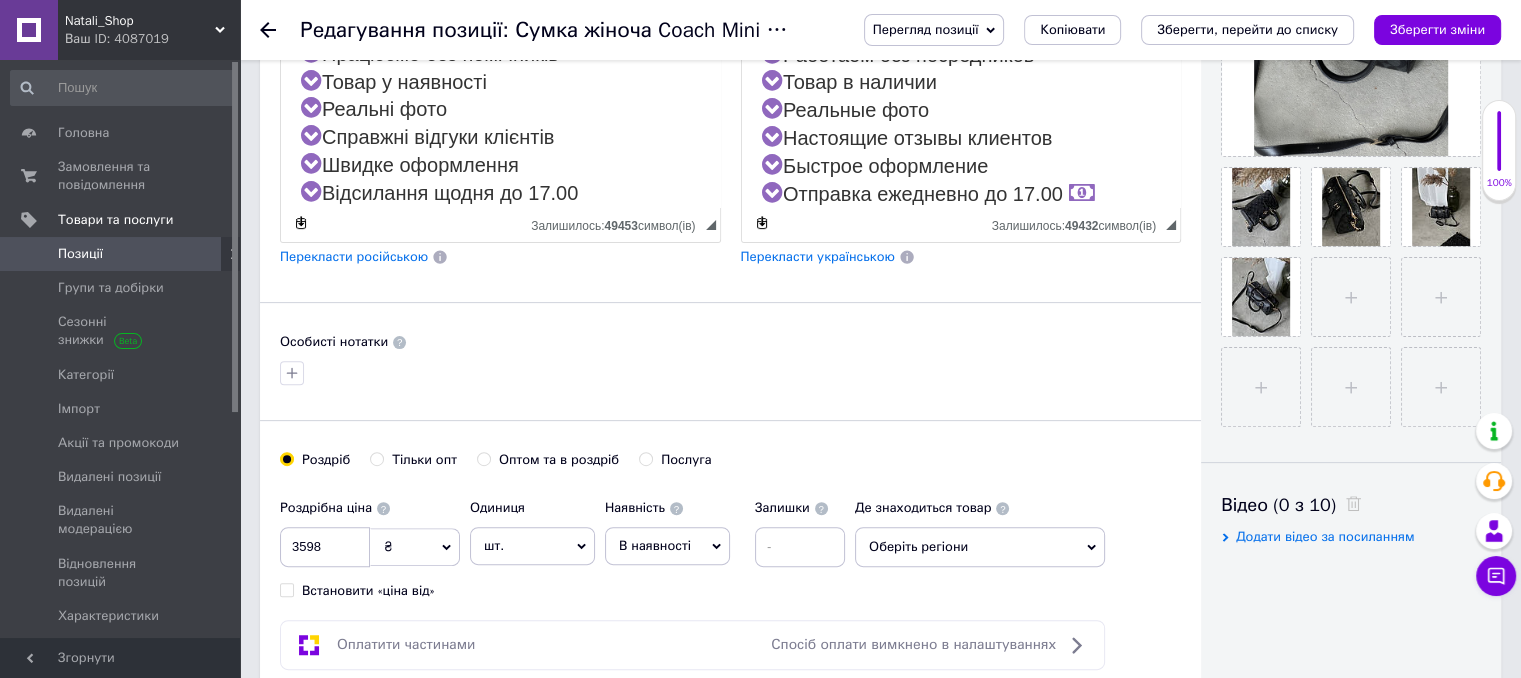 type 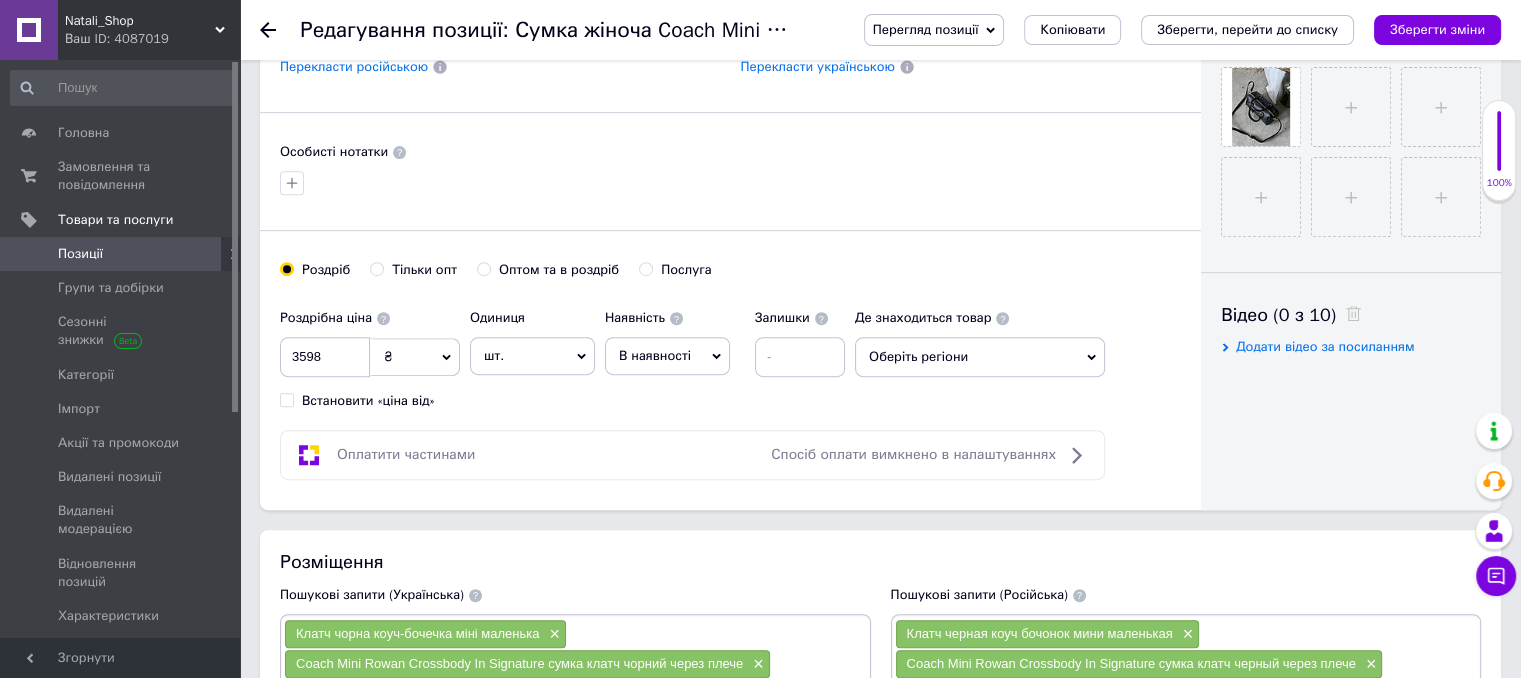 scroll, scrollTop: 800, scrollLeft: 0, axis: vertical 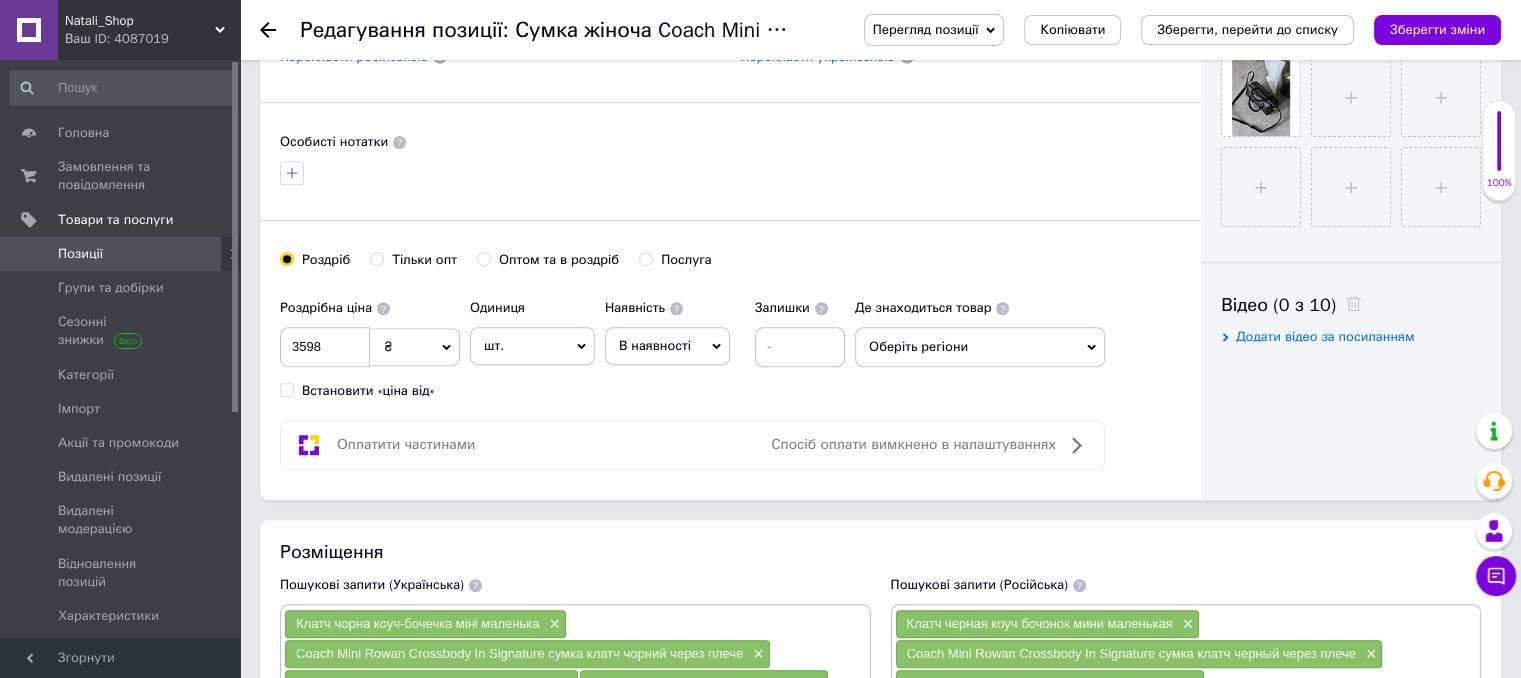 click on "Оберіть регіони" at bounding box center (980, 347) 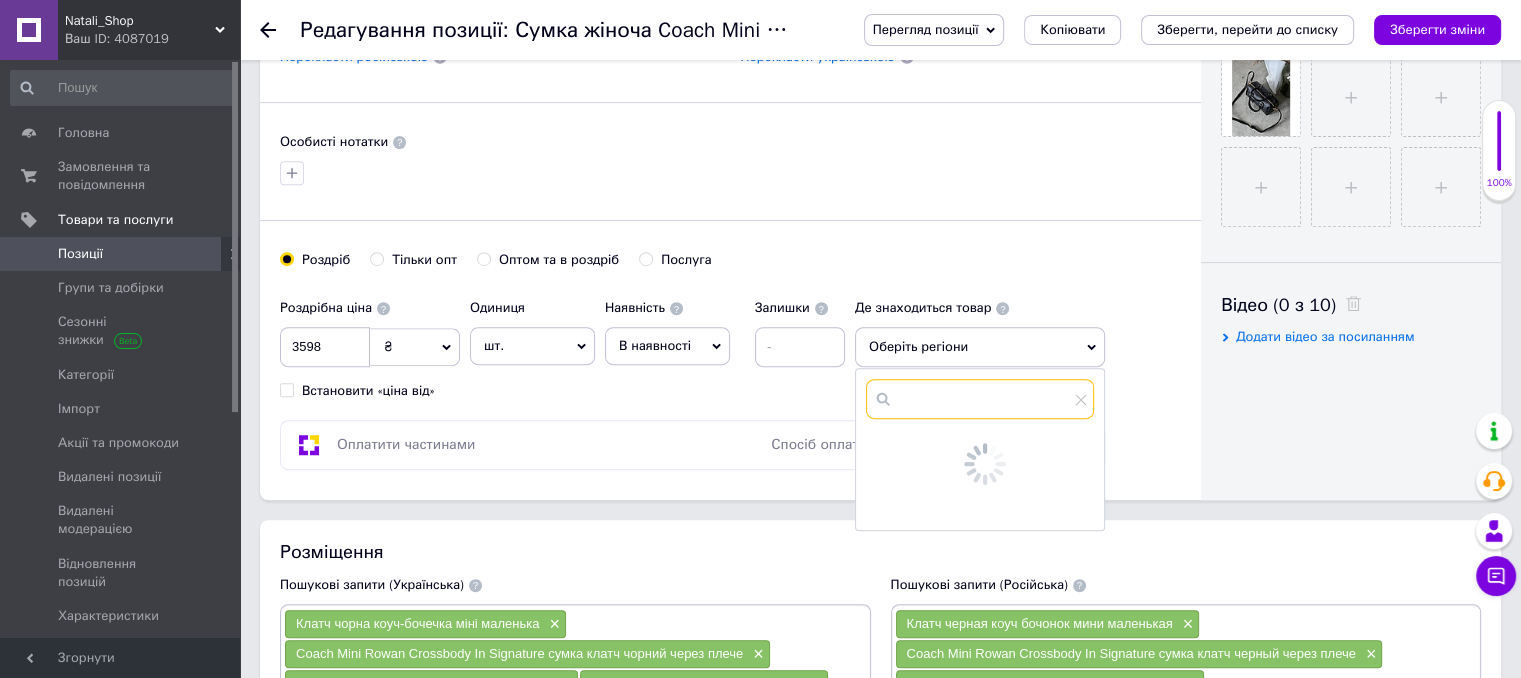 click at bounding box center [980, 399] 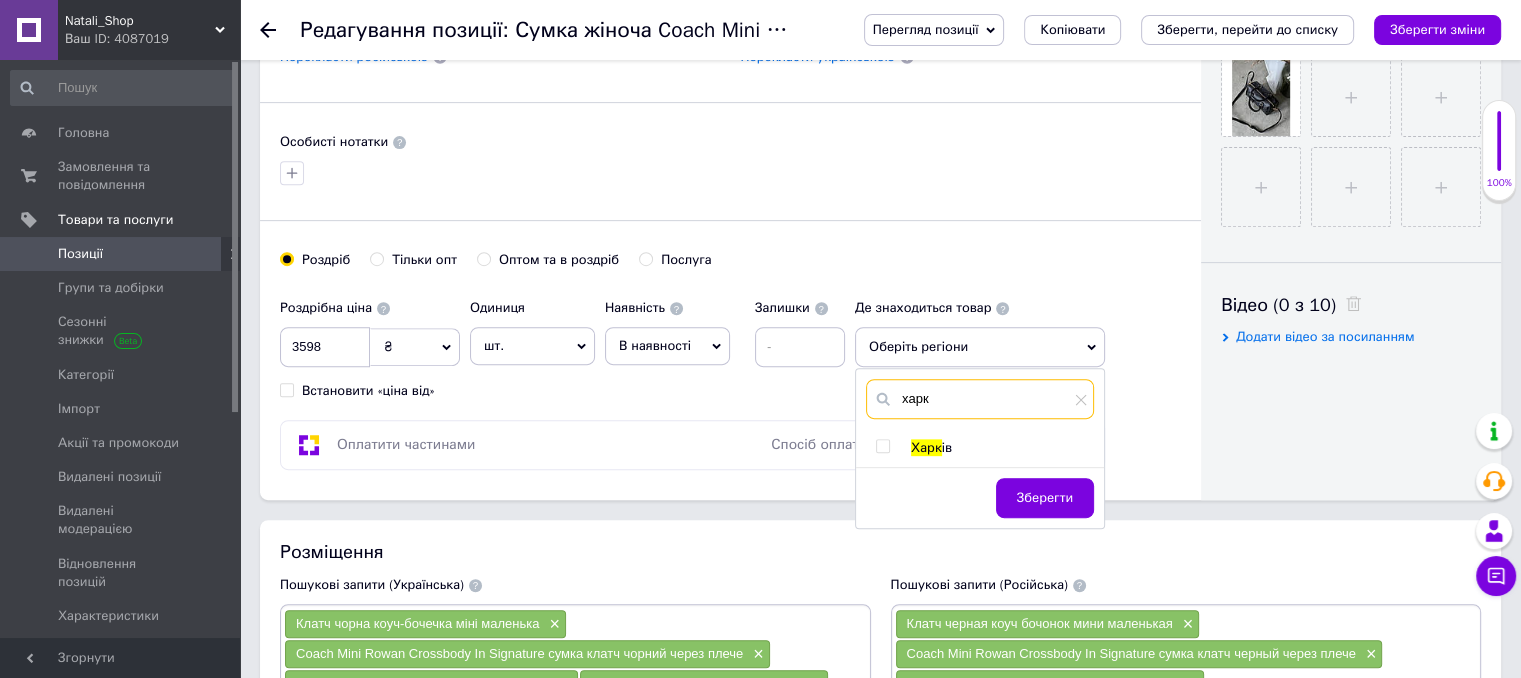 type on "харк" 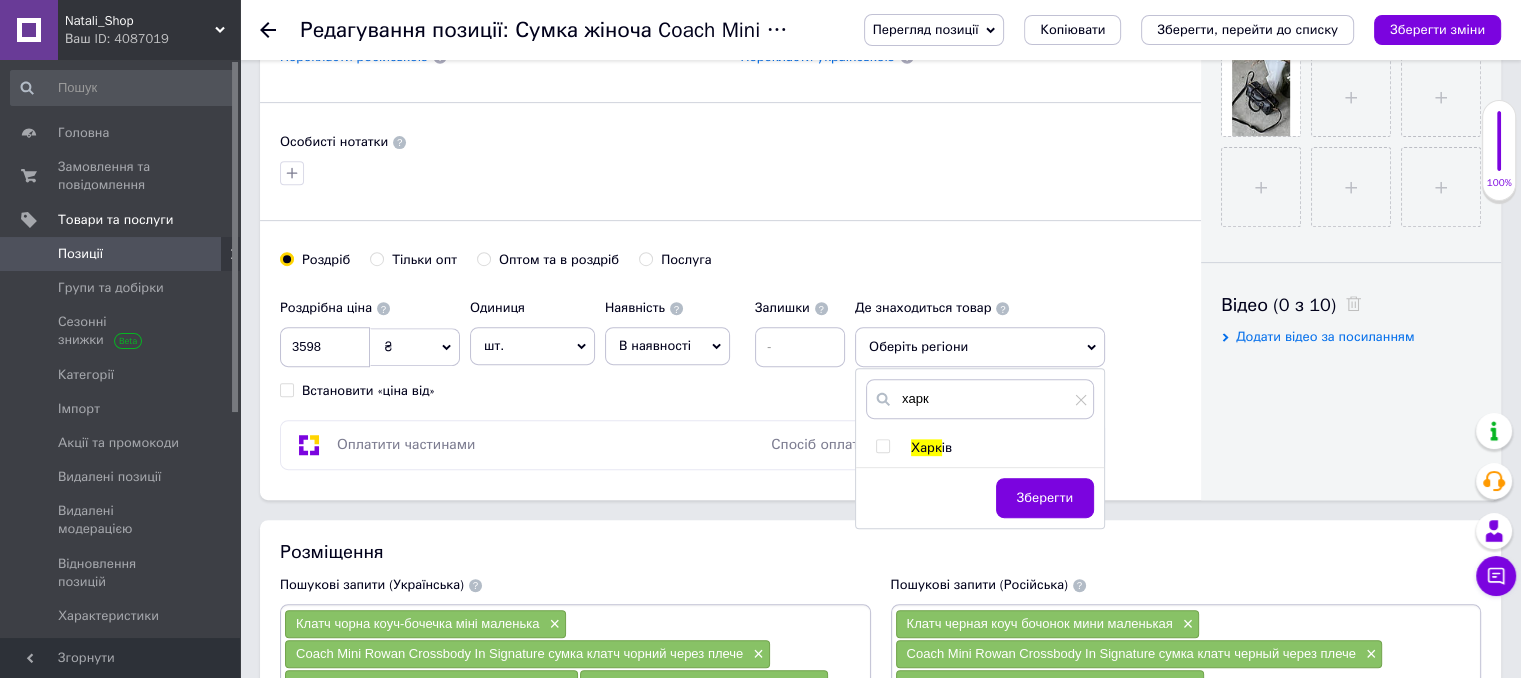click on "ів" at bounding box center [947, 447] 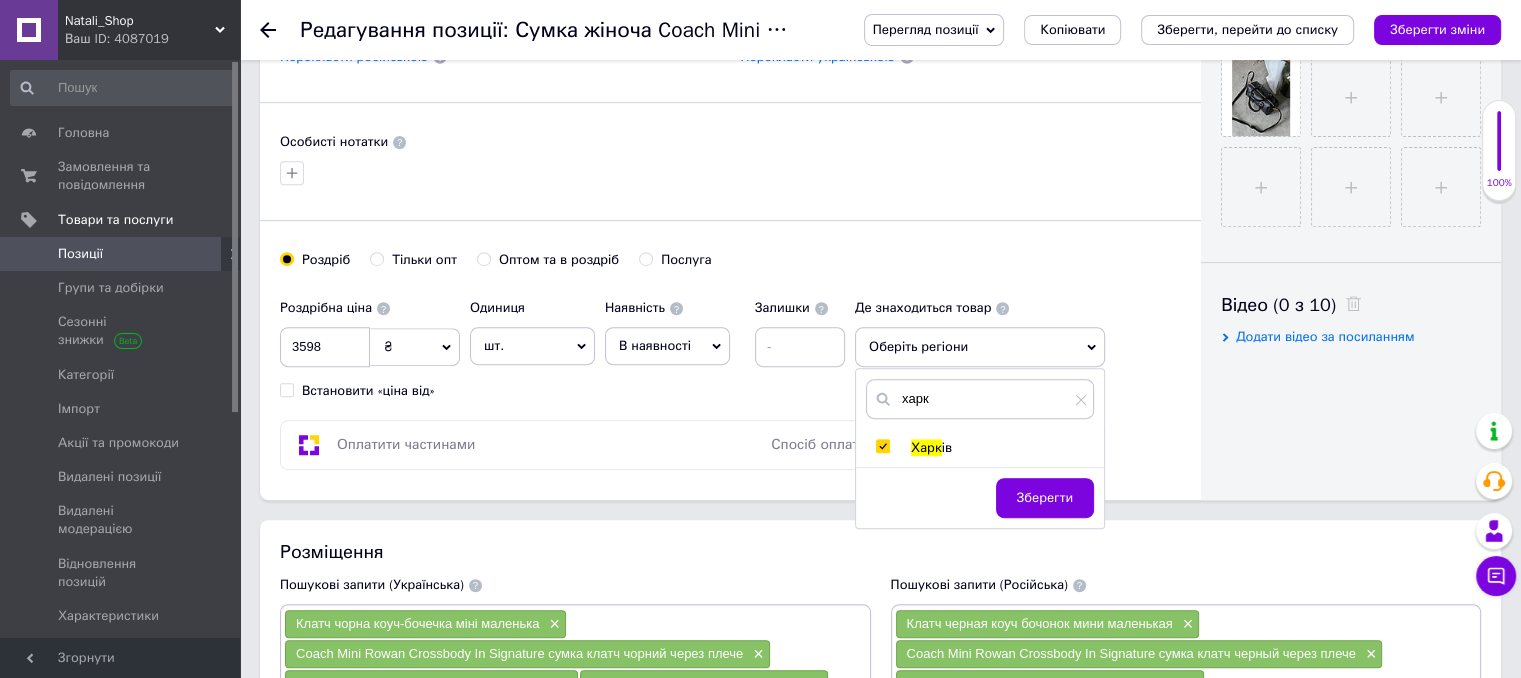checkbox on "true" 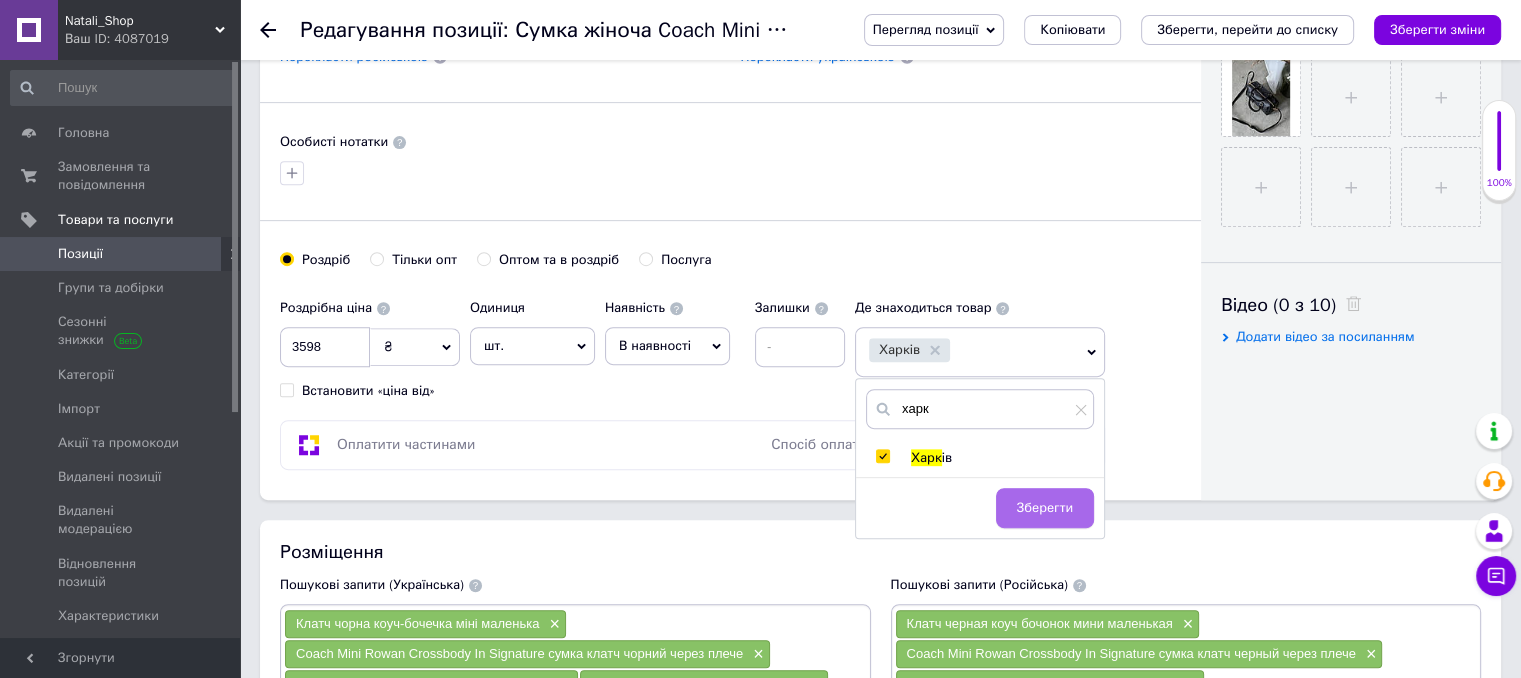 click on "Зберегти" at bounding box center (1045, 508) 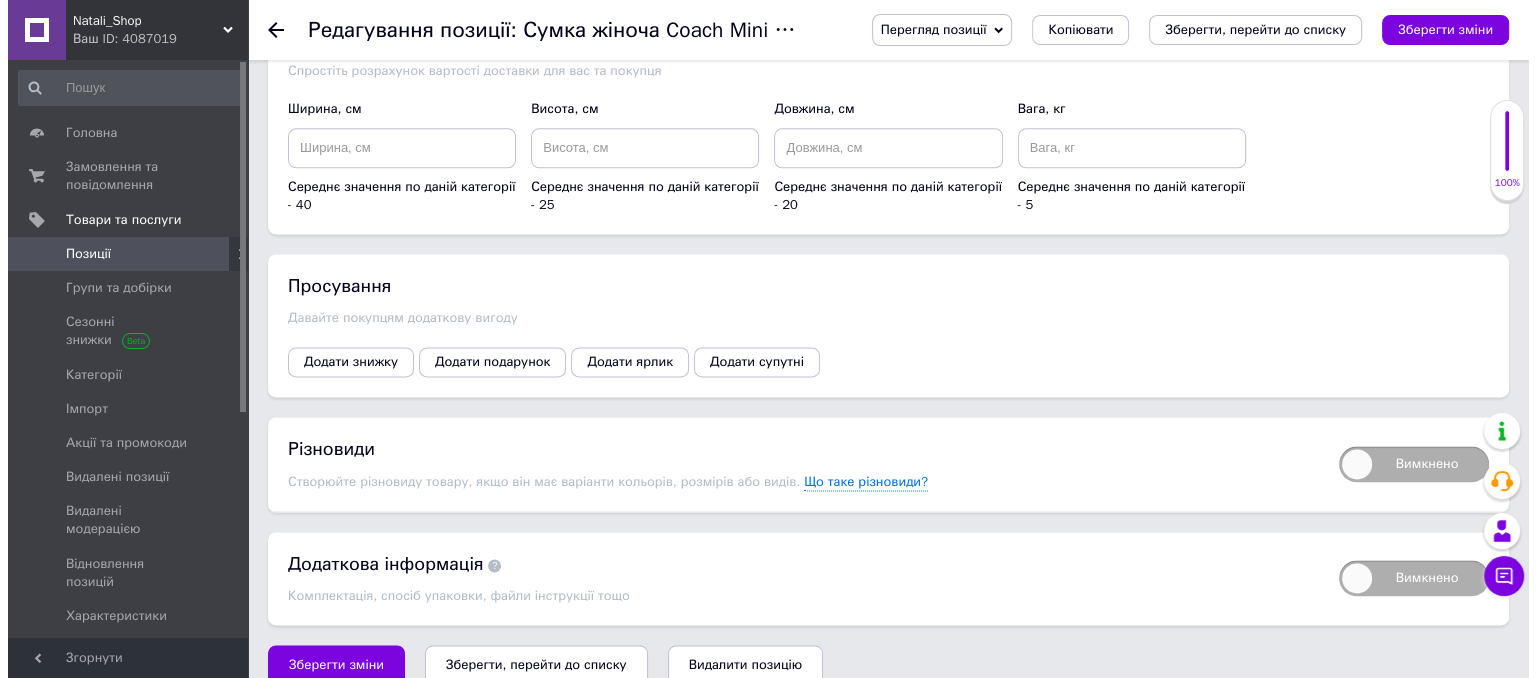scroll, scrollTop: 2631, scrollLeft: 0, axis: vertical 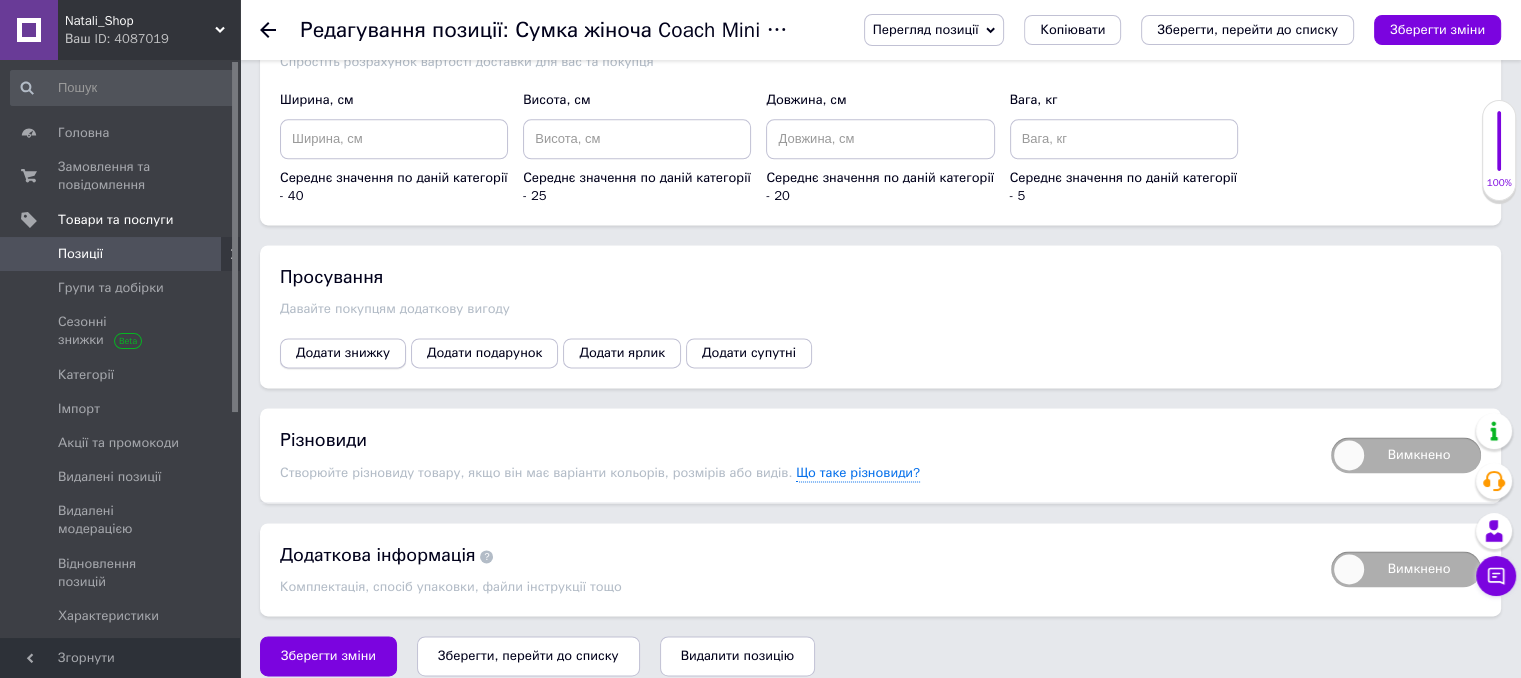 click on "Додати знижку" at bounding box center (343, 353) 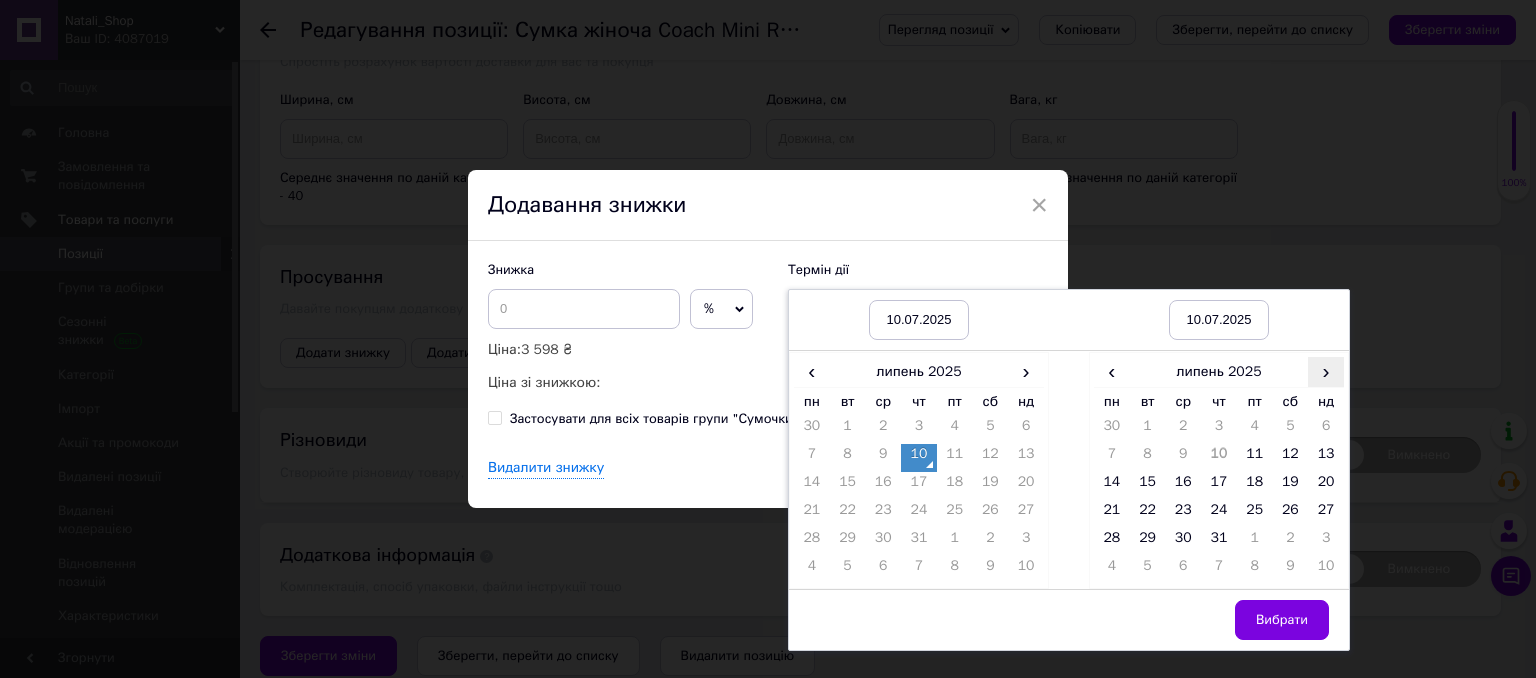 click on "›" at bounding box center (1326, 371) 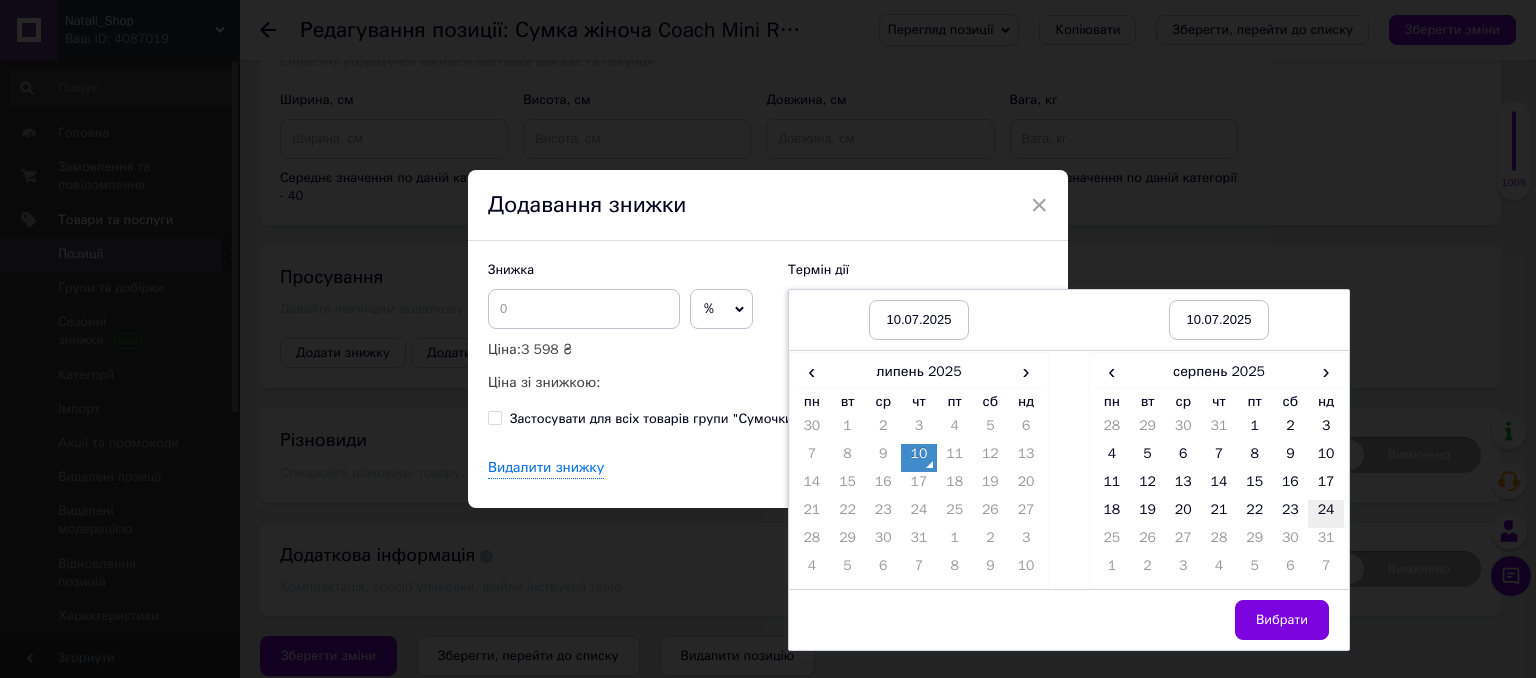 click on "24" at bounding box center [1326, 514] 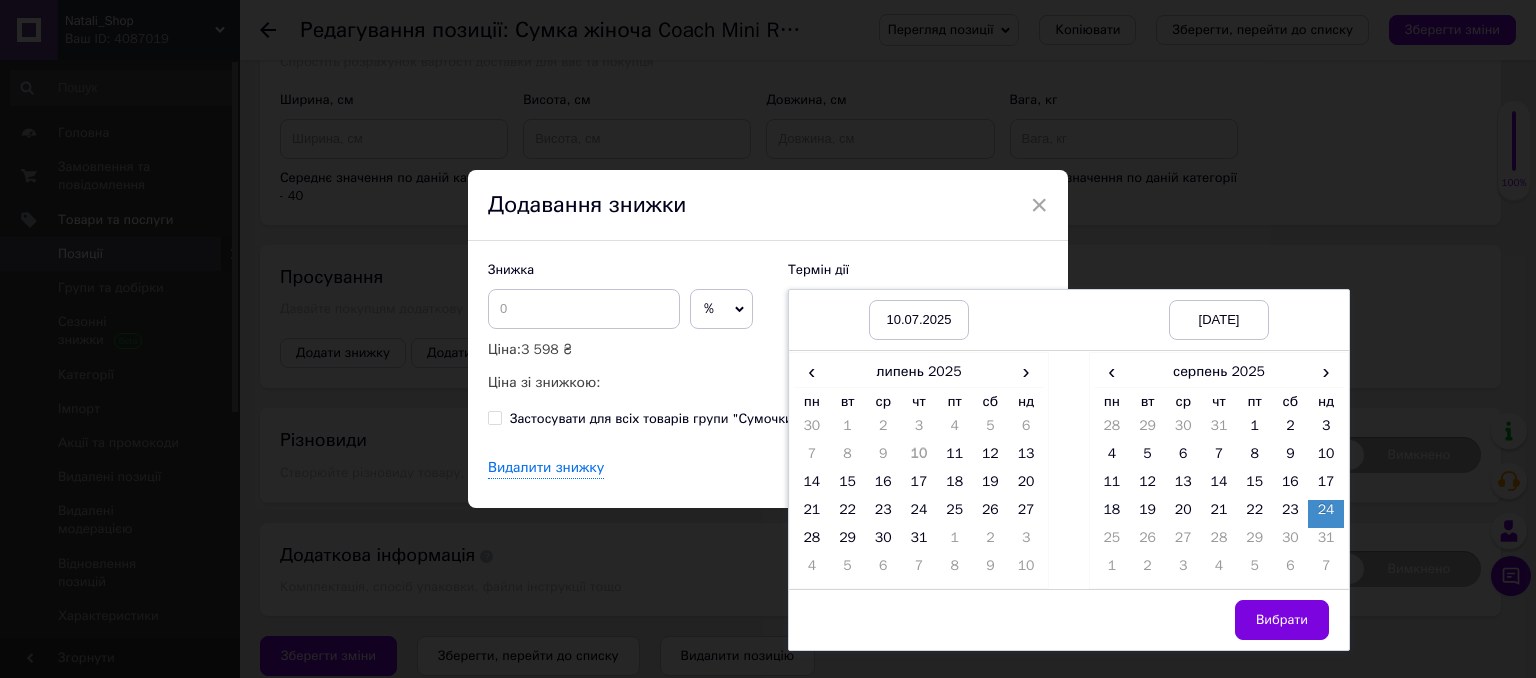 click on "Вибрати" at bounding box center [1282, 620] 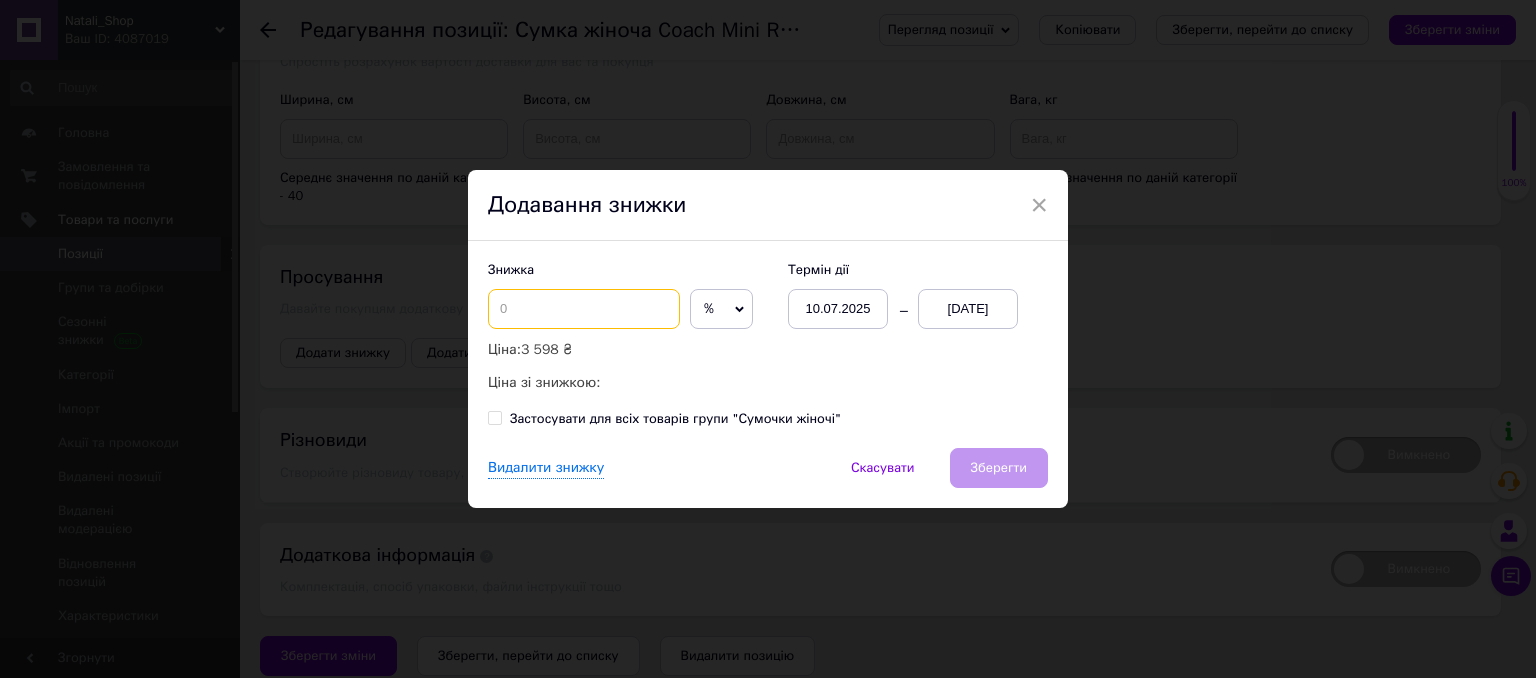 click at bounding box center [584, 309] 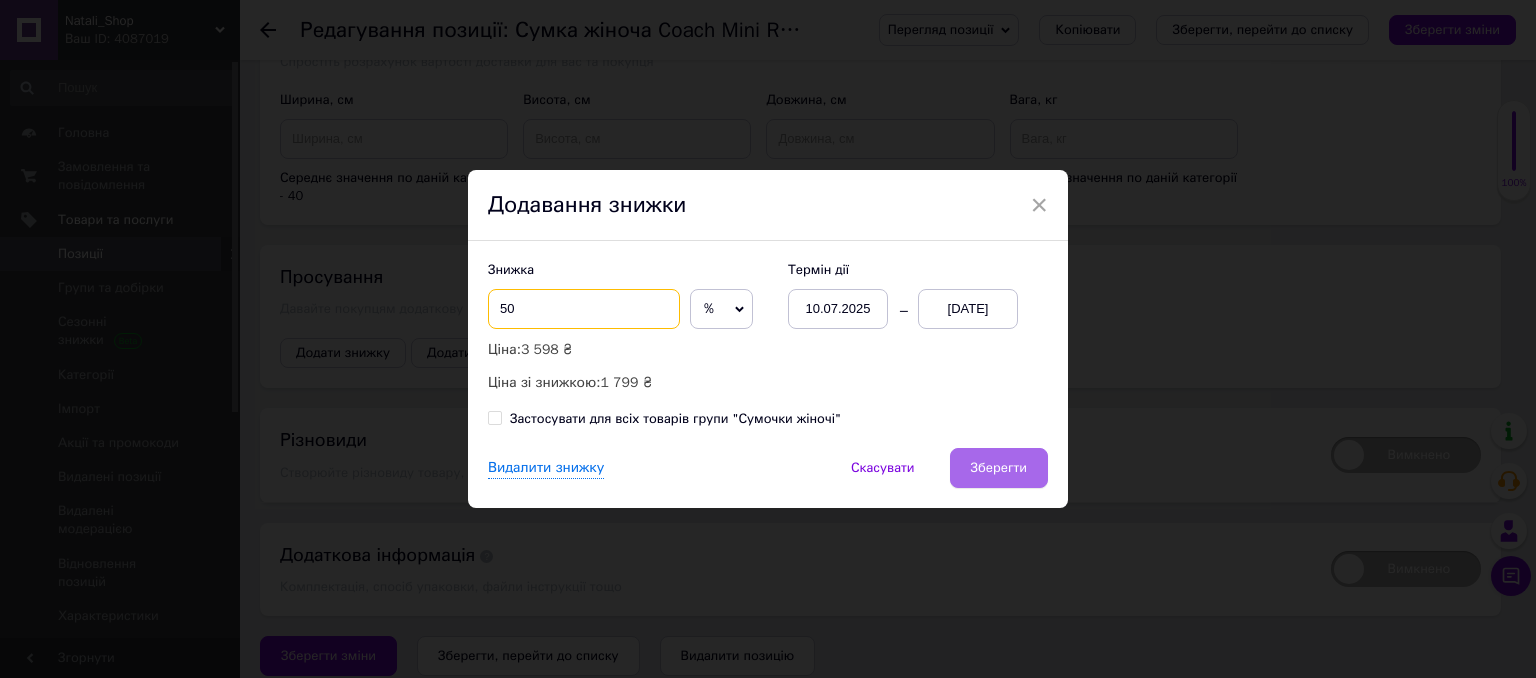 type on "50" 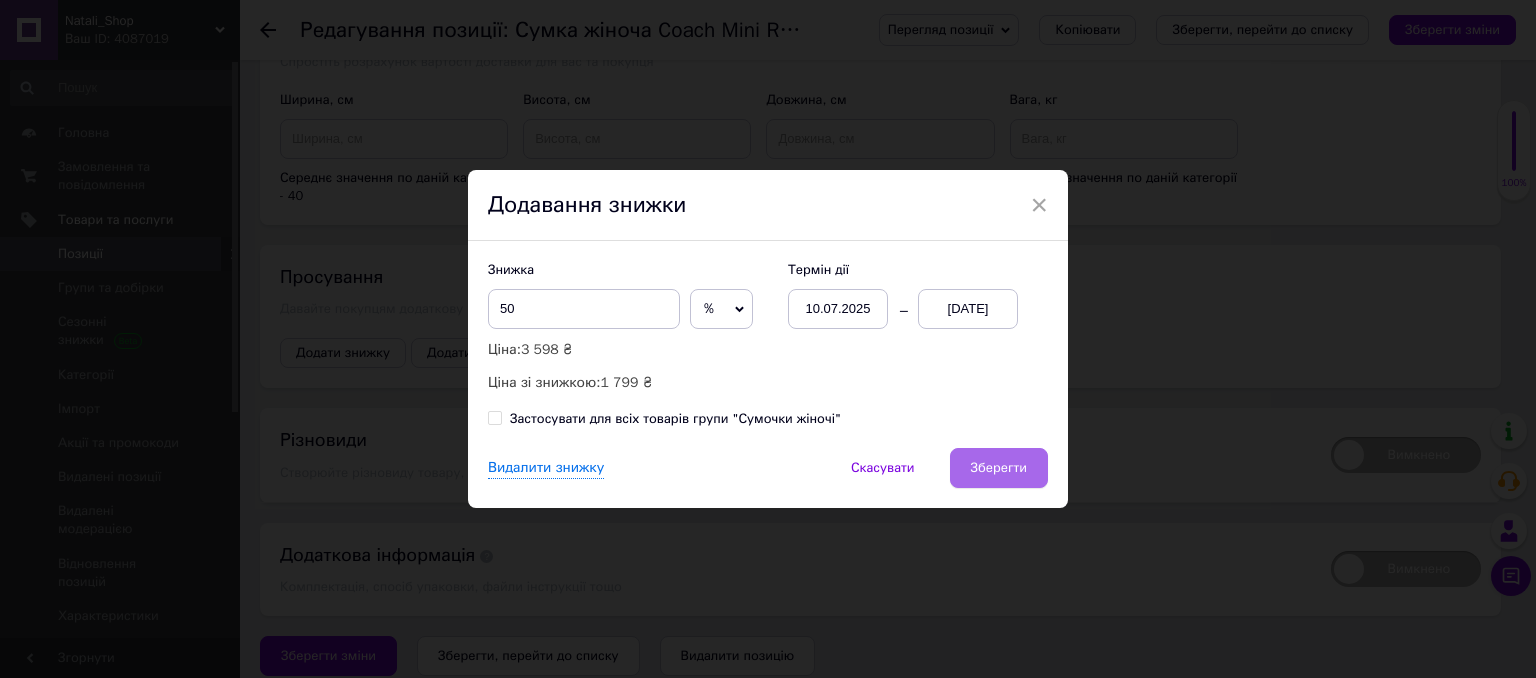 click on "Зберегти" at bounding box center [999, 468] 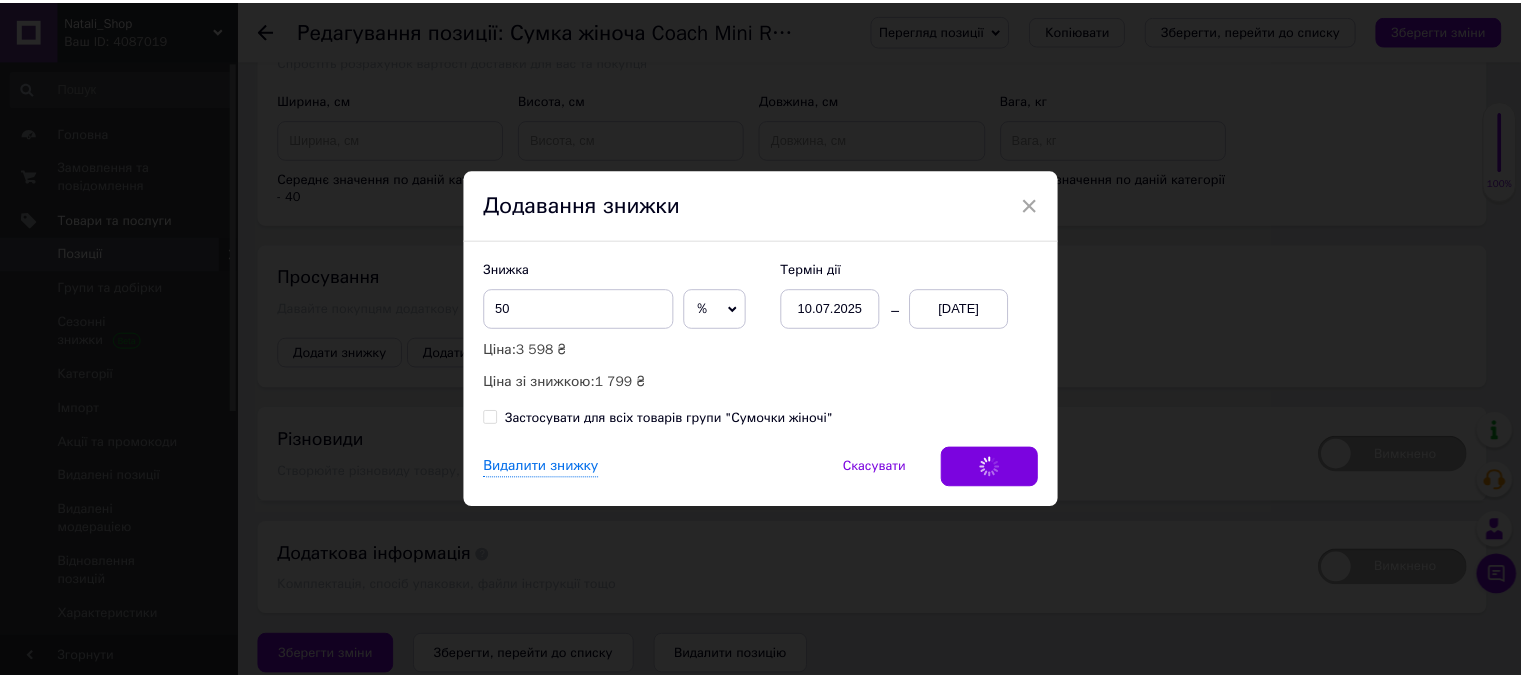scroll, scrollTop: 2601, scrollLeft: 0, axis: vertical 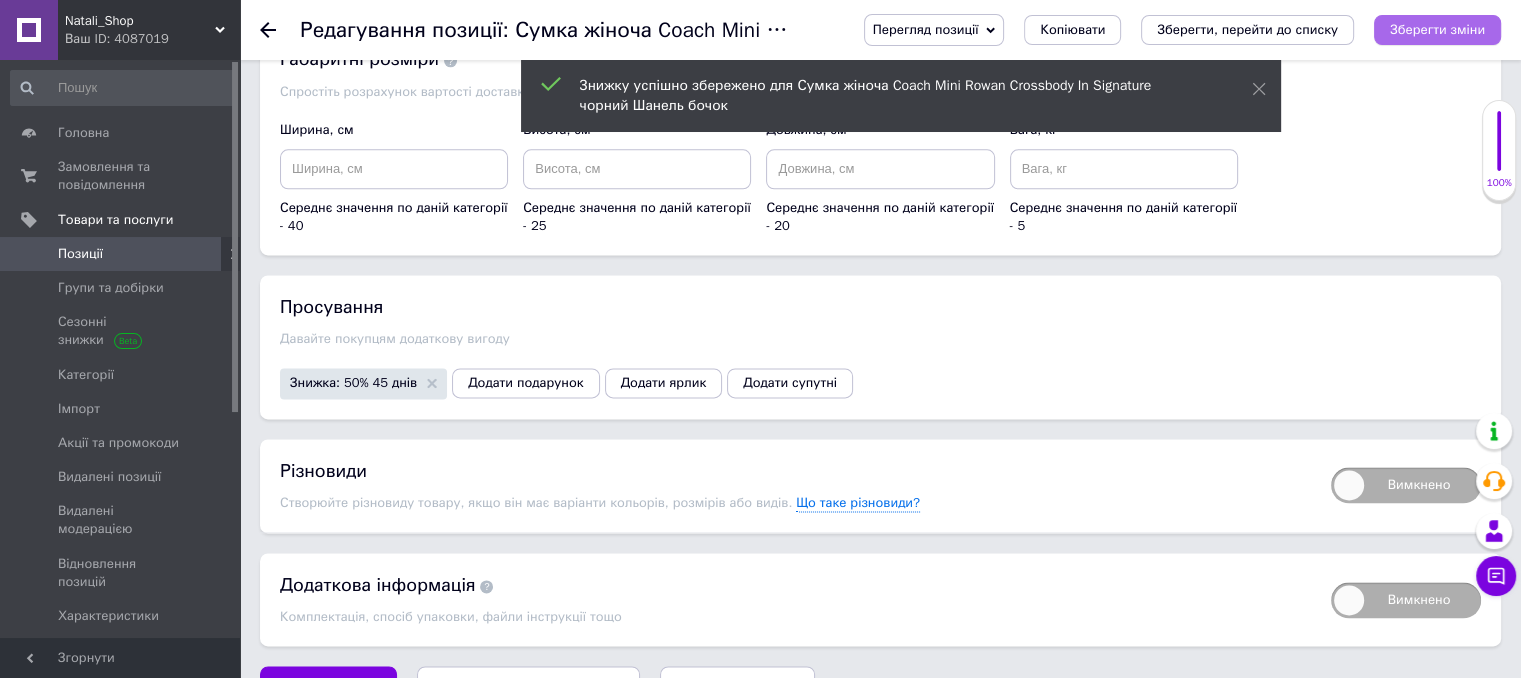 click on "Зберегти зміни" at bounding box center [1437, 29] 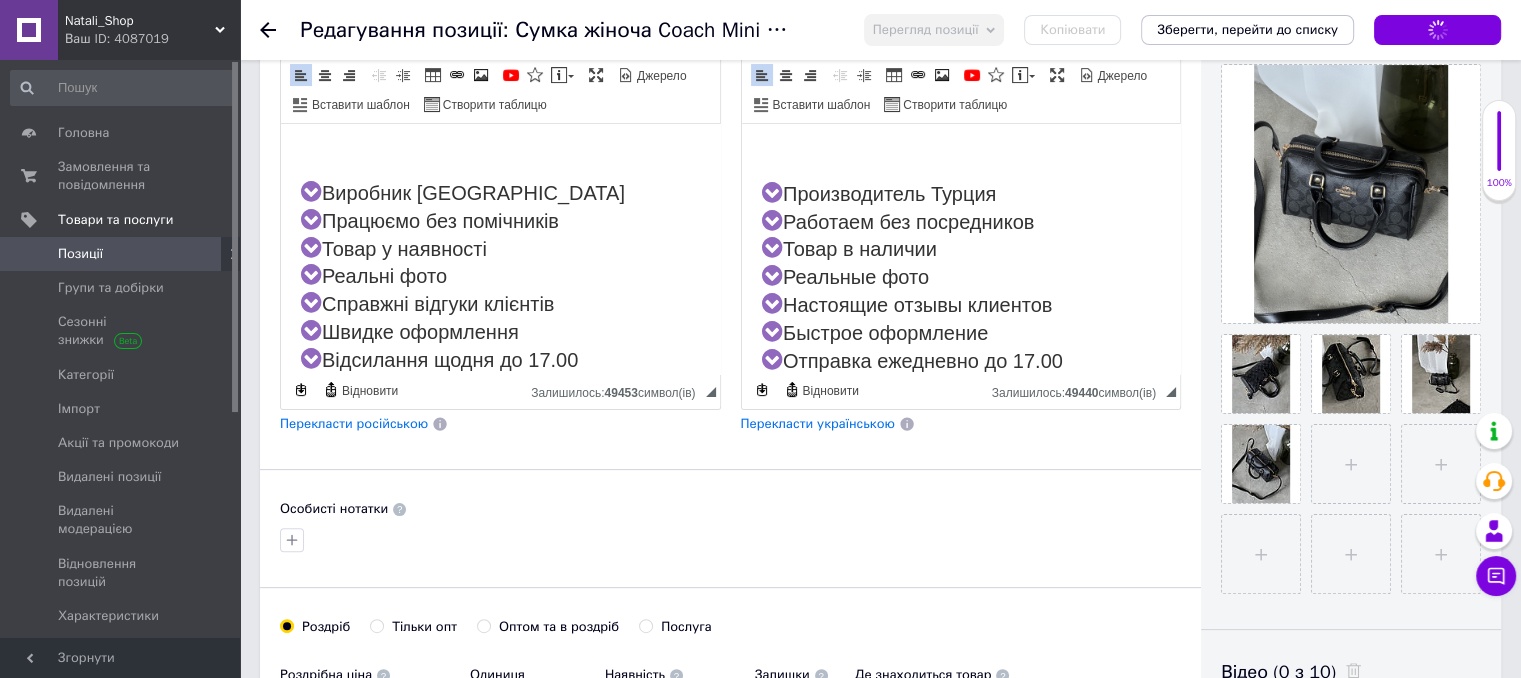 scroll, scrollTop: 301, scrollLeft: 0, axis: vertical 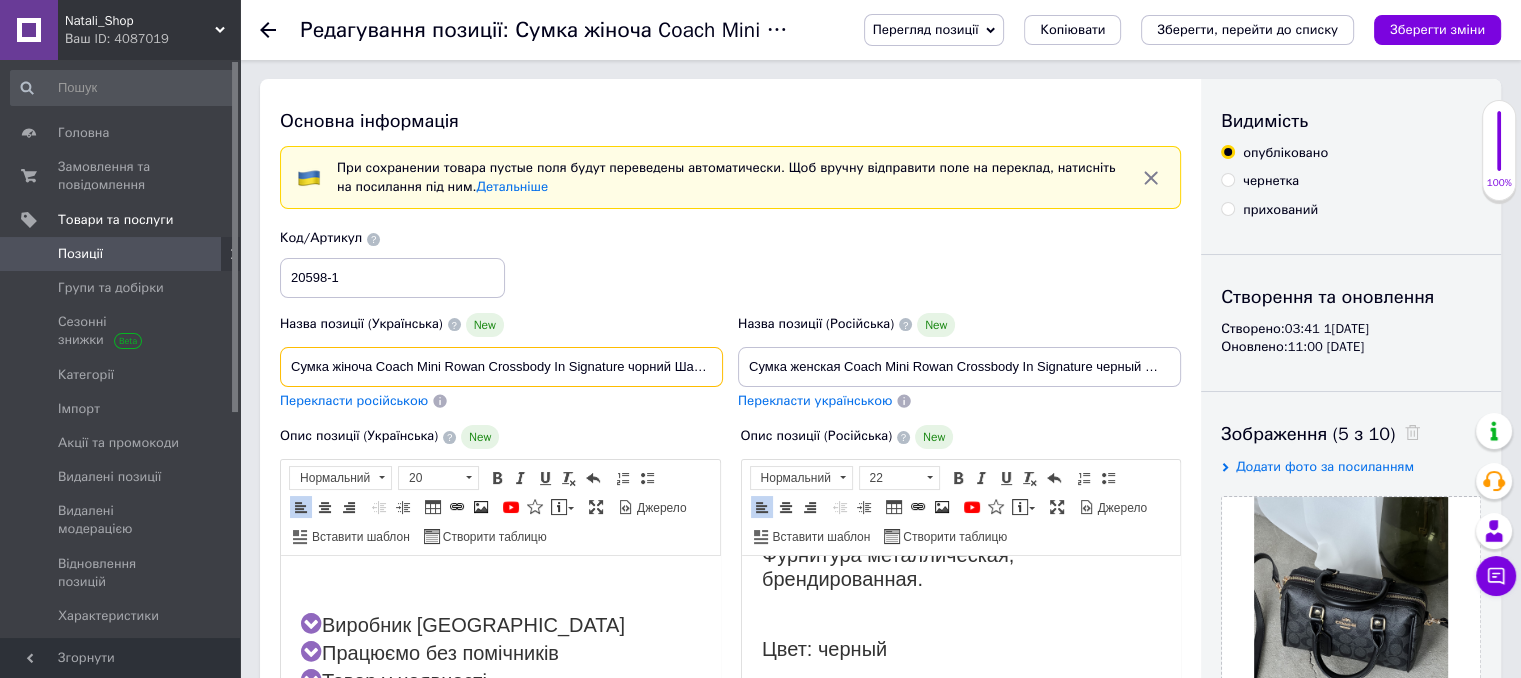 click on "Сумка жіноча Coach Mini Rowan Crossbody In Signature чорний Шанель бочок" at bounding box center [501, 367] 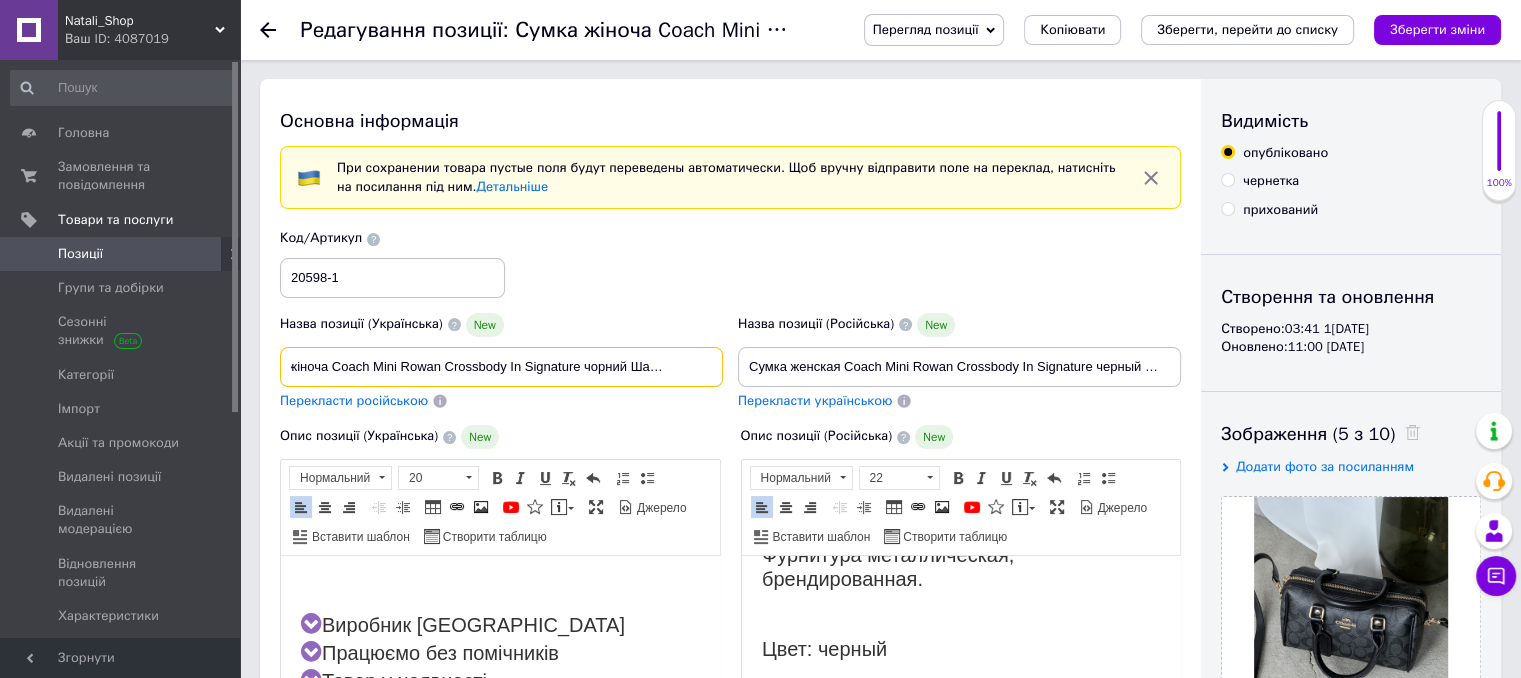 scroll, scrollTop: 0, scrollLeft: 48, axis: horizontal 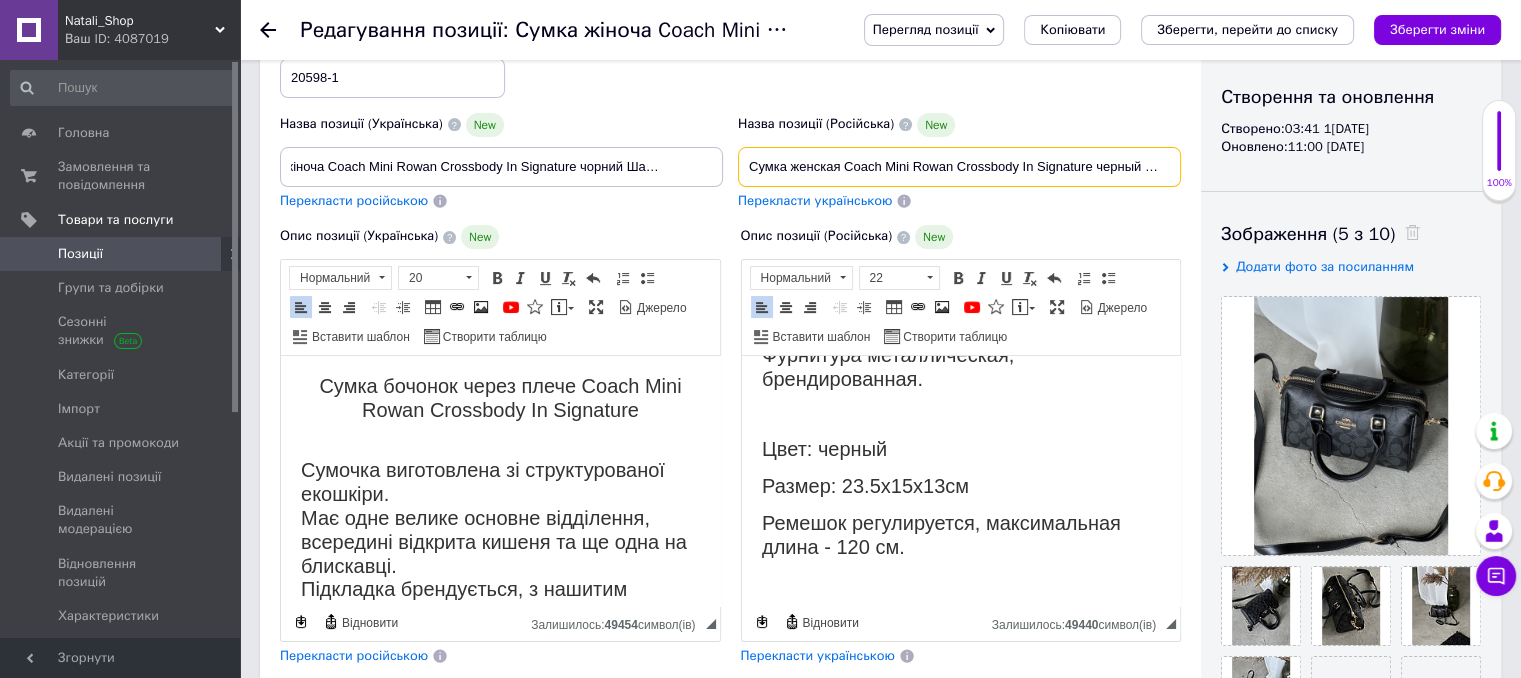 click on "Сумка женская Coach Mini Rowan Crossbody In Signature черный Шанель бочонок" at bounding box center (959, 167) 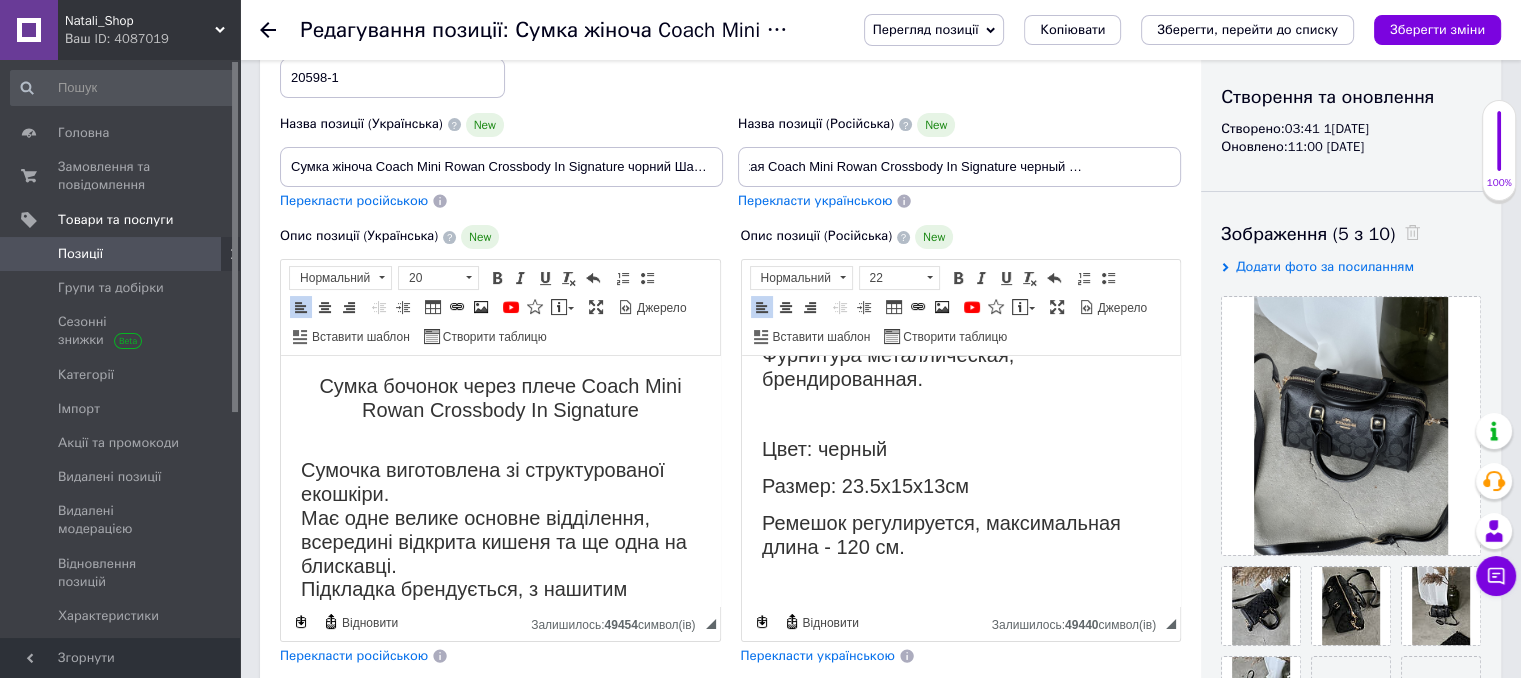 scroll, scrollTop: 0, scrollLeft: 0, axis: both 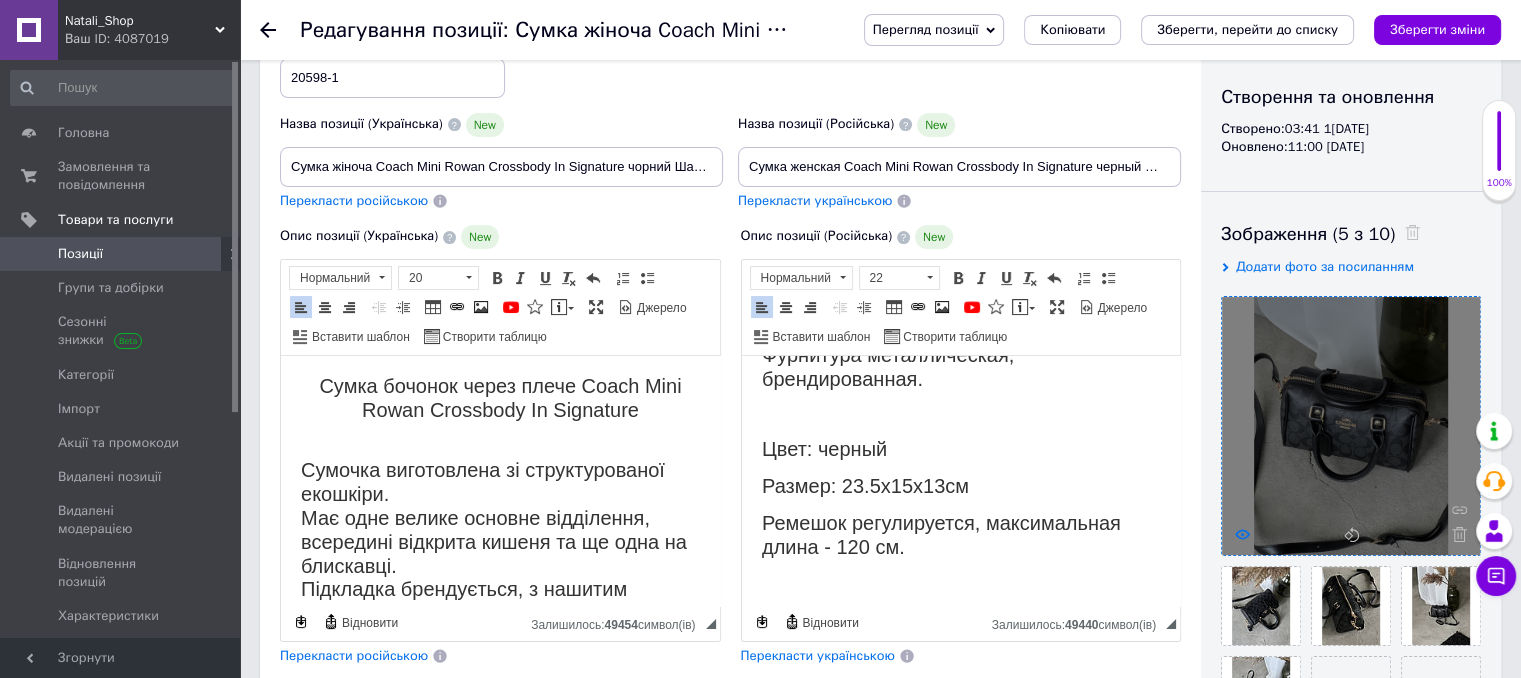 click 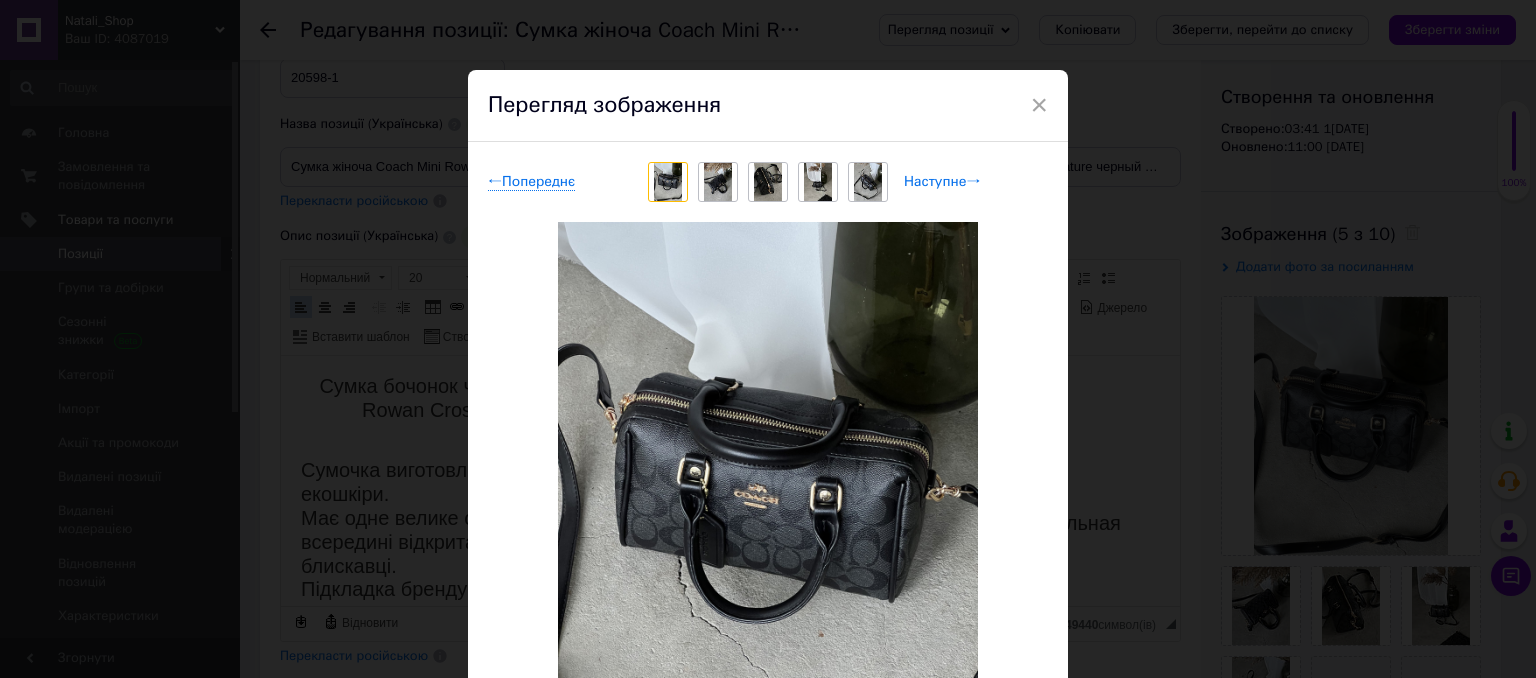 click on "Наступне →" at bounding box center (942, 182) 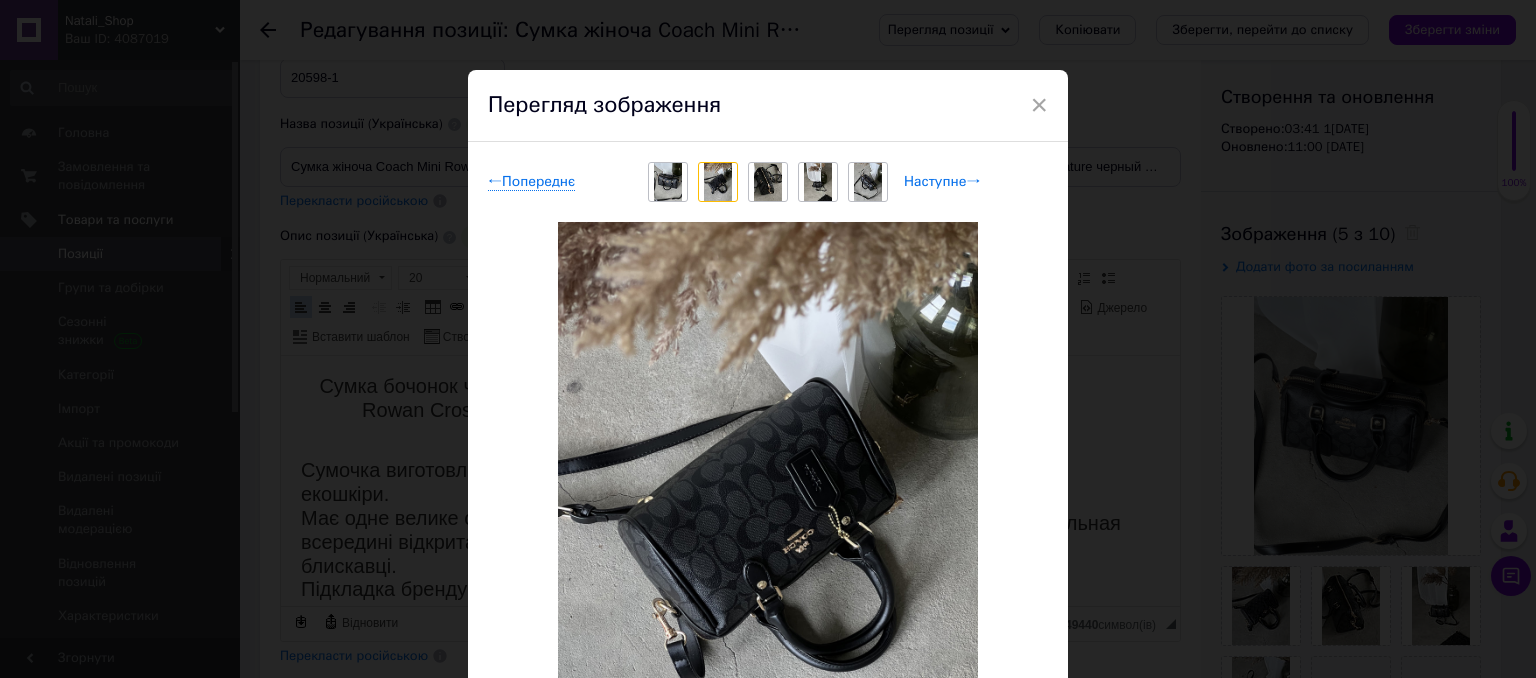 click on "Наступне →" at bounding box center (942, 182) 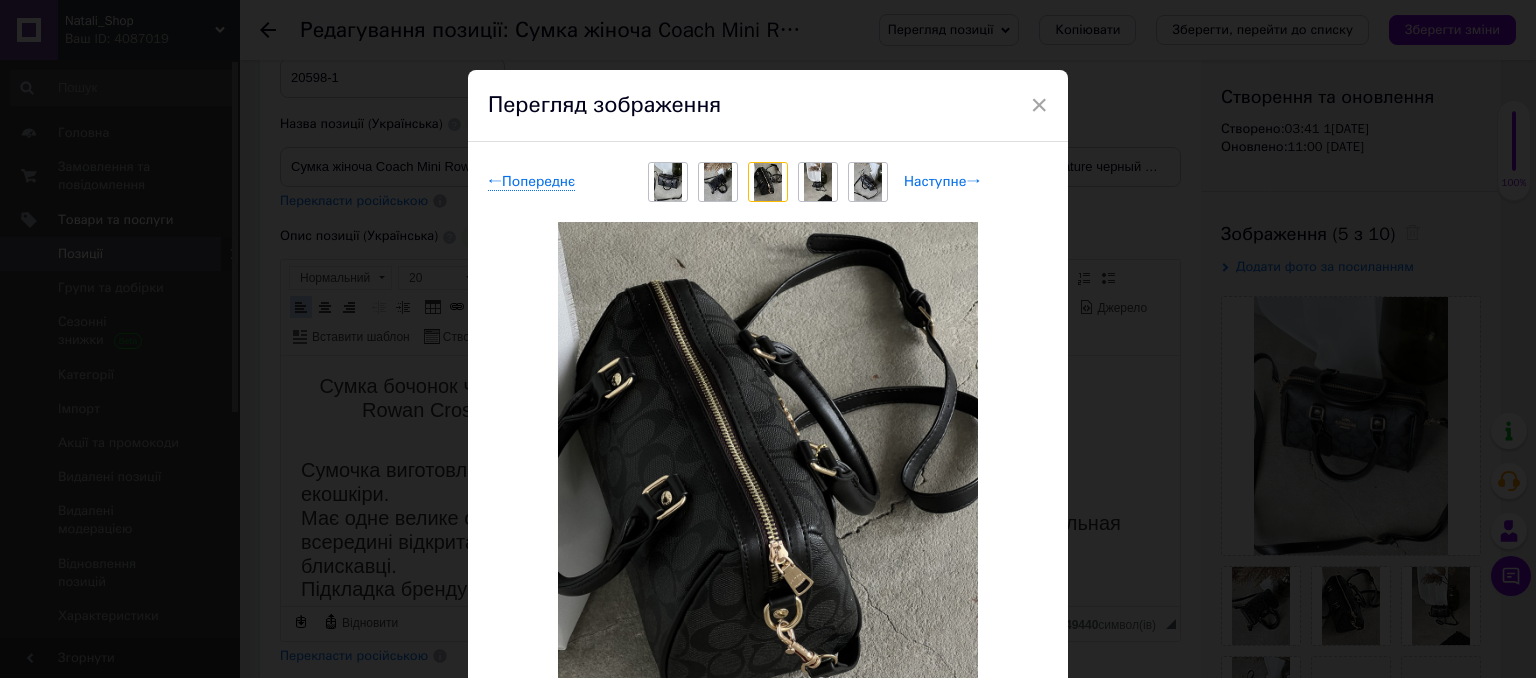 click on "Наступне →" at bounding box center (942, 182) 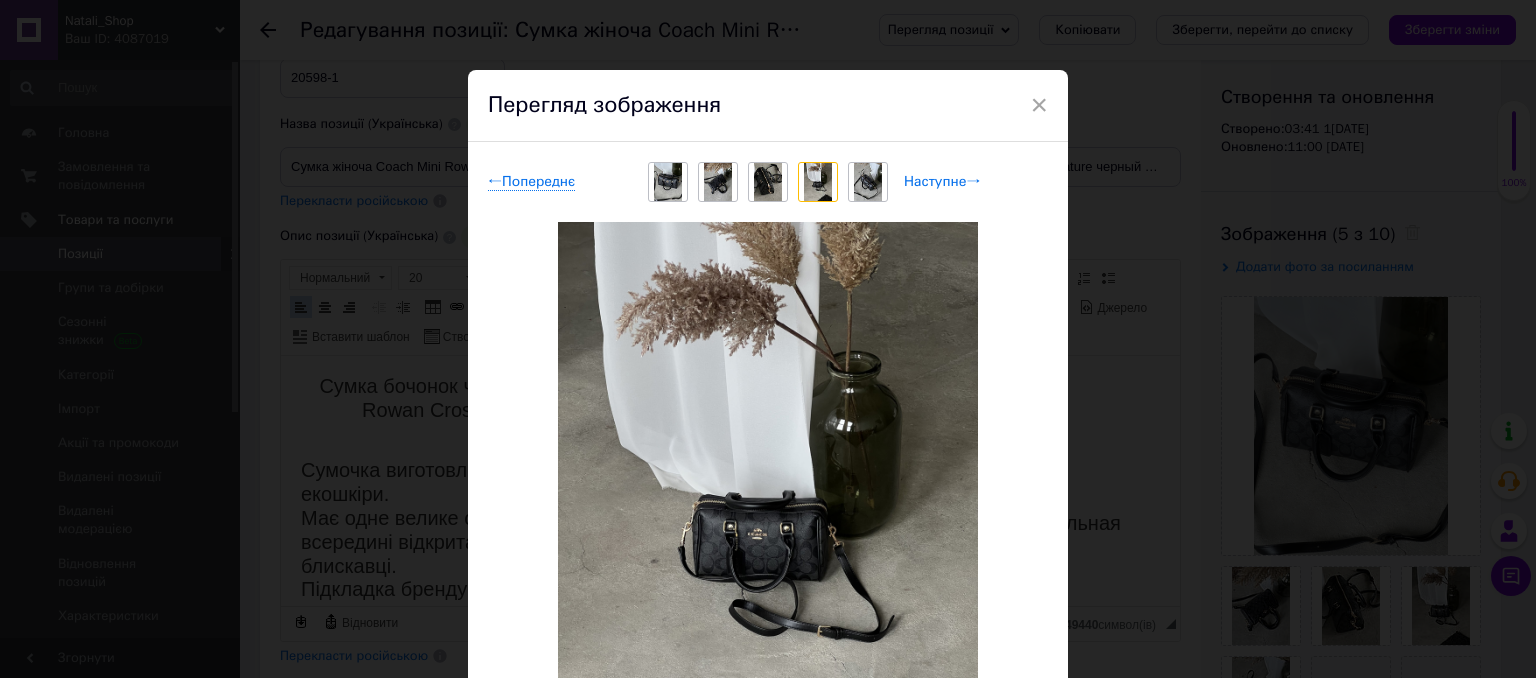 click on "Наступне →" at bounding box center (942, 182) 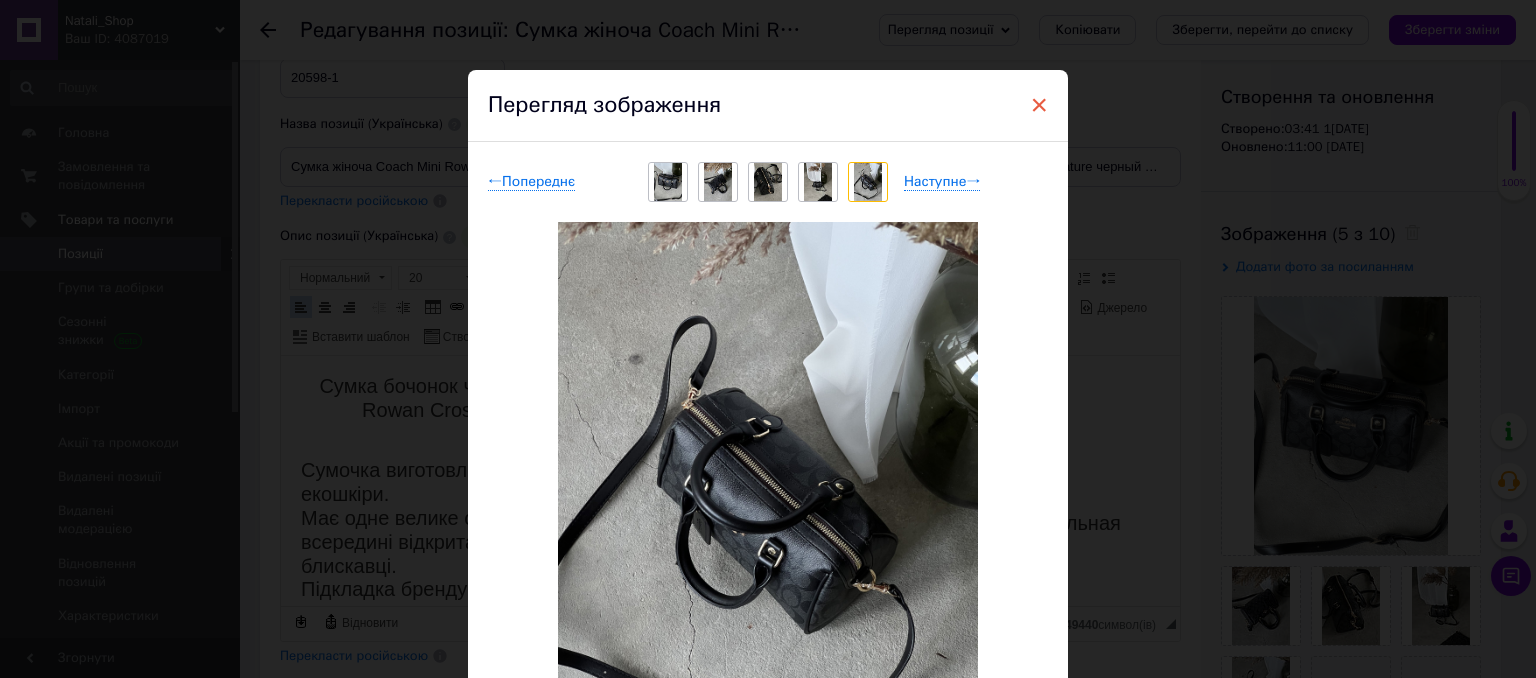 click on "×" at bounding box center (1039, 105) 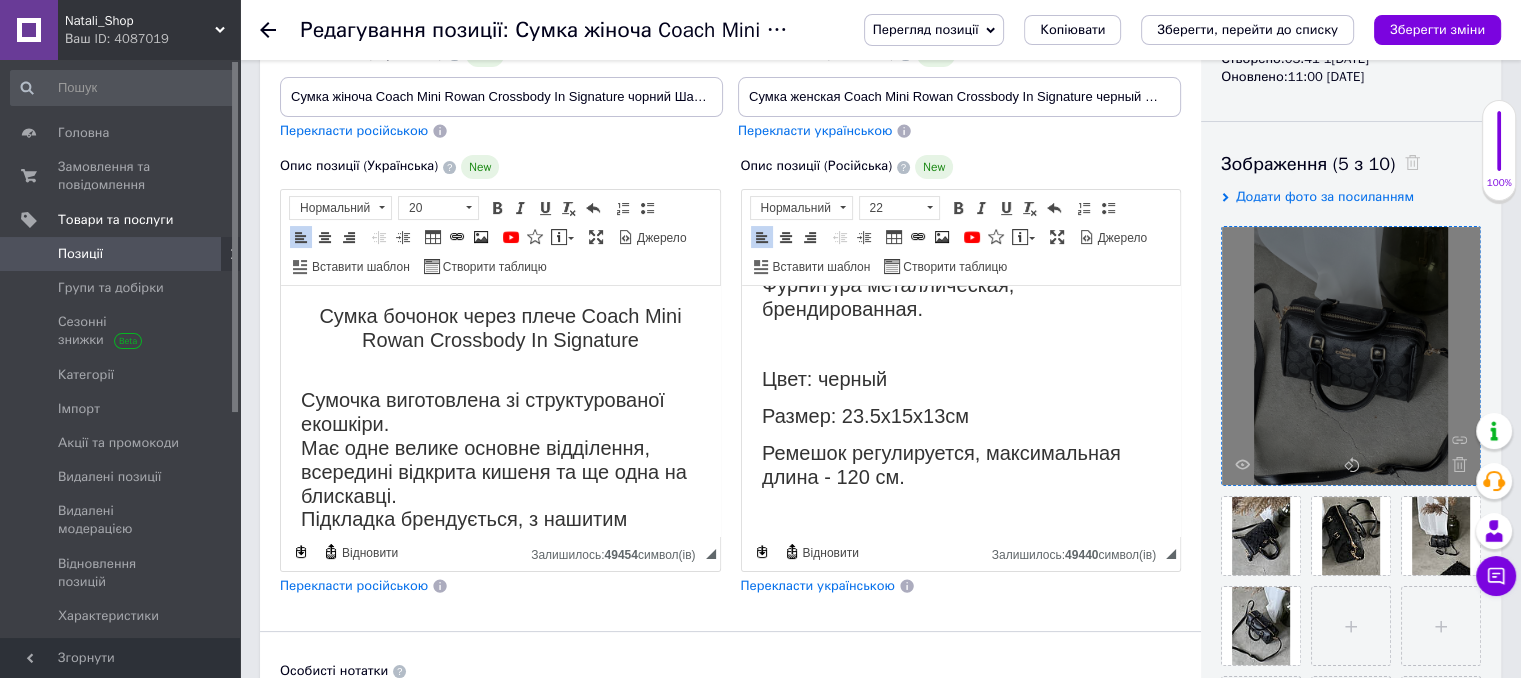 scroll, scrollTop: 301, scrollLeft: 0, axis: vertical 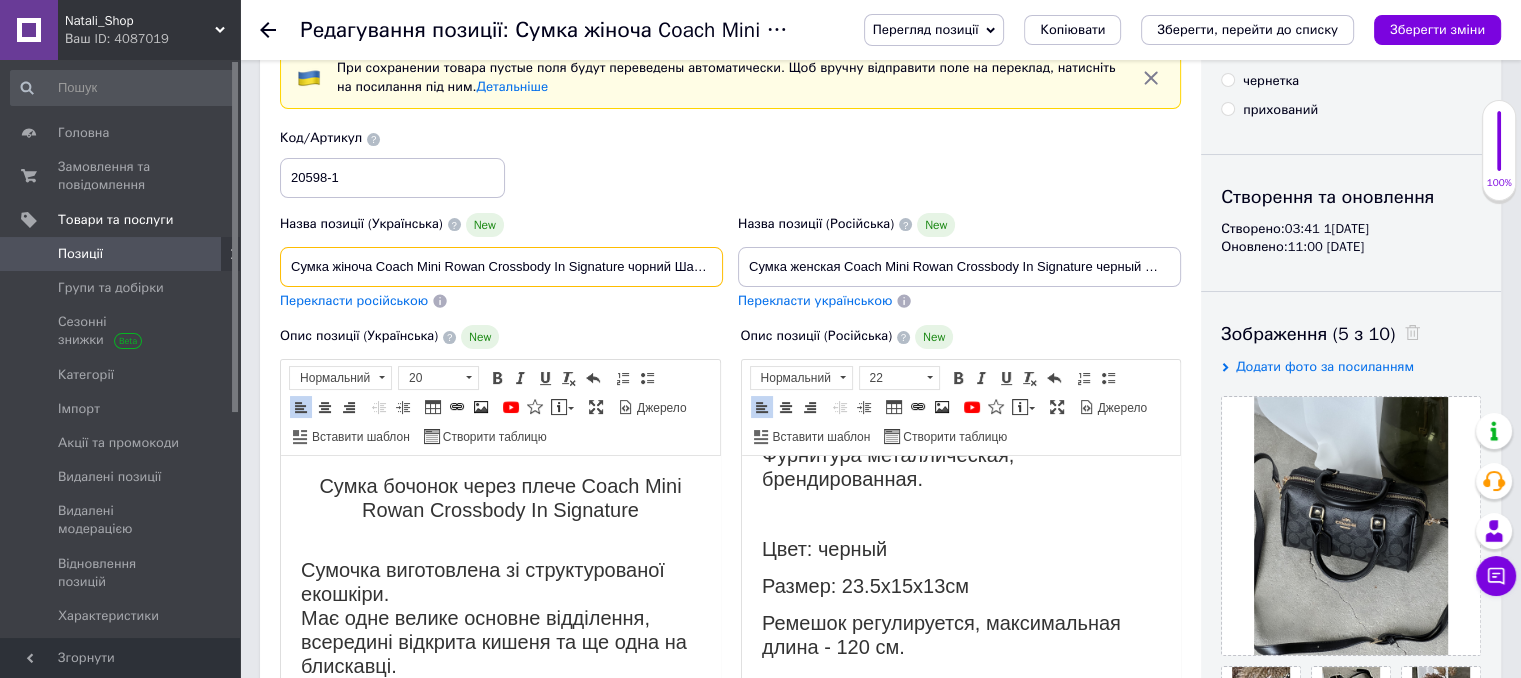 click on "Сумка жіноча Coach Mini Rowan Crossbody In Signature чорний Шанель бочок" at bounding box center [501, 267] 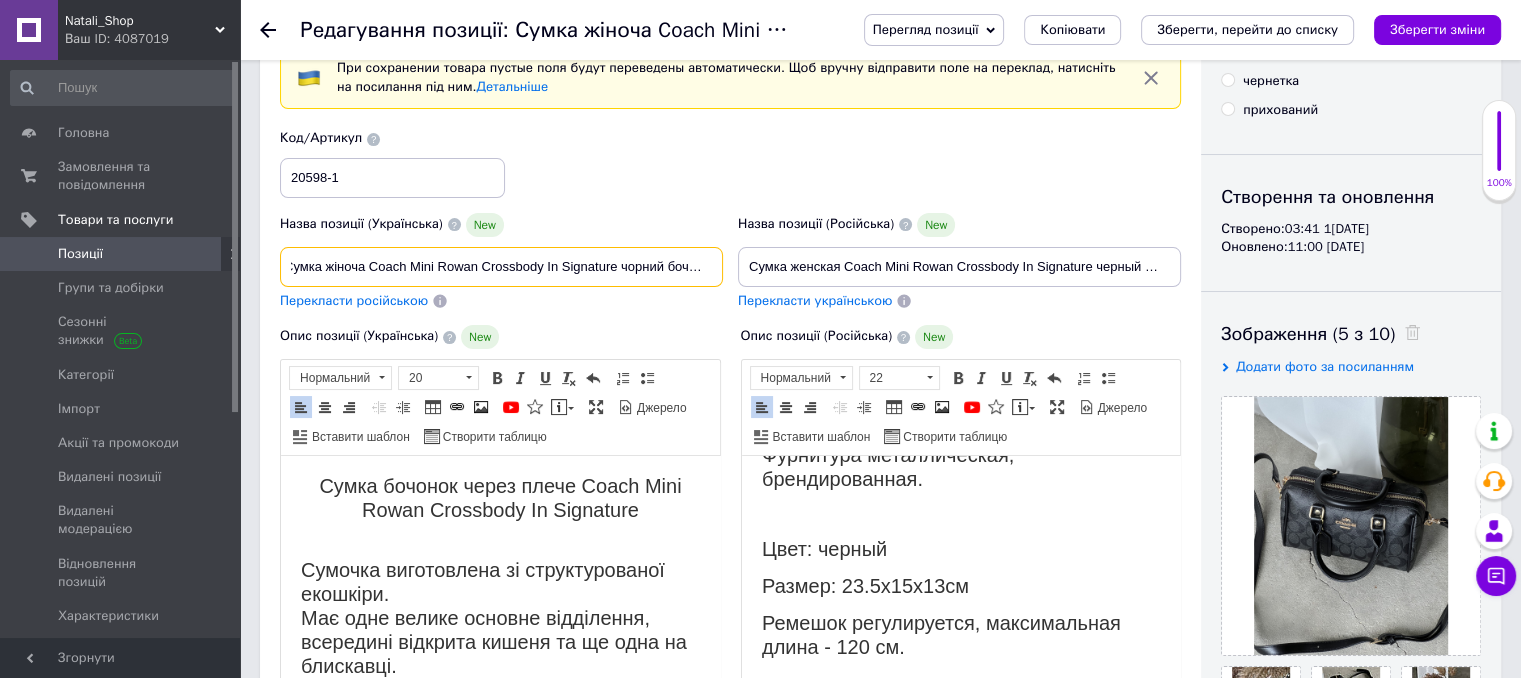 scroll, scrollTop: 0, scrollLeft: 12, axis: horizontal 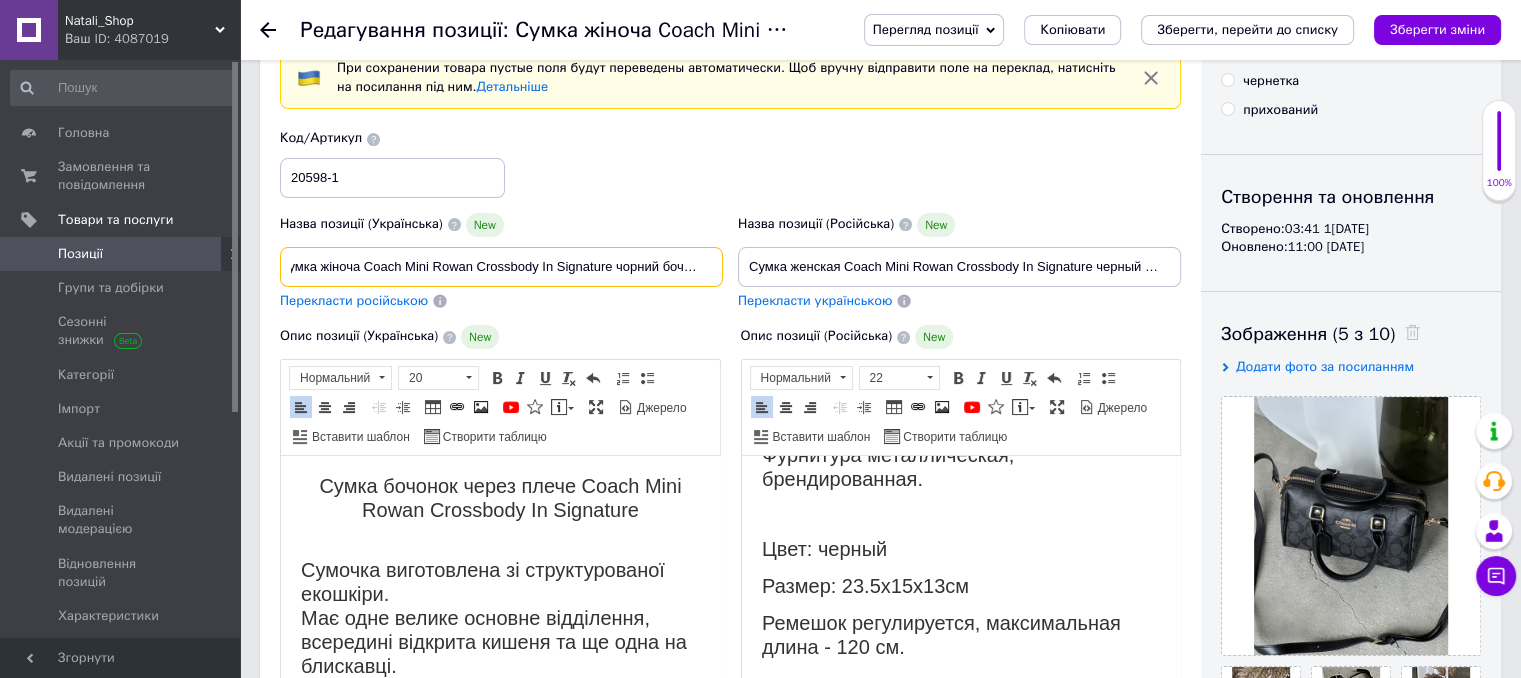 type on "Сумка жіноча Coach Mini Rowan Crossbody In Signature чорний бочонок" 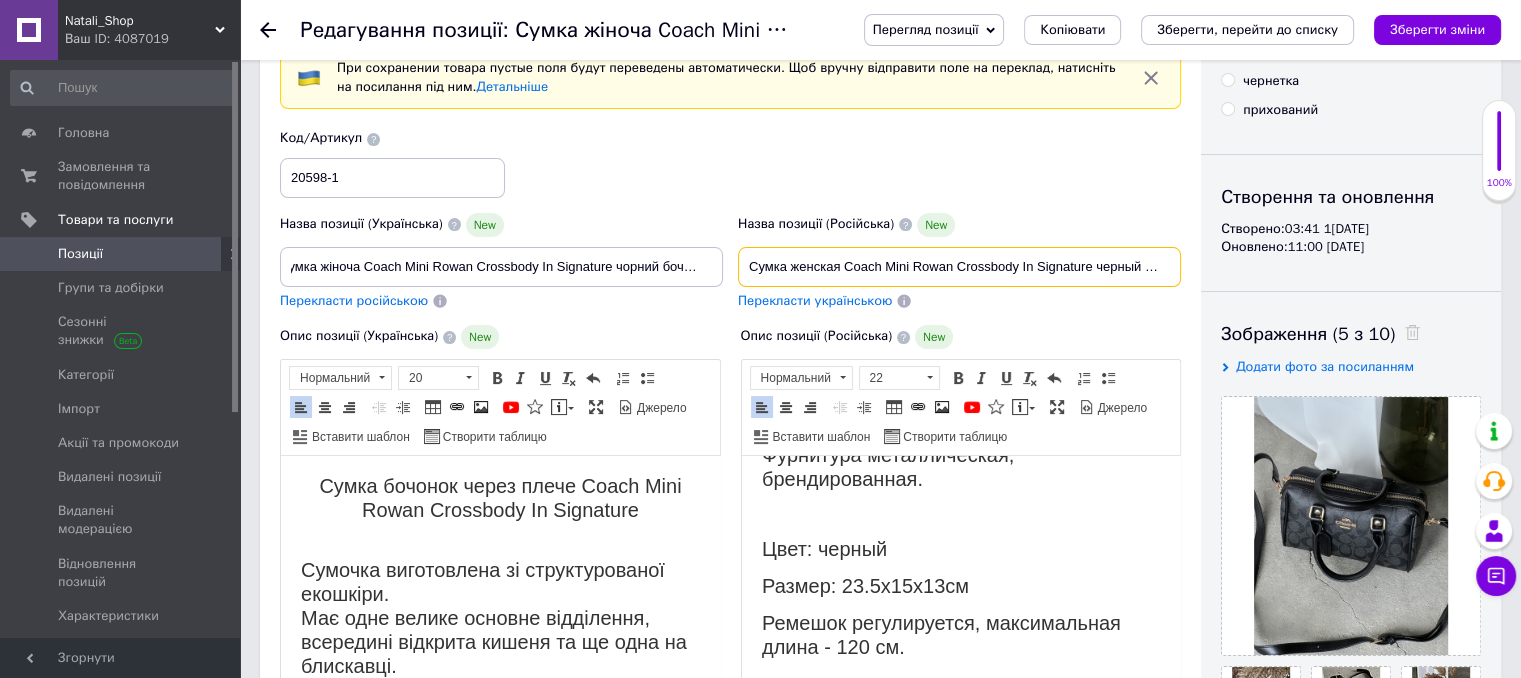 click on "Сумка женская Coach Mini Rowan Crossbody In Signature черный Шанель бочонок" at bounding box center [959, 267] 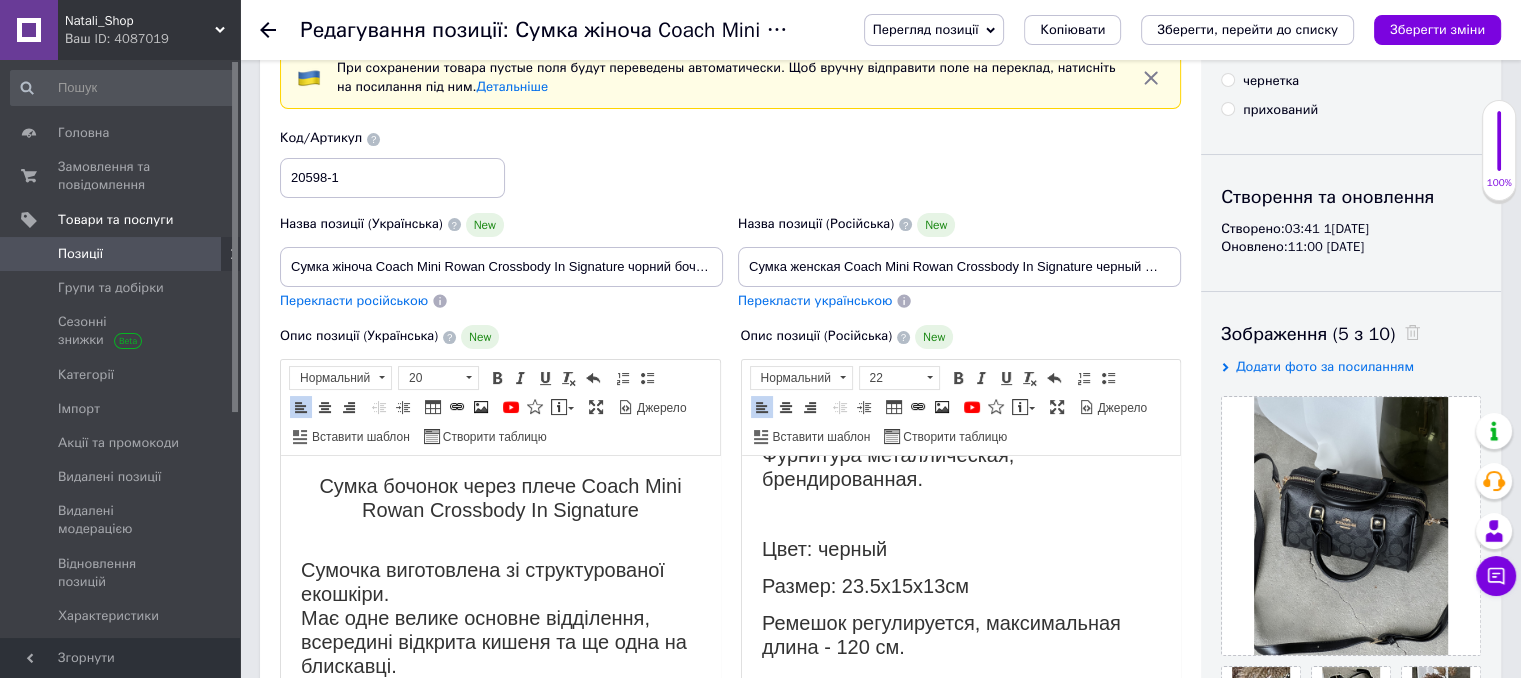 click on "Перекласти російською" at bounding box center [354, 300] 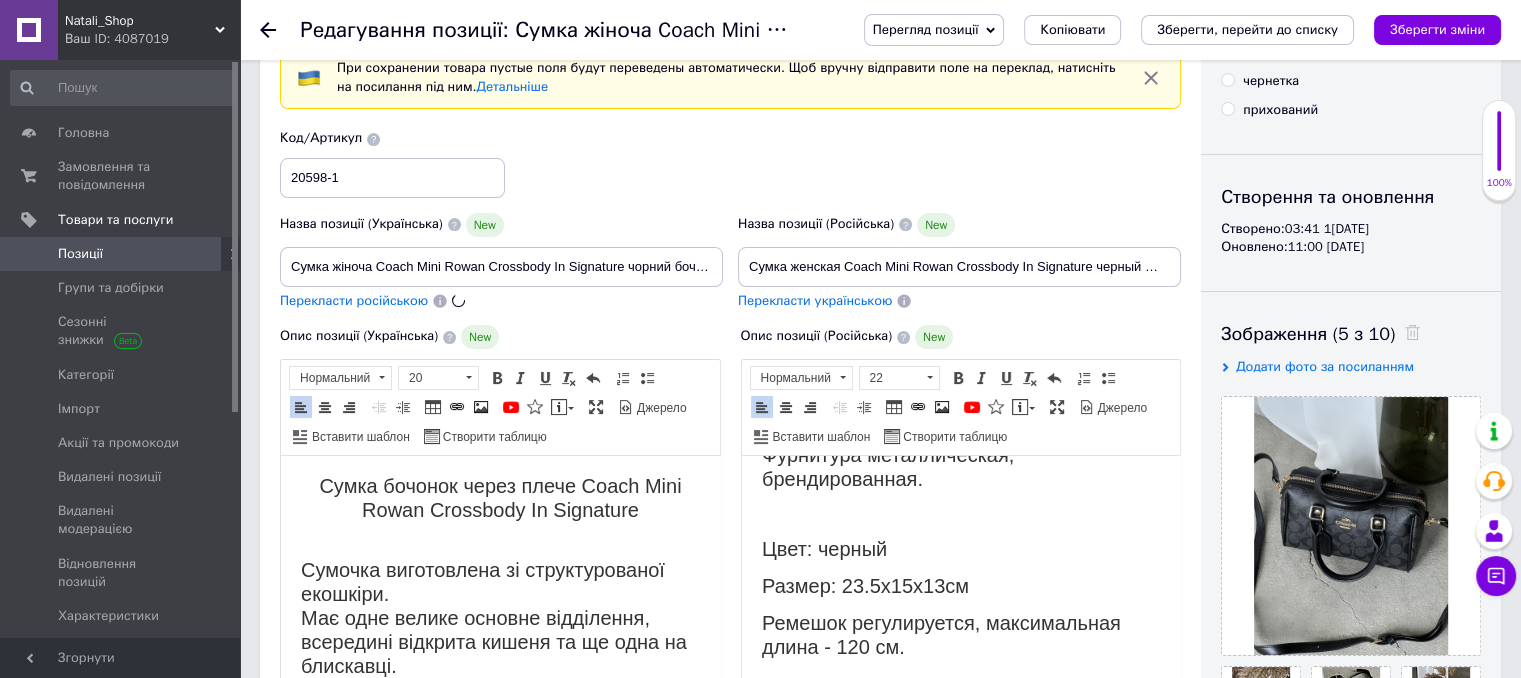 type on "Сумка женская Coach Mini Rowan Crossbody In Signature черный бочонок" 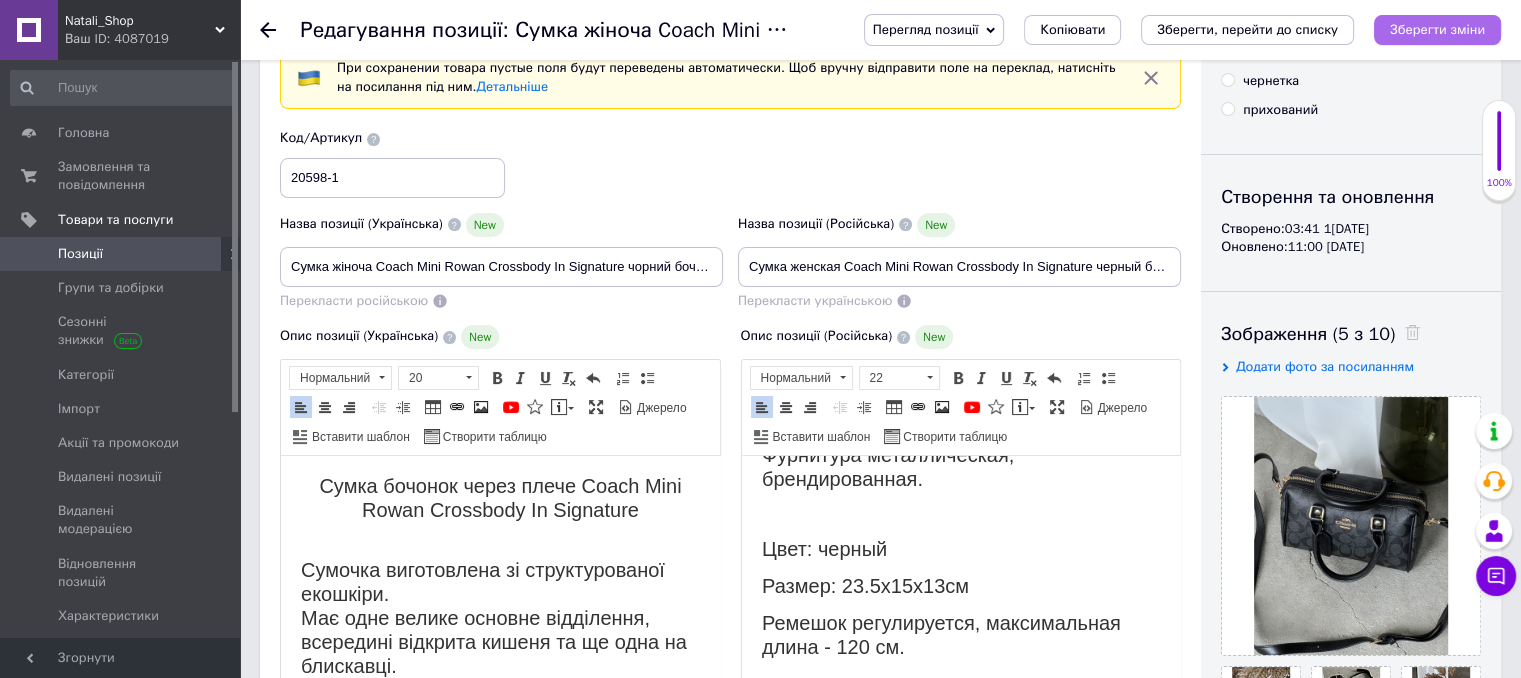click on "Зберегти зміни" at bounding box center (1437, 29) 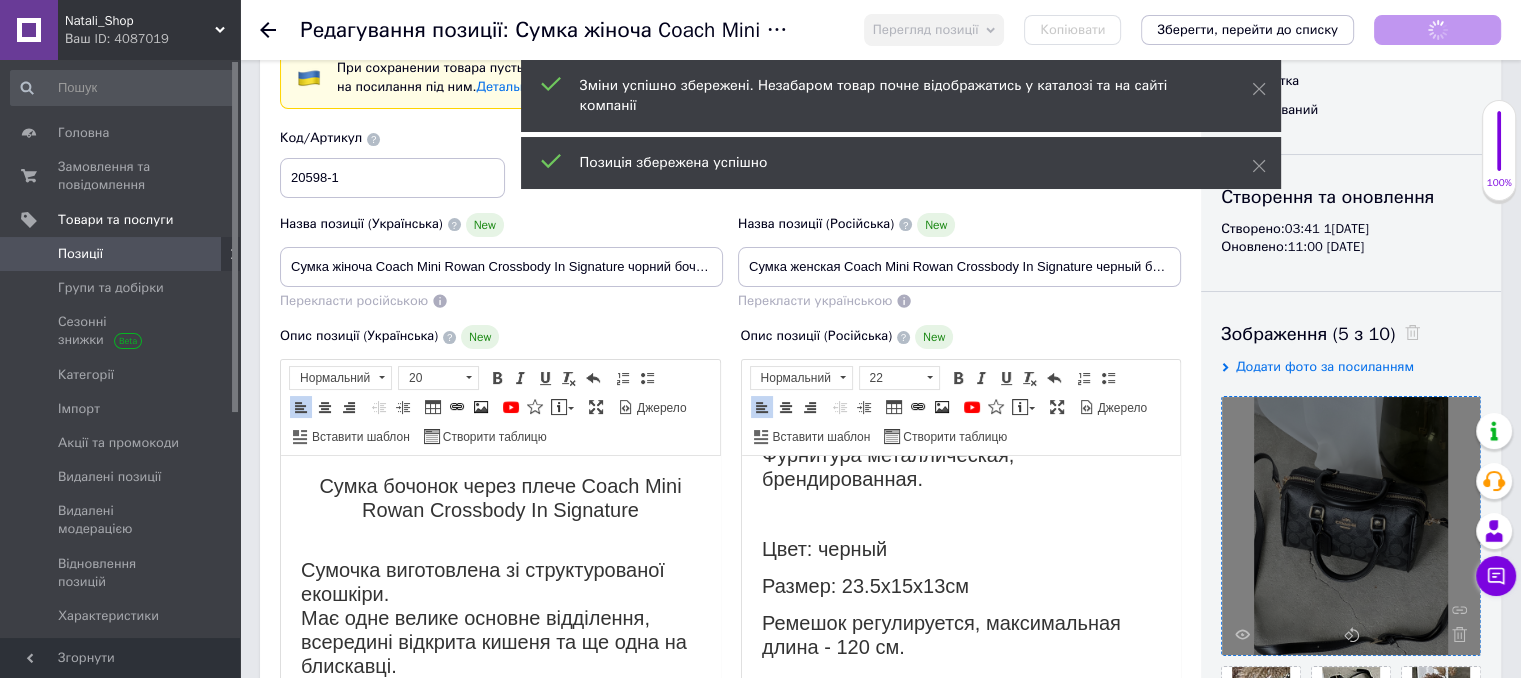 scroll, scrollTop: 282, scrollLeft: 0, axis: vertical 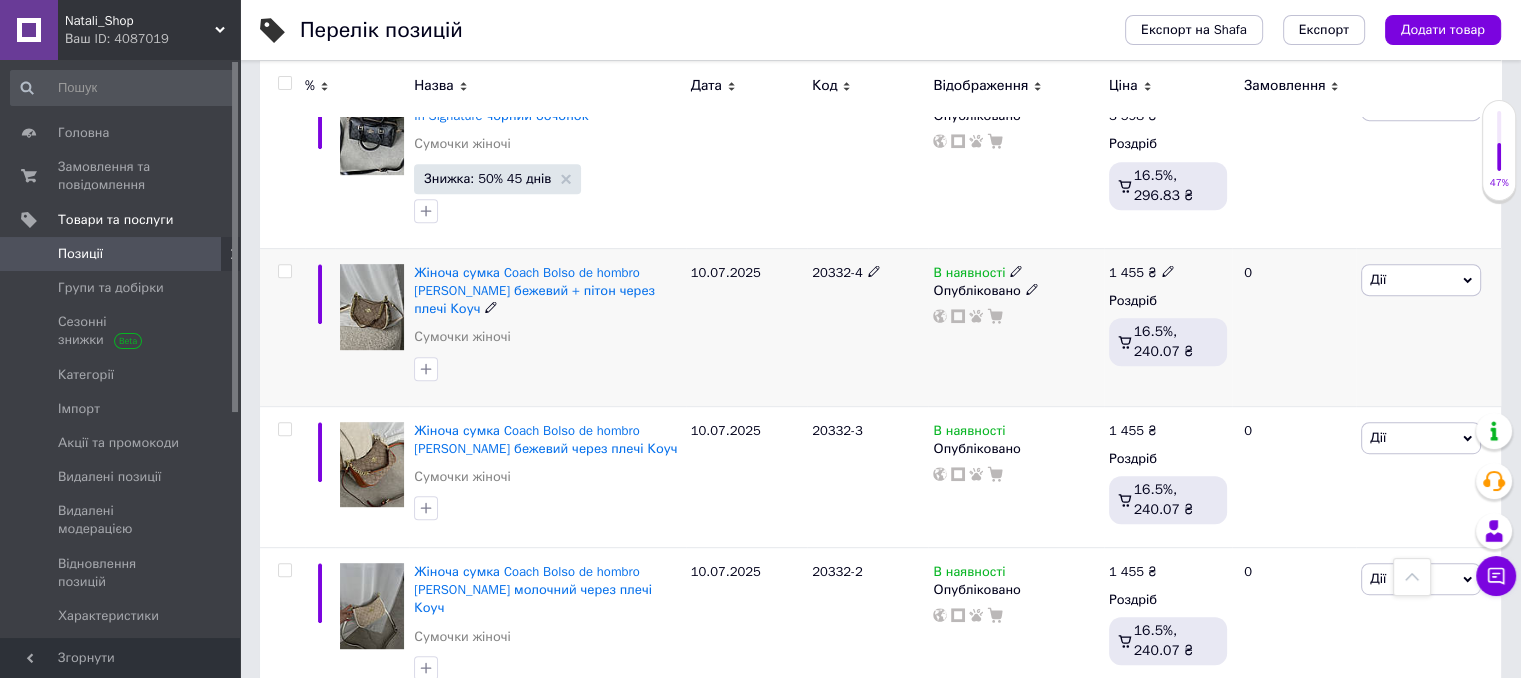 click on "20332-4" at bounding box center [837, 272] 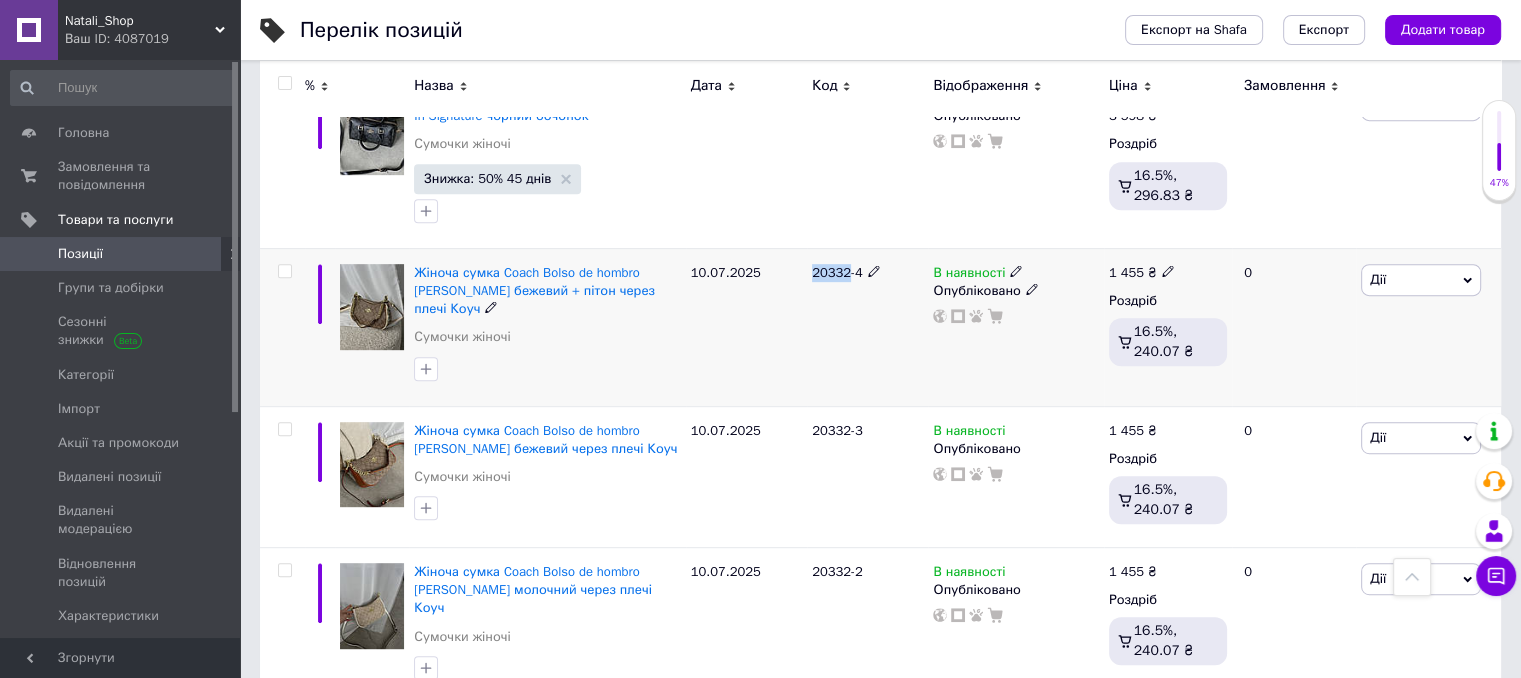 click on "20332-4" at bounding box center (837, 272) 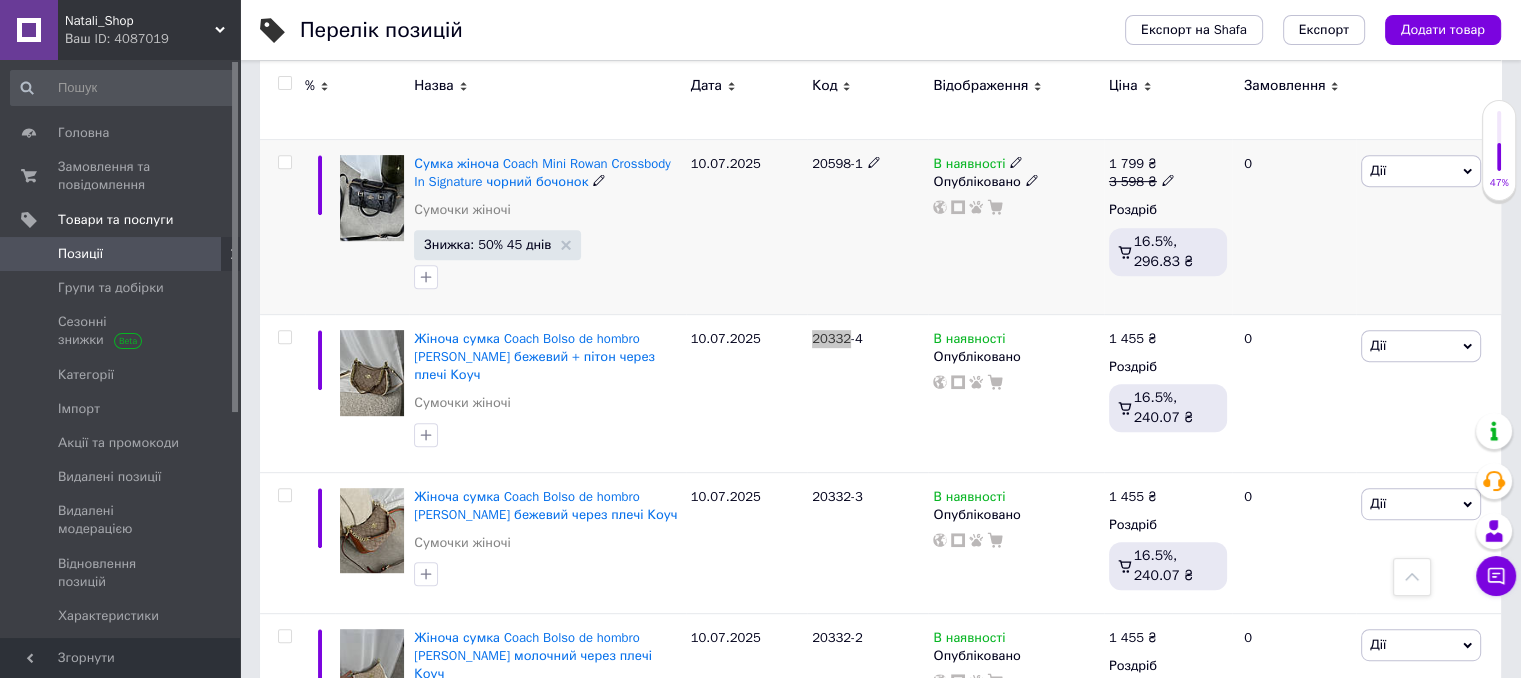 scroll, scrollTop: 800, scrollLeft: 0, axis: vertical 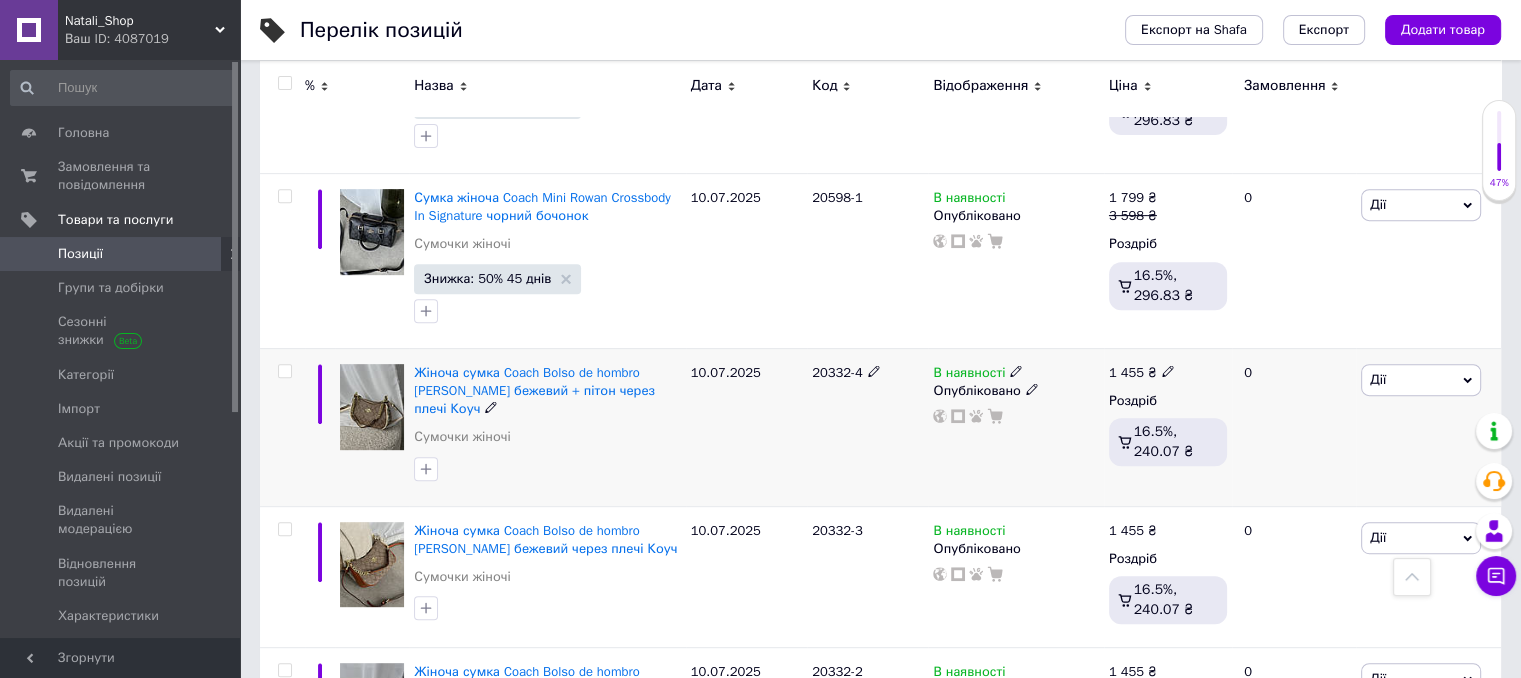 click 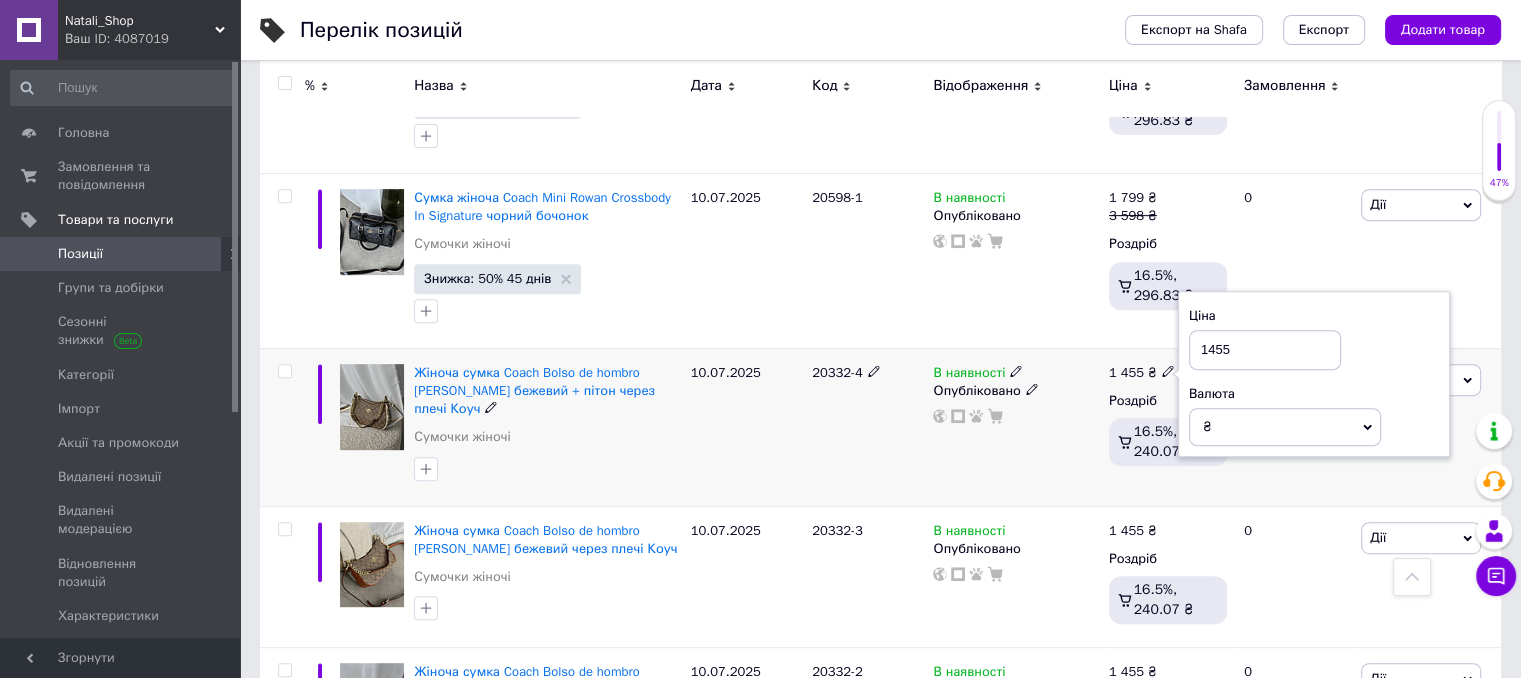 drag, startPoint x: 1252, startPoint y: 352, endPoint x: 1199, endPoint y: 355, distance: 53.08484 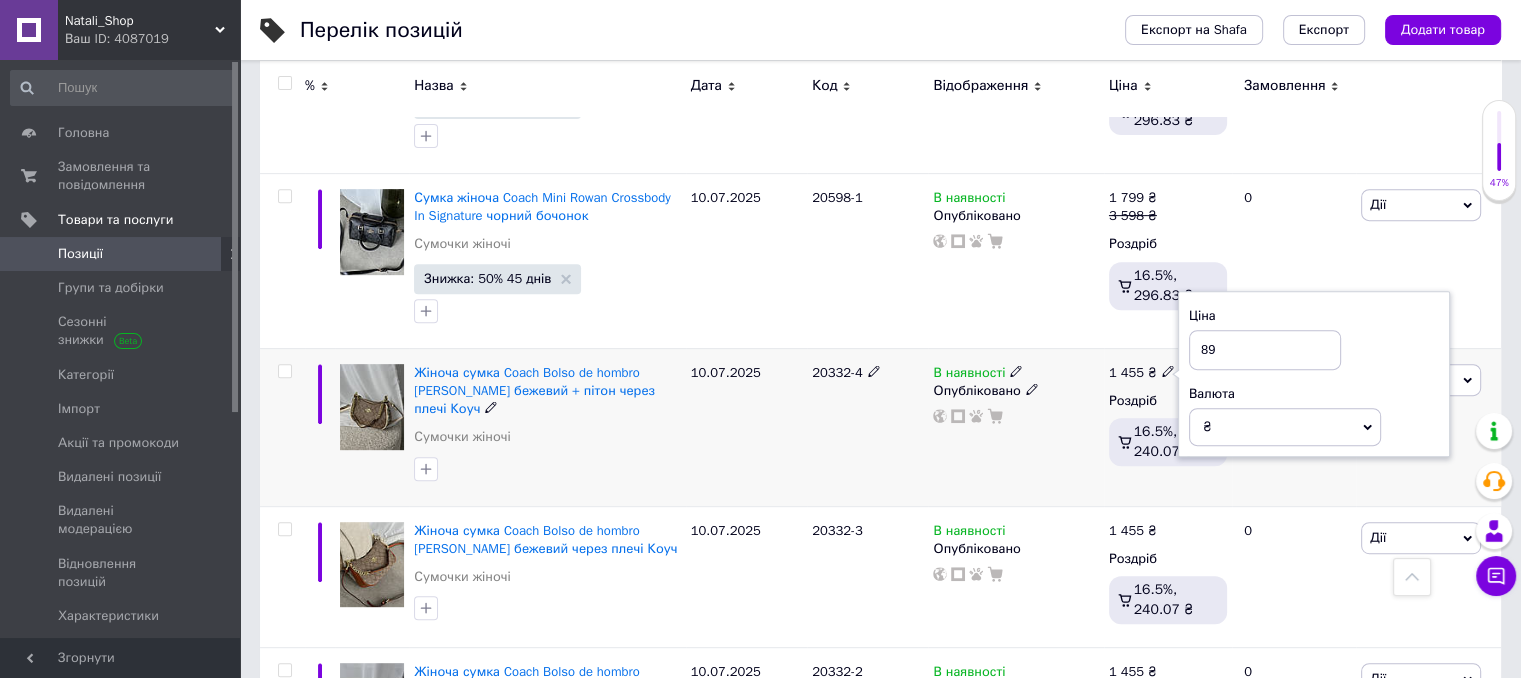 type on "8" 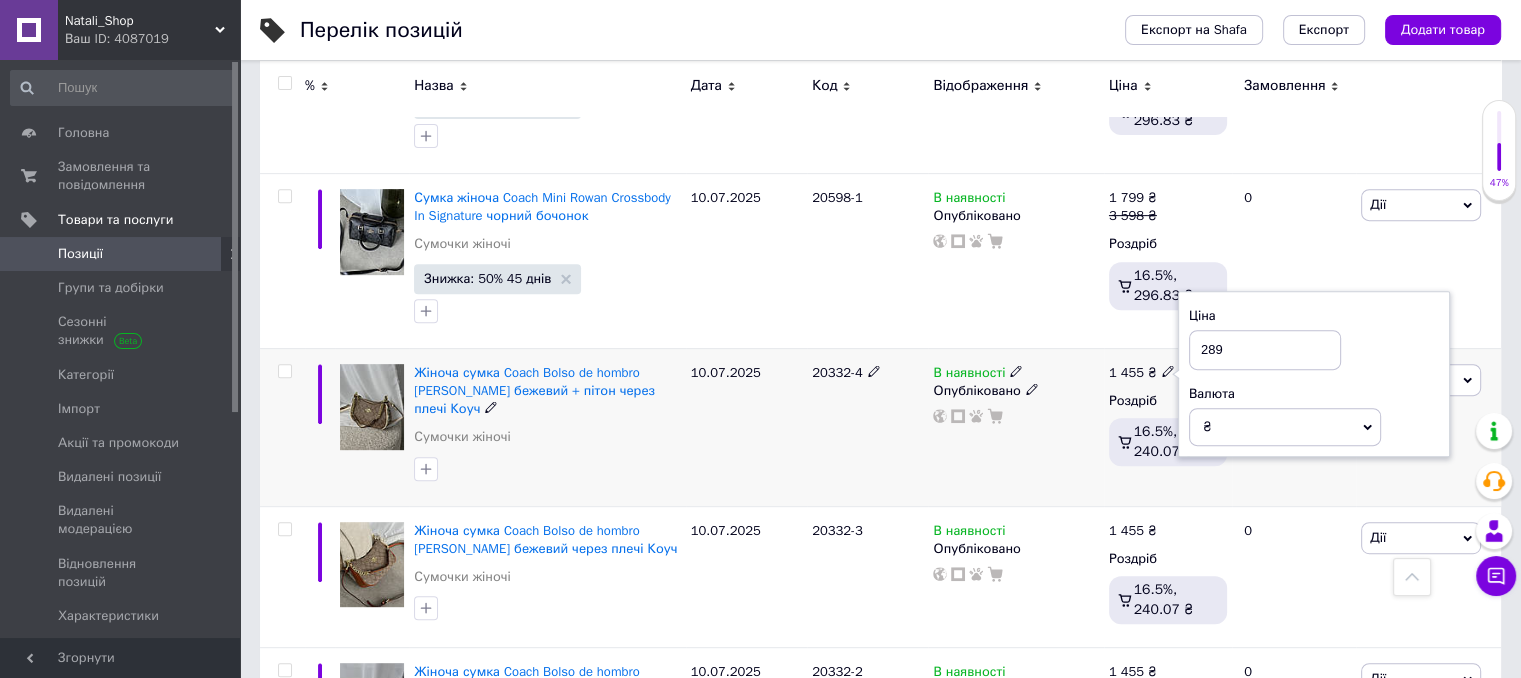 type on "2898" 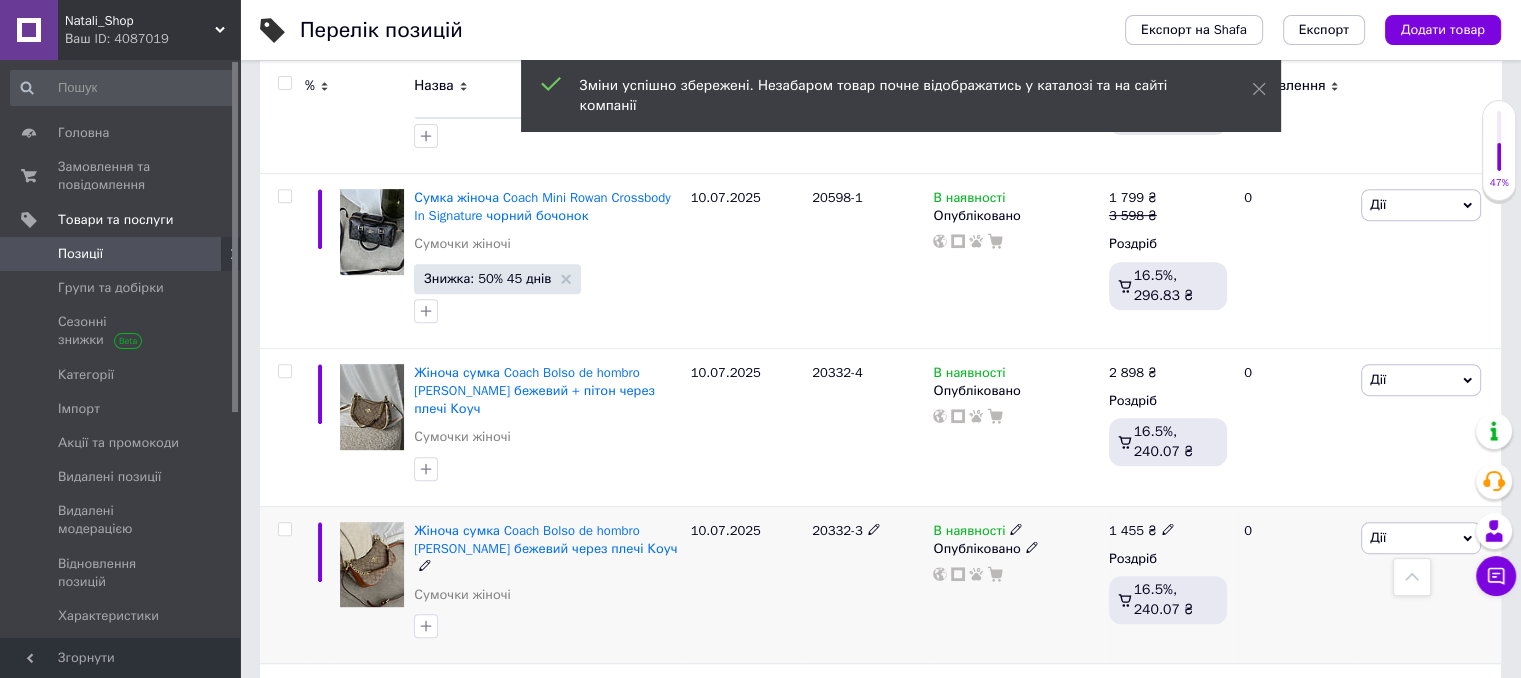 click 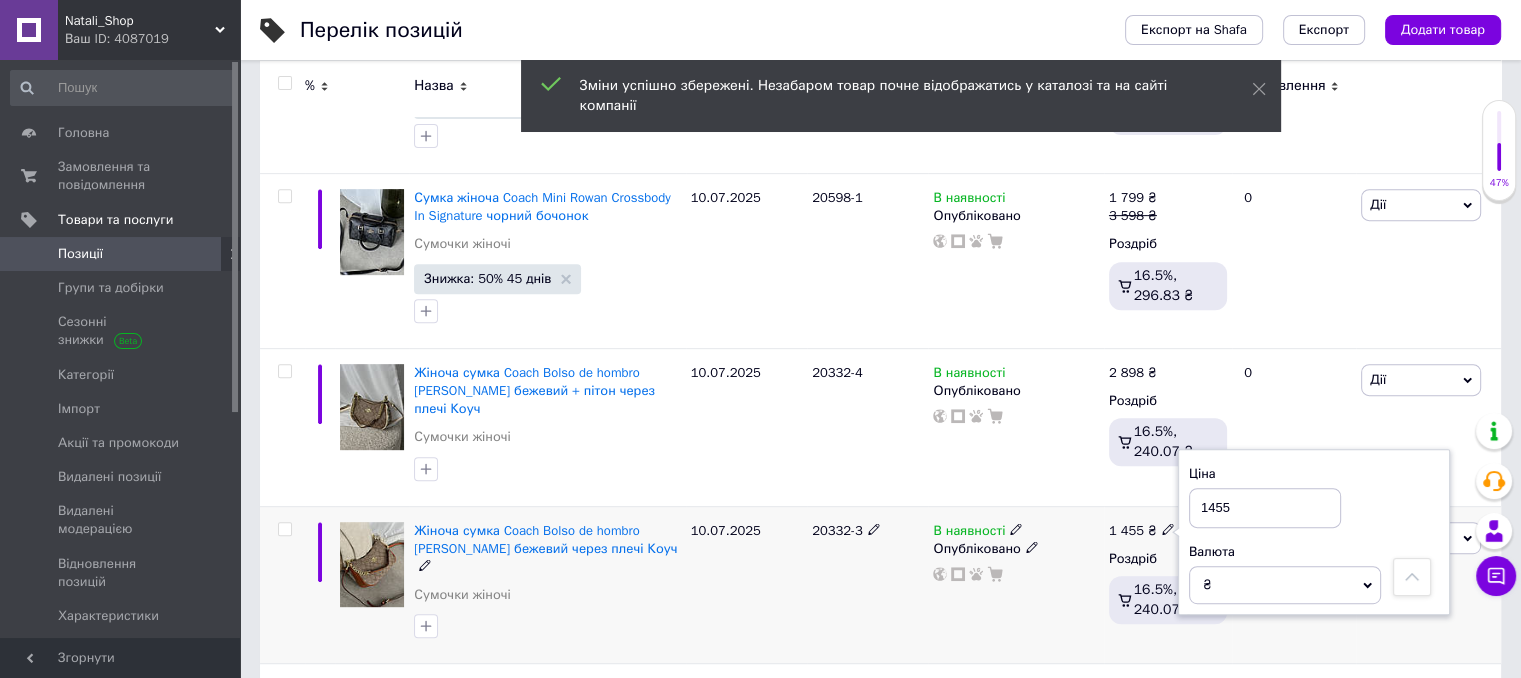 drag, startPoint x: 1236, startPoint y: 490, endPoint x: 1179, endPoint y: 501, distance: 58.0517 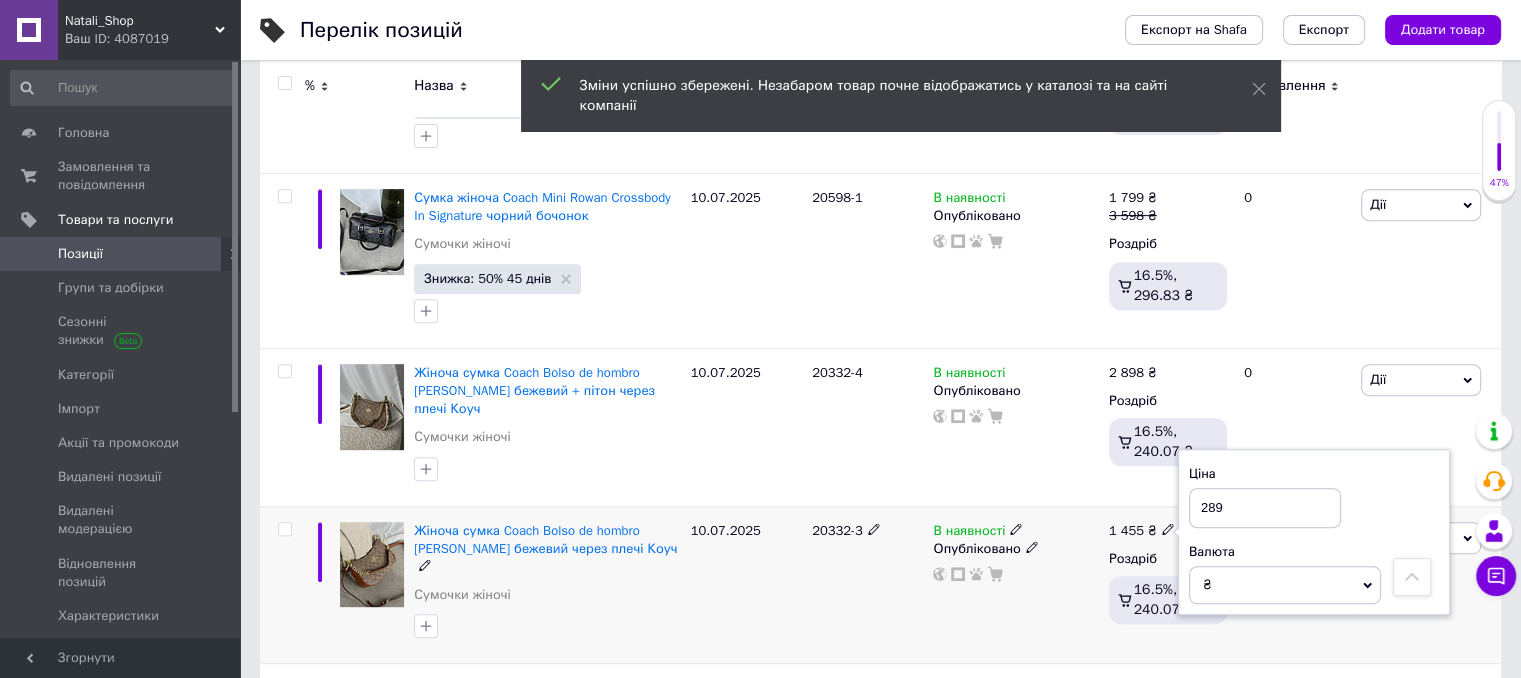 type on "2898" 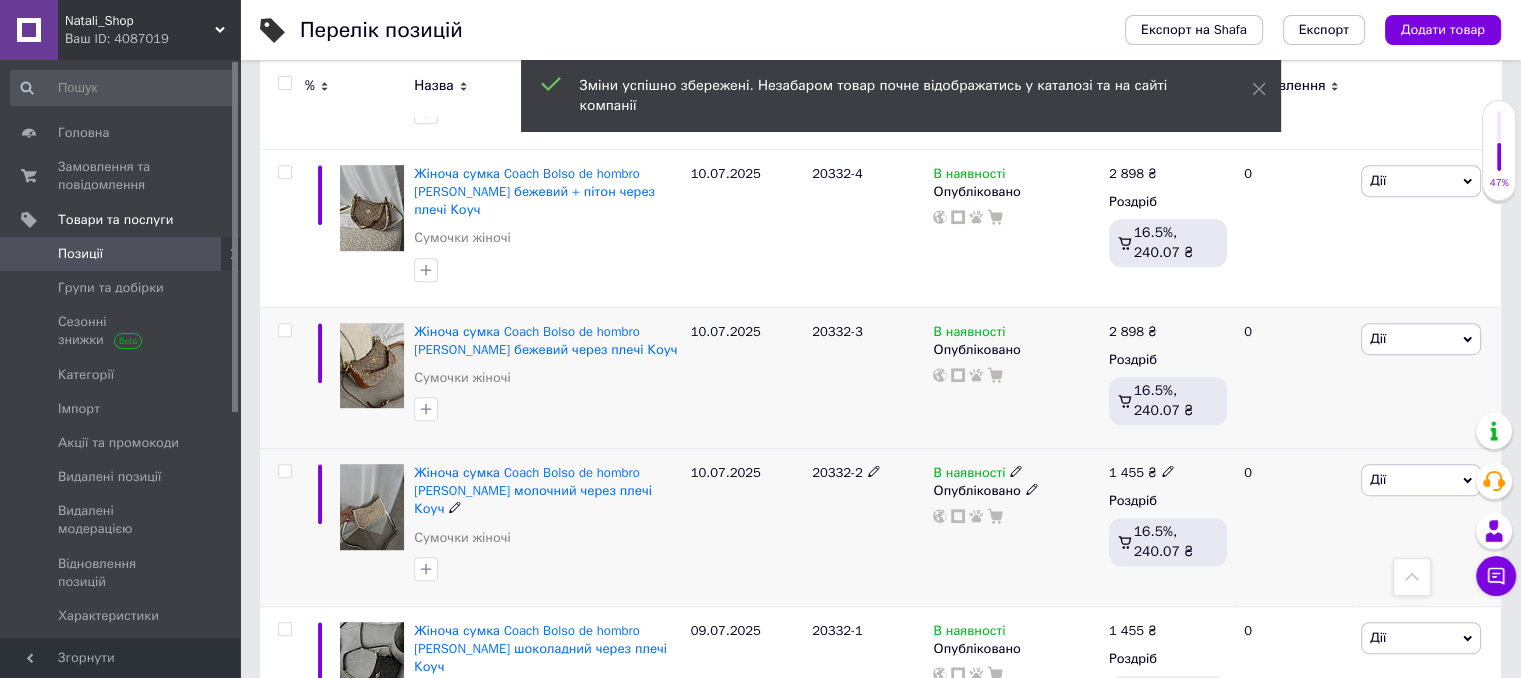 scroll, scrollTop: 1000, scrollLeft: 0, axis: vertical 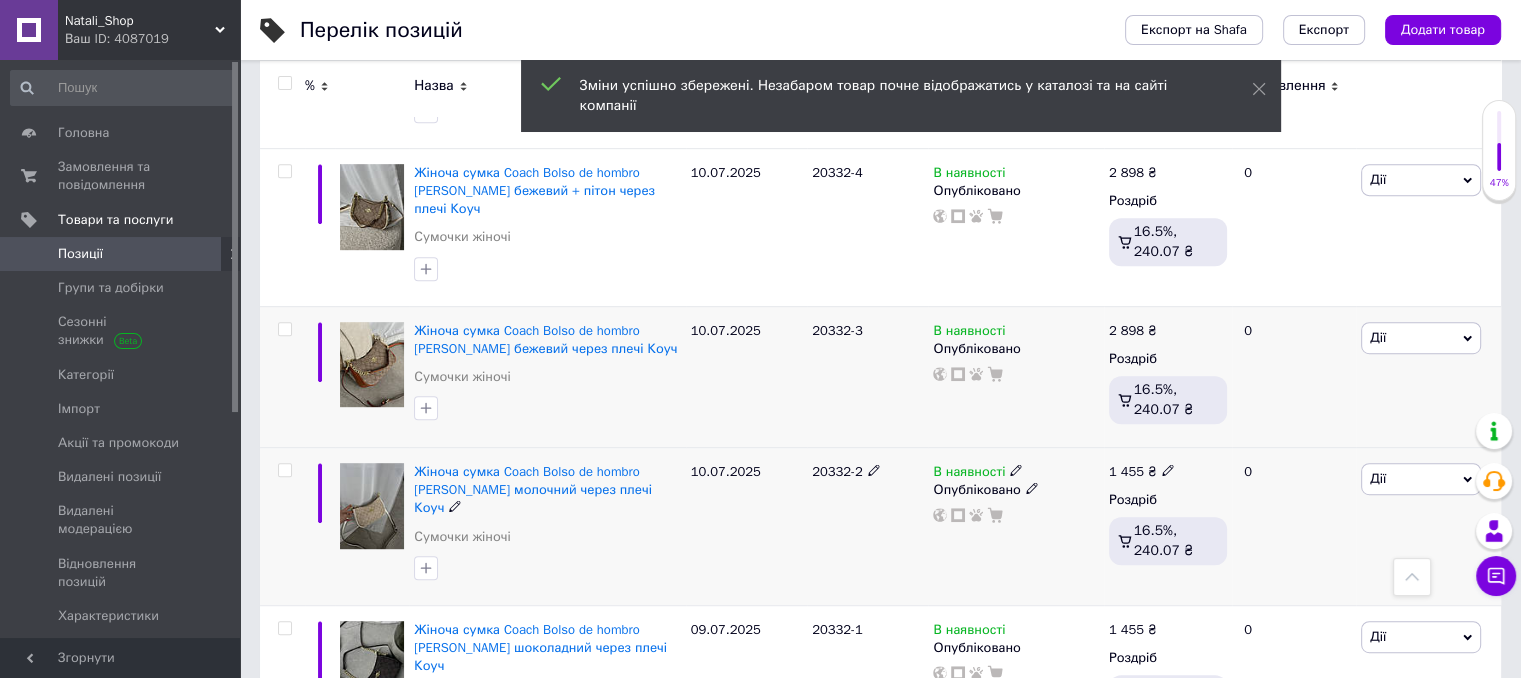 click 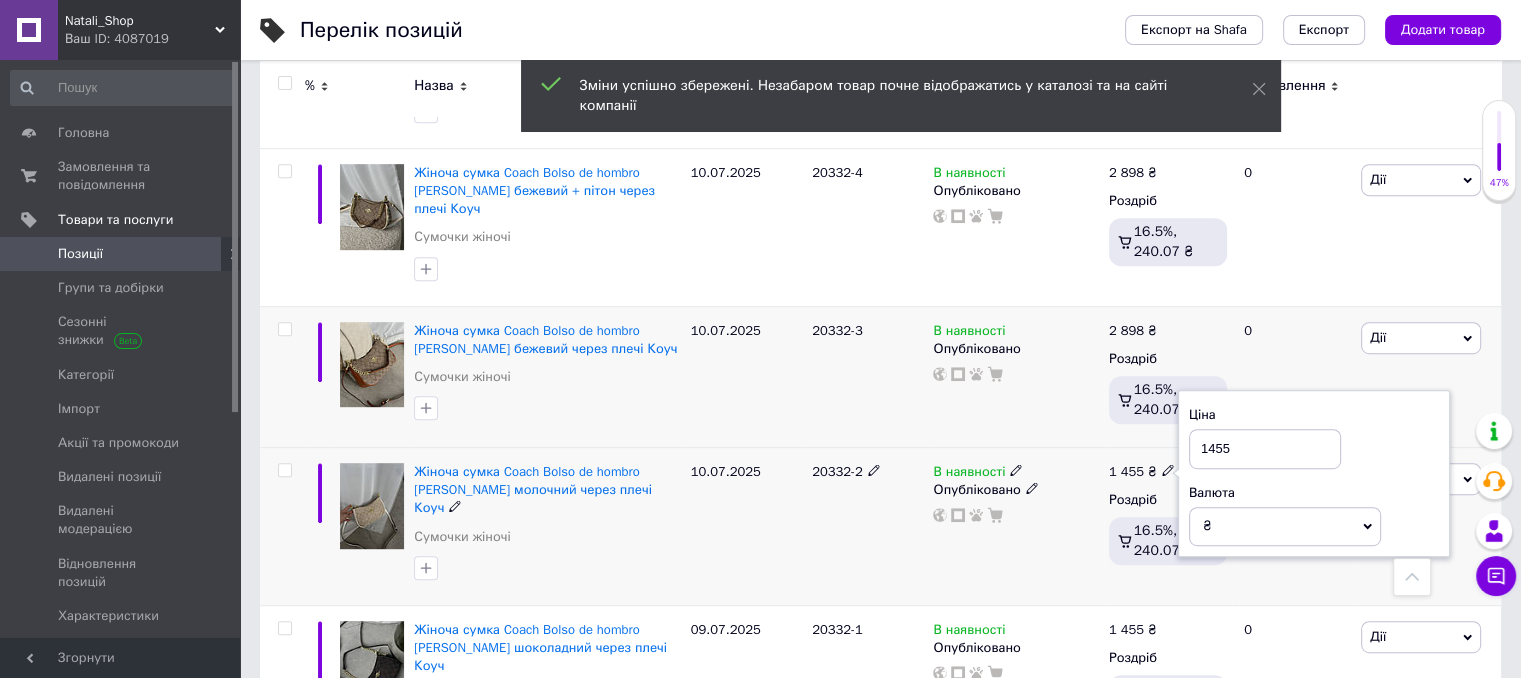 drag, startPoint x: 1245, startPoint y: 440, endPoint x: 1156, endPoint y: 435, distance: 89.140335 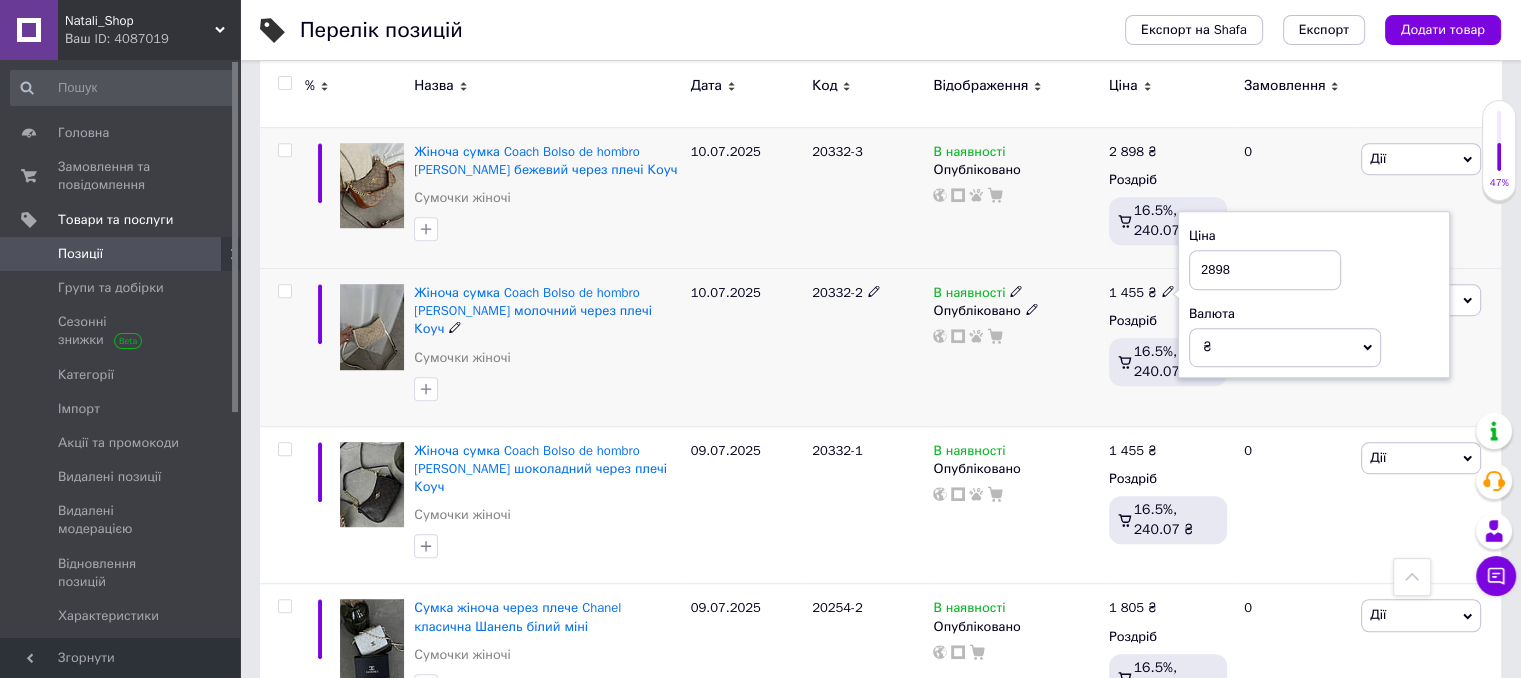 scroll, scrollTop: 1200, scrollLeft: 0, axis: vertical 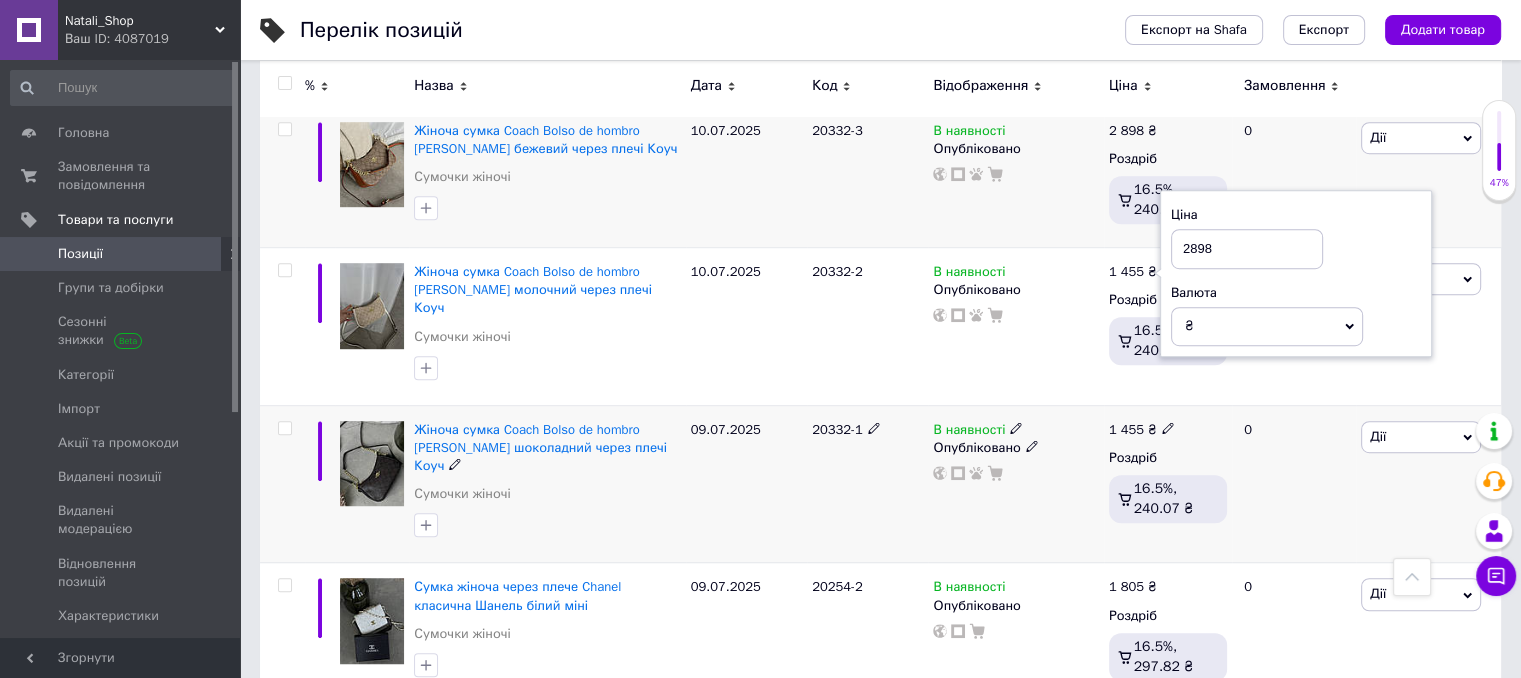 type on "2898" 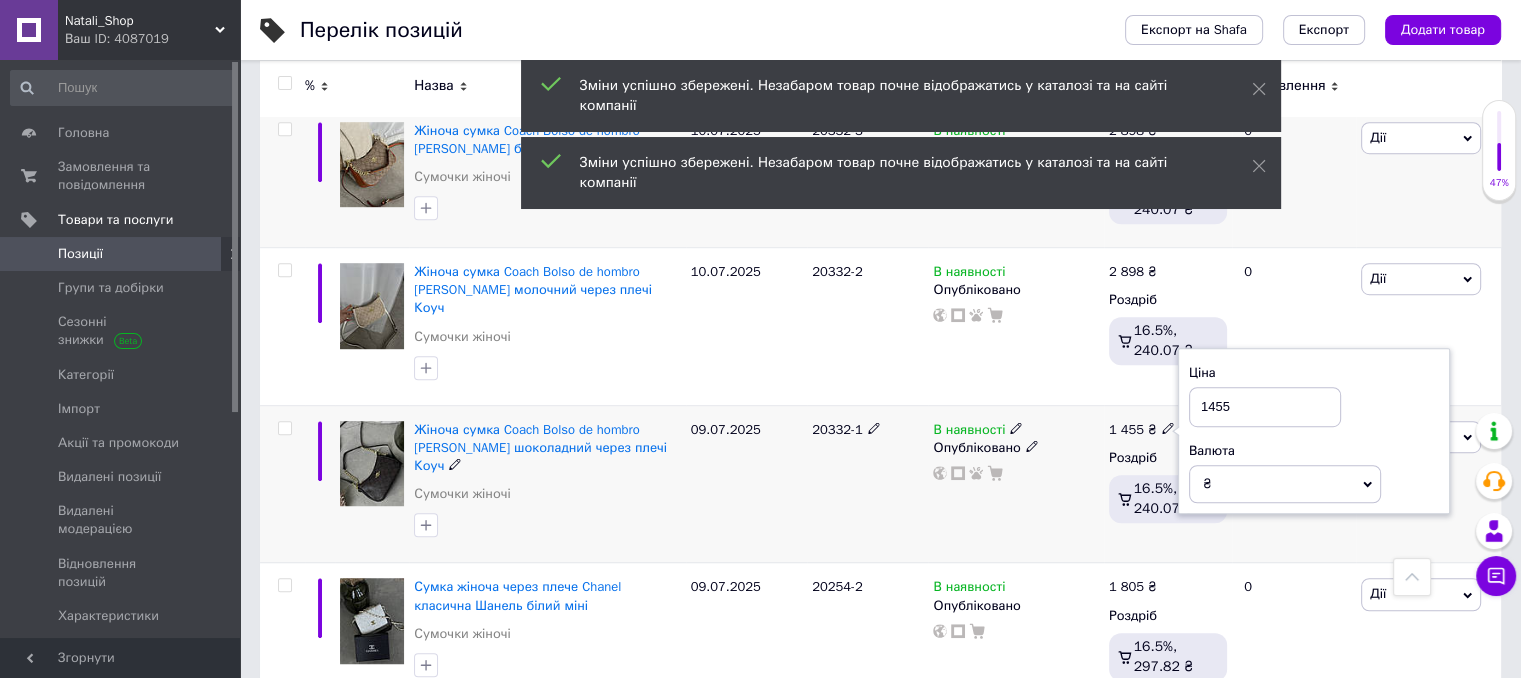 drag, startPoint x: 1241, startPoint y: 373, endPoint x: 1134, endPoint y: 371, distance: 107.01869 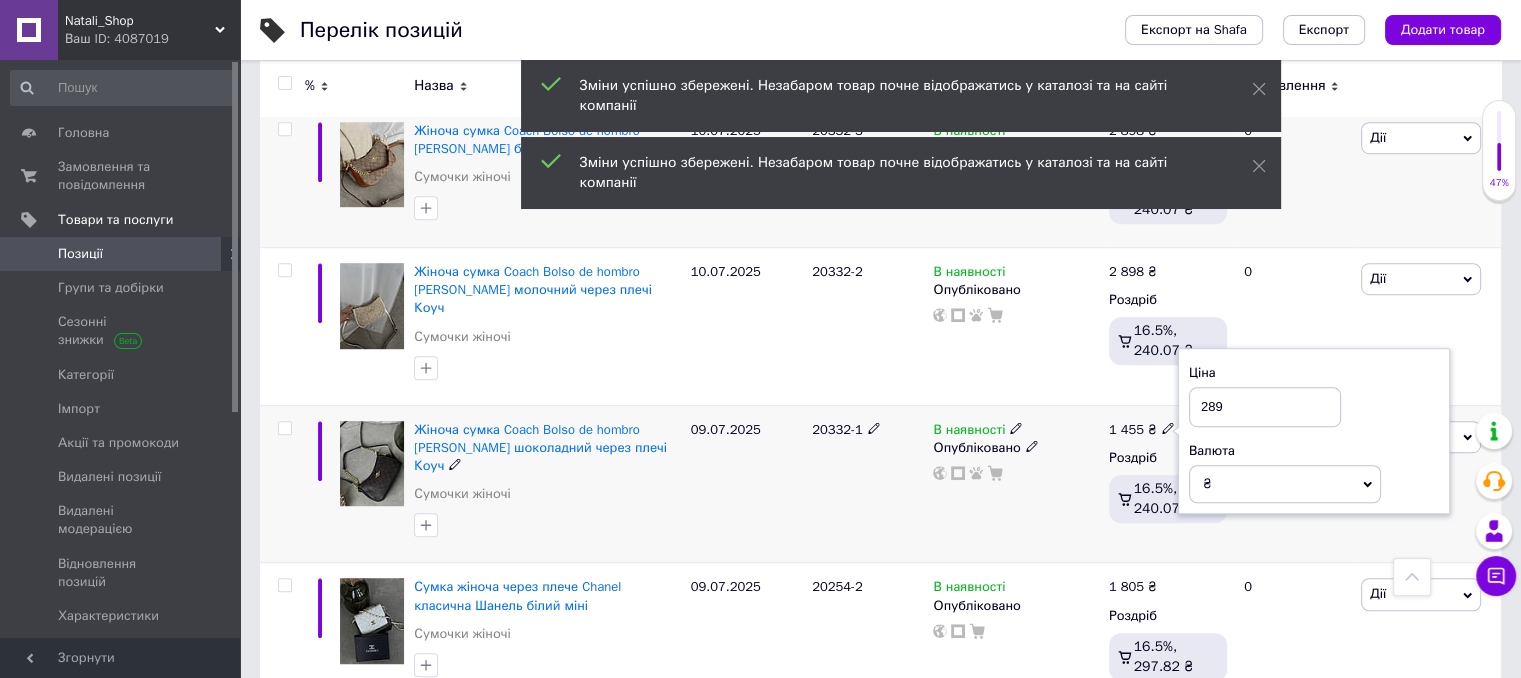 type on "2898" 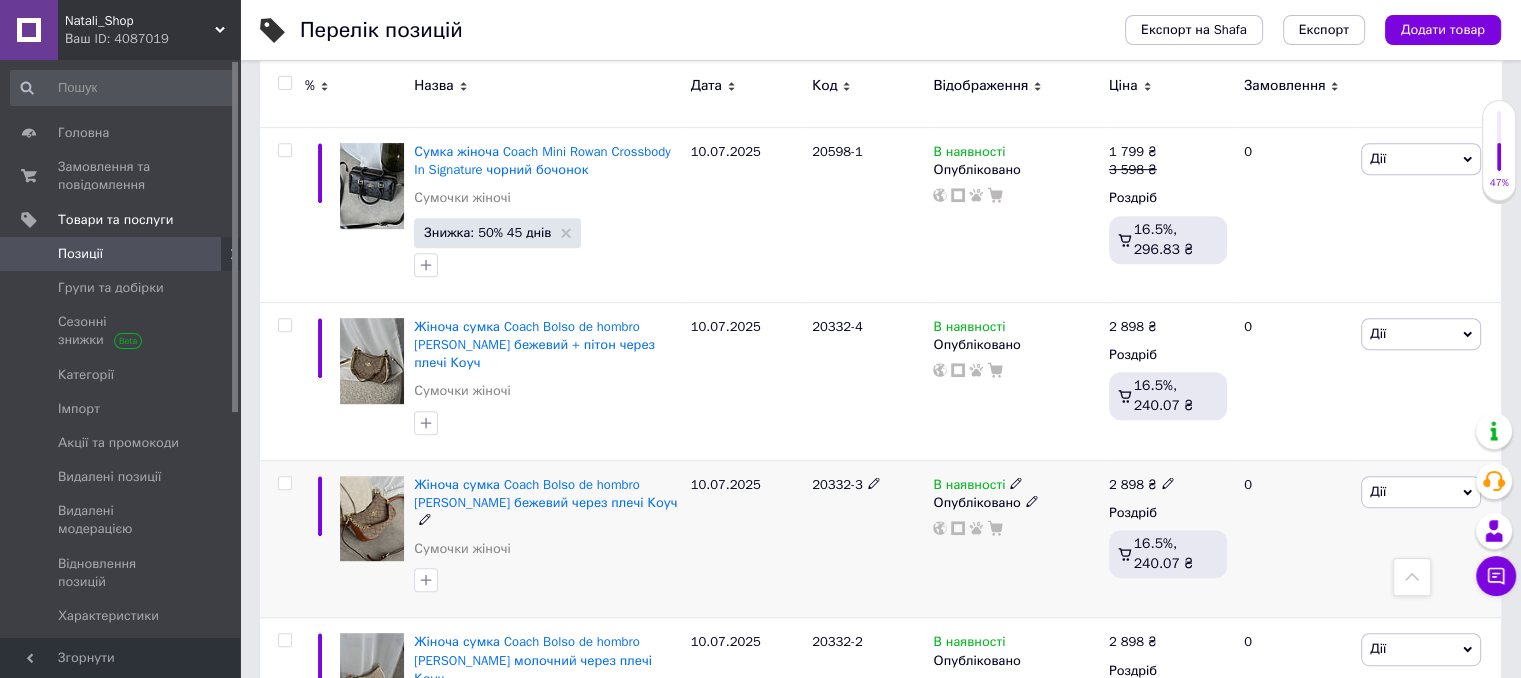 scroll, scrollTop: 800, scrollLeft: 0, axis: vertical 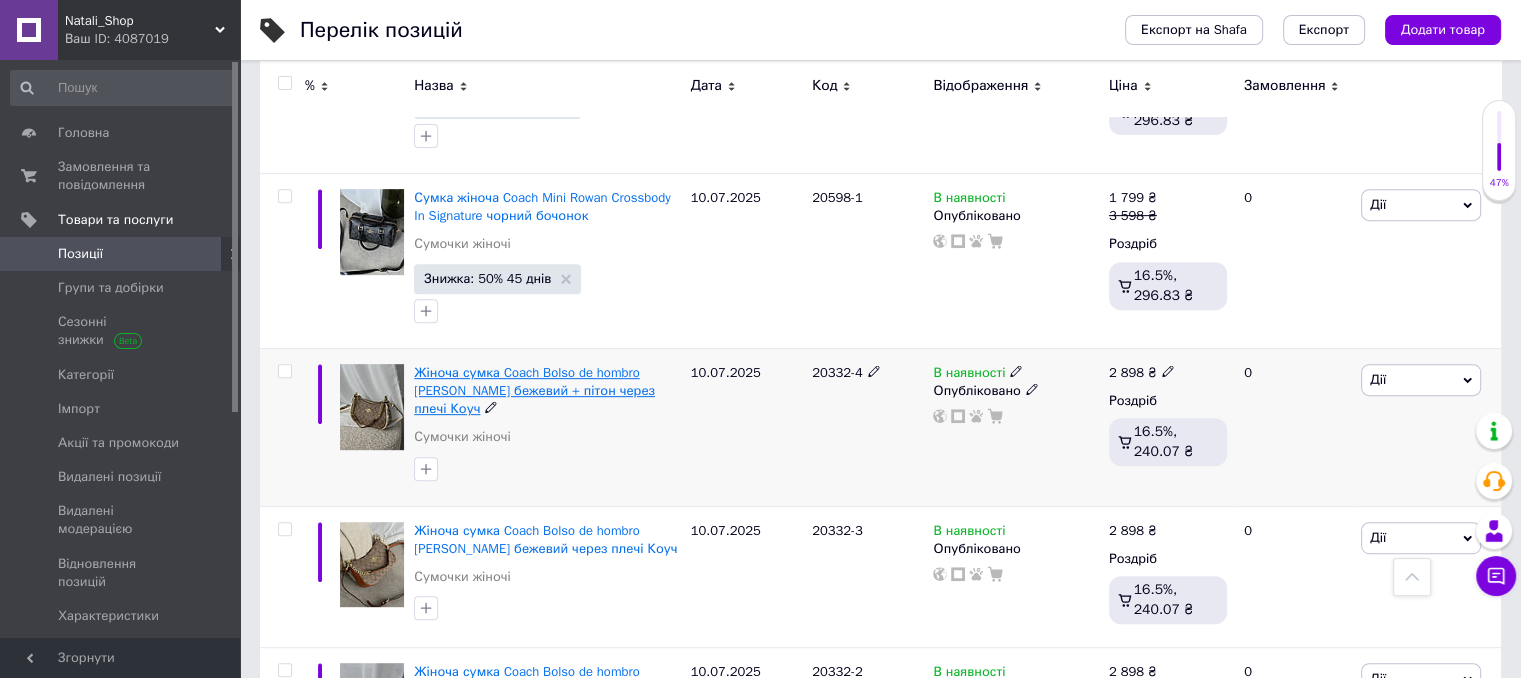 click on "Жіноча сумка Coach Bolso de hombro Teri бежевий + пітон через плечі Коуч" at bounding box center [534, 390] 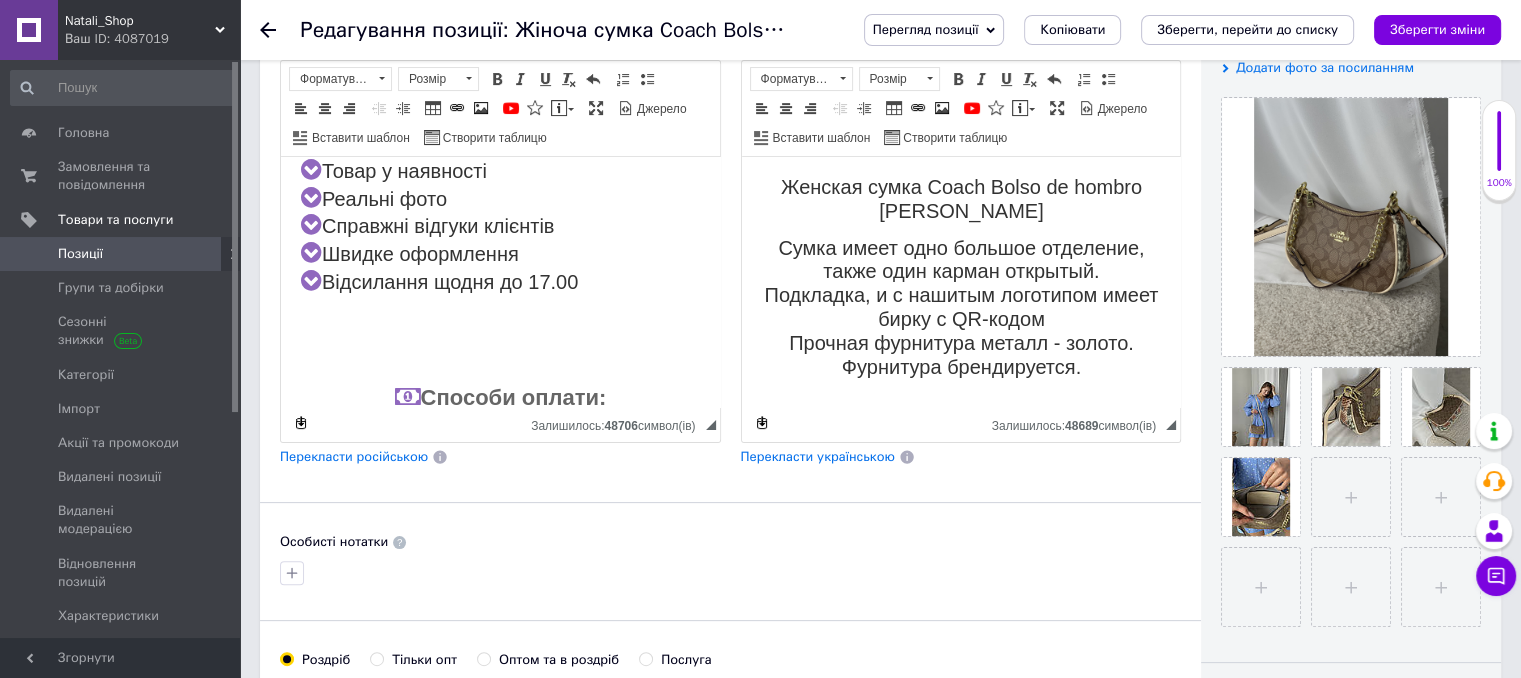 scroll, scrollTop: 700, scrollLeft: 0, axis: vertical 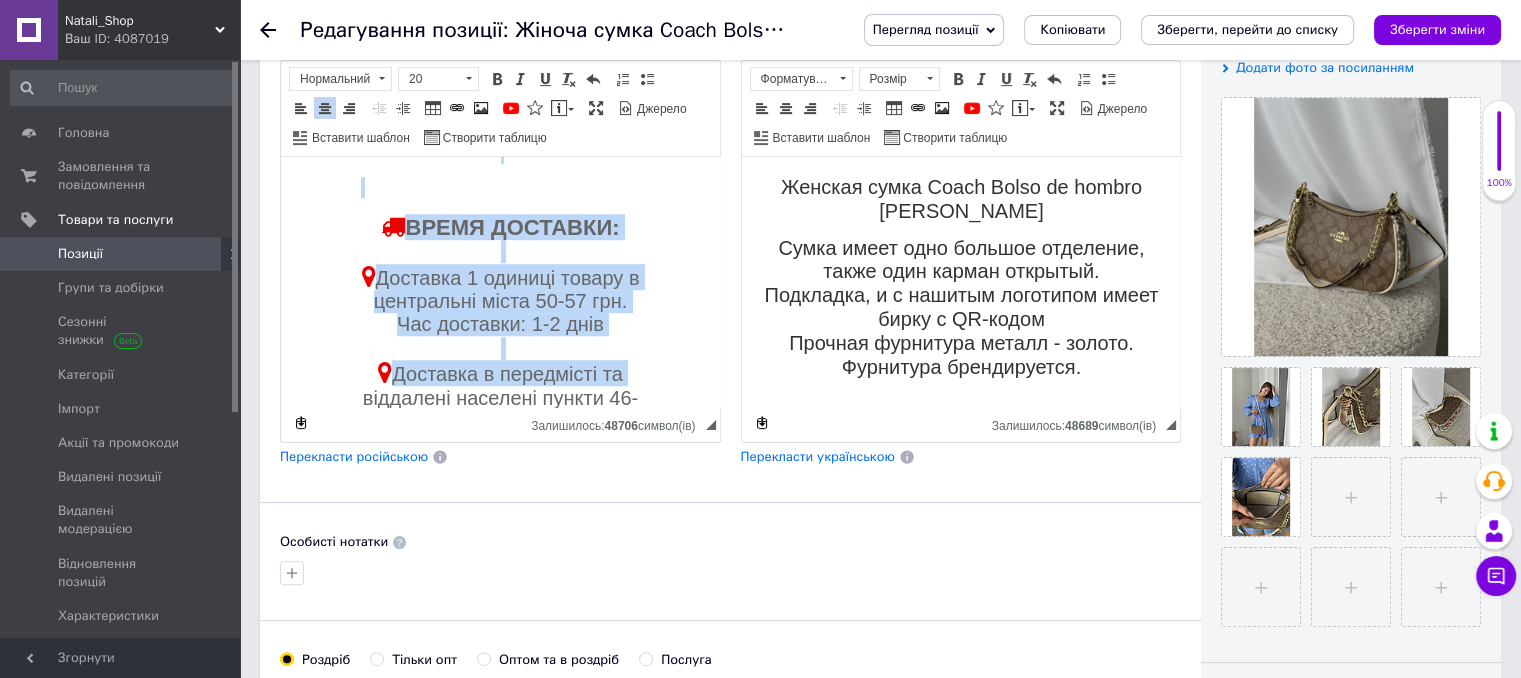 drag, startPoint x: 378, startPoint y: 321, endPoint x: 616, endPoint y: 451, distance: 271.18997 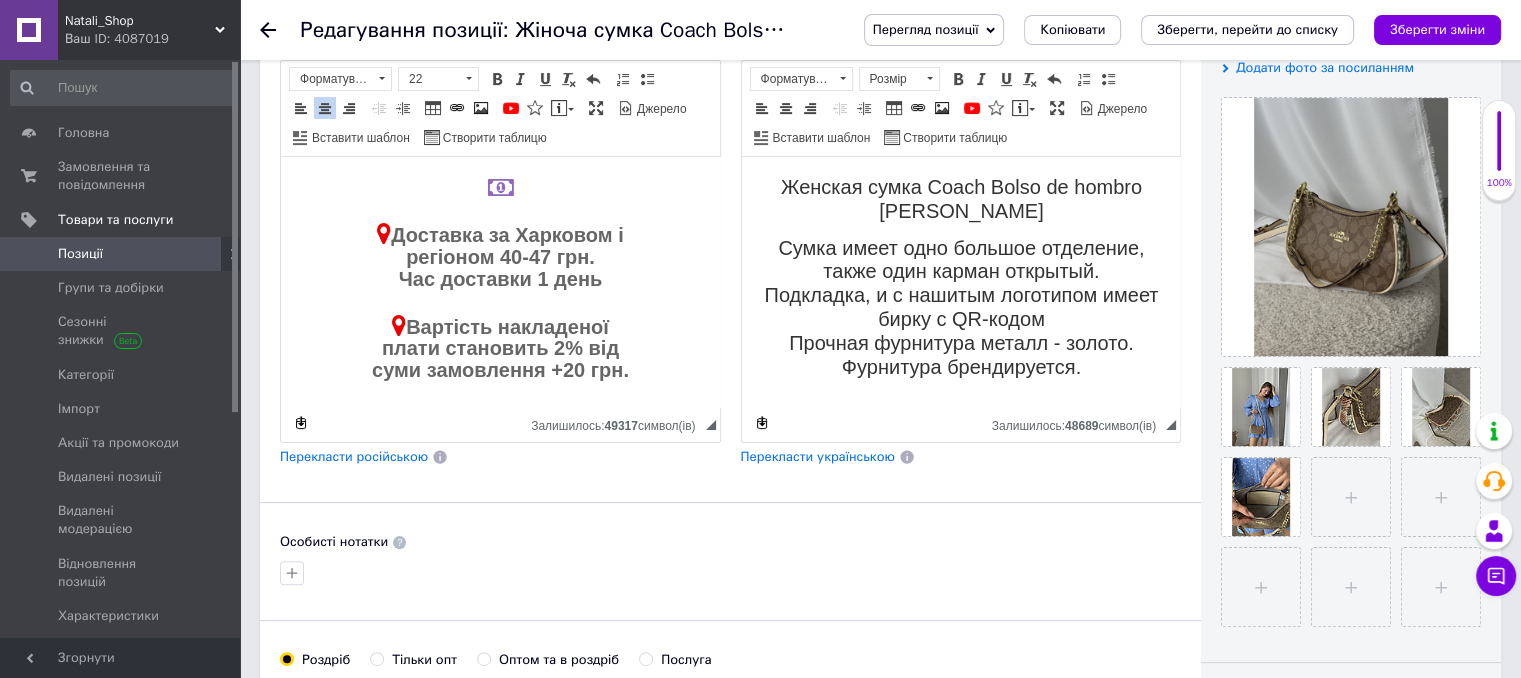 type 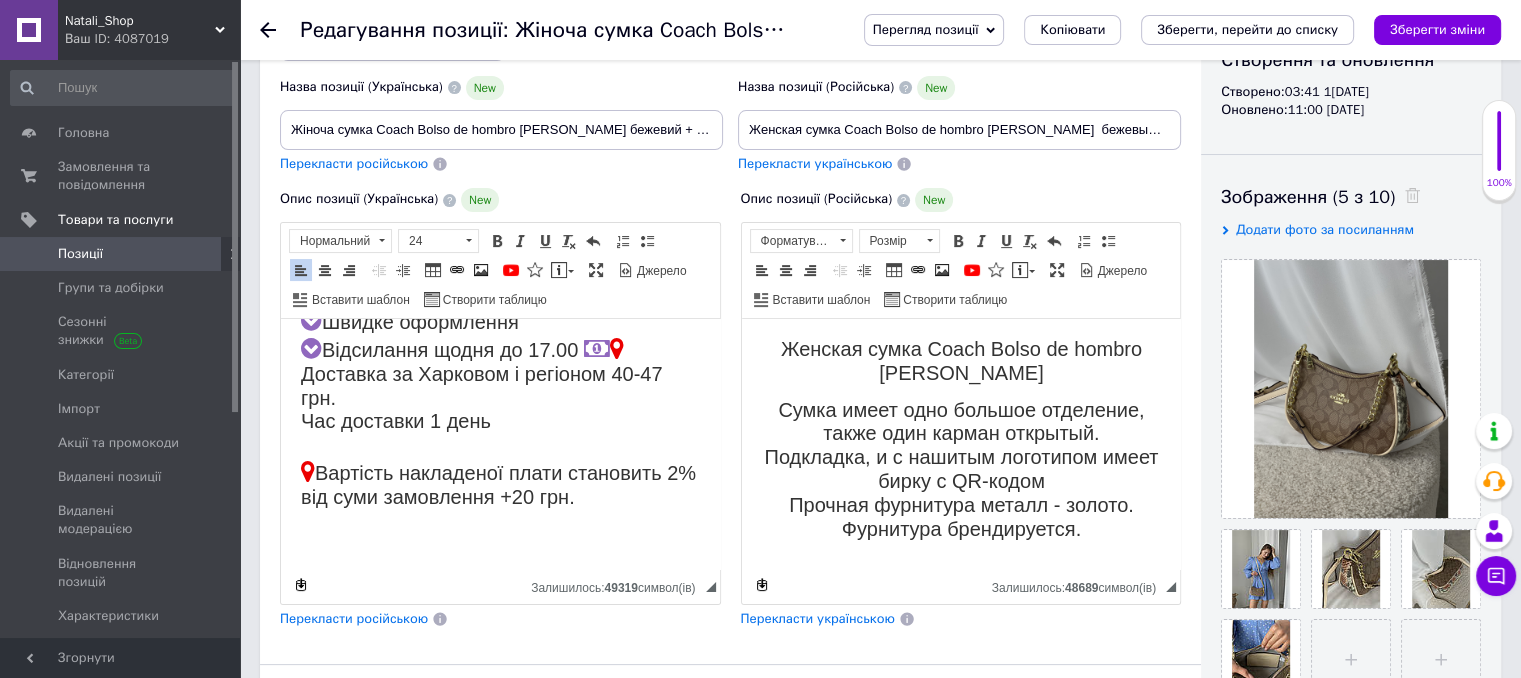 scroll, scrollTop: 200, scrollLeft: 0, axis: vertical 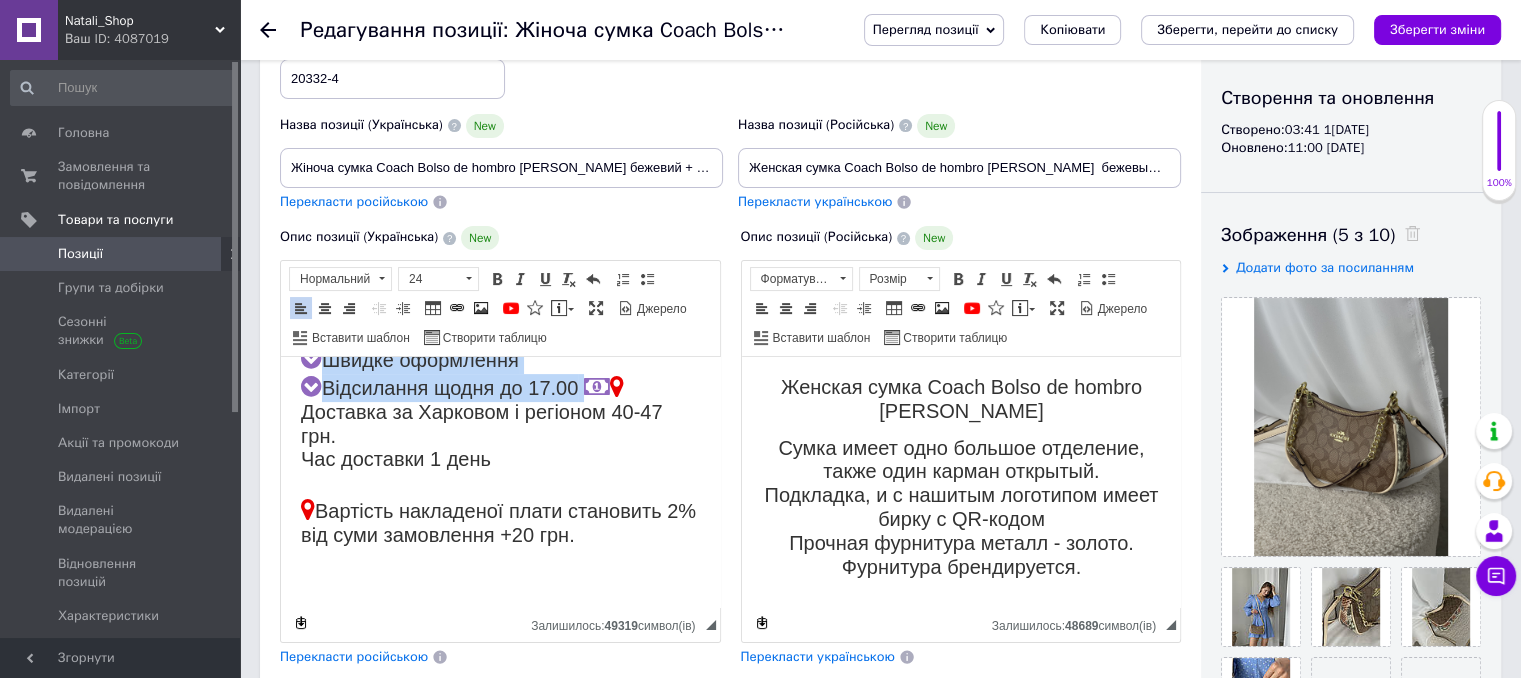 drag, startPoint x: 581, startPoint y: 377, endPoint x: 662, endPoint y: 554, distance: 194.65353 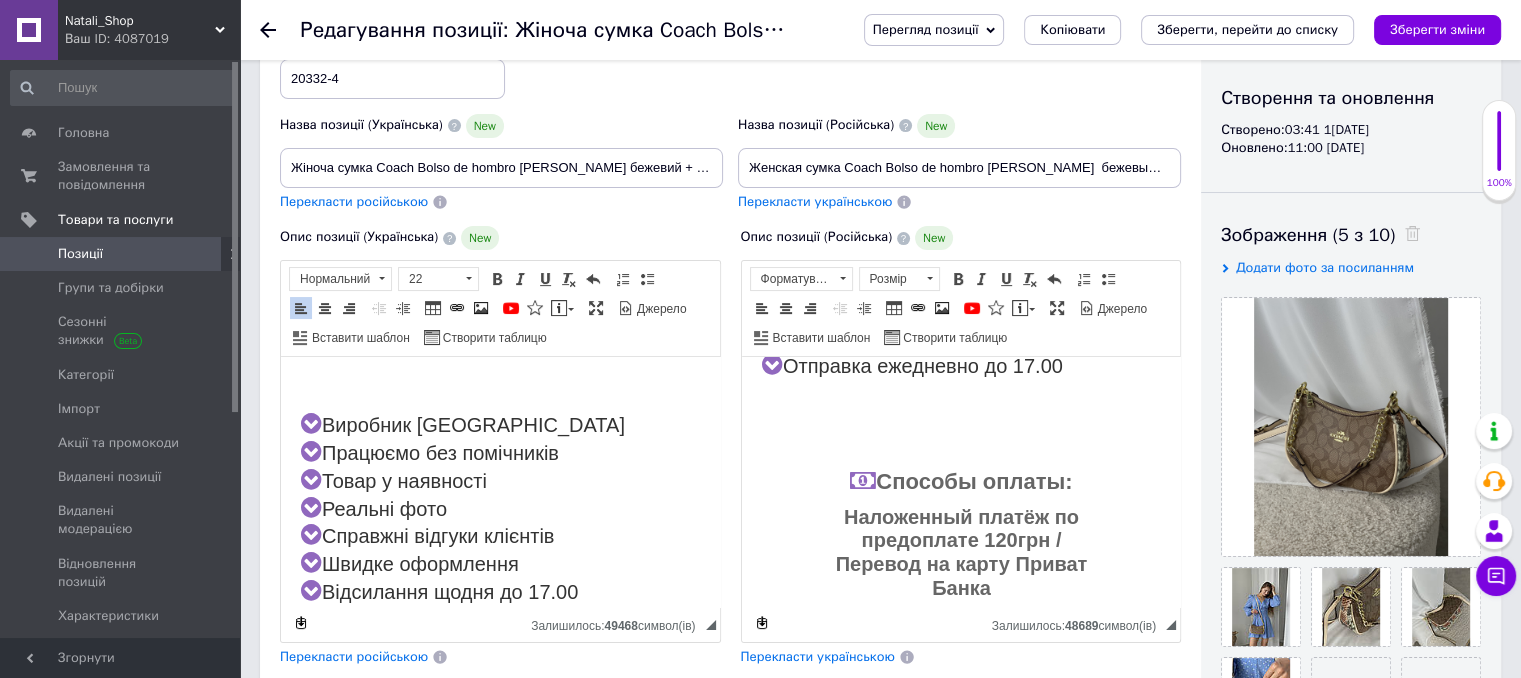 scroll, scrollTop: 800, scrollLeft: 0, axis: vertical 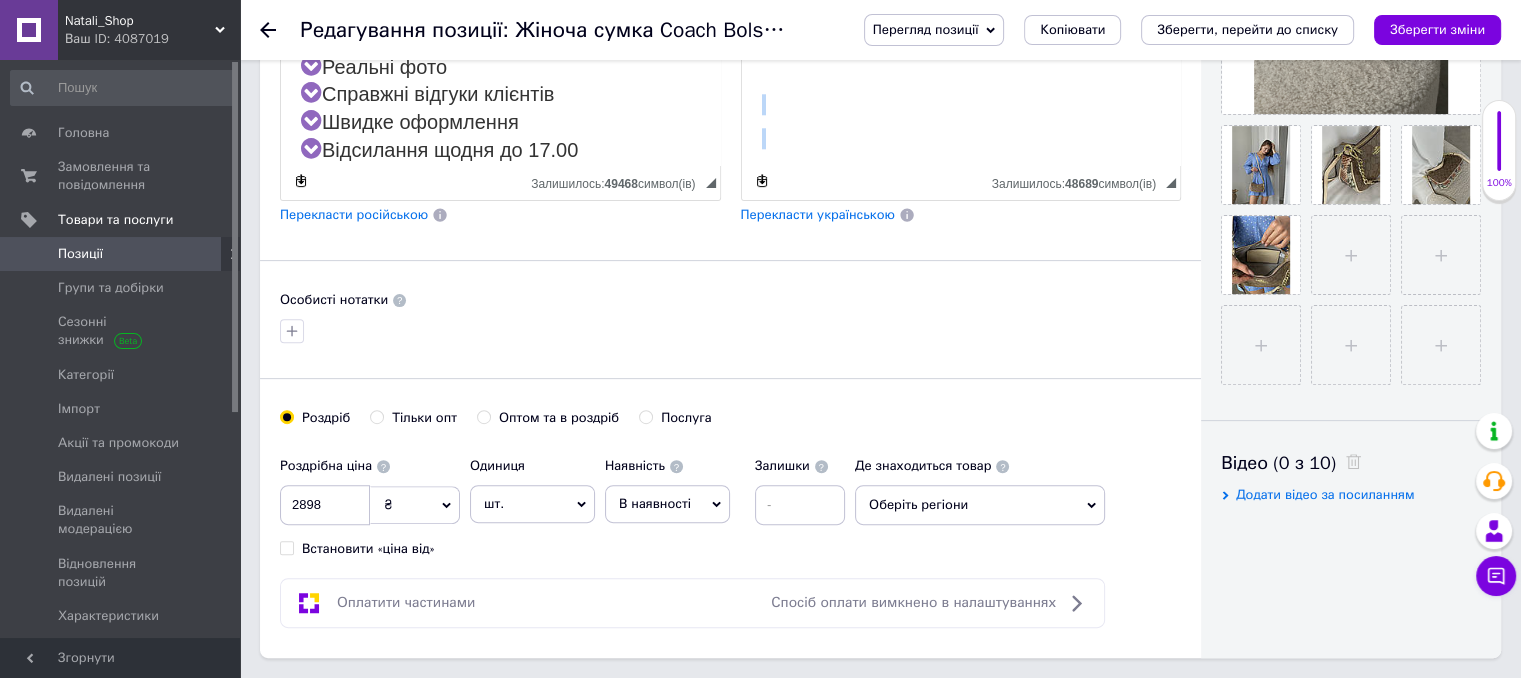 drag, startPoint x: 813, startPoint y: -25, endPoint x: 1195, endPoint y: 854, distance: 958.41797 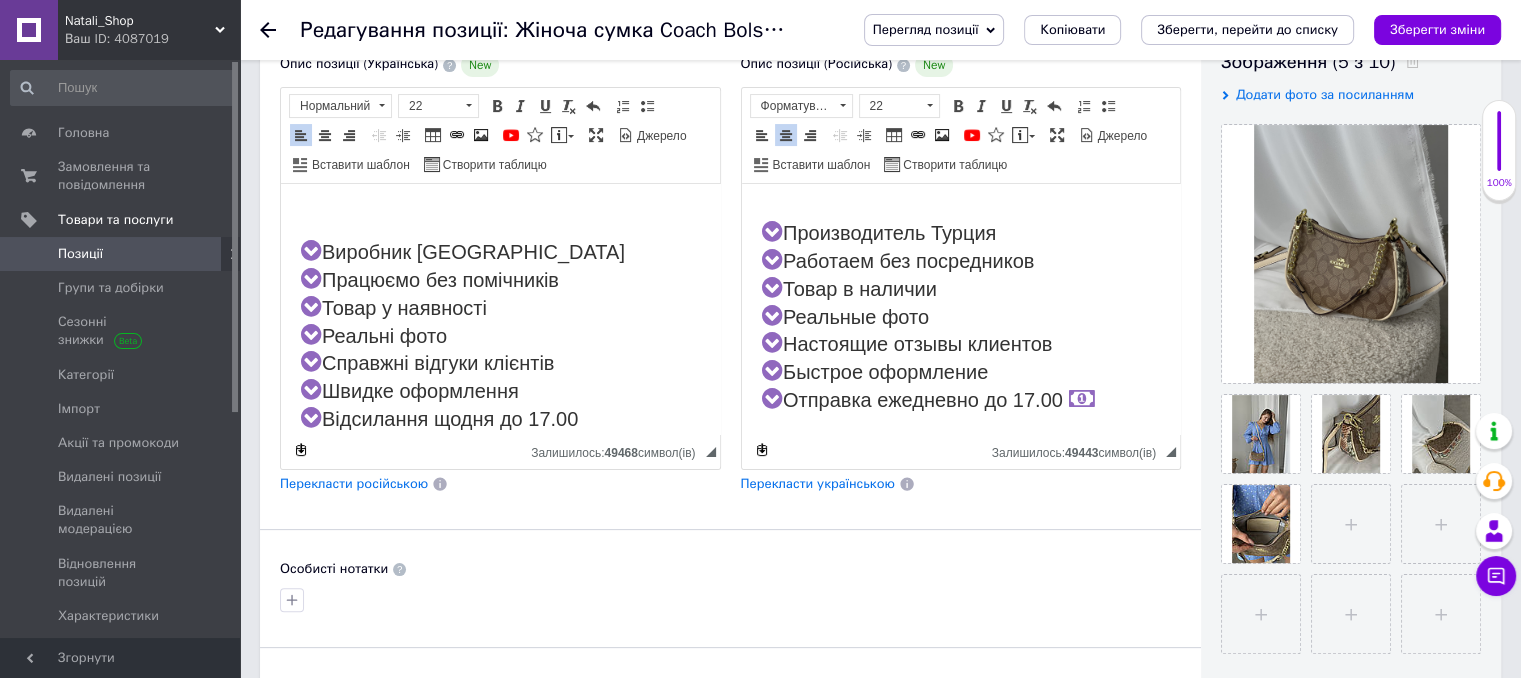scroll, scrollTop: 536, scrollLeft: 0, axis: vertical 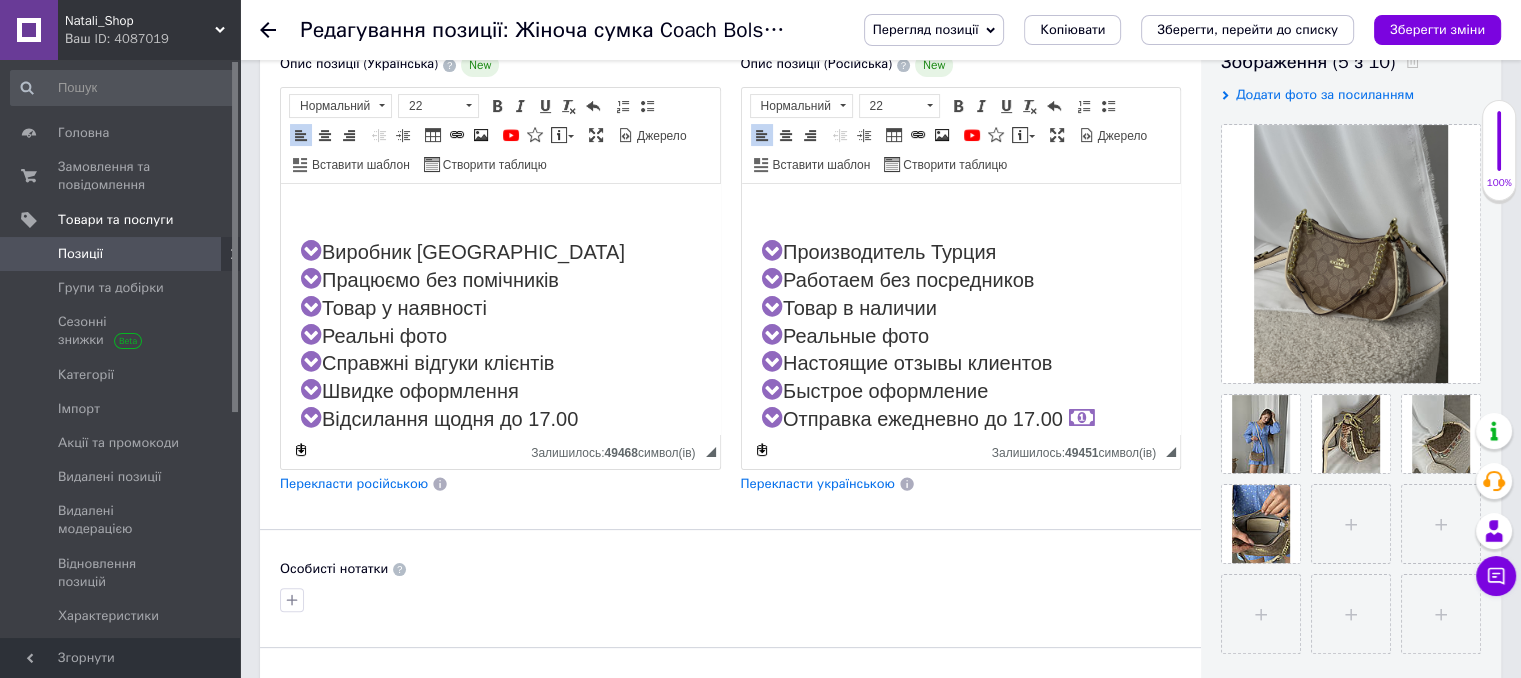 type 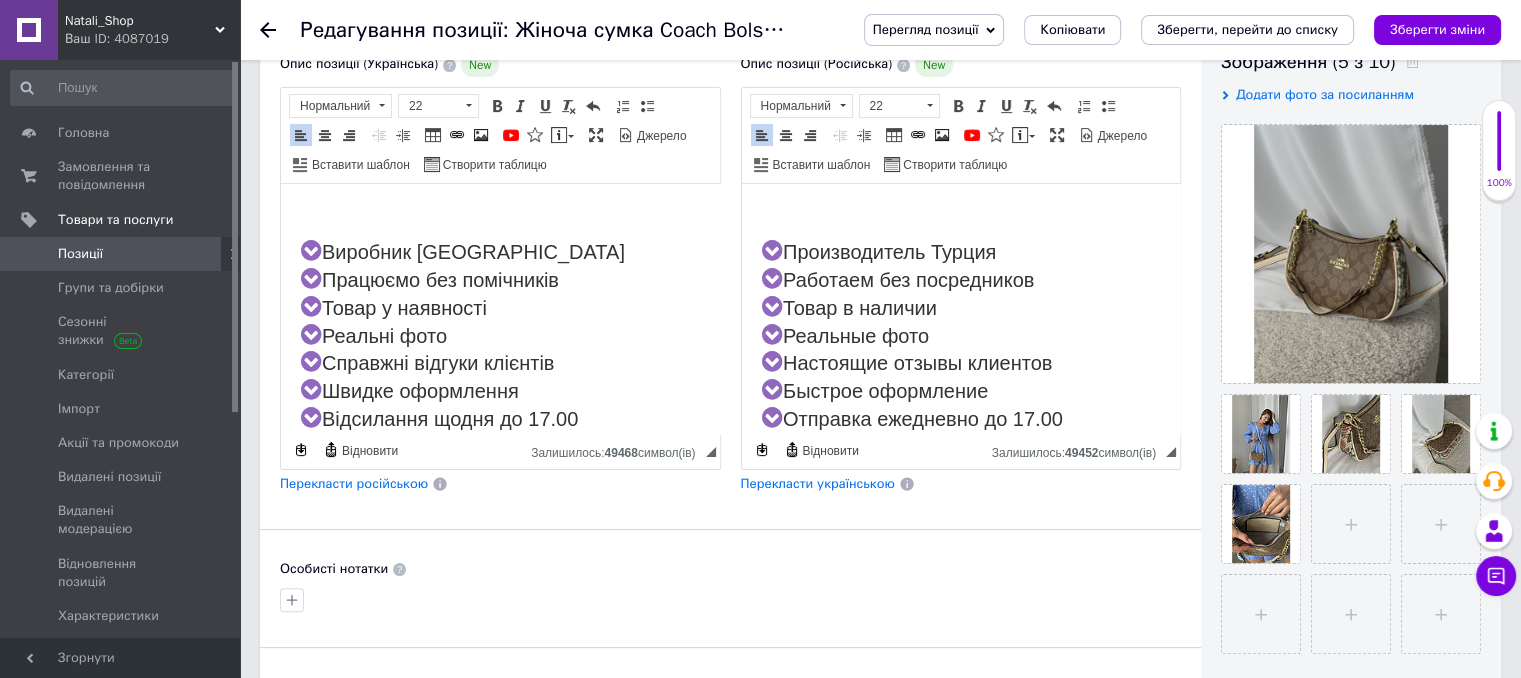 scroll, scrollTop: 773, scrollLeft: 0, axis: vertical 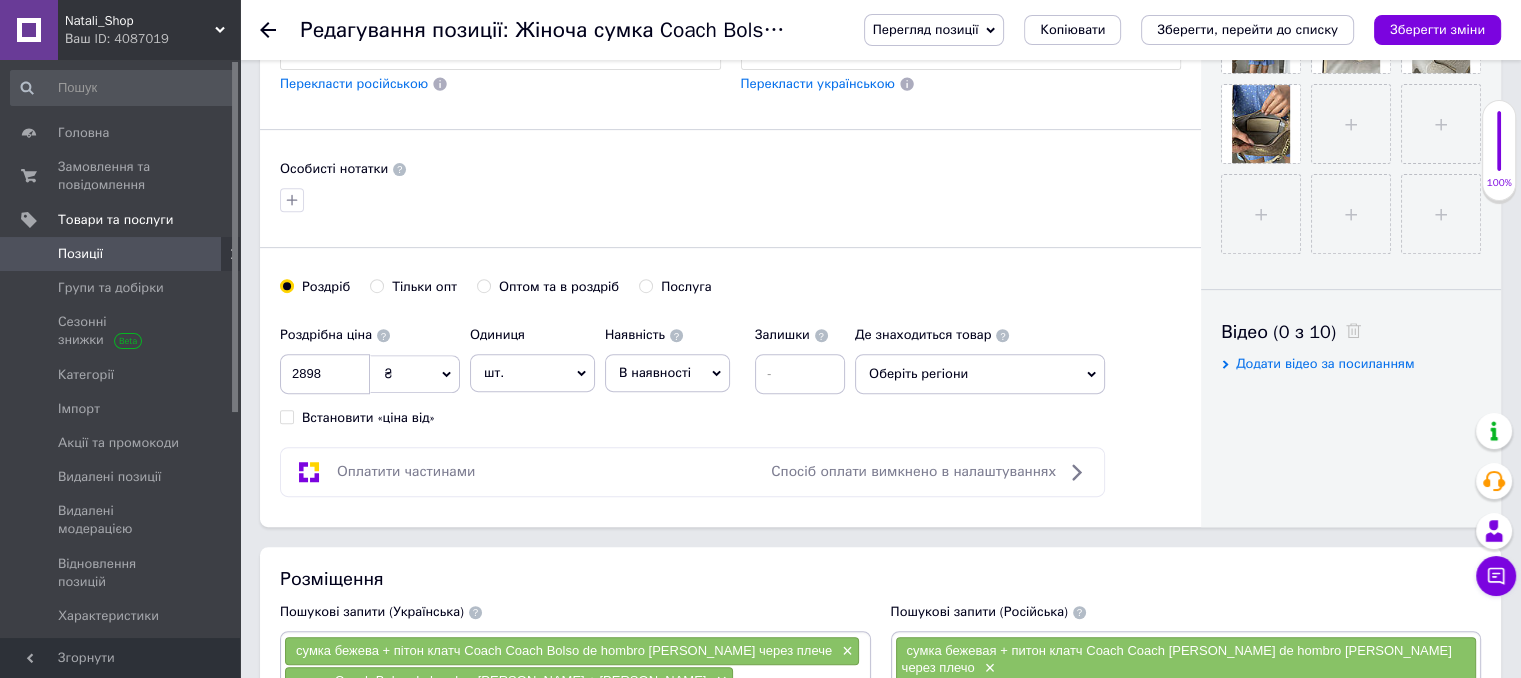 click on "Оберіть регіони" at bounding box center [980, 374] 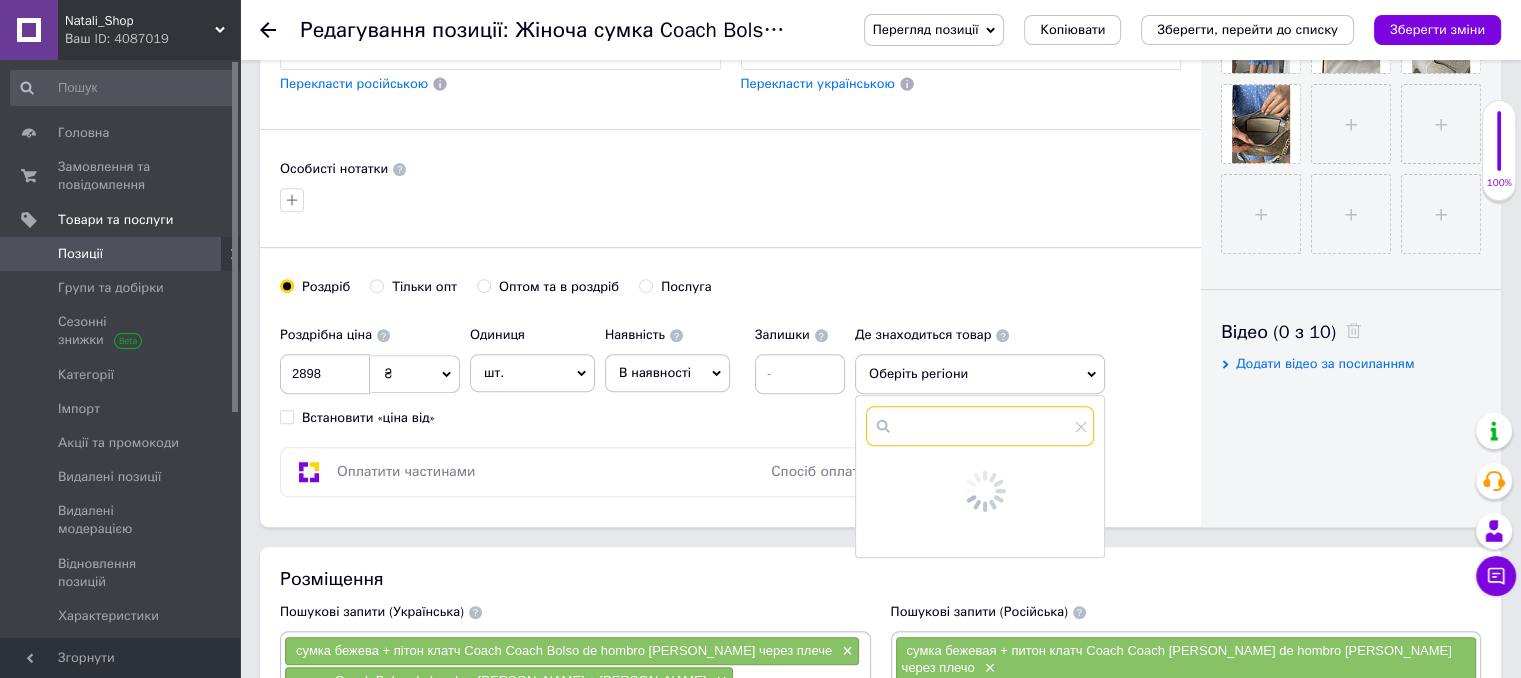 click at bounding box center (980, 426) 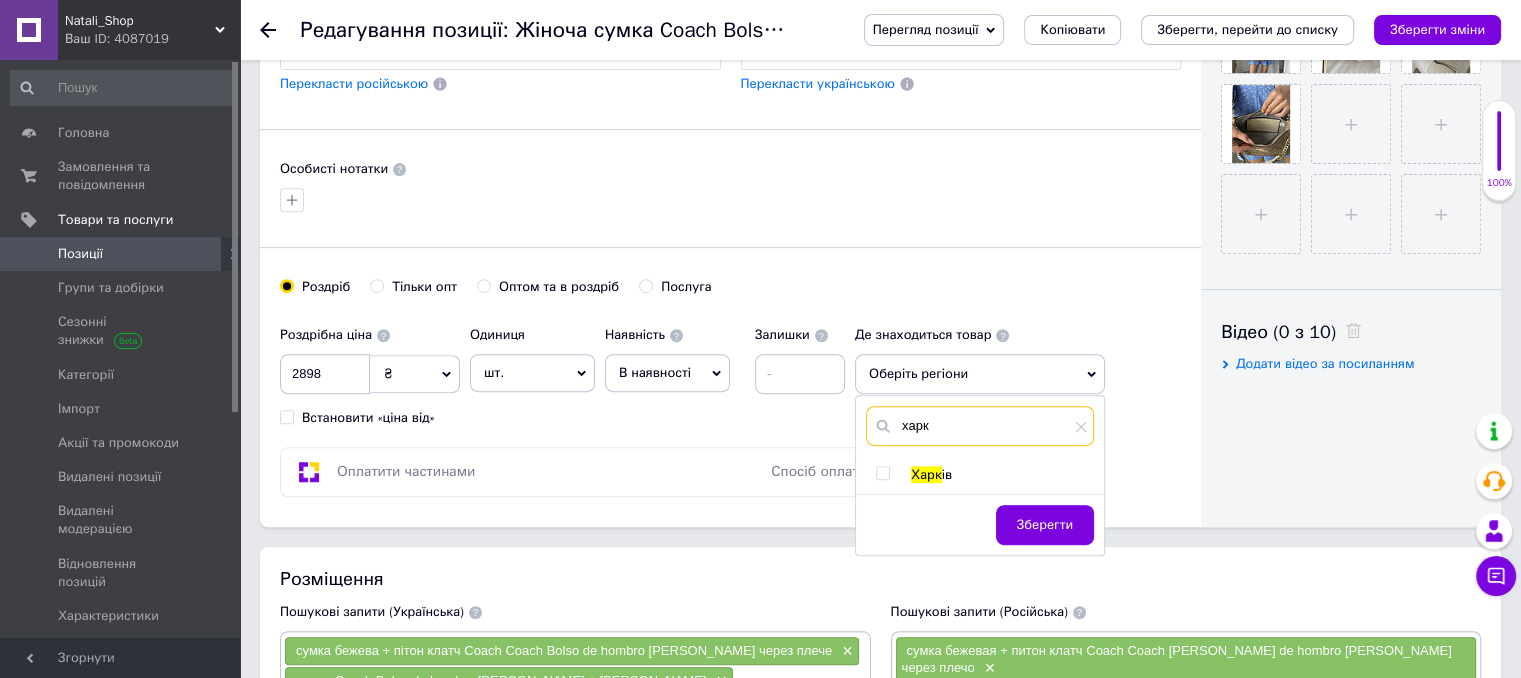 type on "харк" 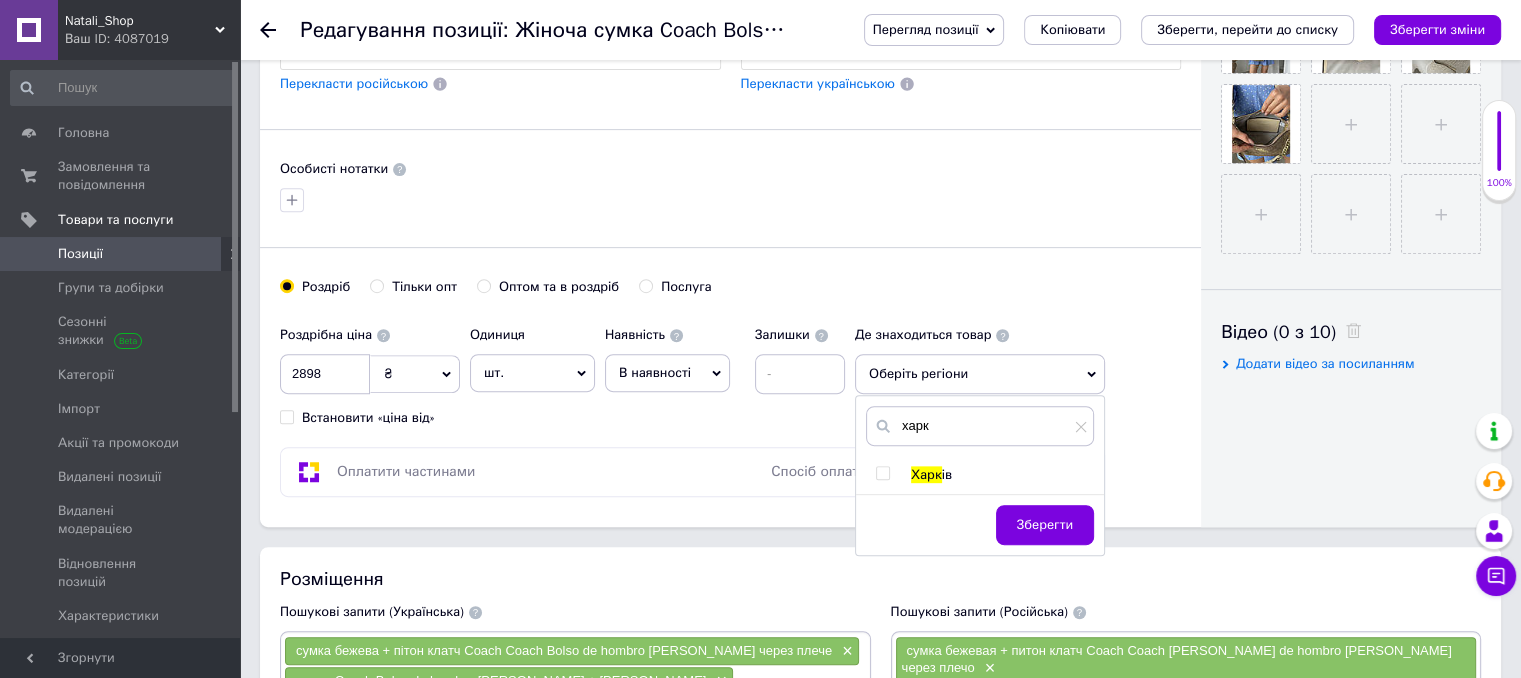 click on "Харк" at bounding box center (926, 474) 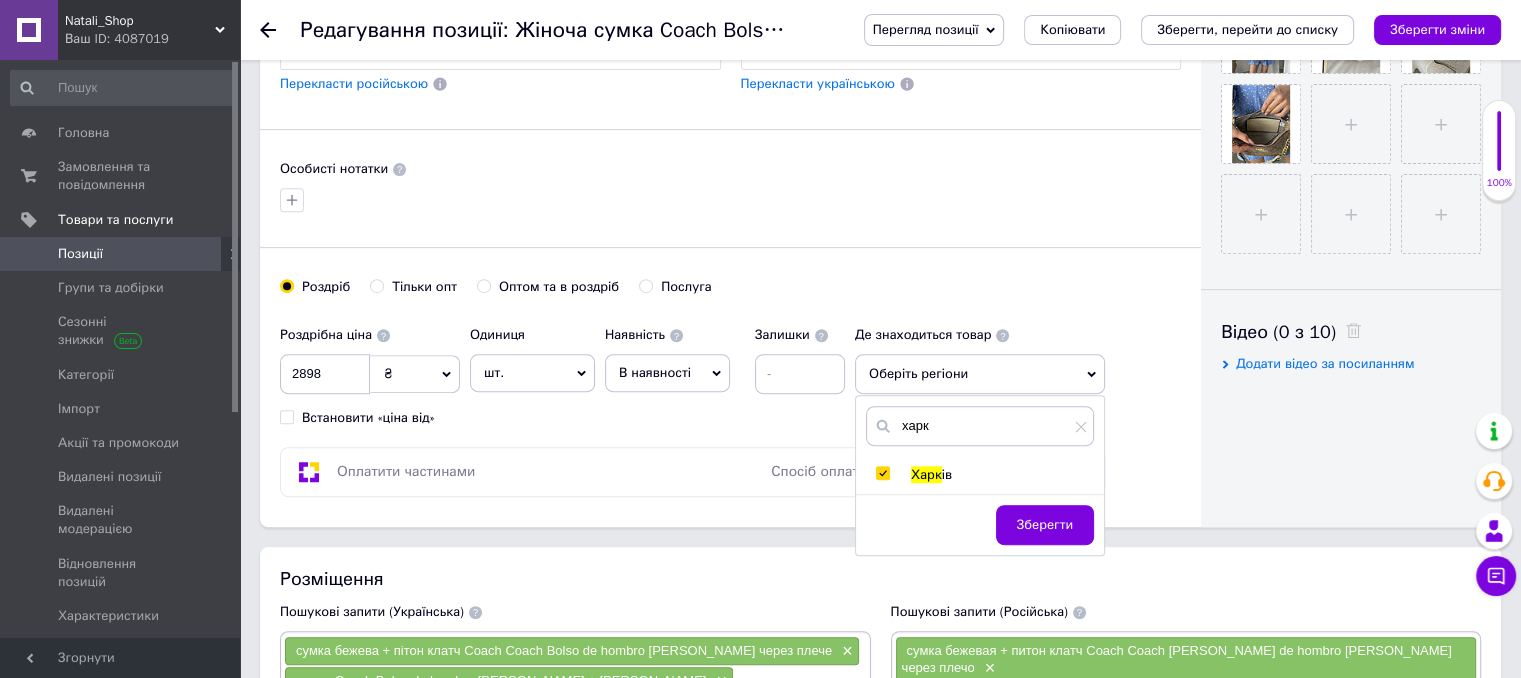 checkbox on "true" 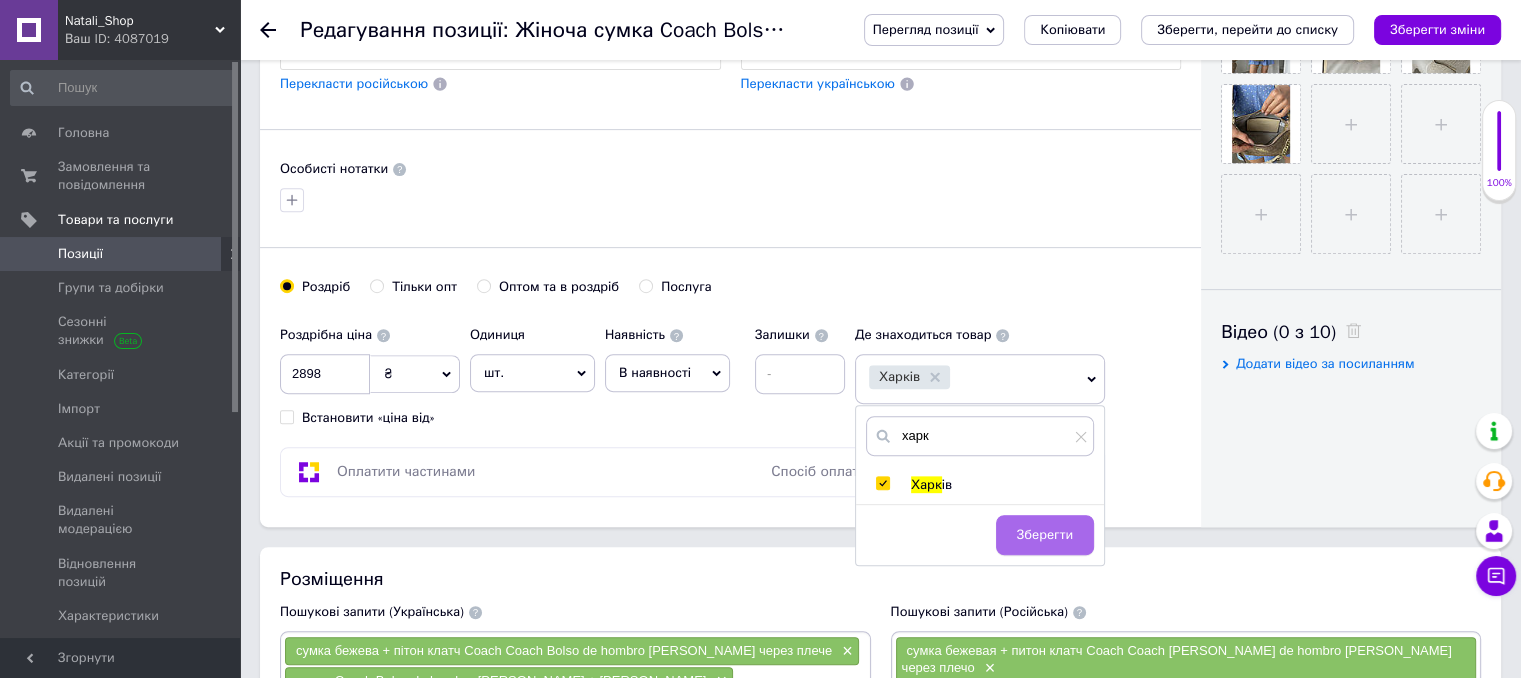 click on "Зберегти" at bounding box center [1045, 535] 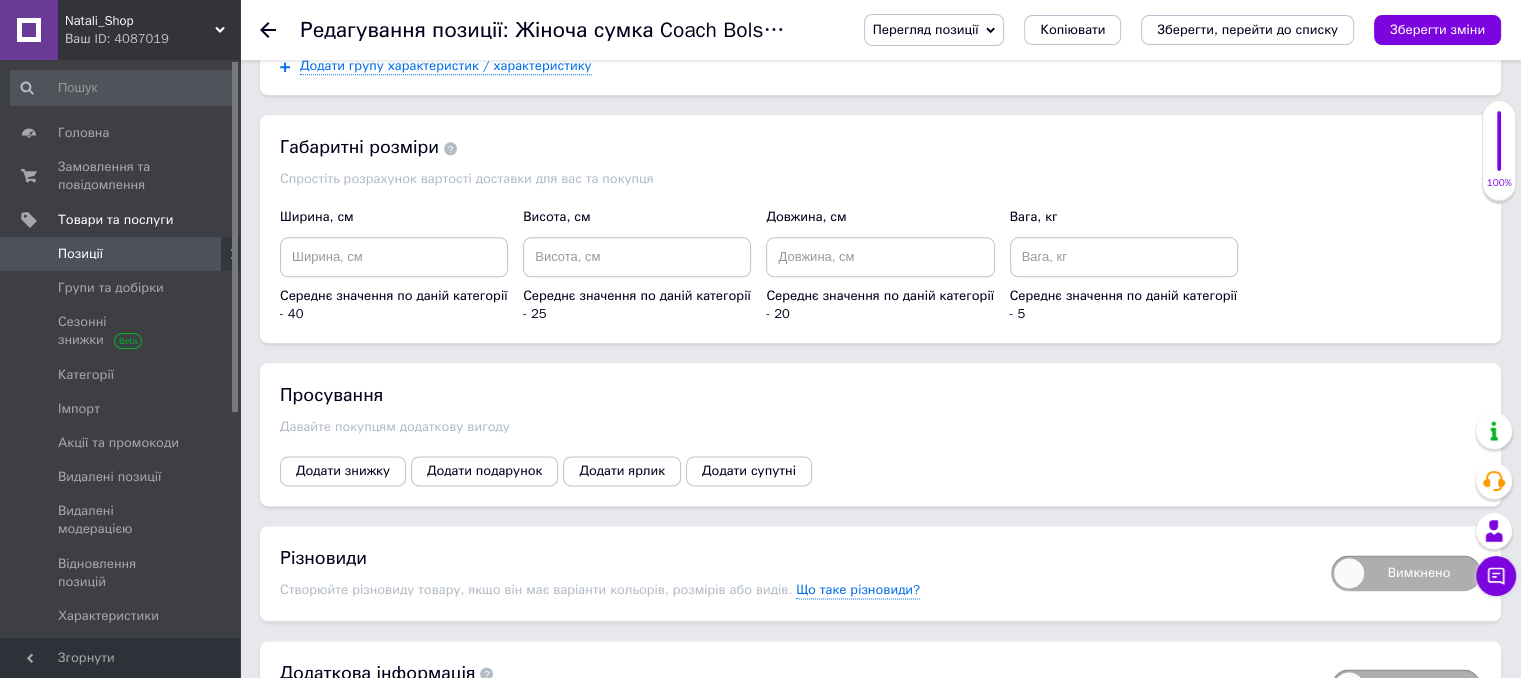 scroll, scrollTop: 2560, scrollLeft: 0, axis: vertical 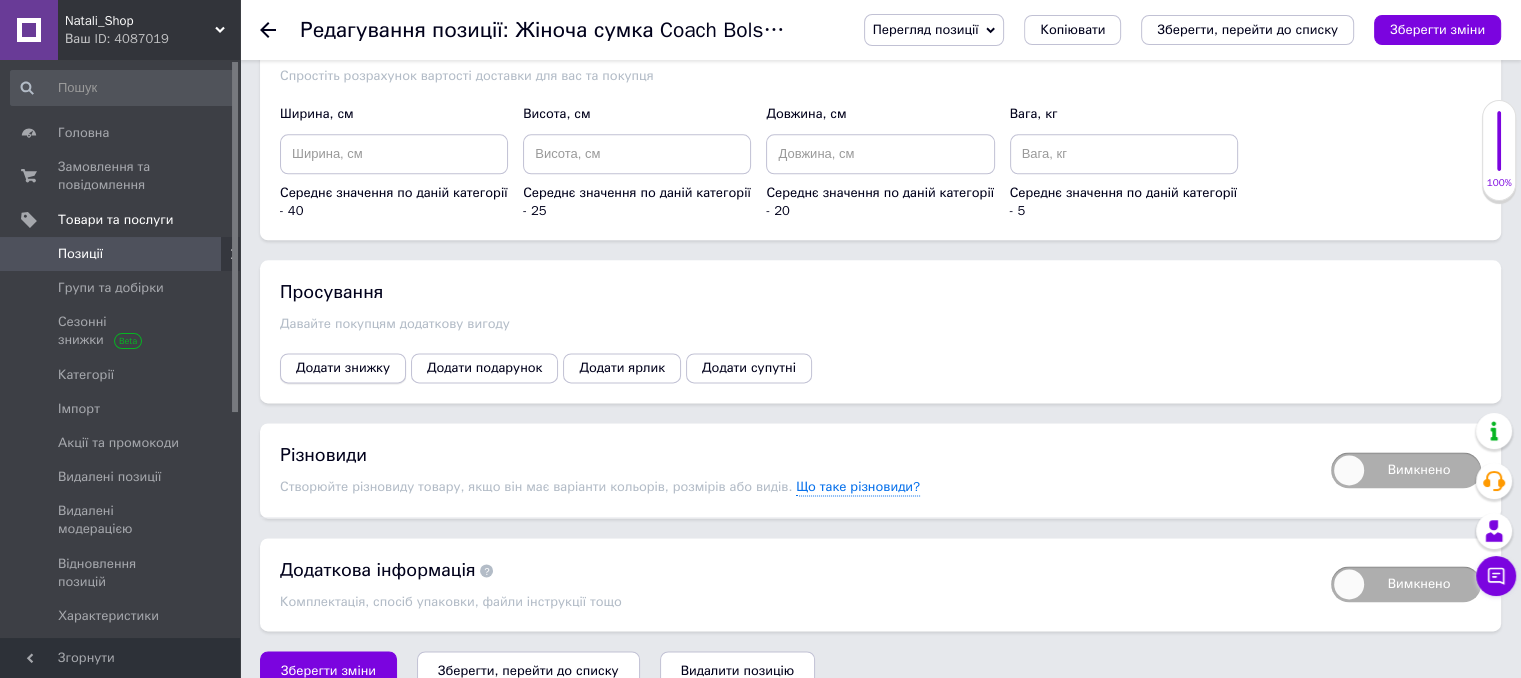 click on "Додати знижку" at bounding box center (343, 368) 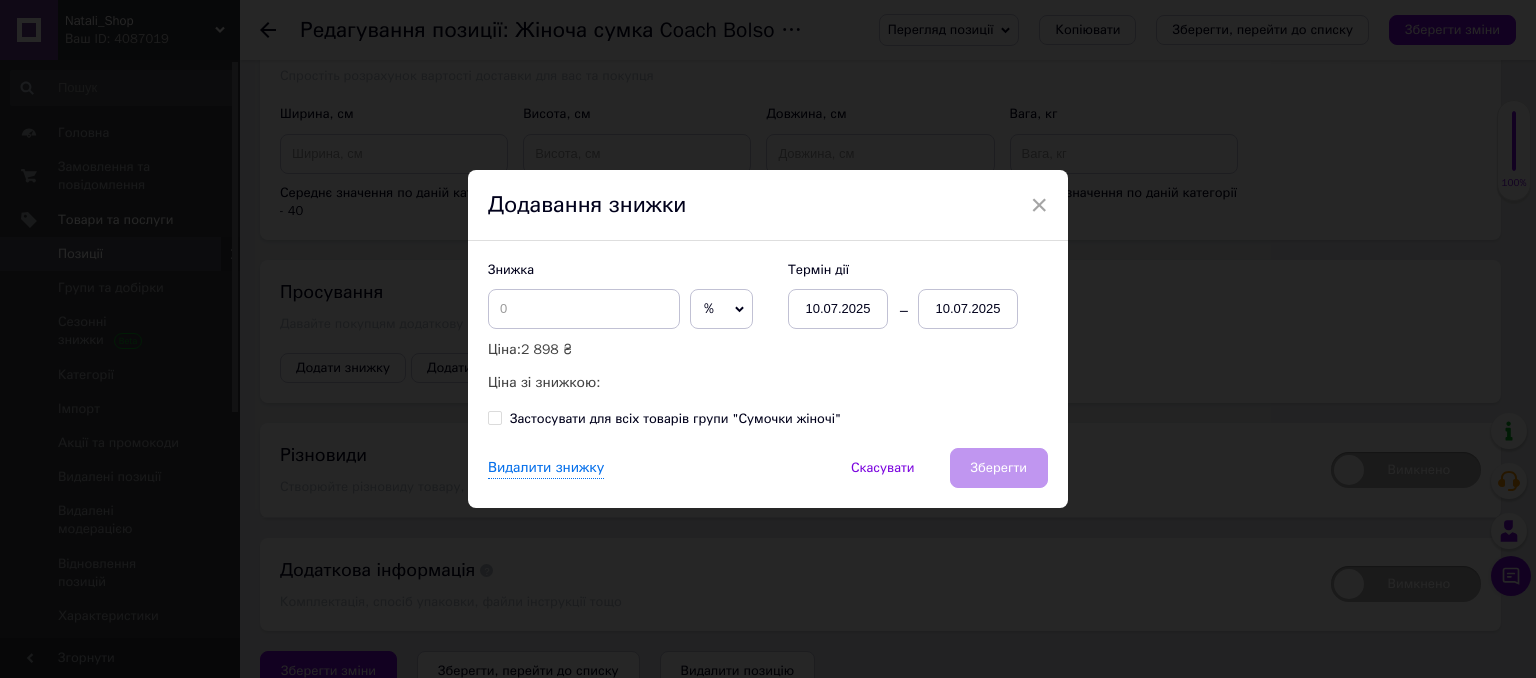 click on "10.07.2025" at bounding box center [968, 309] 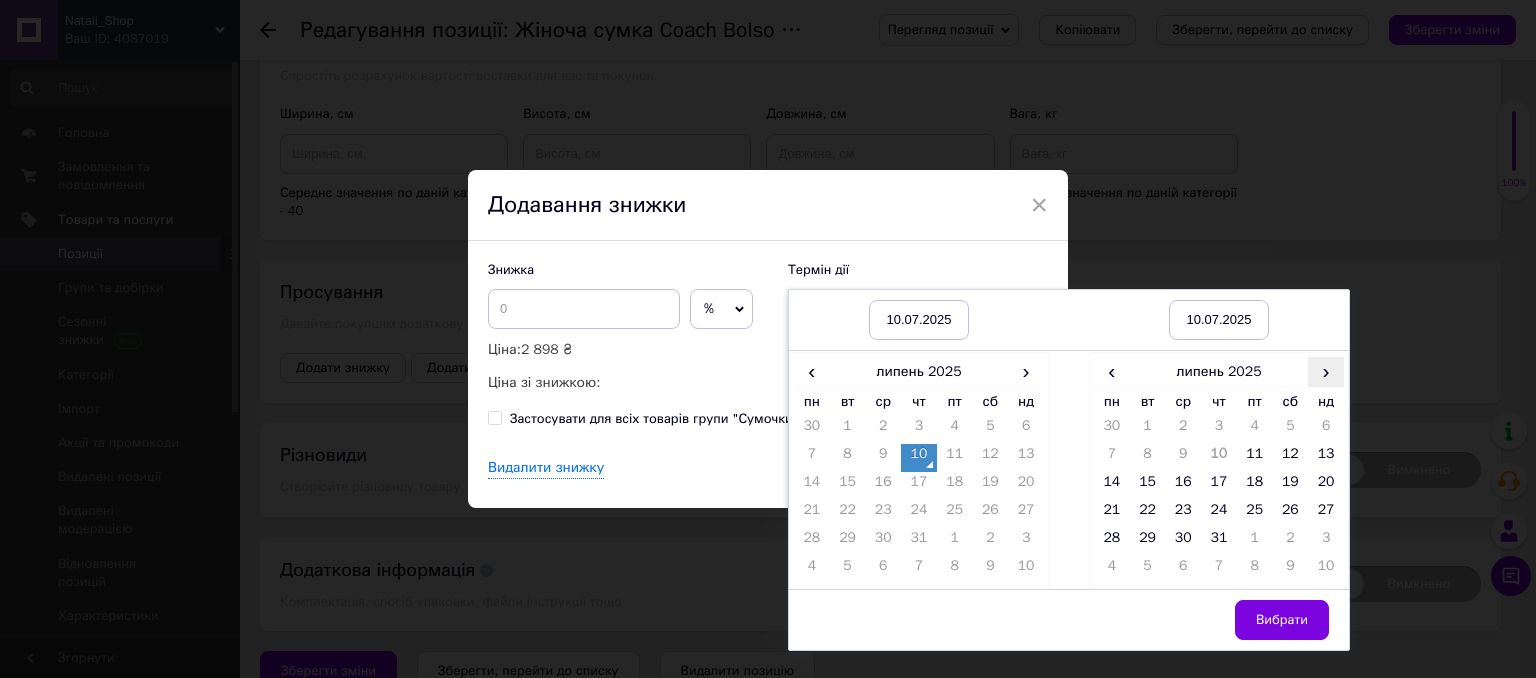 click on "›" at bounding box center (1326, 371) 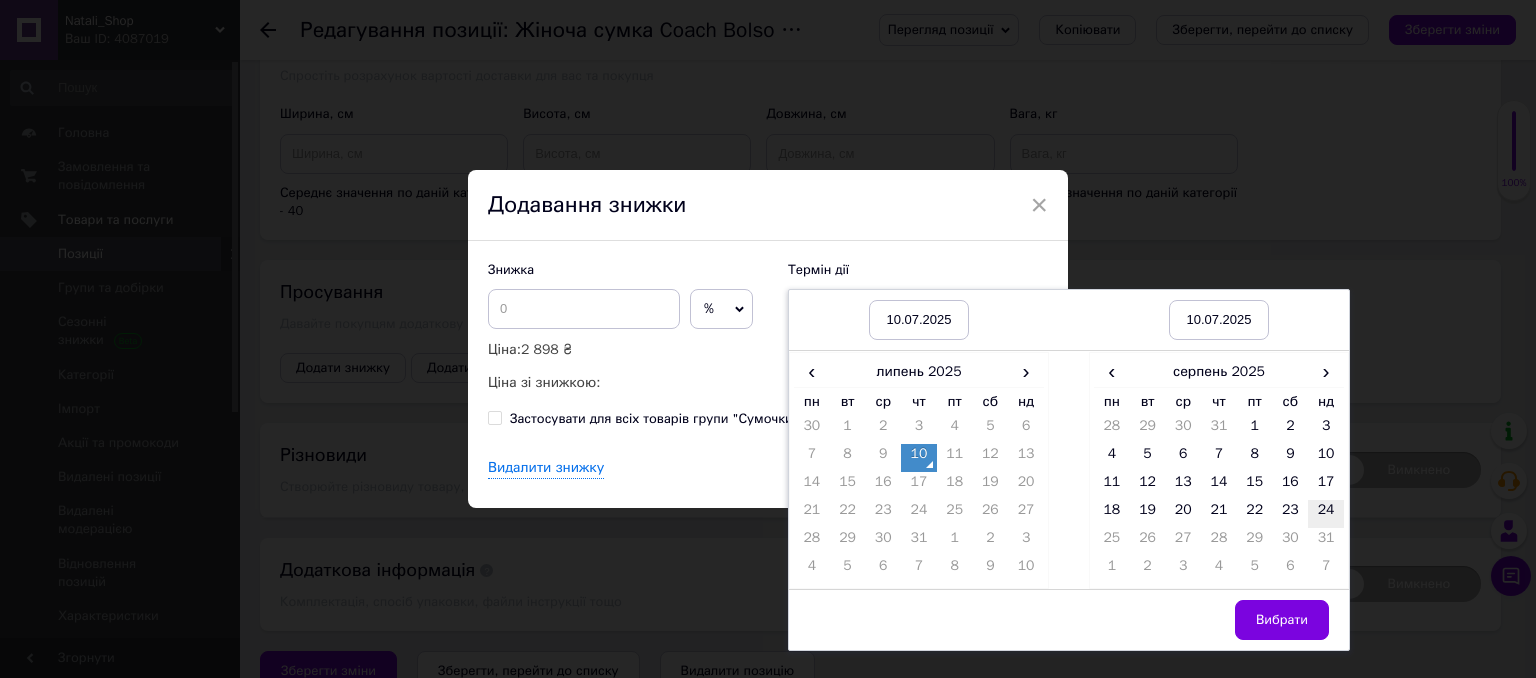click on "24" at bounding box center (1326, 514) 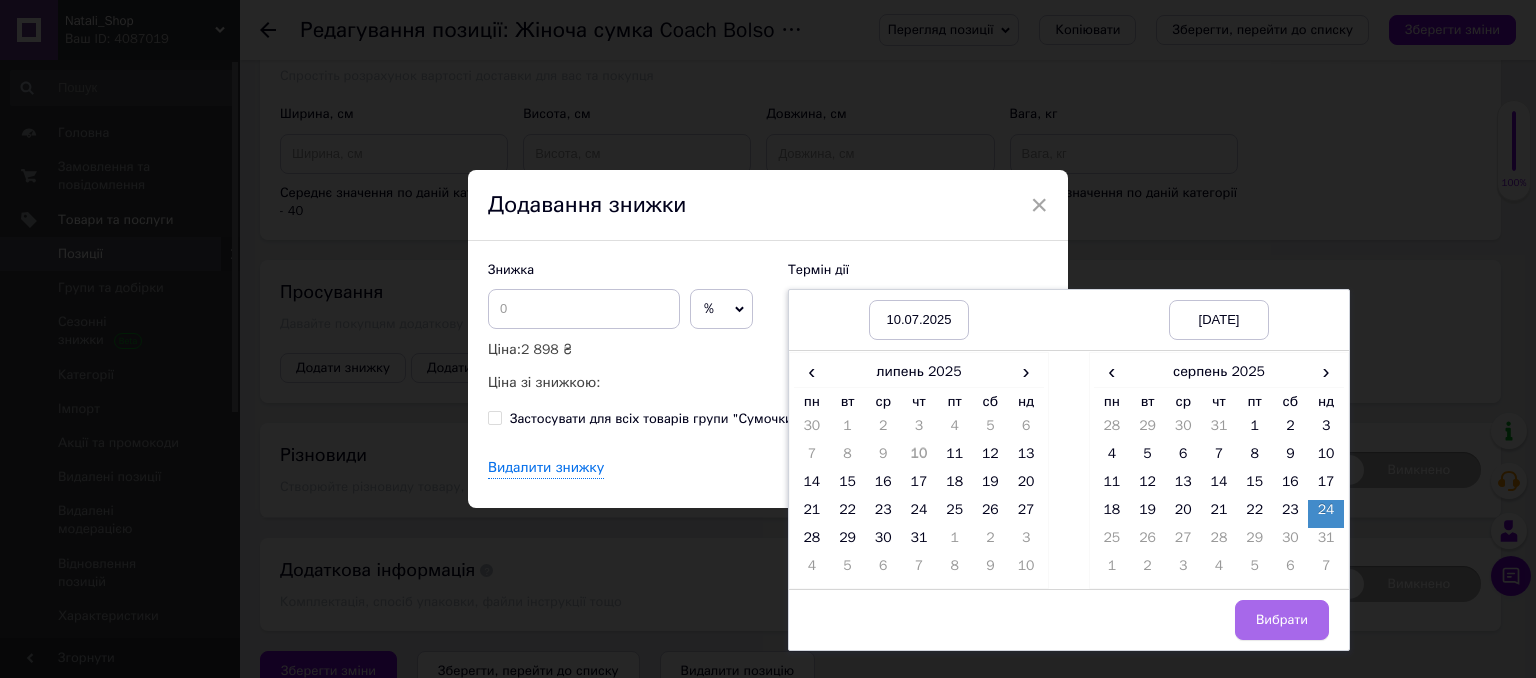 click on "Вибрати" at bounding box center [1282, 620] 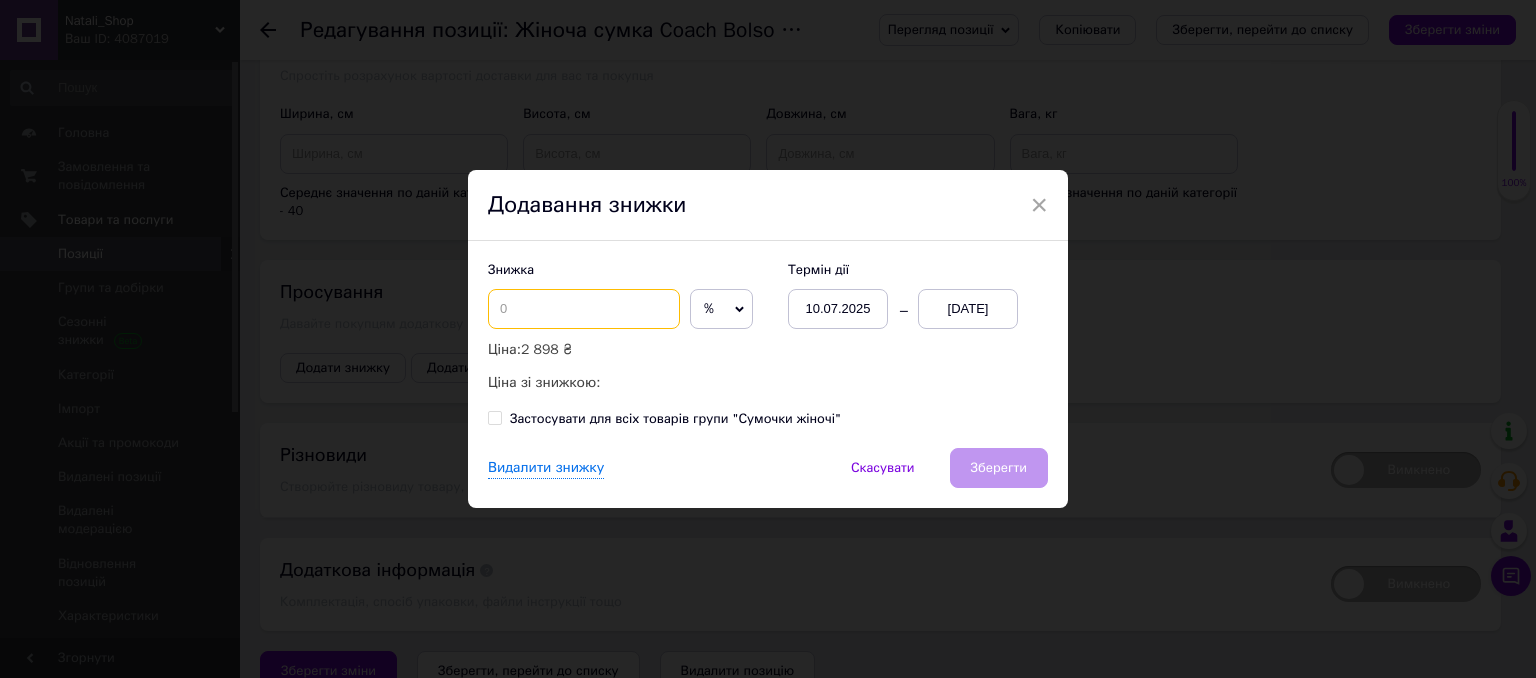 click at bounding box center (584, 309) 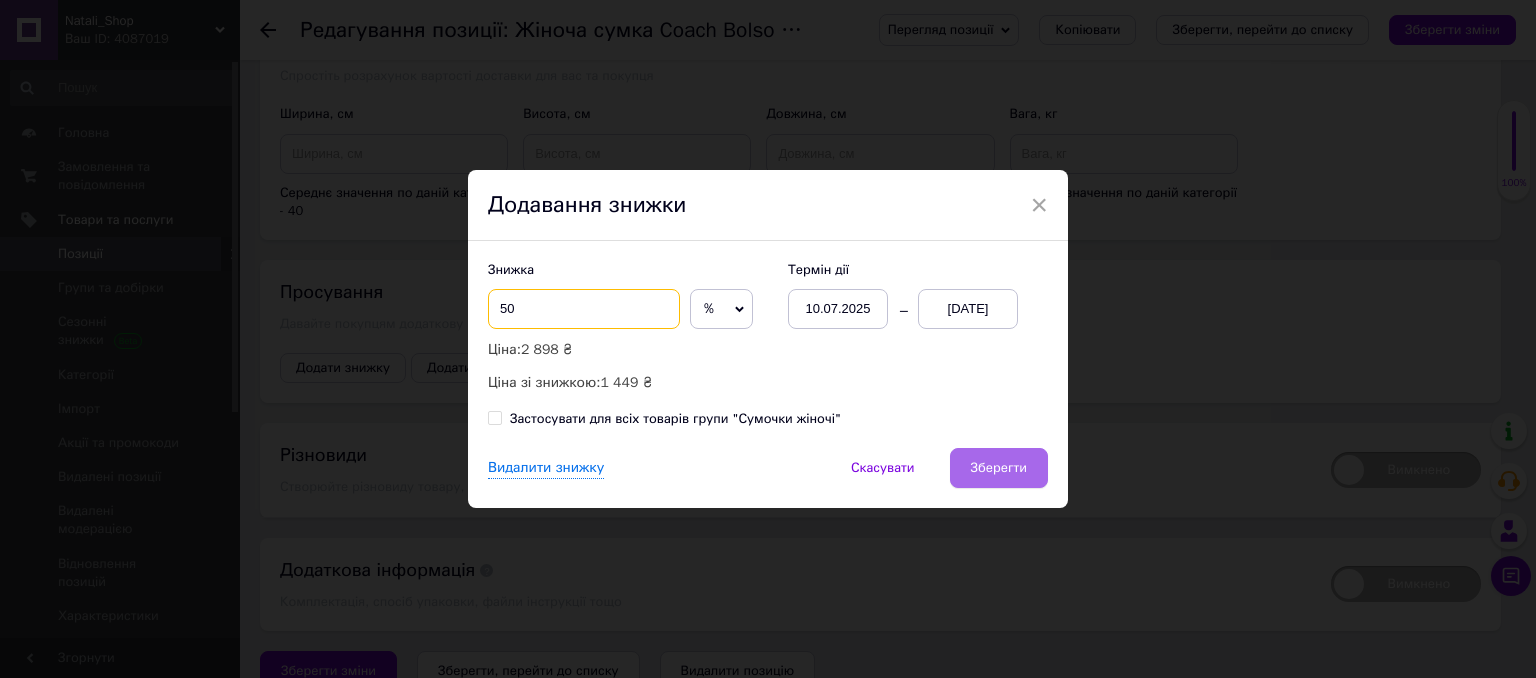 type on "50" 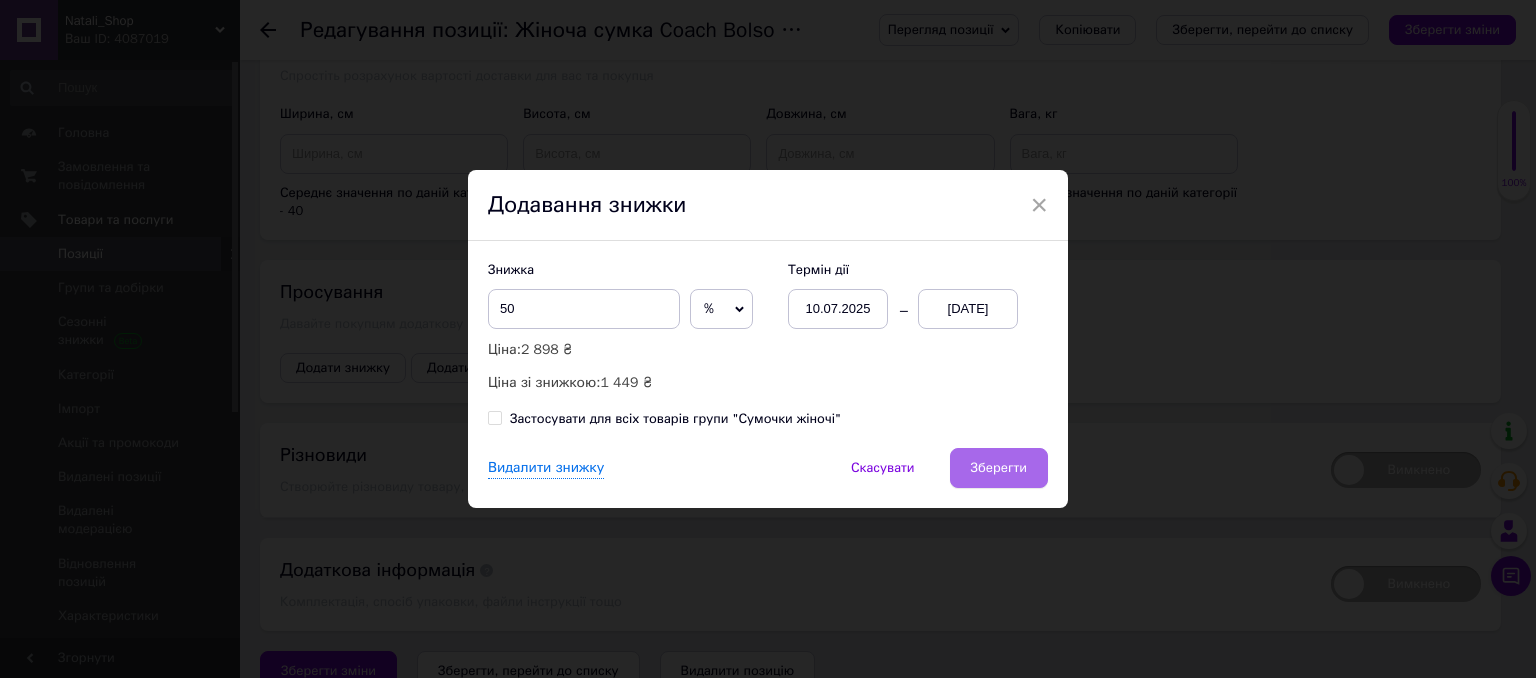 click on "Зберегти" at bounding box center [999, 468] 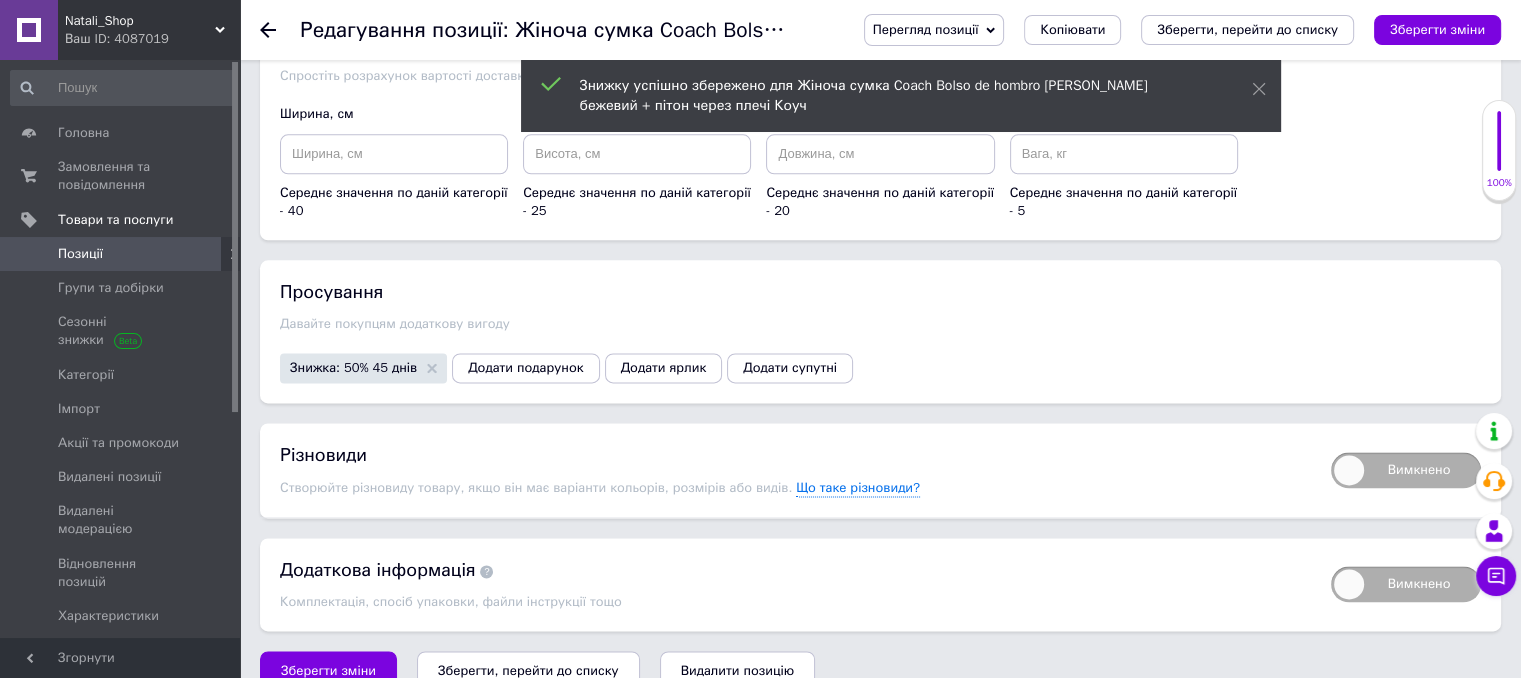 click on "Зберегти зміни" at bounding box center [1437, 29] 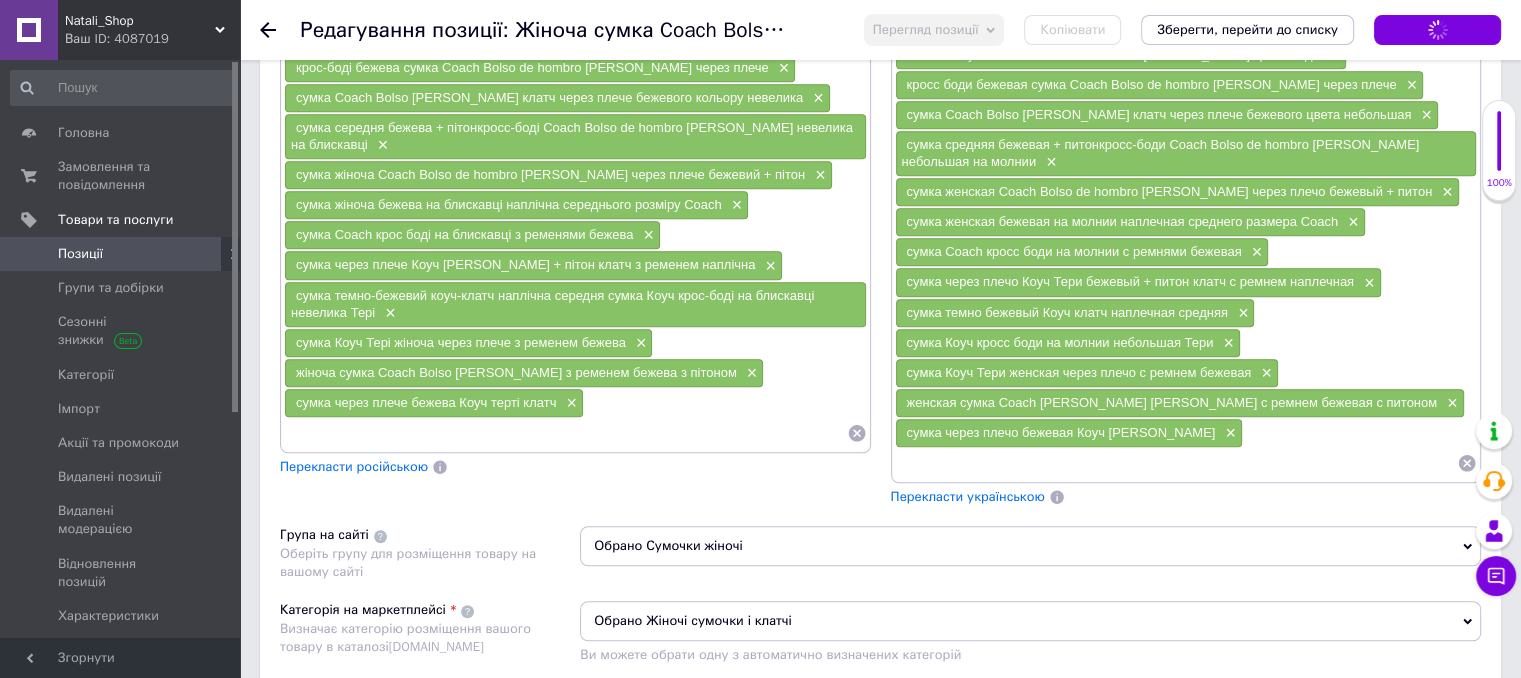 scroll, scrollTop: 1360, scrollLeft: 0, axis: vertical 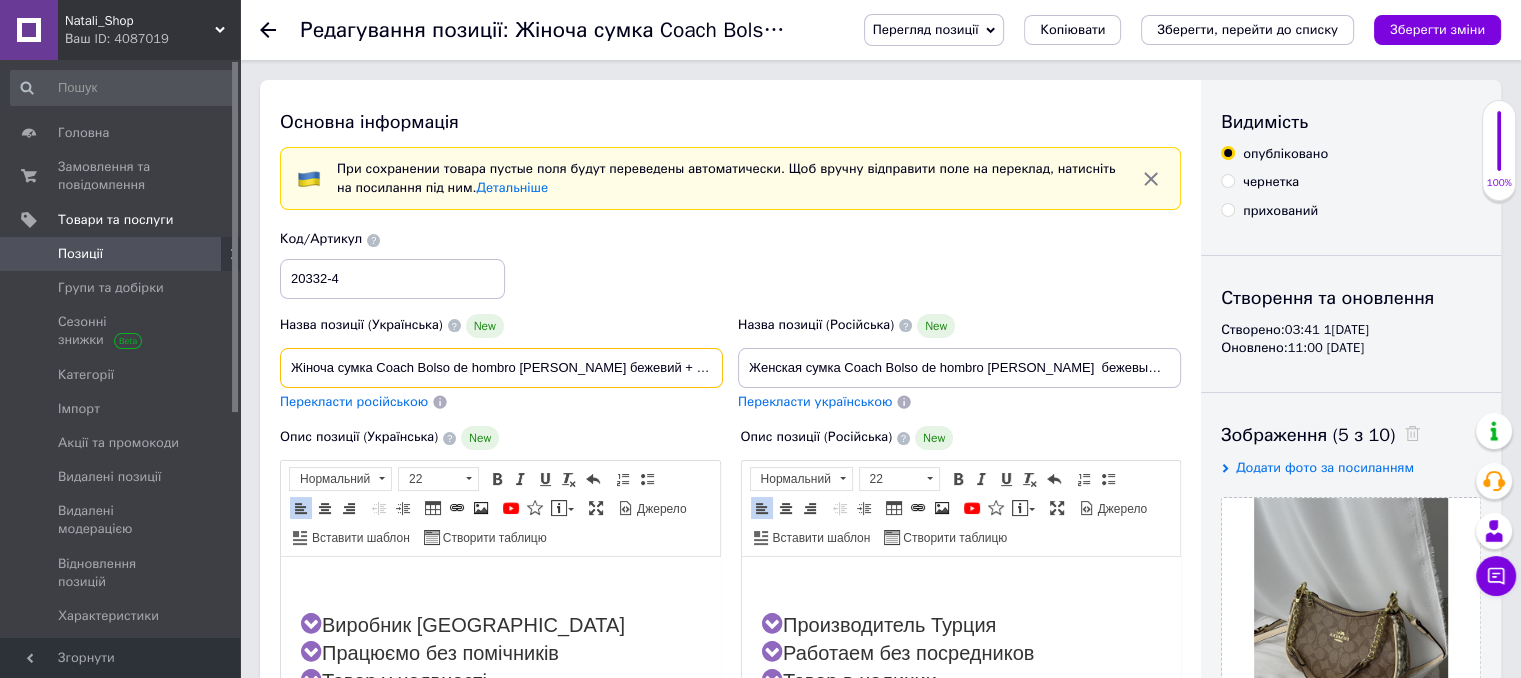 click on "Жіноча сумка Coach Bolso de hombro Teri бежевий + пітон через плечі Коуч" at bounding box center (501, 368) 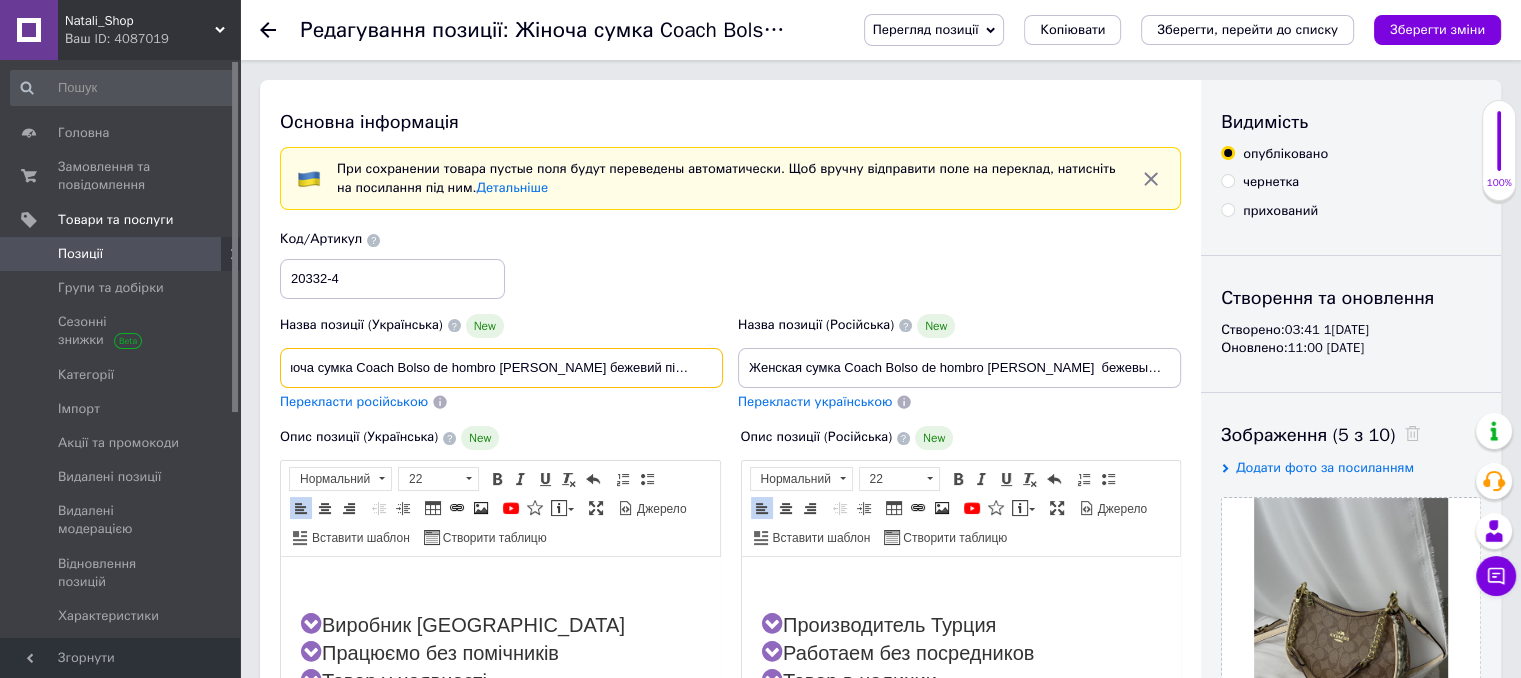 scroll, scrollTop: 0, scrollLeft: 26, axis: horizontal 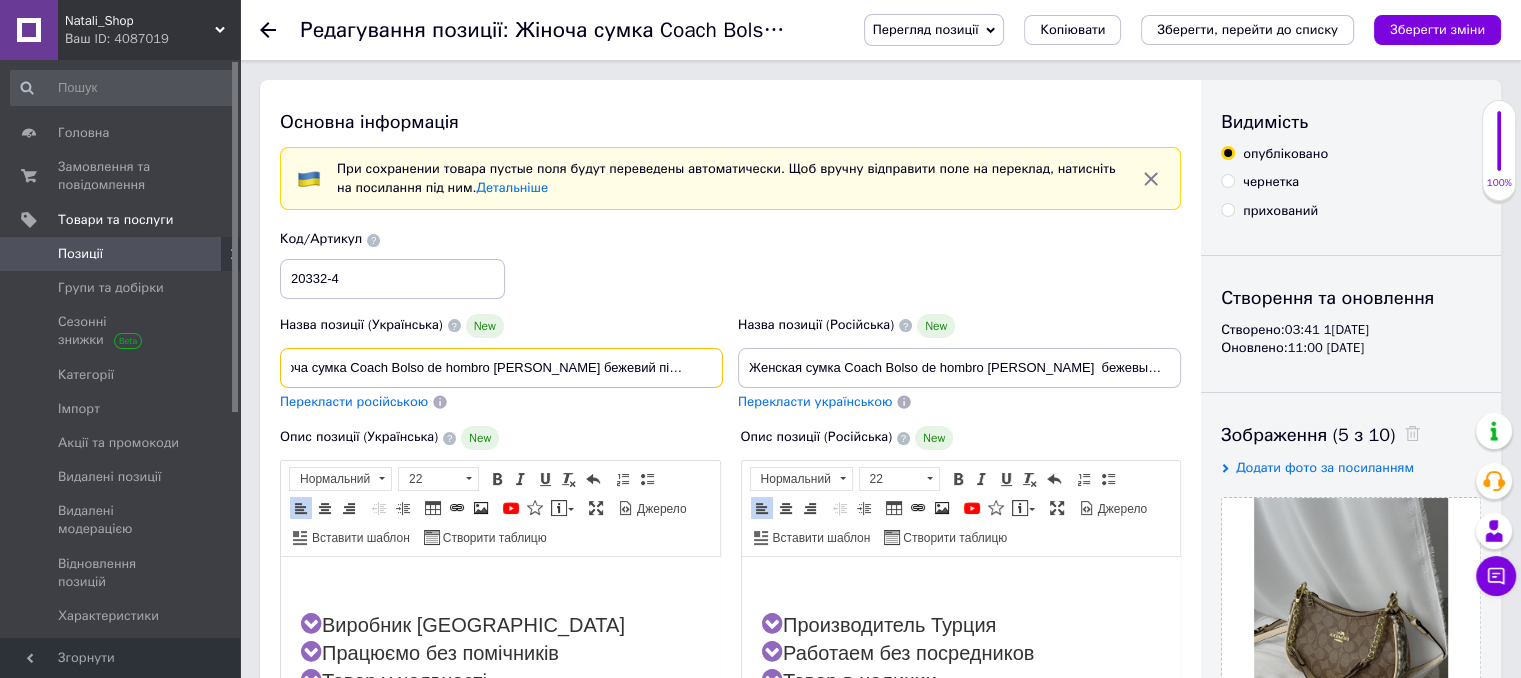 type on "Жіноча сумка Coach Bolso de hombro Teri бежевий пітон через плече Коуч" 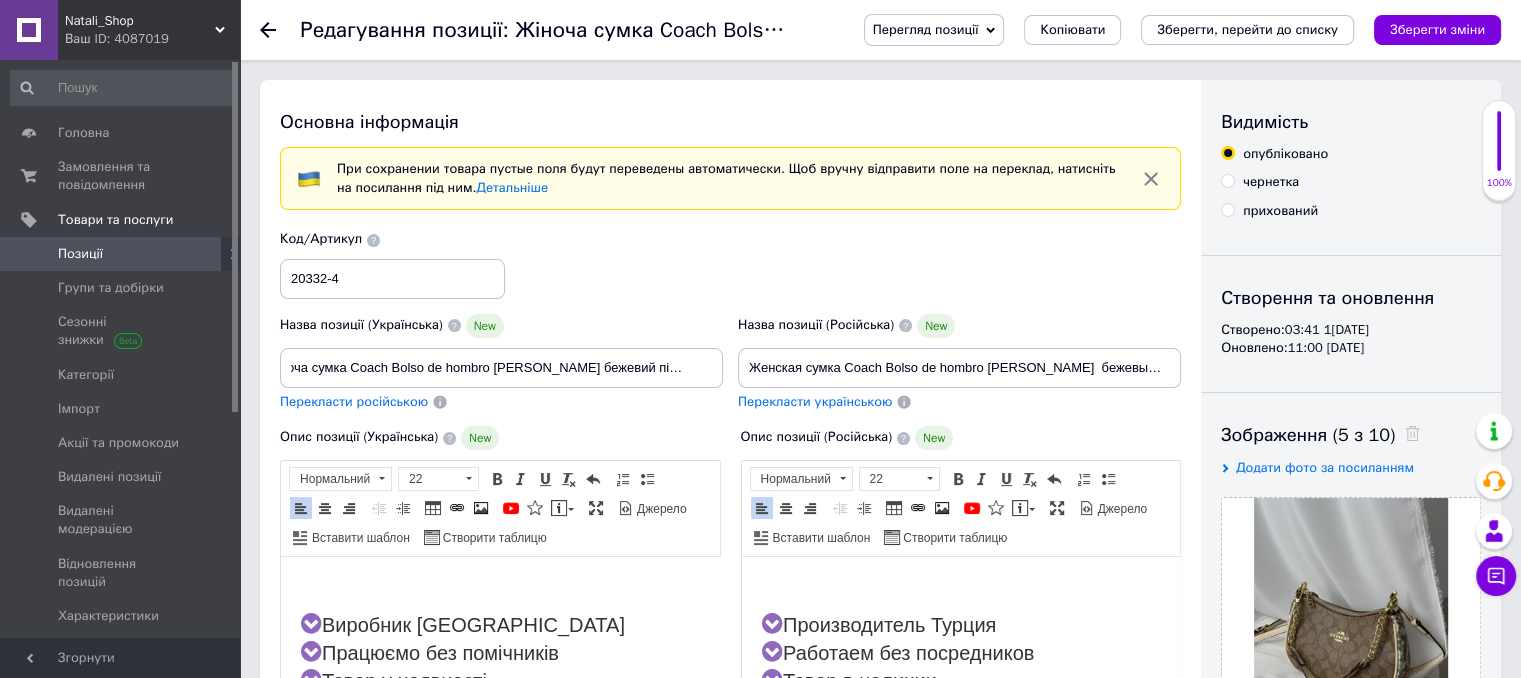 click on "Перекласти російською" at bounding box center [354, 402] 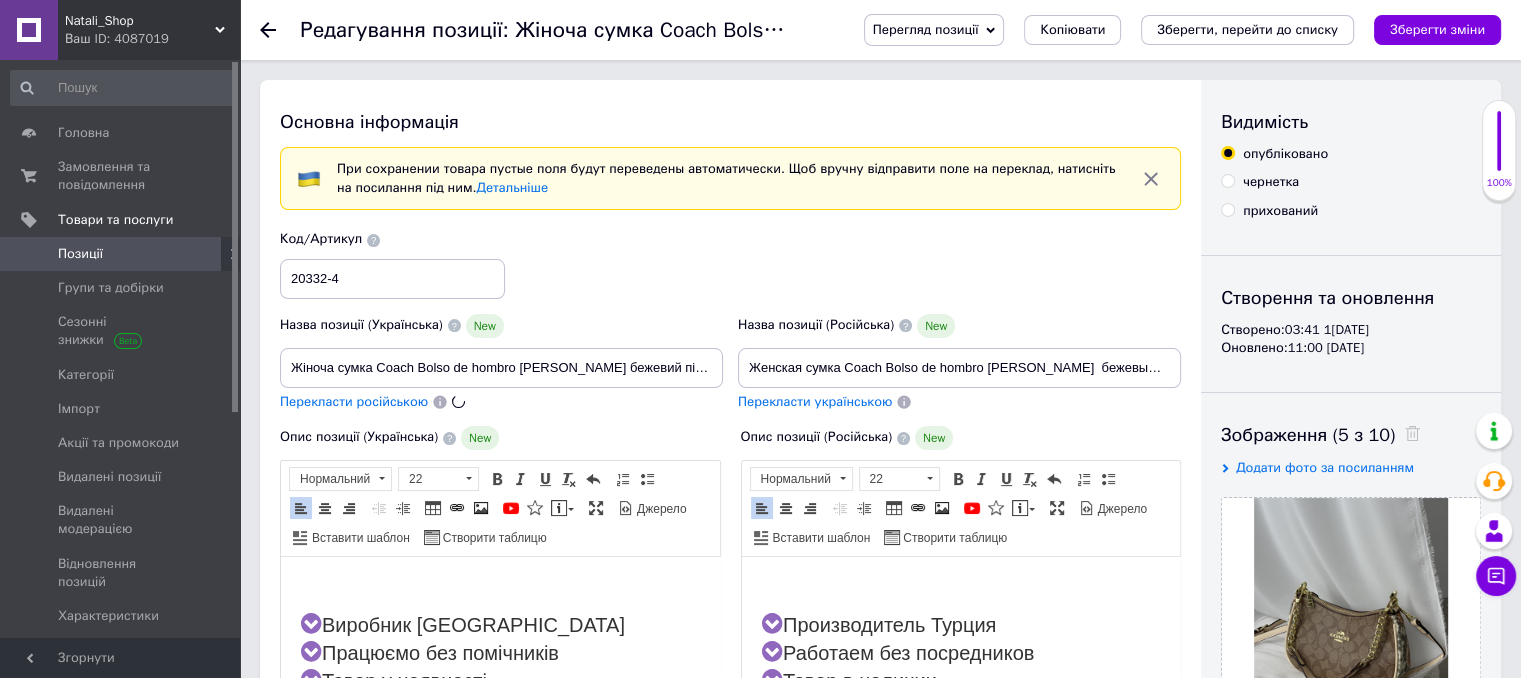 type on "Женская сумка Coach Bolso de hombro Teri бежевый питон через плечо Коуч" 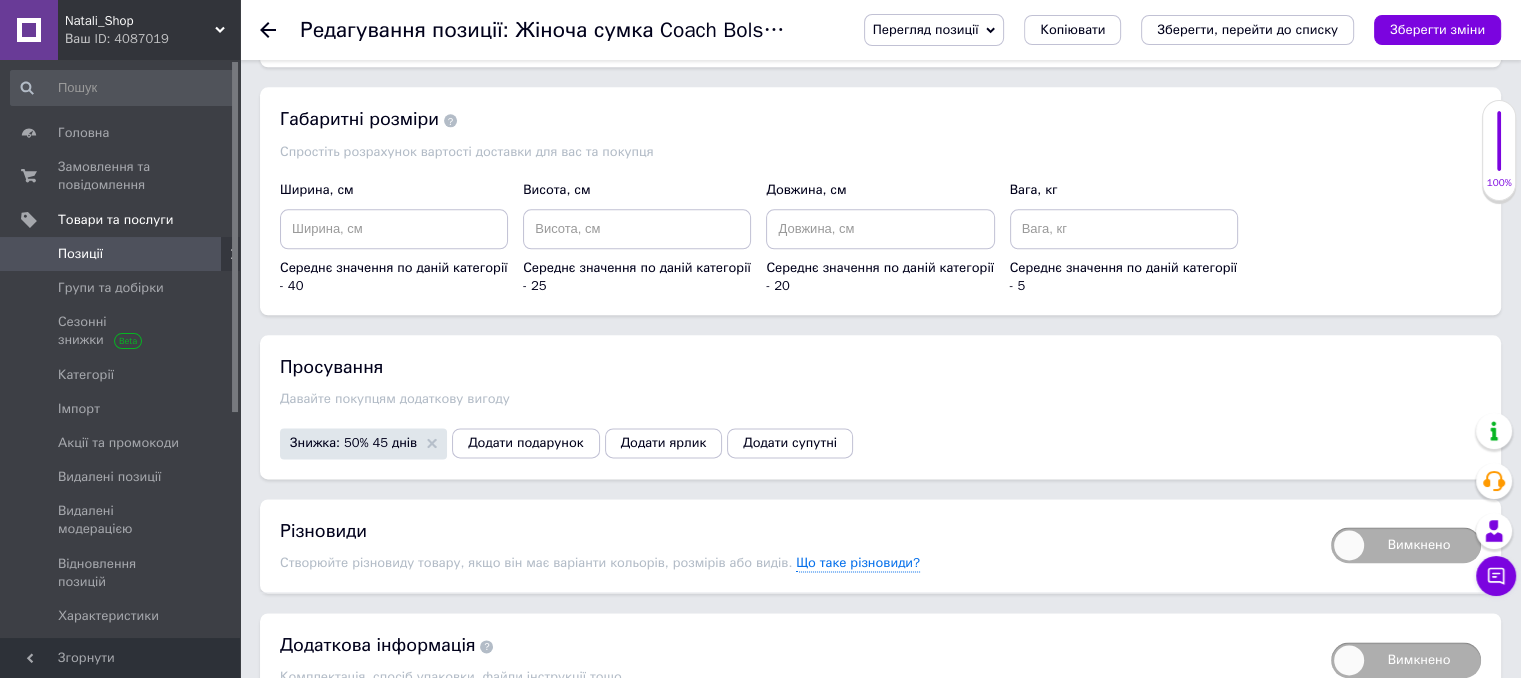 scroll, scrollTop: 2583, scrollLeft: 0, axis: vertical 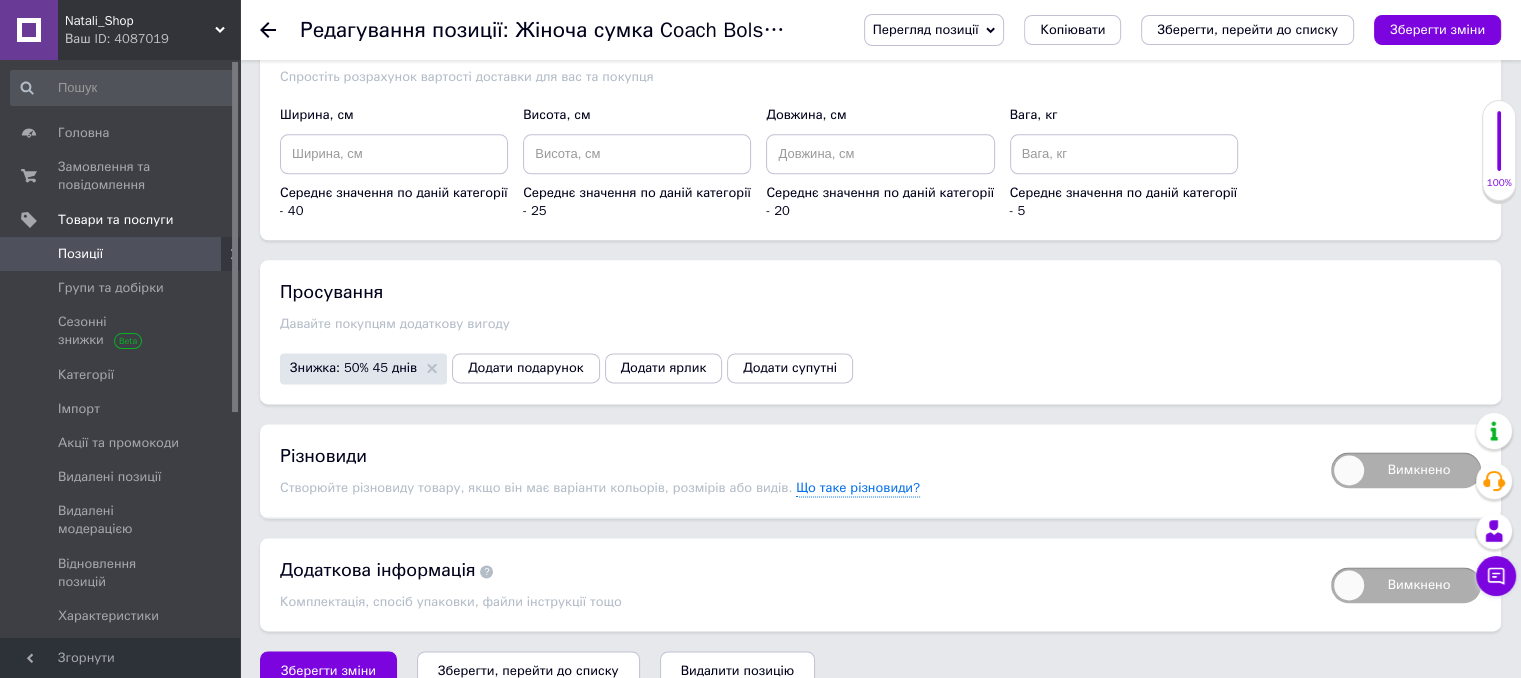 click on "Зберегти зміни" at bounding box center (1437, 29) 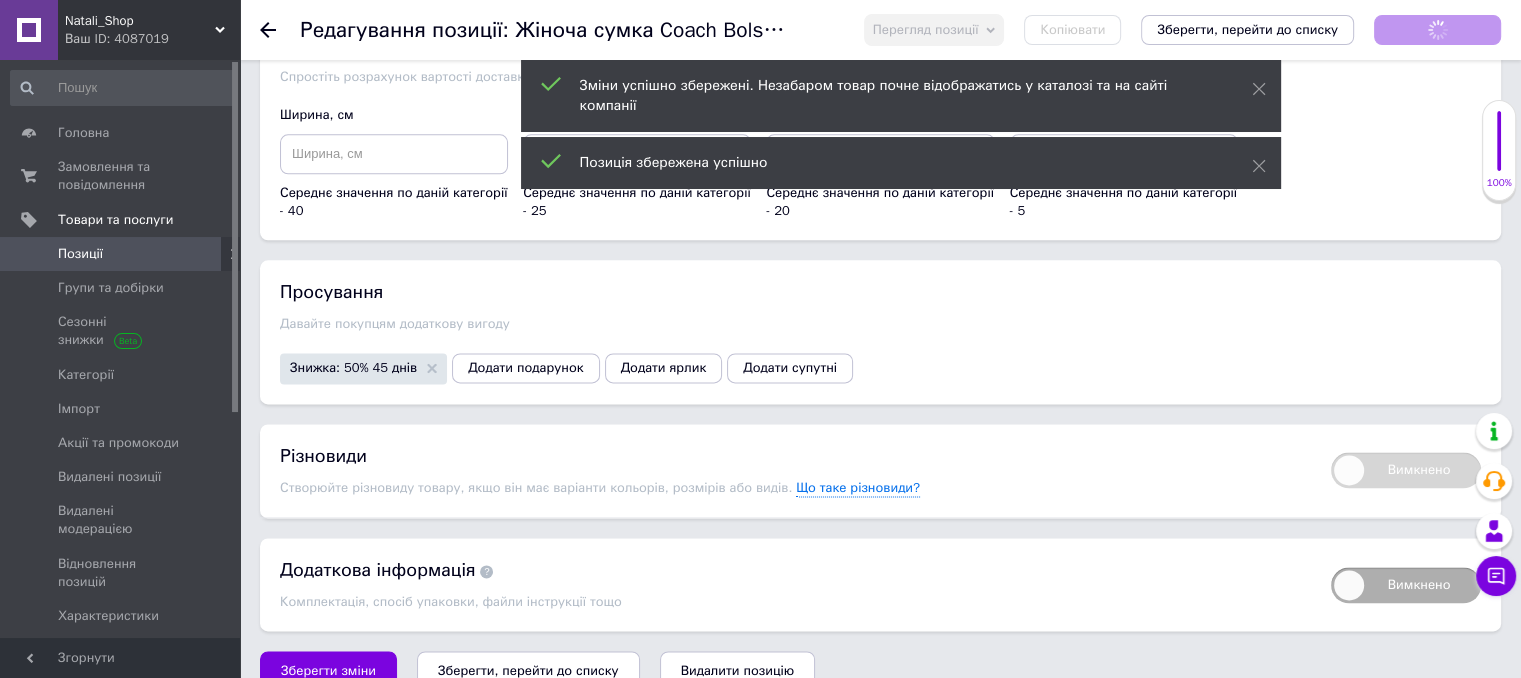 scroll, scrollTop: 492, scrollLeft: 0, axis: vertical 